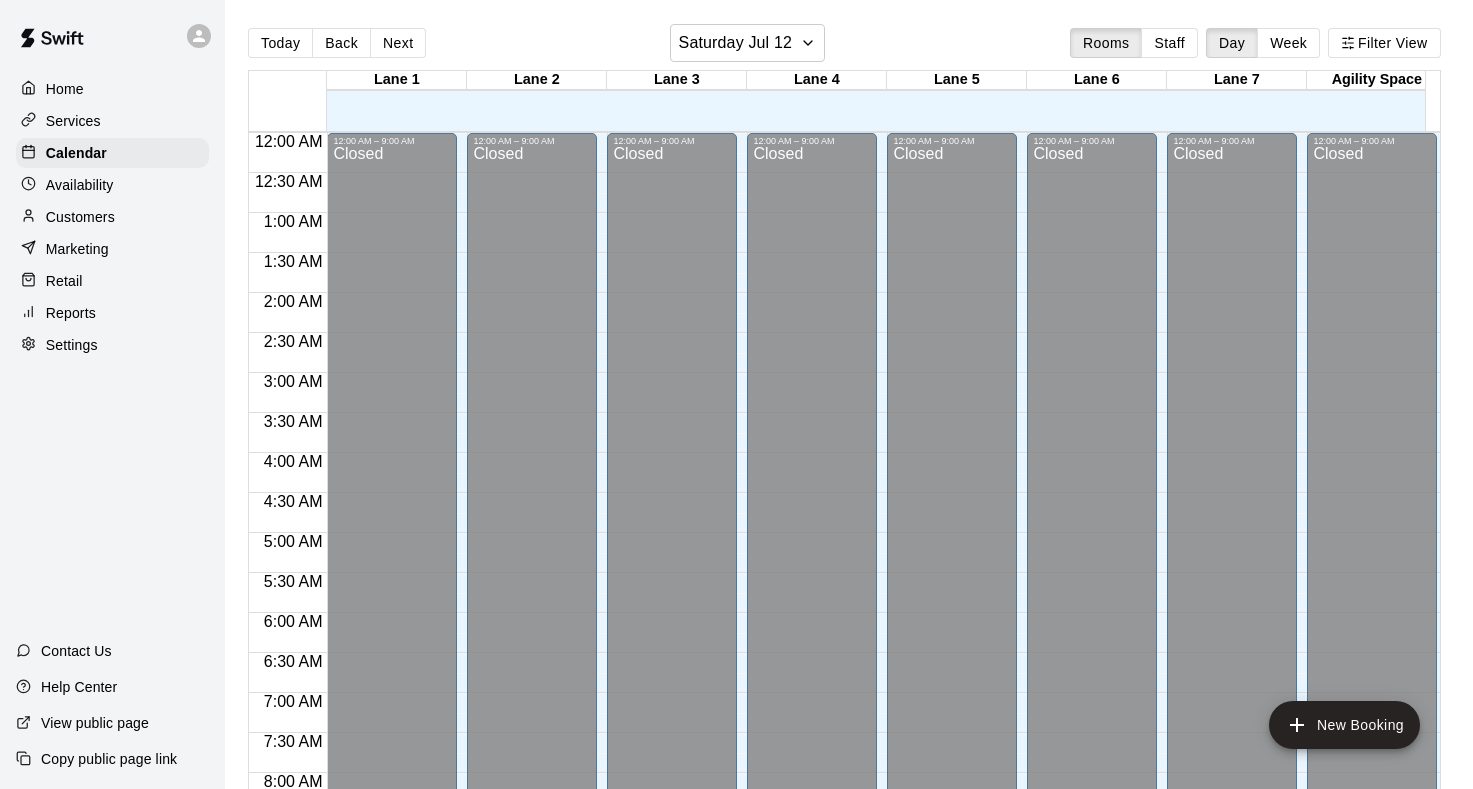scroll, scrollTop: 0, scrollLeft: 0, axis: both 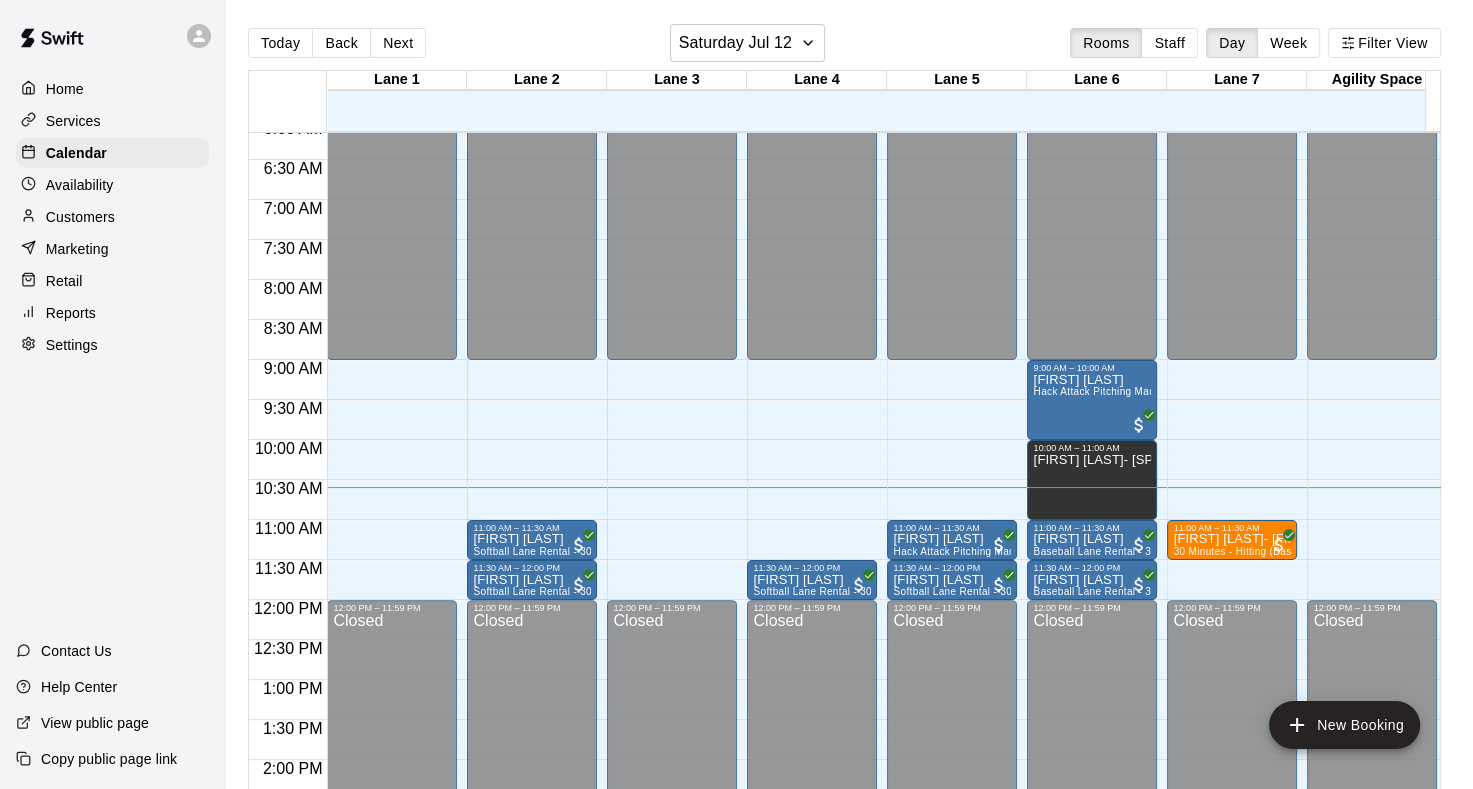 click on "Services" at bounding box center [73, 121] 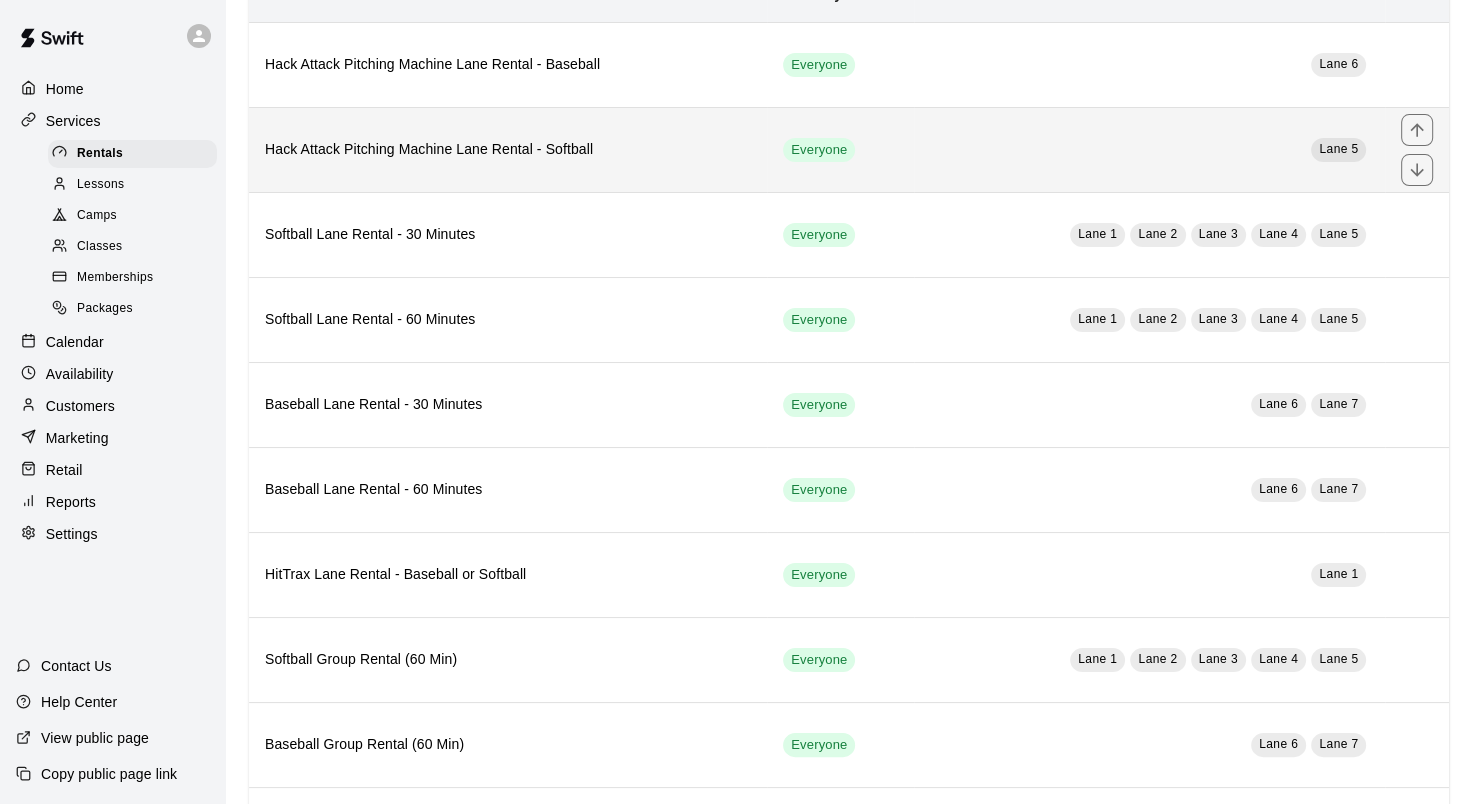 scroll, scrollTop: 361, scrollLeft: 0, axis: vertical 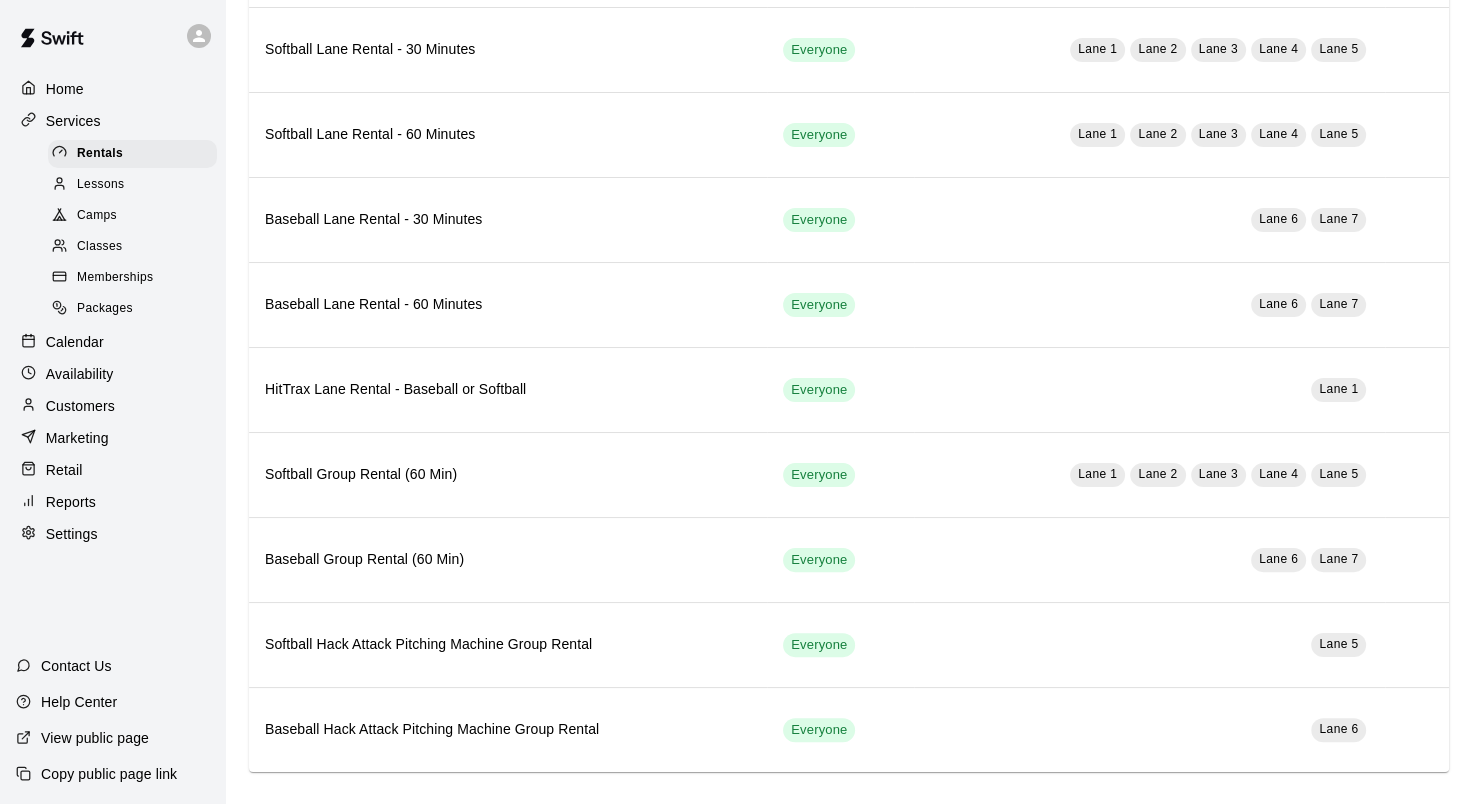 click on "Classes" at bounding box center (99, 247) 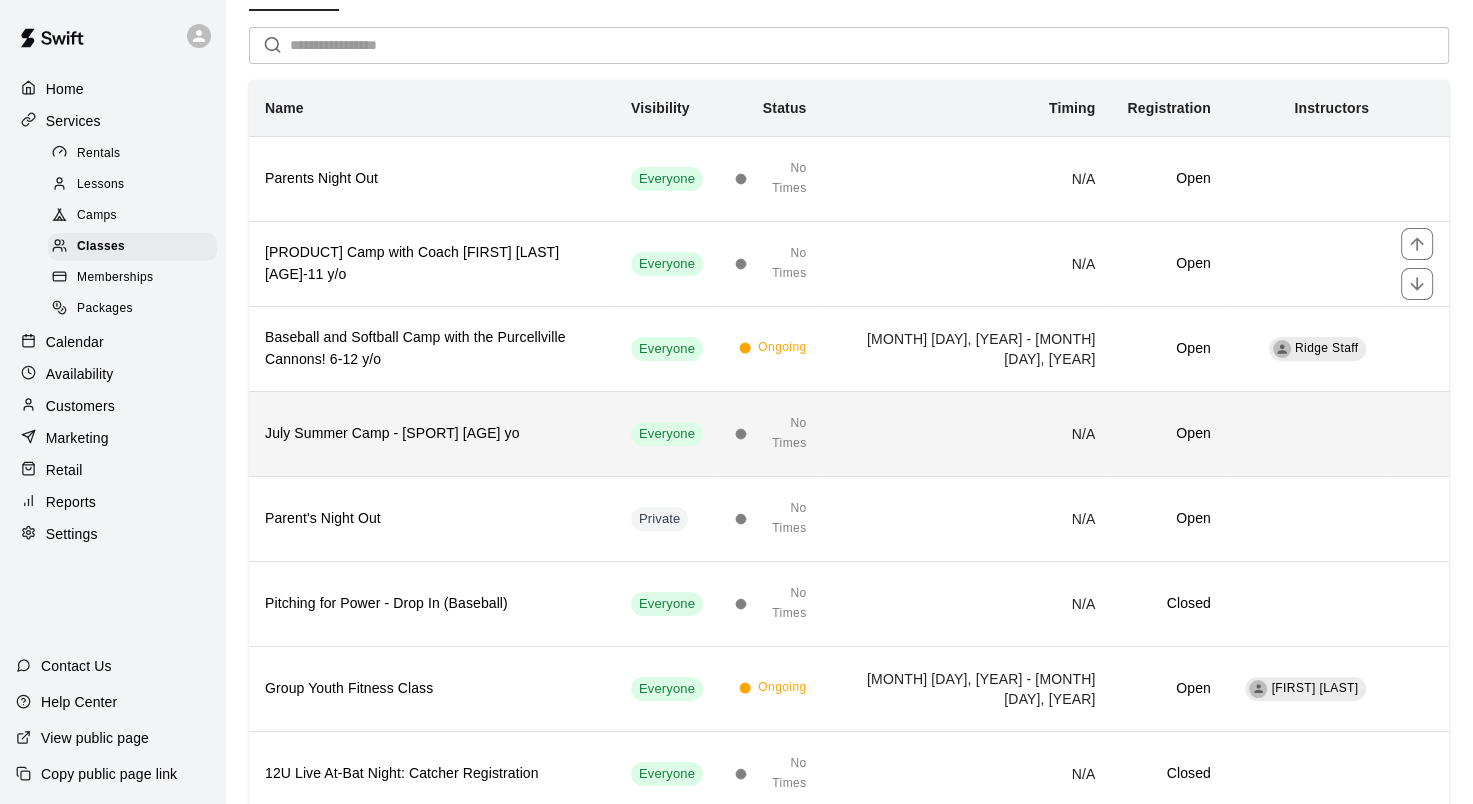scroll, scrollTop: 184, scrollLeft: 0, axis: vertical 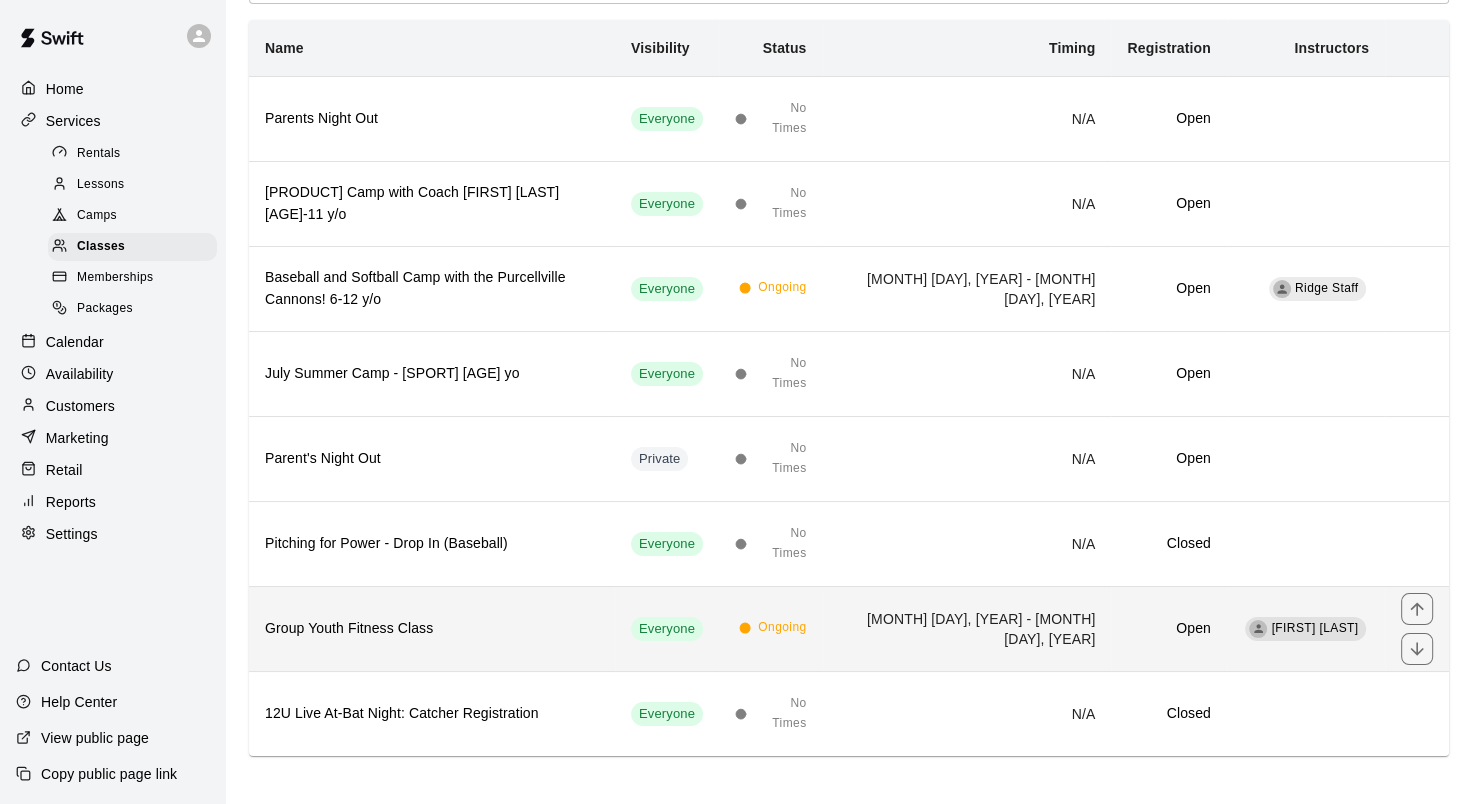 click on "Group Youth Fitness Class" at bounding box center [432, 629] 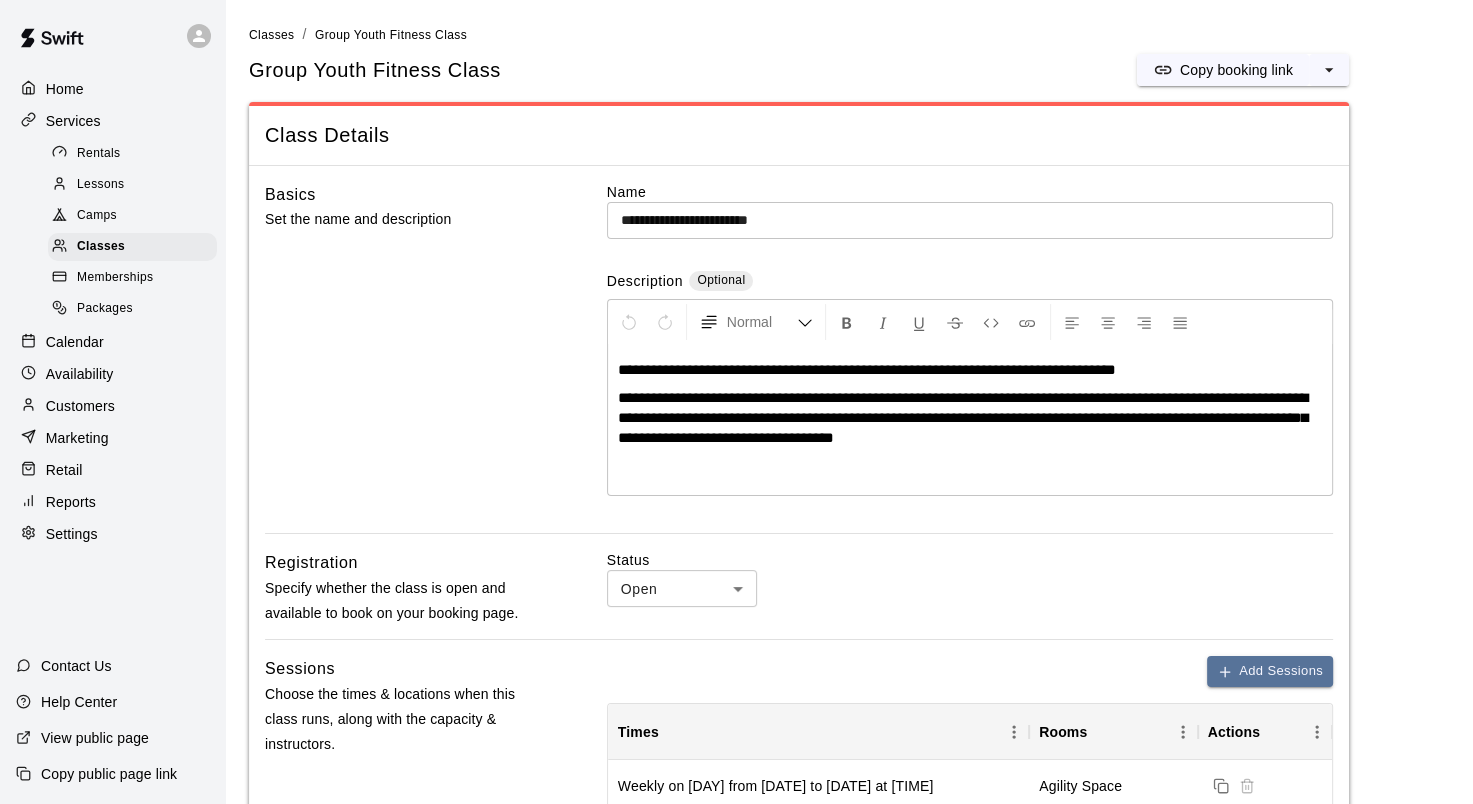 scroll, scrollTop: 300, scrollLeft: 0, axis: vertical 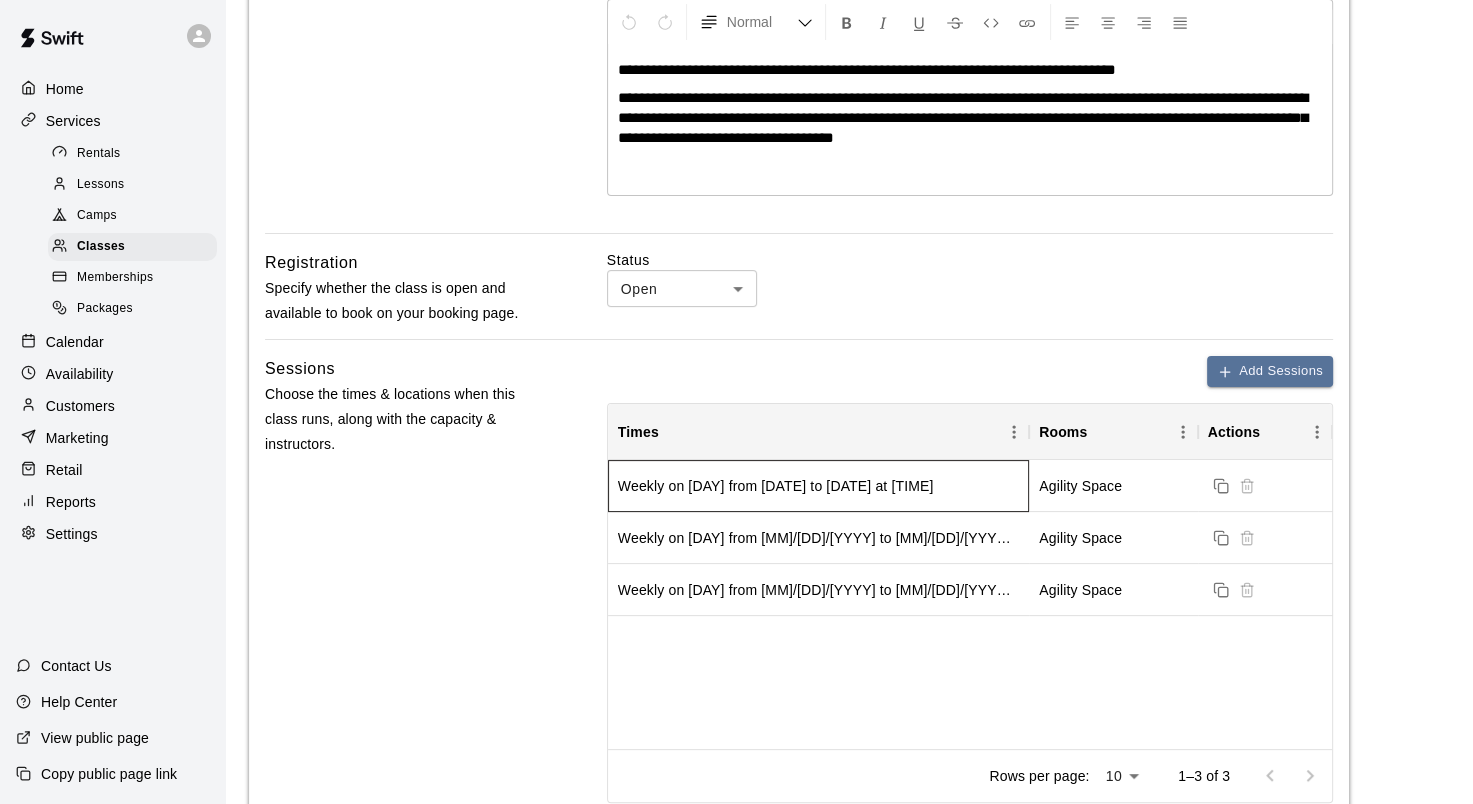 click on "Weekly on [DAY] from [DATE] to [DATE] at [TIME]" at bounding box center [776, 486] 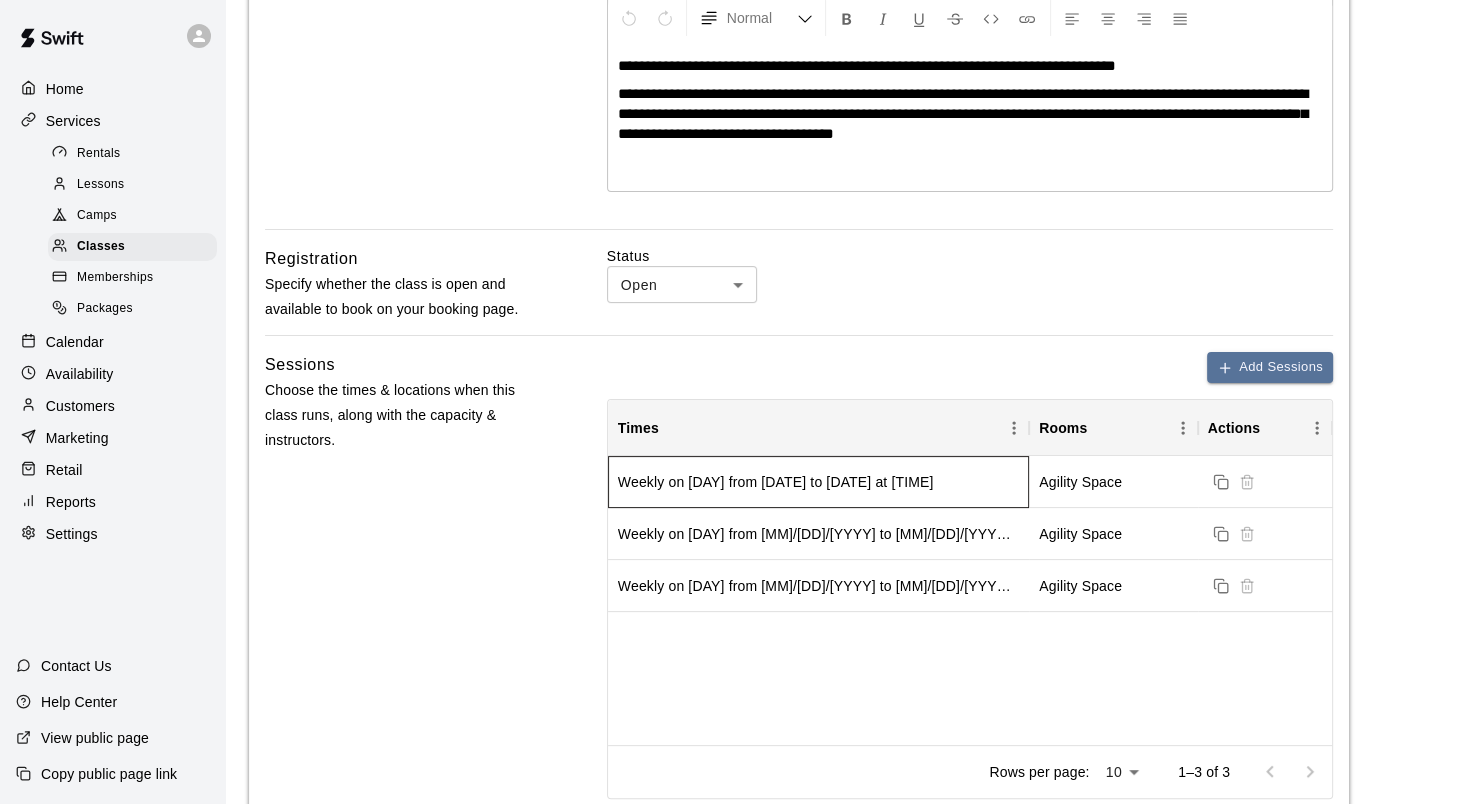 scroll, scrollTop: 300, scrollLeft: 0, axis: vertical 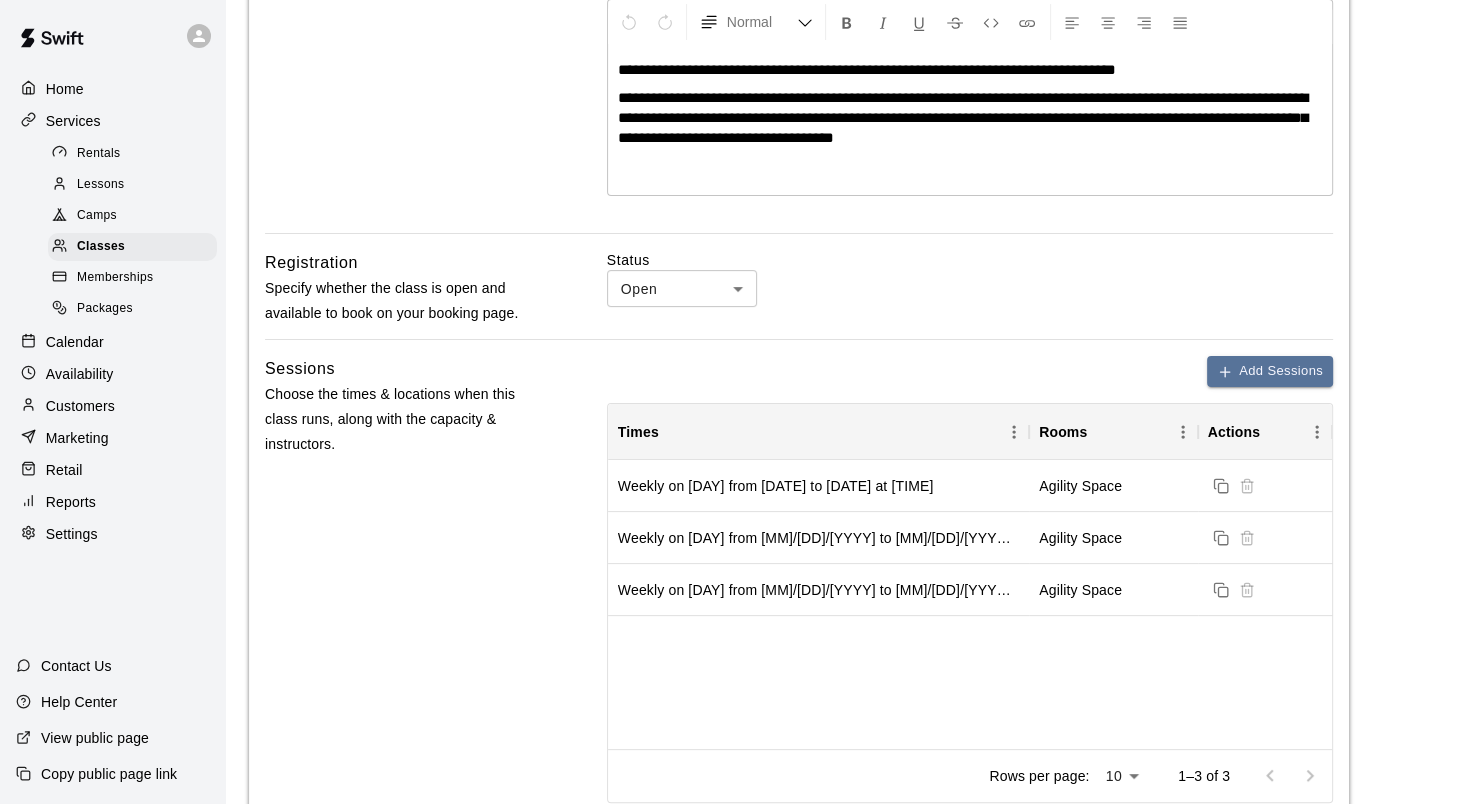 click on "Choose the times & locations when this class runs, along with the capacity & instructors." at bounding box center (404, 420) 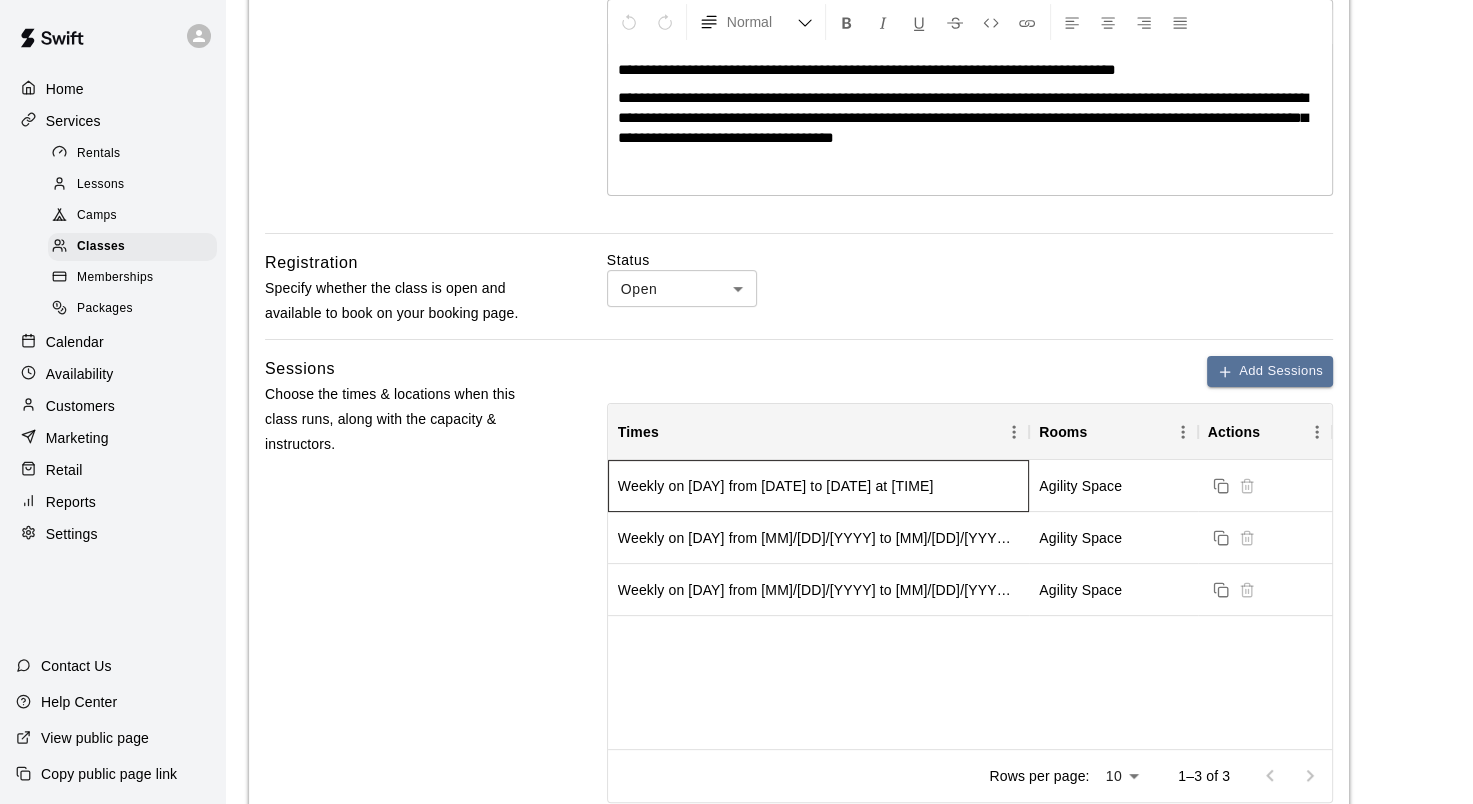 drag, startPoint x: 910, startPoint y: 492, endPoint x: 864, endPoint y: 486, distance: 46.389652 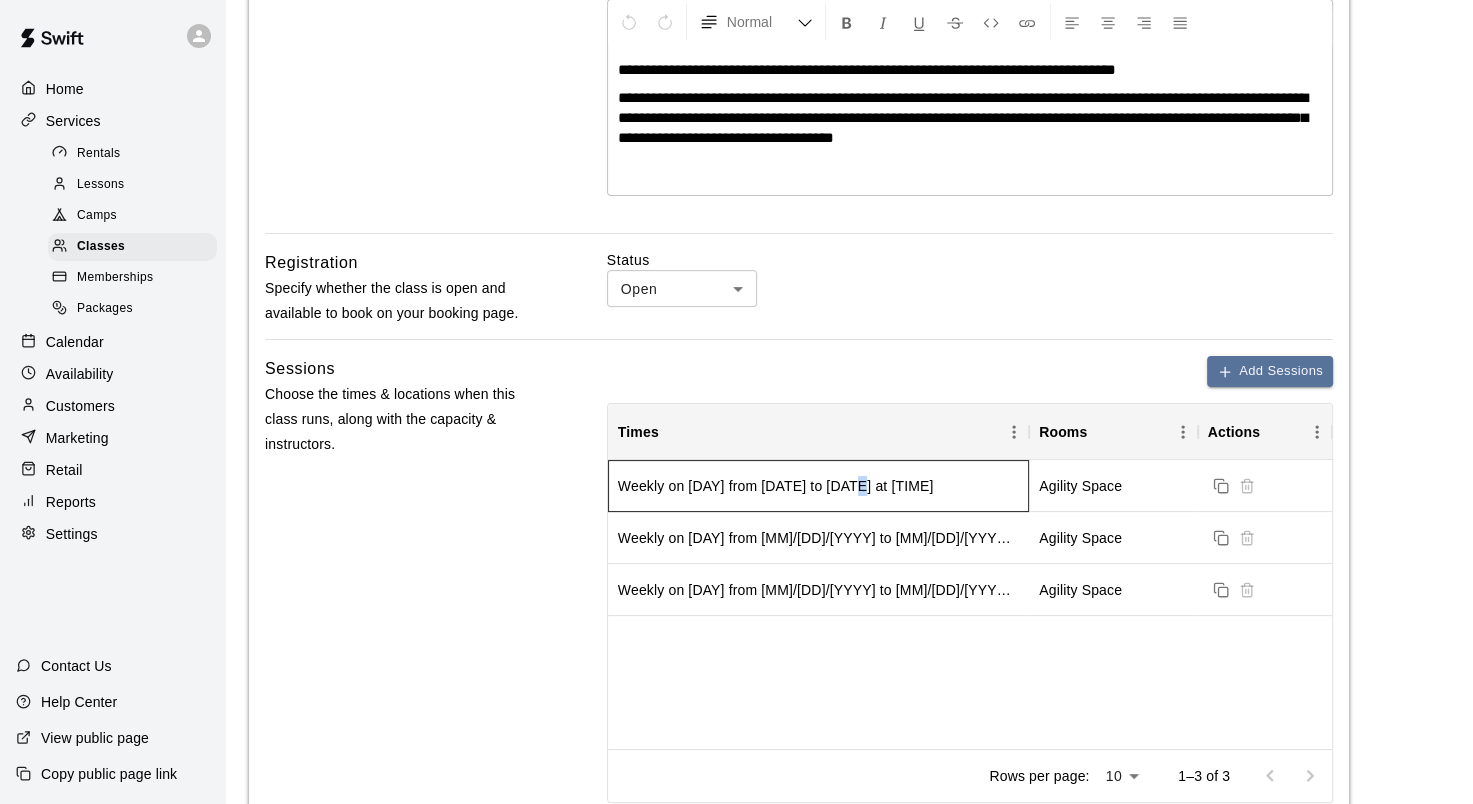 click on "Weekly on [DAY] from [DATE] to [DATE] at [TIME]" at bounding box center [776, 486] 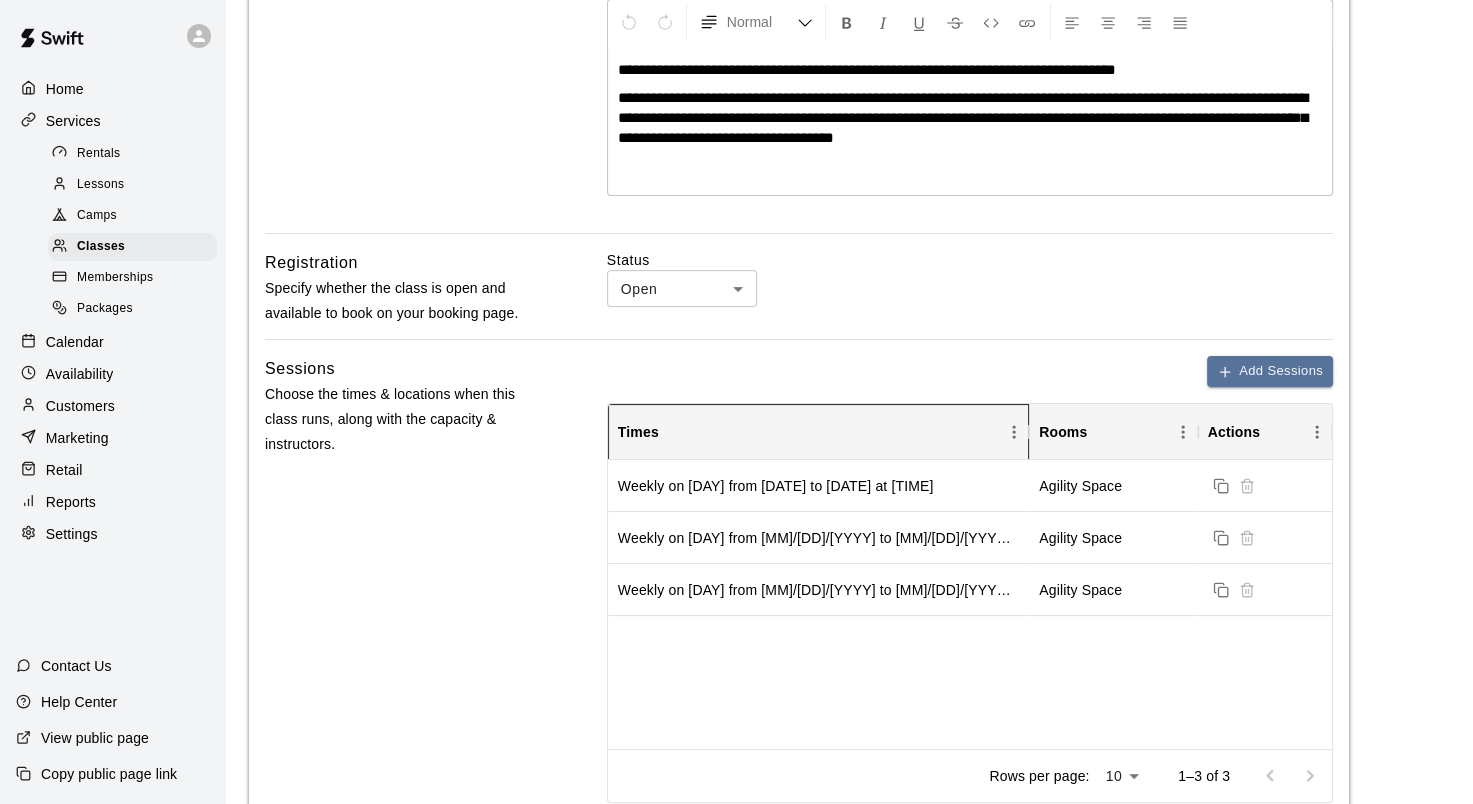 drag, startPoint x: 864, startPoint y: 486, endPoint x: 771, endPoint y: 432, distance: 107.54069 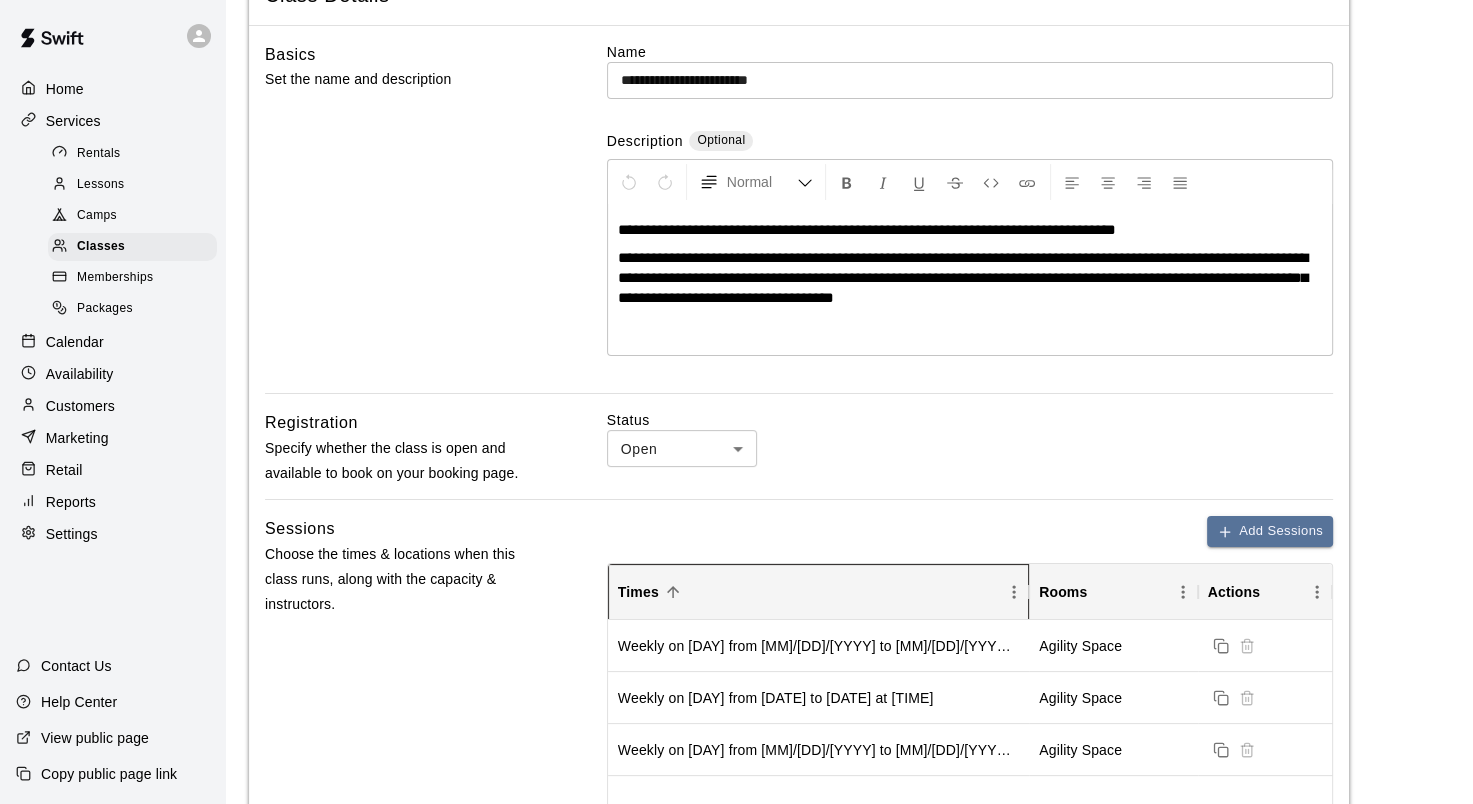 scroll, scrollTop: 126, scrollLeft: 0, axis: vertical 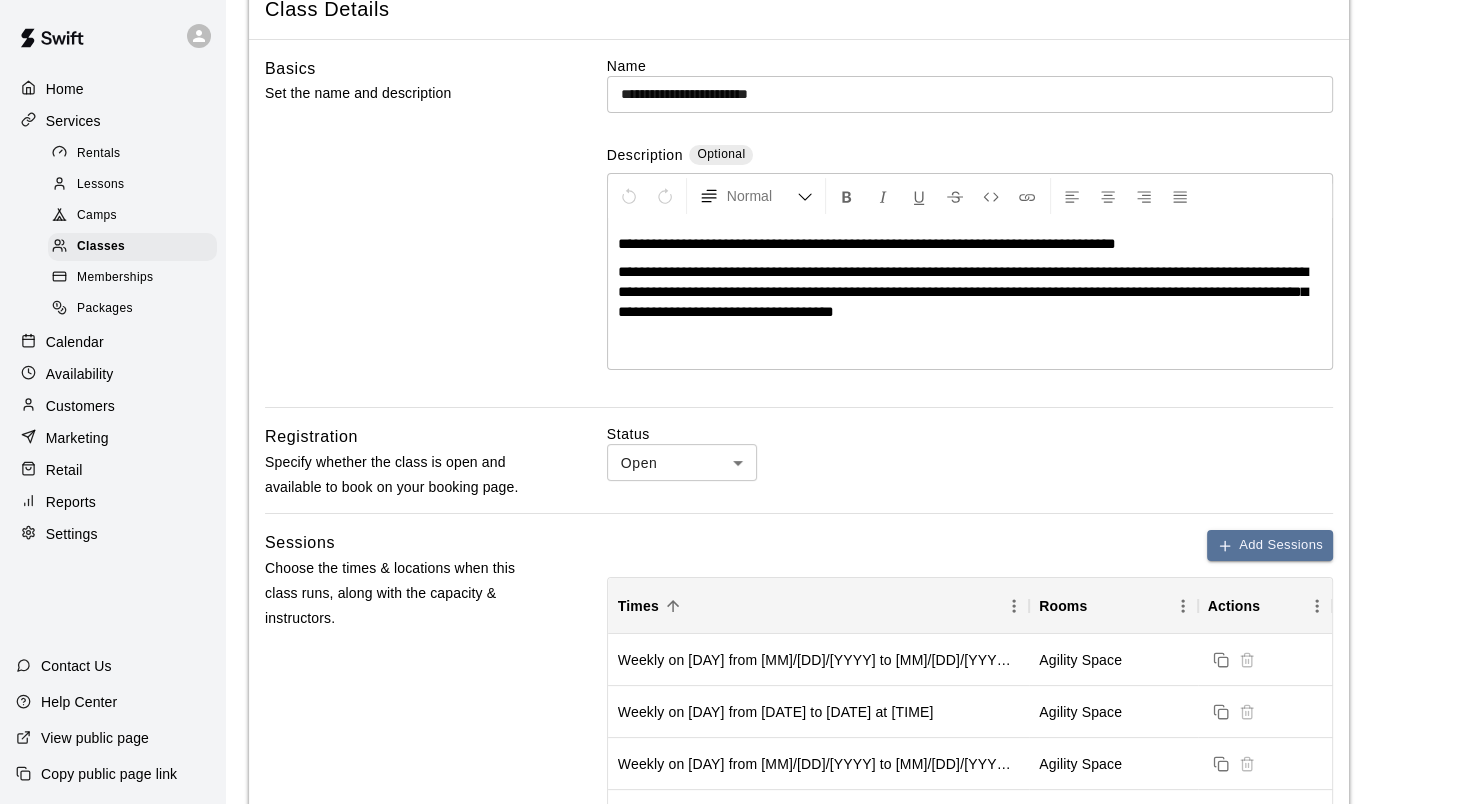 click on "**********" at bounding box center (963, 291) 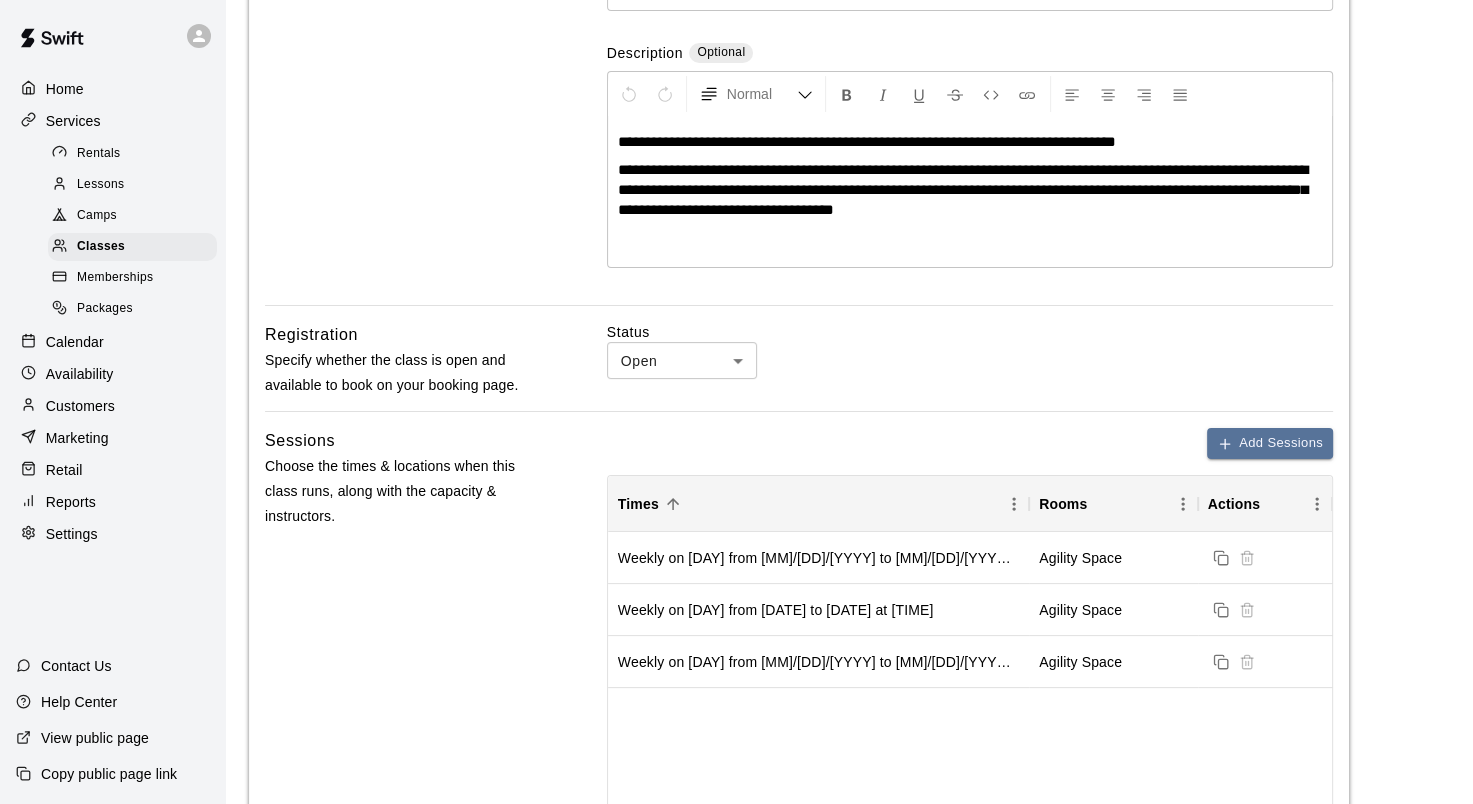 scroll, scrollTop: 400, scrollLeft: 0, axis: vertical 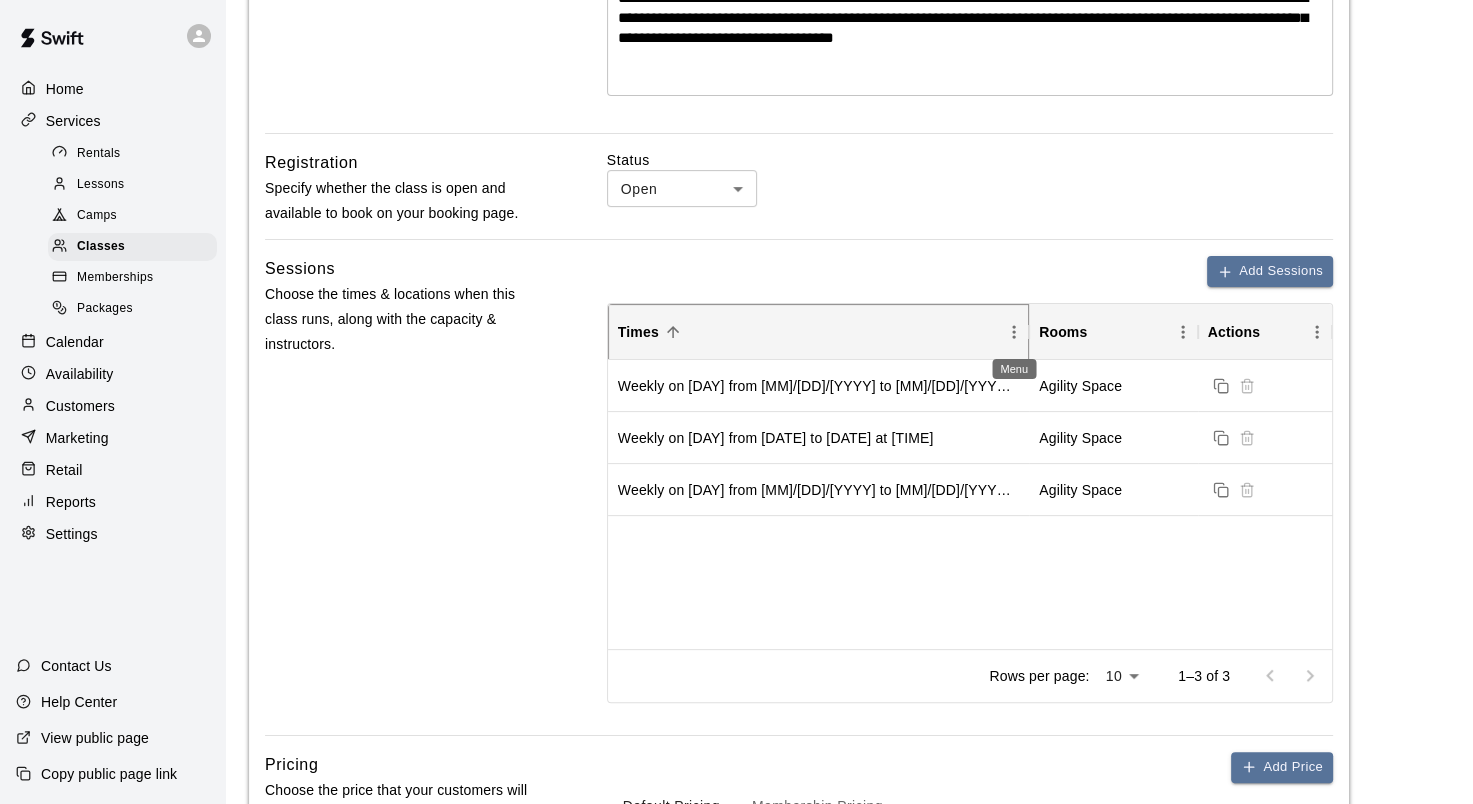 click 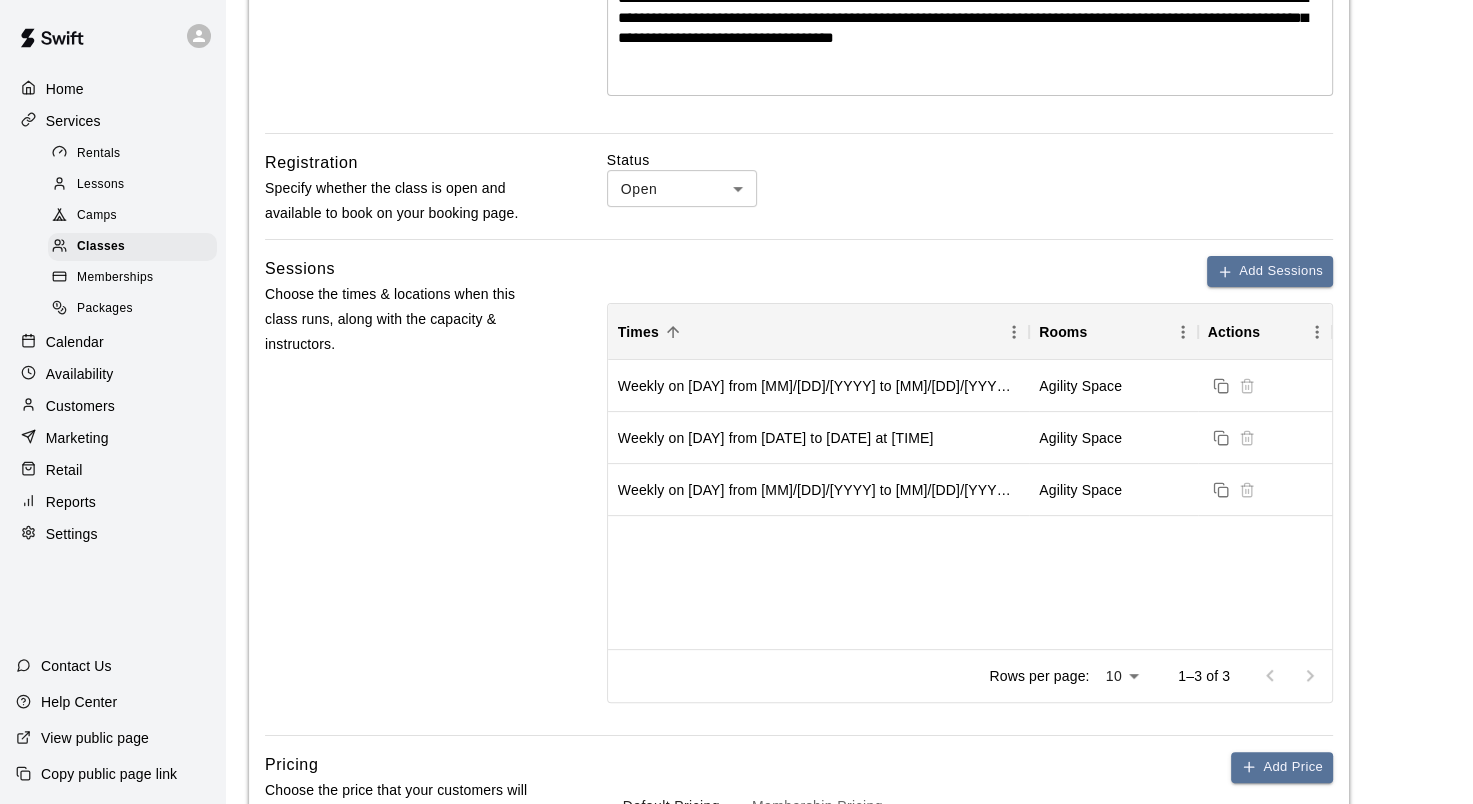 click on "Weekly on [DAY] from [DATE] to [DATE] at [TIME] Agility Space Weekly on [DAY] from [DATE] to [DATE] at [TIME] Agility Space Weekly on [DAY] from [DATE] to [DATE] at [TIME] Agility Space" at bounding box center (970, 504) 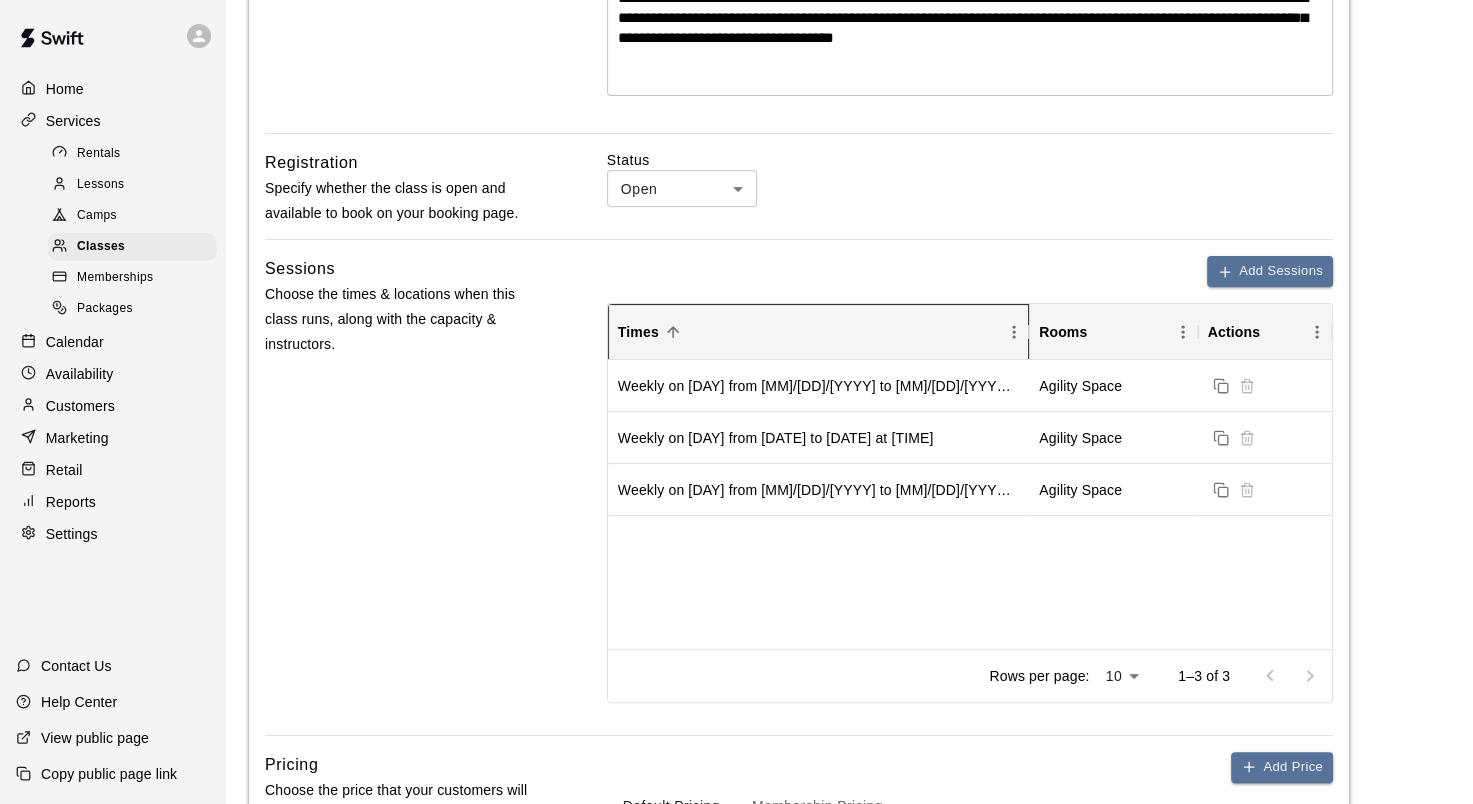 click on "Times" at bounding box center (808, 332) 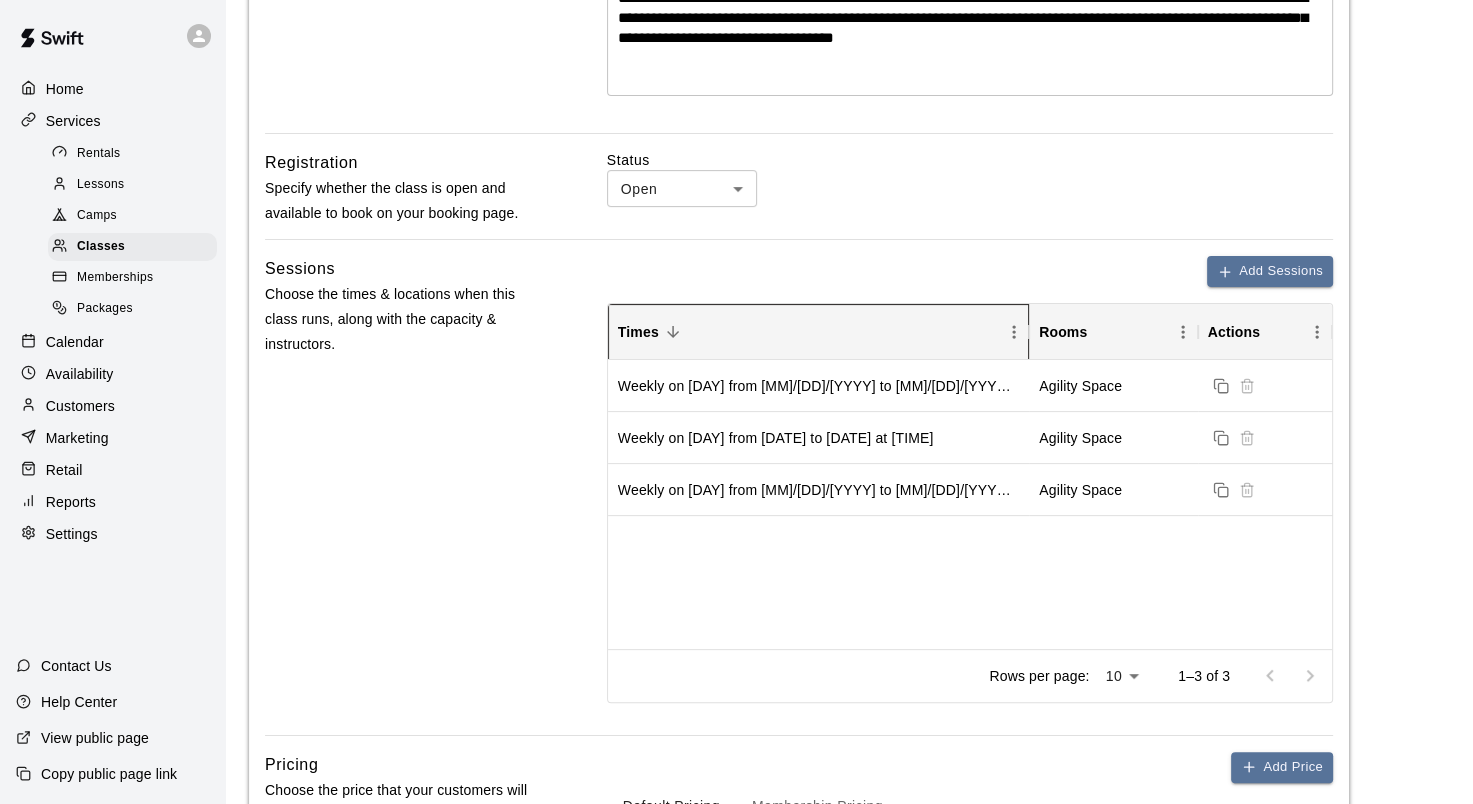 click on "Times" at bounding box center [808, 332] 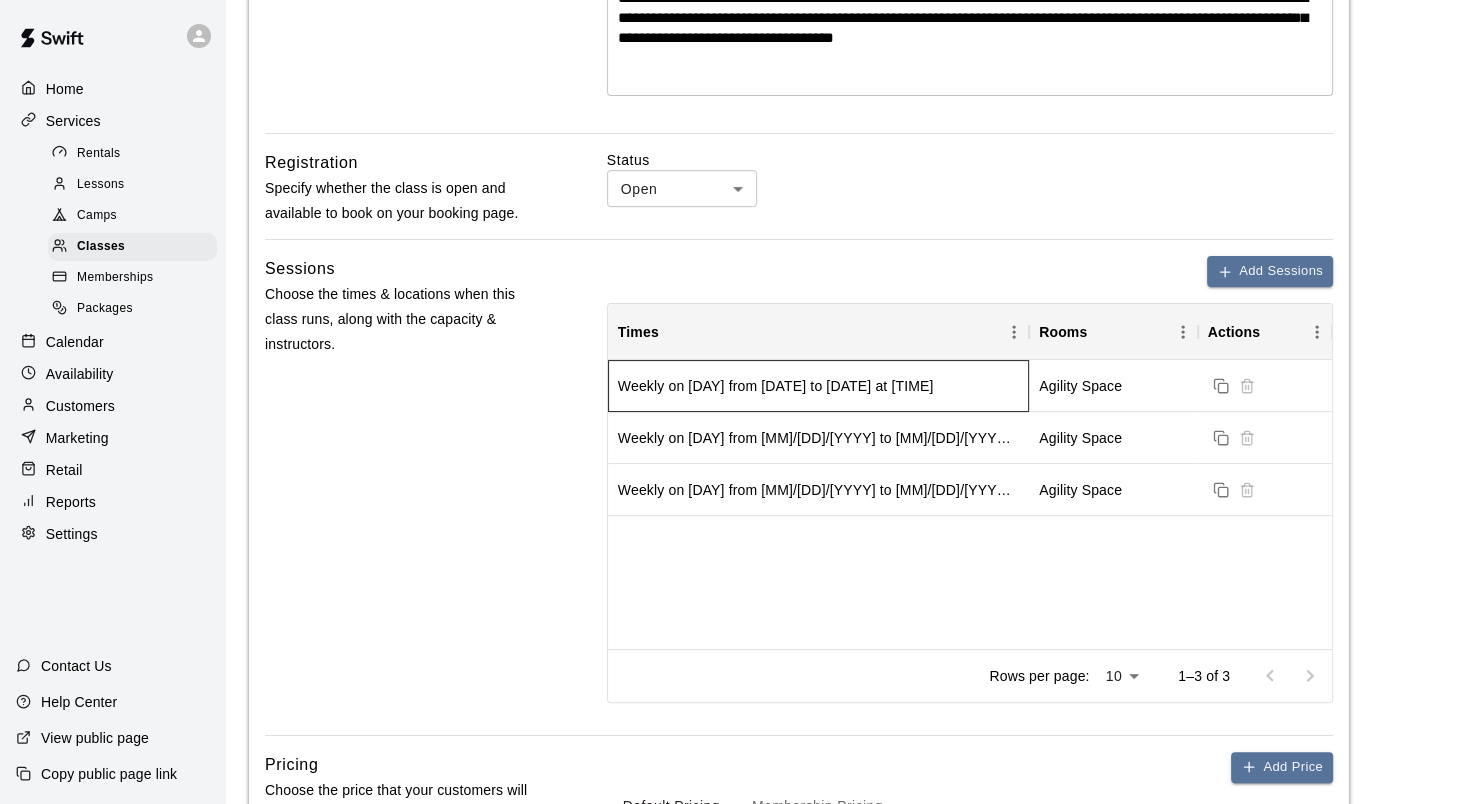 click on "Weekly on [DAY] from [DATE] to [DATE] at [TIME]" at bounding box center (776, 386) 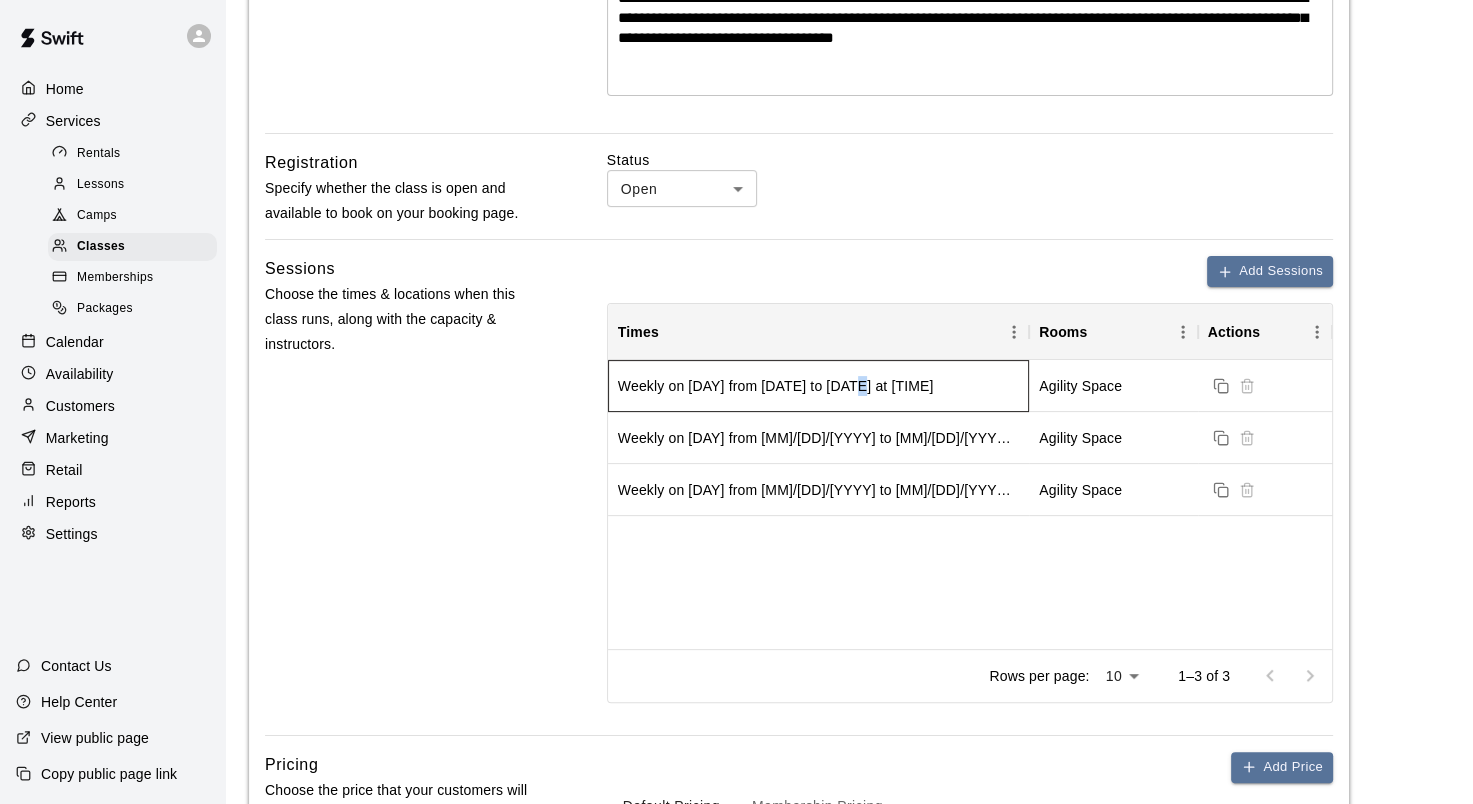 drag, startPoint x: 940, startPoint y: 388, endPoint x: 867, endPoint y: 384, distance: 73.109505 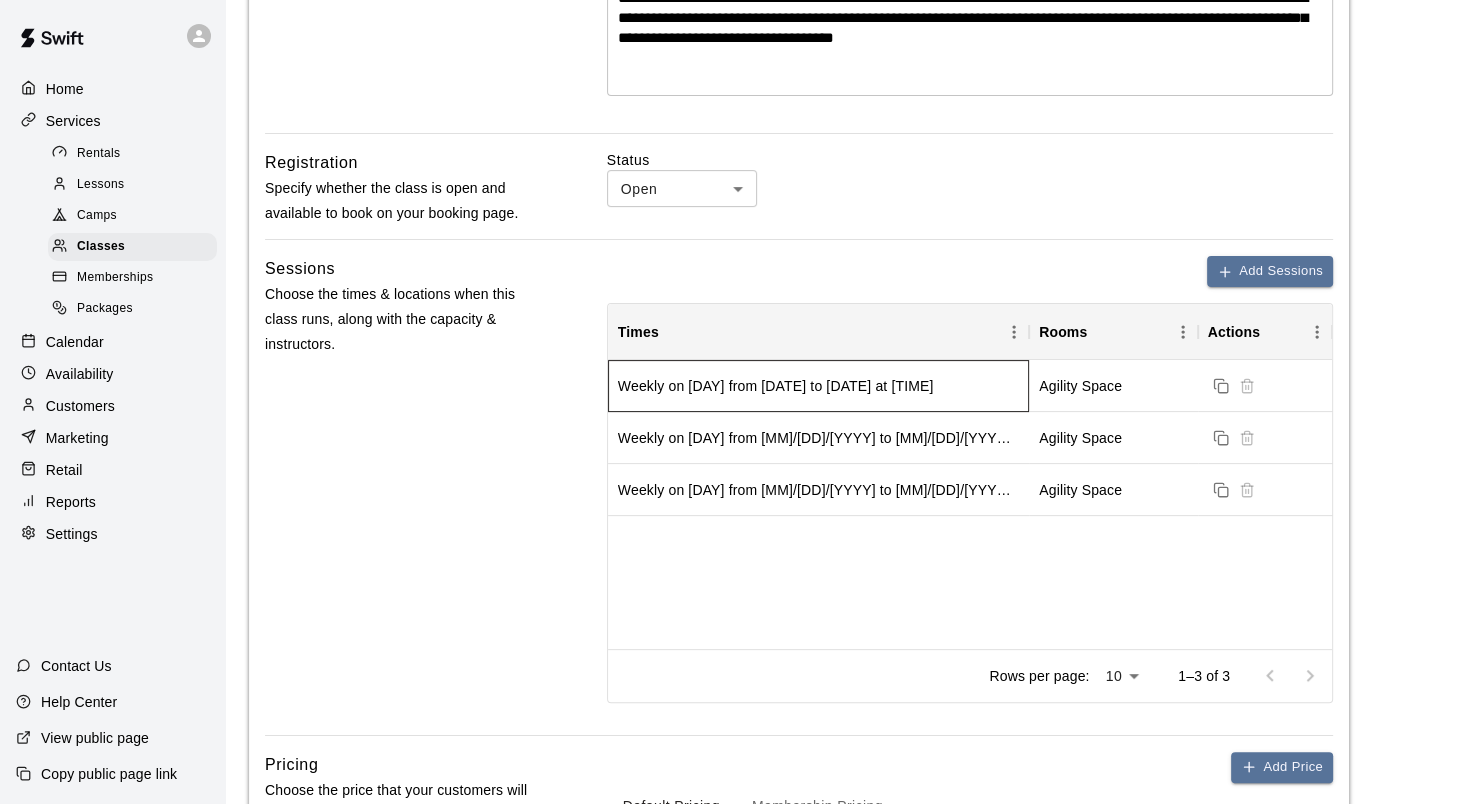 drag, startPoint x: 867, startPoint y: 384, endPoint x: 880, endPoint y: 384, distance: 13 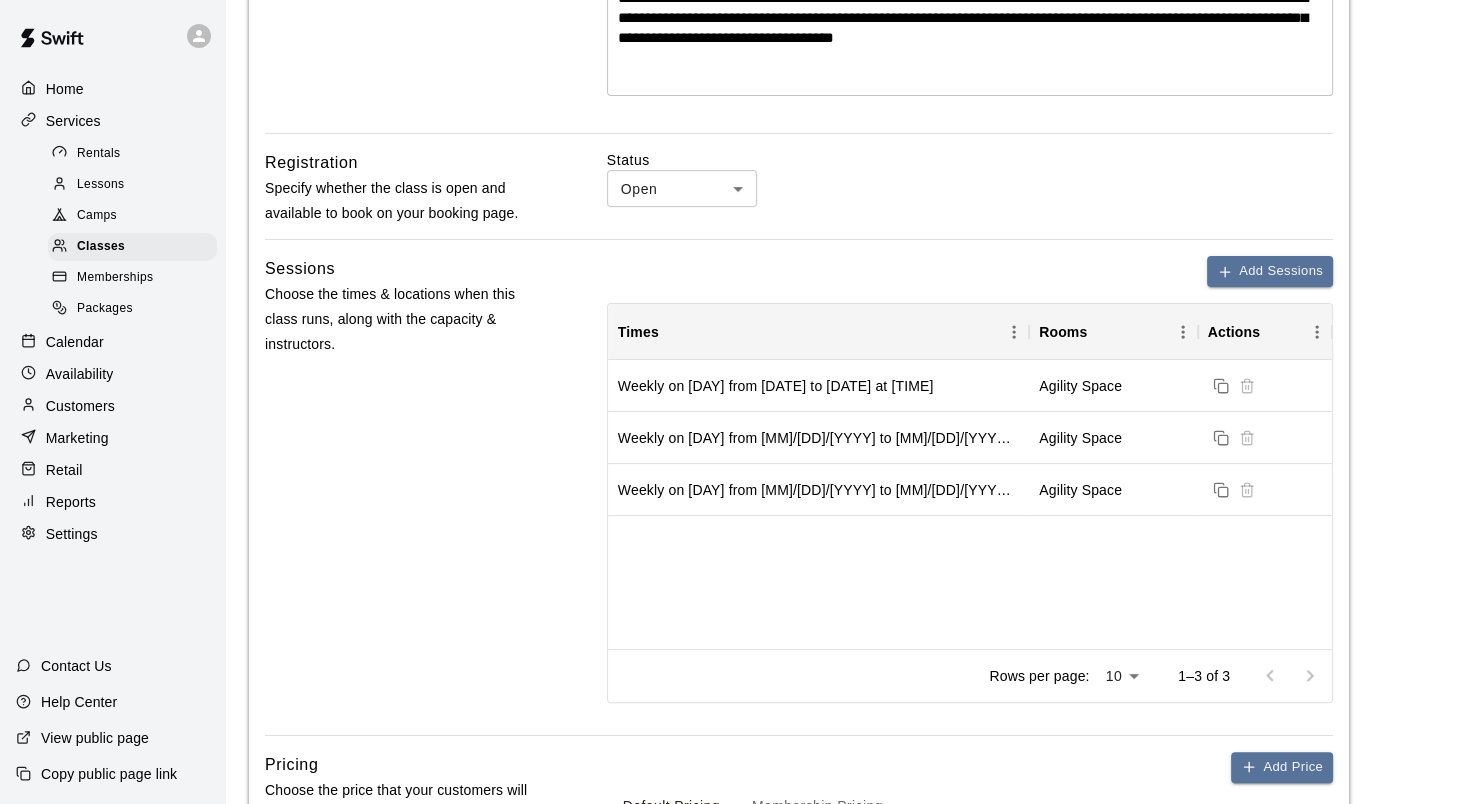 click on "Weekly on [DAY] from [DATE] to [DATE] at [TIME] Agility Space Weekly on [DAY] from [DATE] to [DATE] at [TIME] Agility Space Weekly on [DAY] from [DATE] to [DATE] at [TIME] Agility Space" at bounding box center [970, 504] 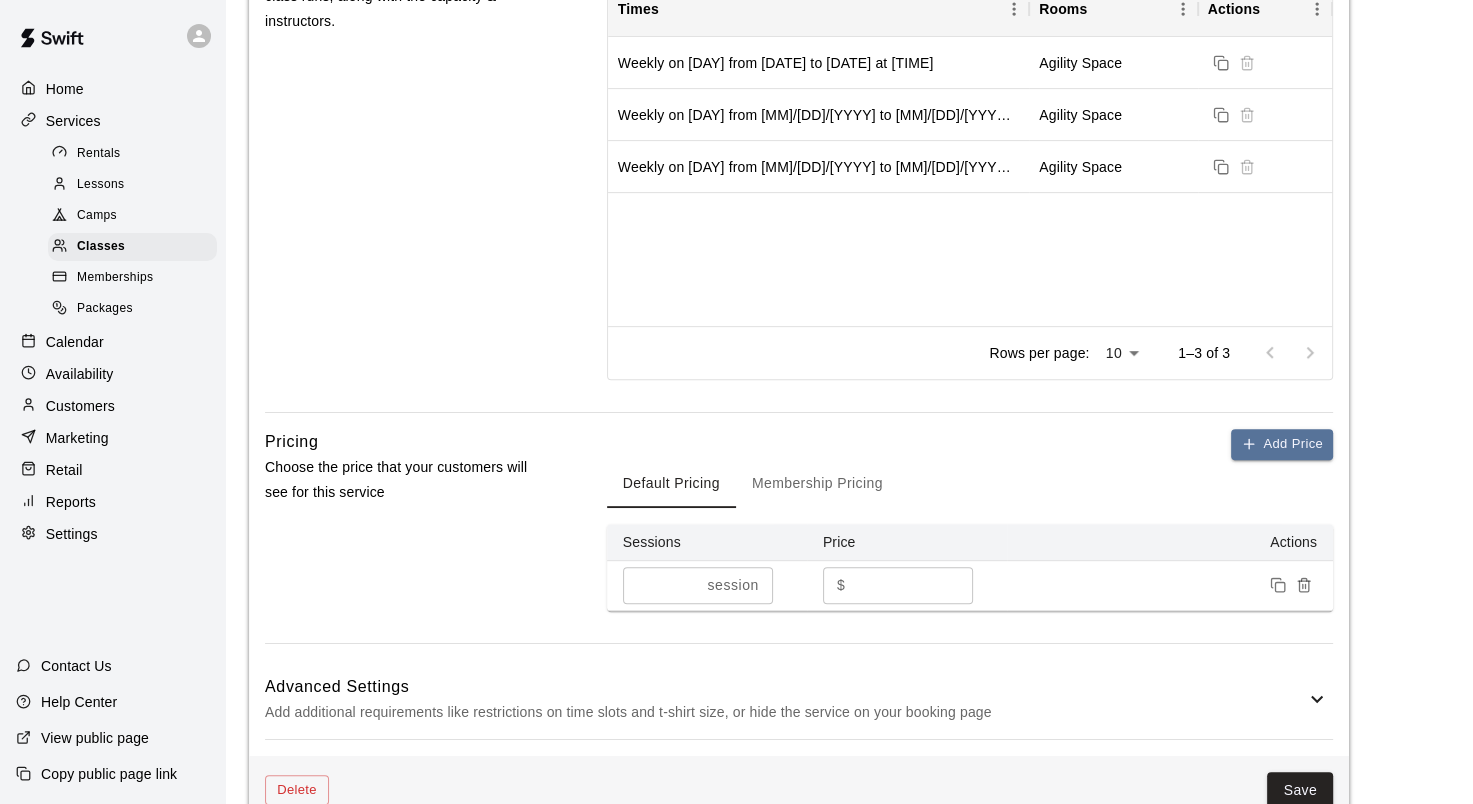 scroll, scrollTop: 1000, scrollLeft: 0, axis: vertical 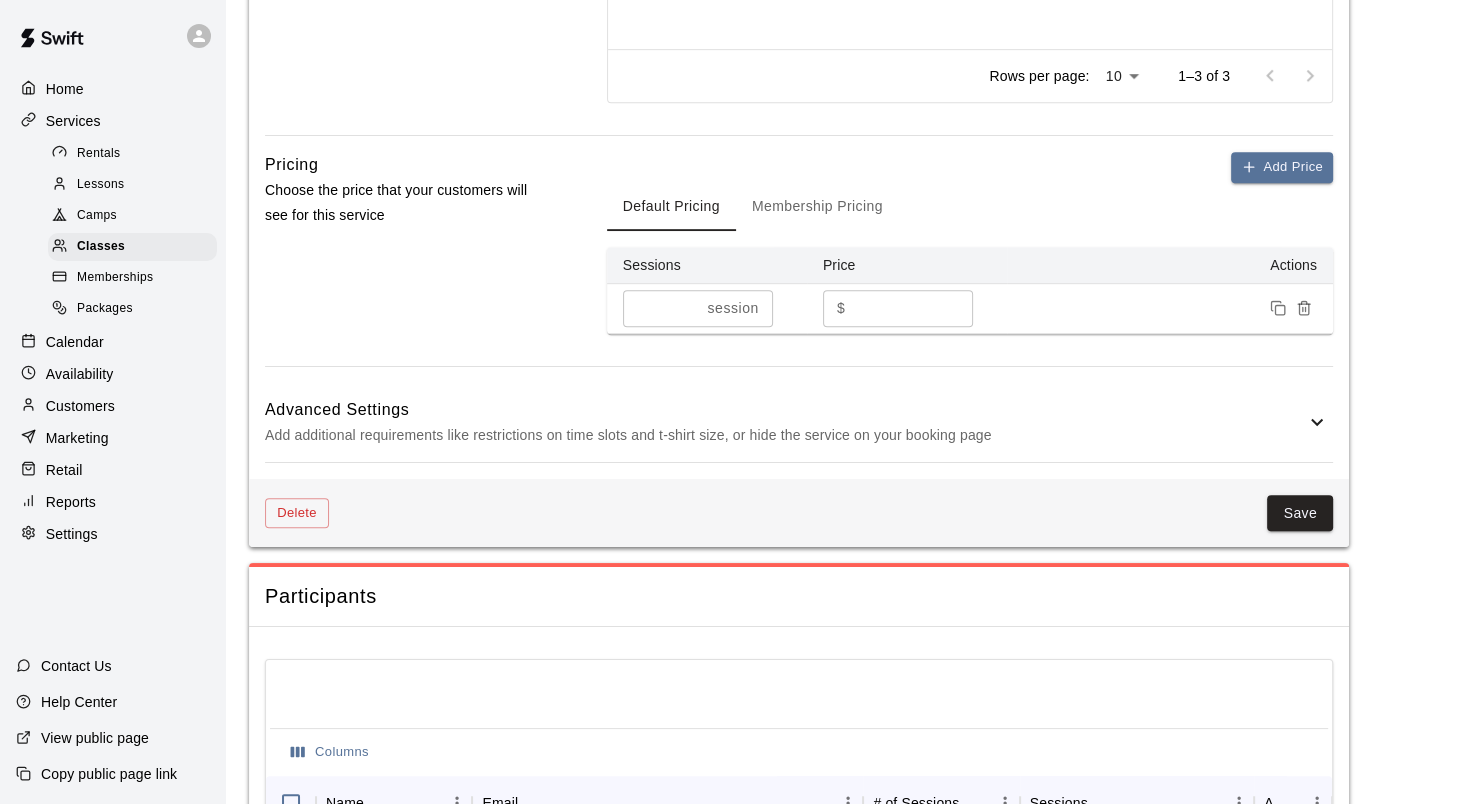 click 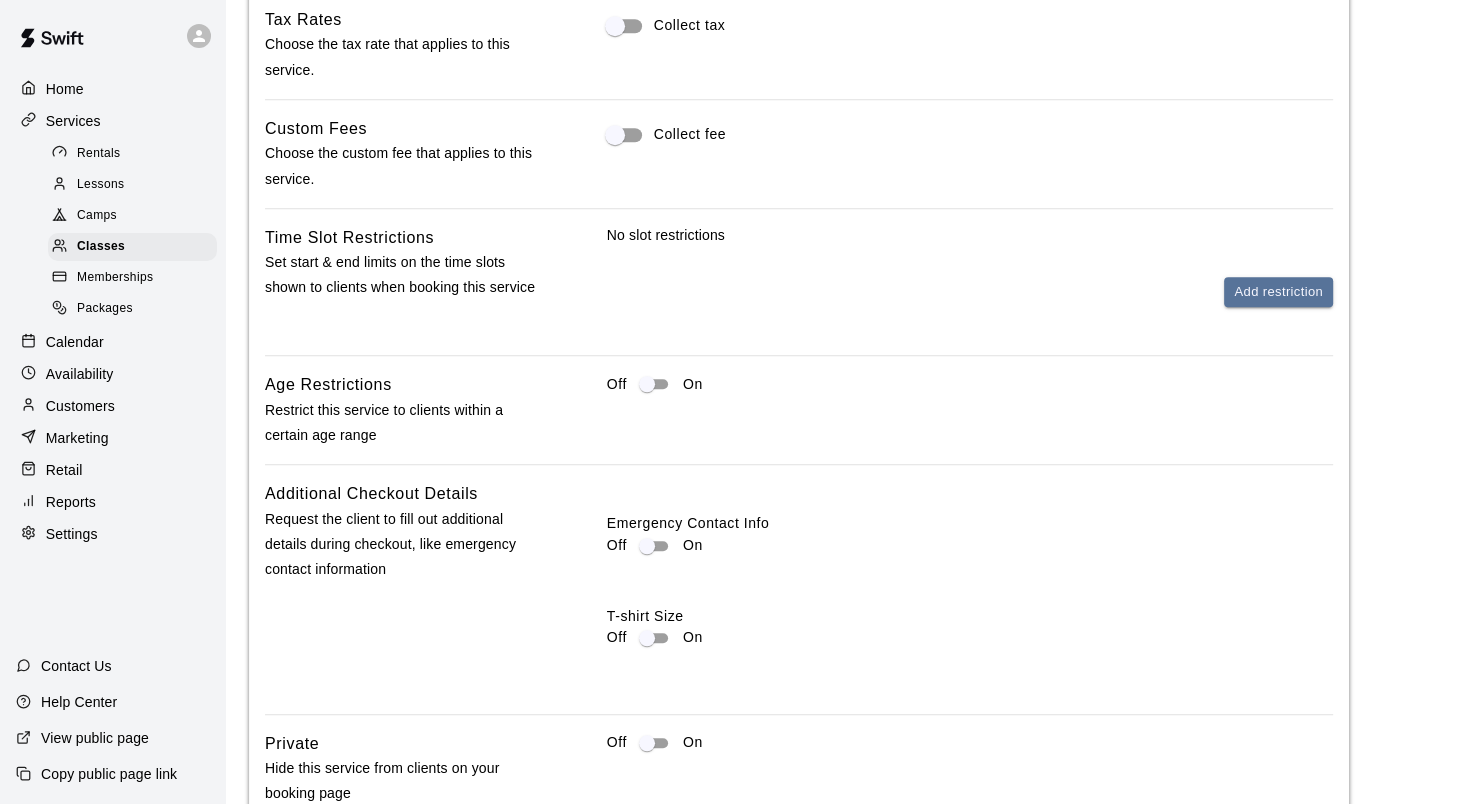 scroll, scrollTop: 1500, scrollLeft: 0, axis: vertical 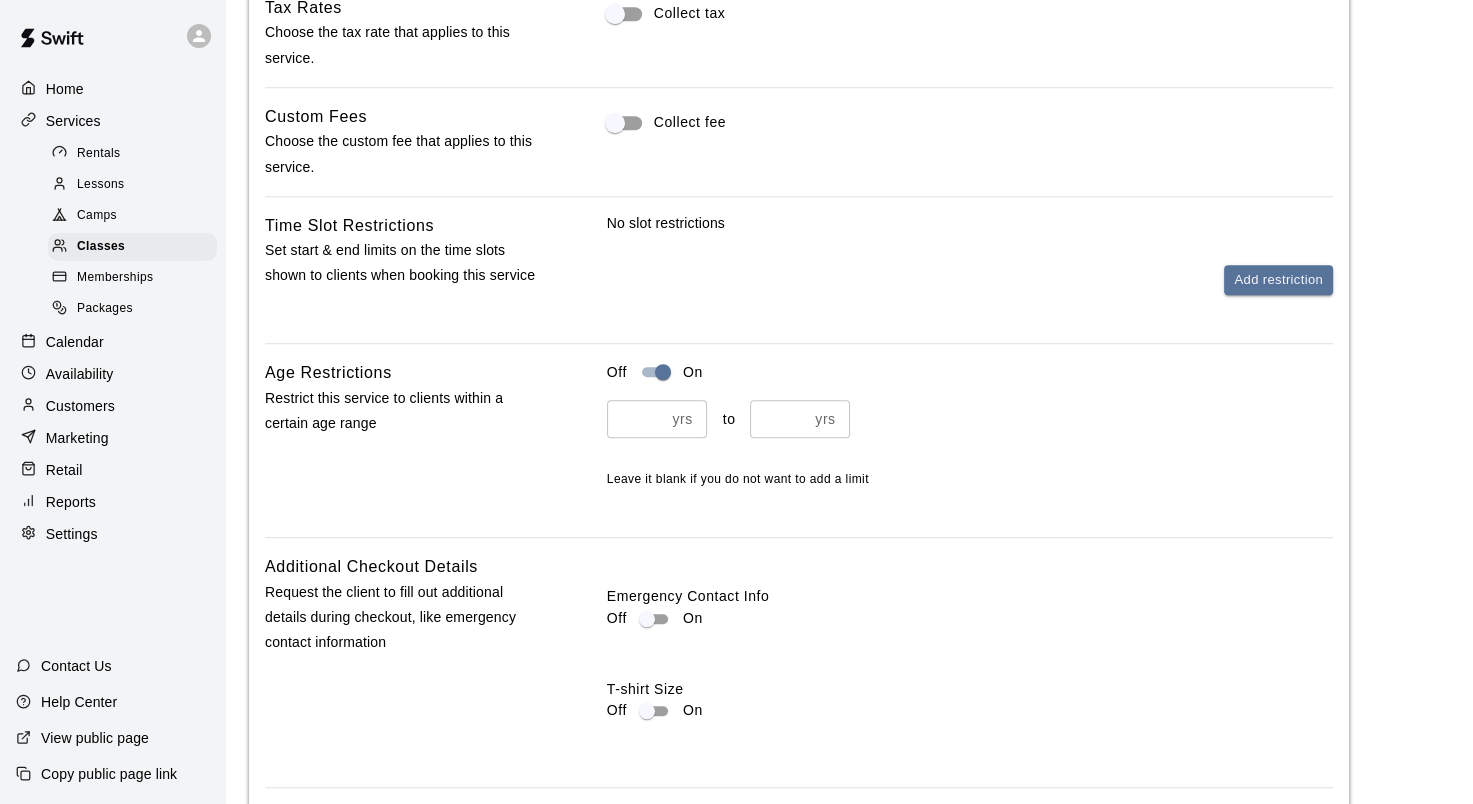 click on "yrs ​" at bounding box center [657, 418] 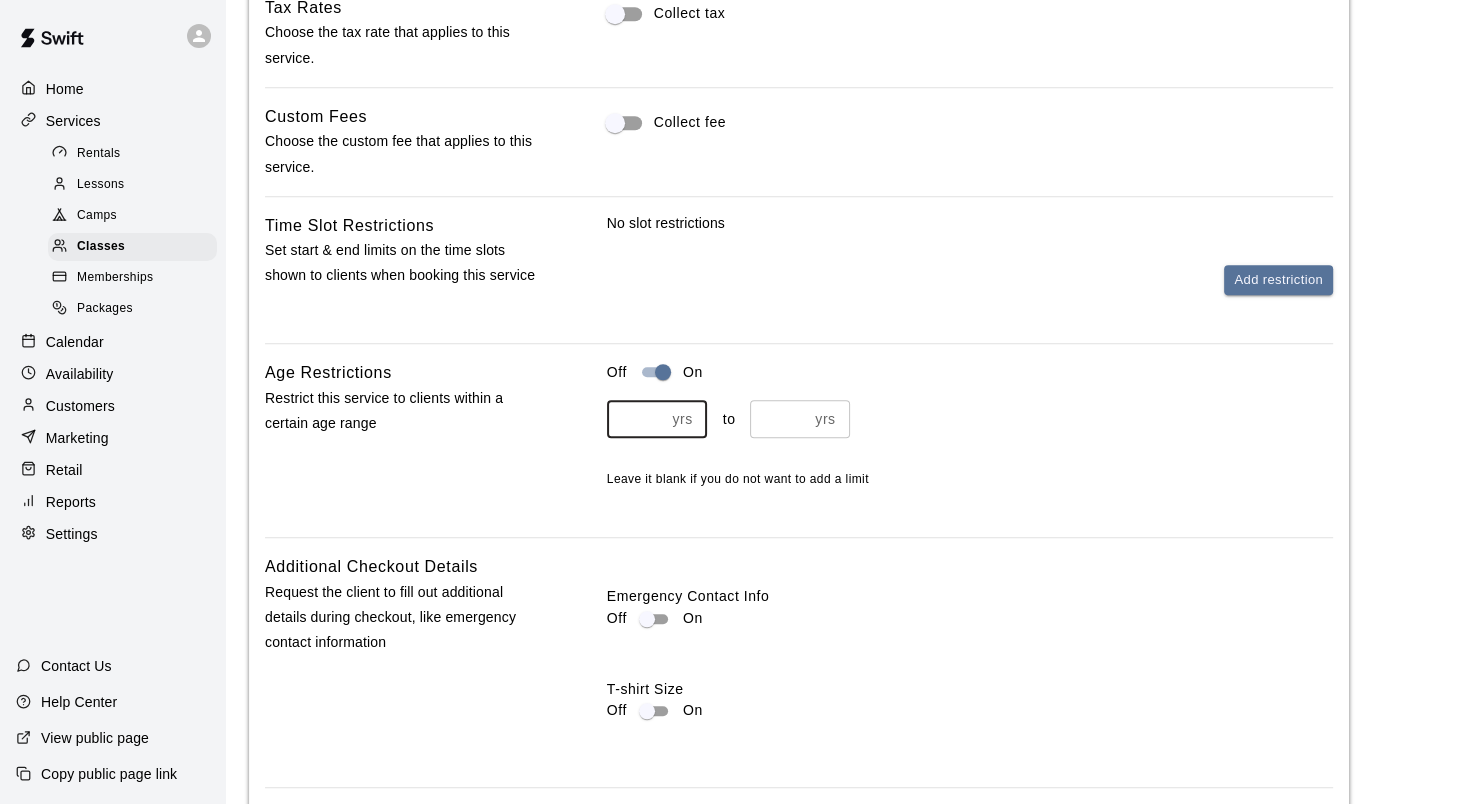 click on "*" at bounding box center [636, 418] 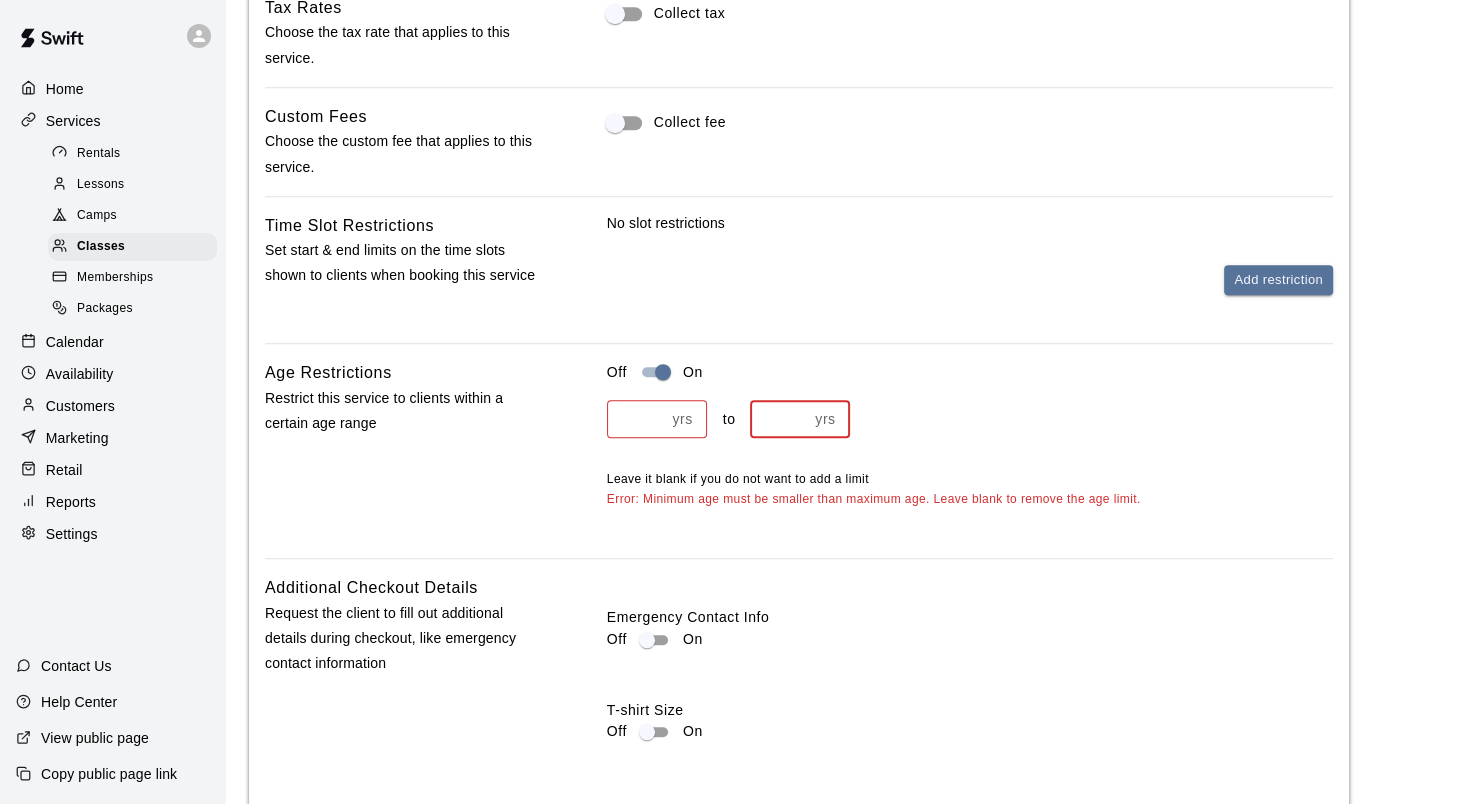 click on "*" at bounding box center (779, 418) 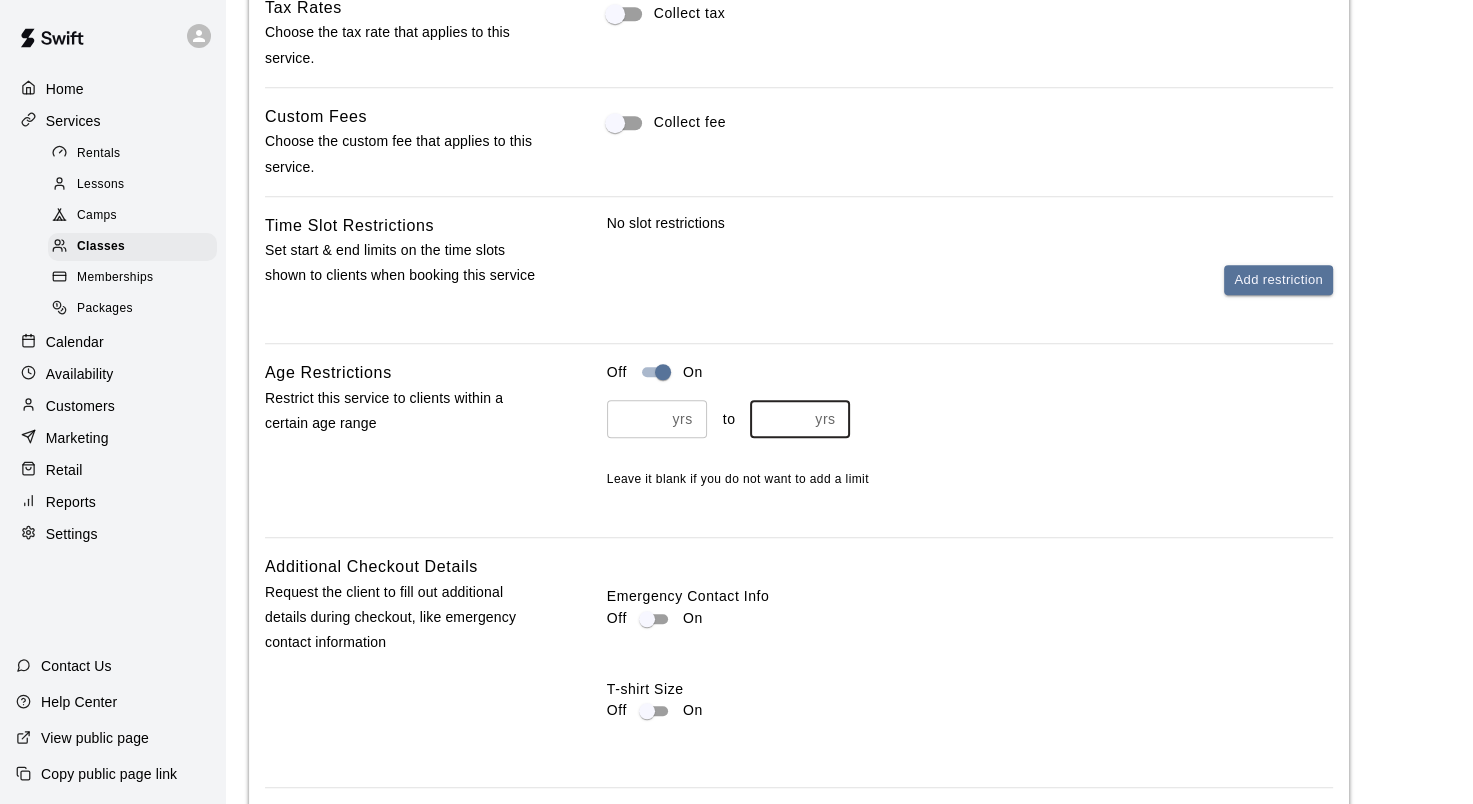 click on "*" at bounding box center (779, 418) 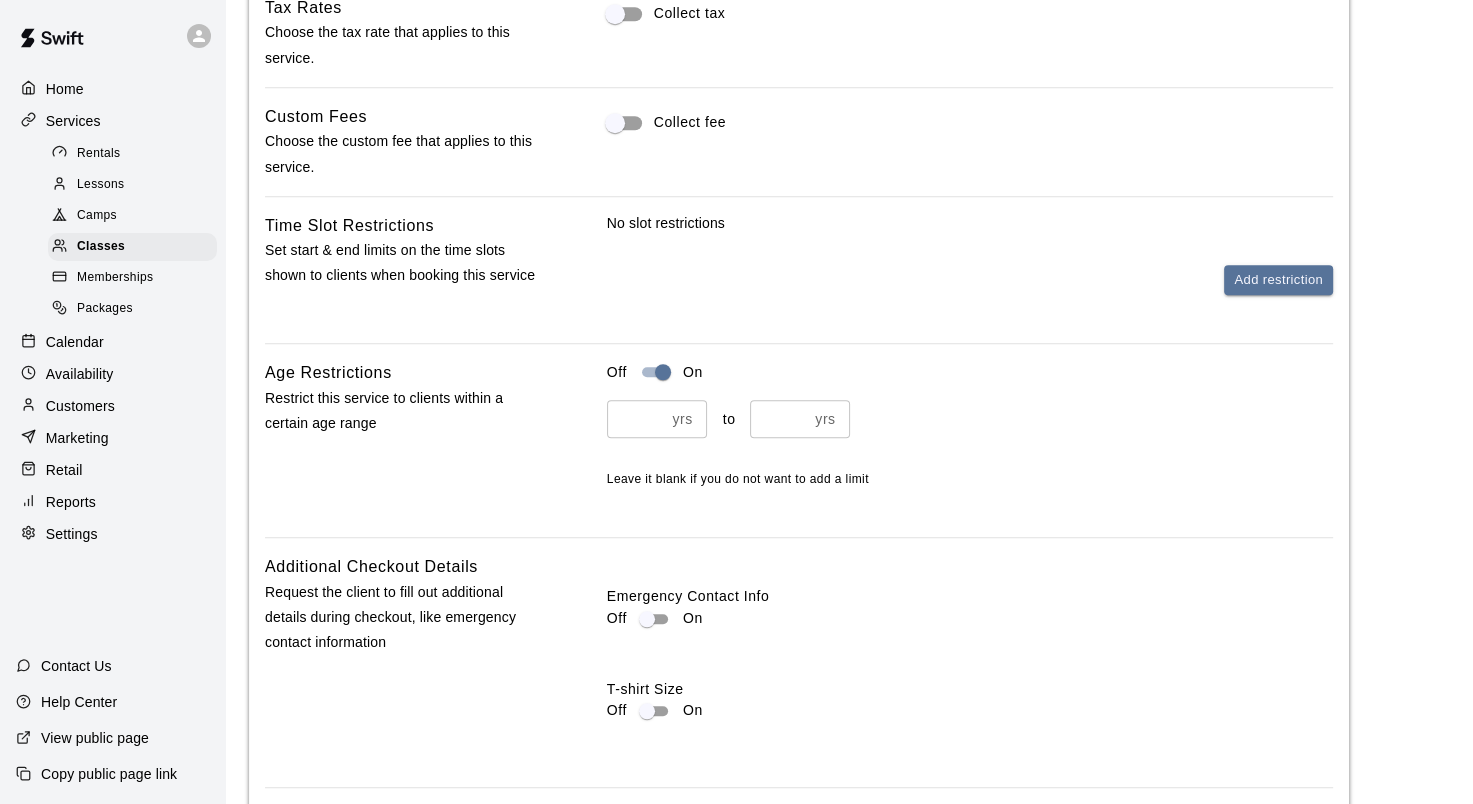 click on "* yrs ​  to  ** yrs ​ Leave it blank if you do not want to add a limit" at bounding box center [970, 444] 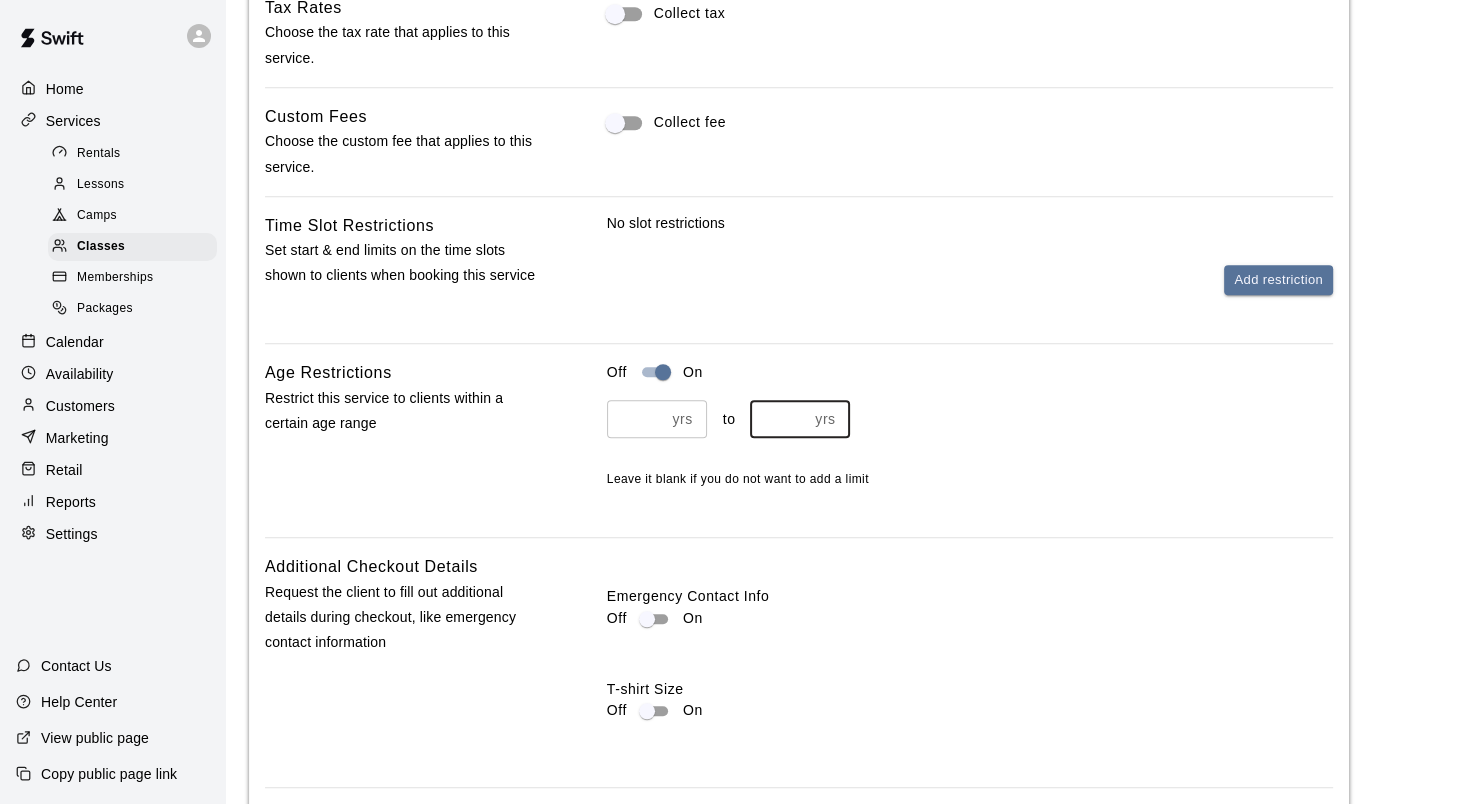 click on "**" at bounding box center [779, 418] 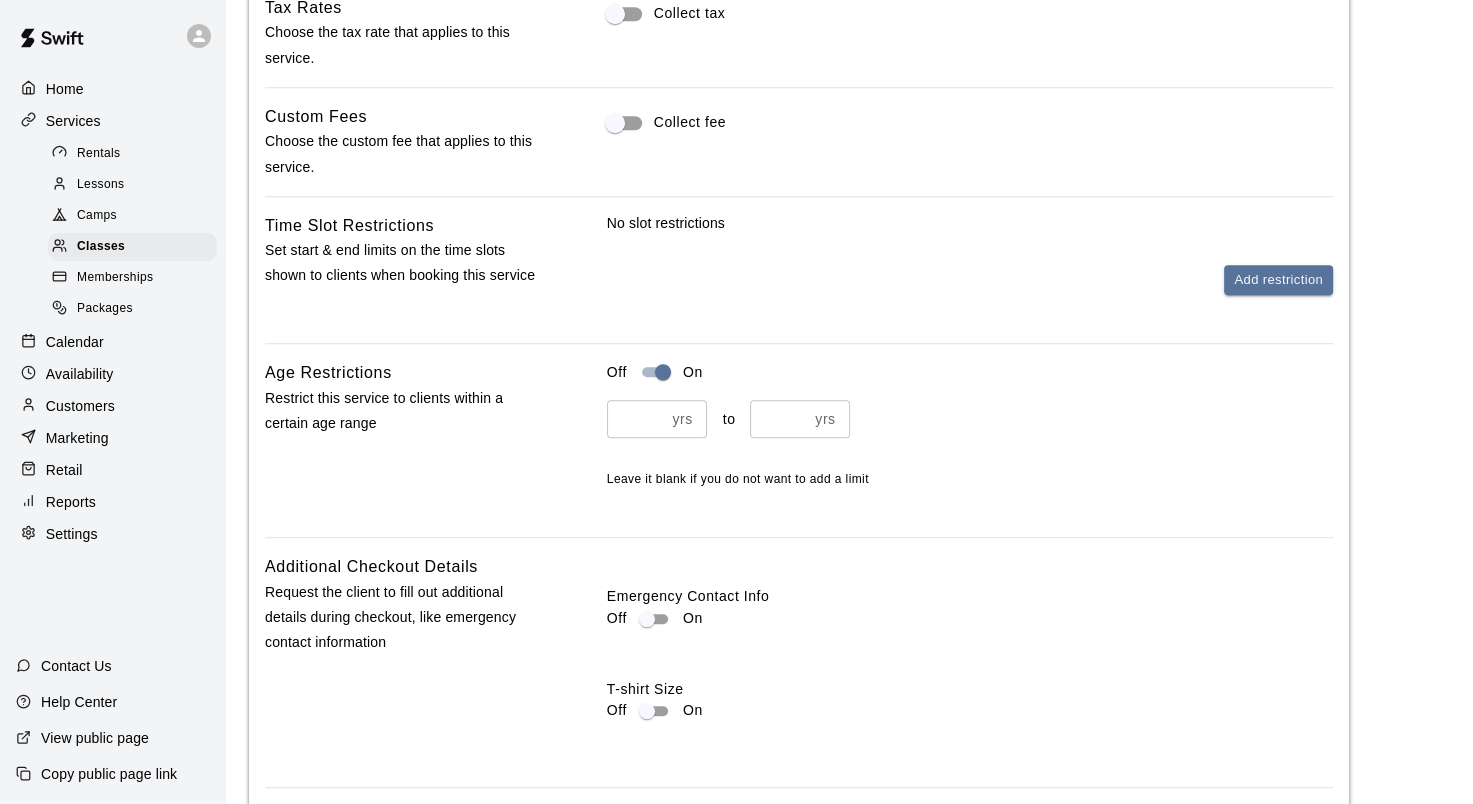 click on "Leave it blank if you do not want to add a limit" at bounding box center (970, 480) 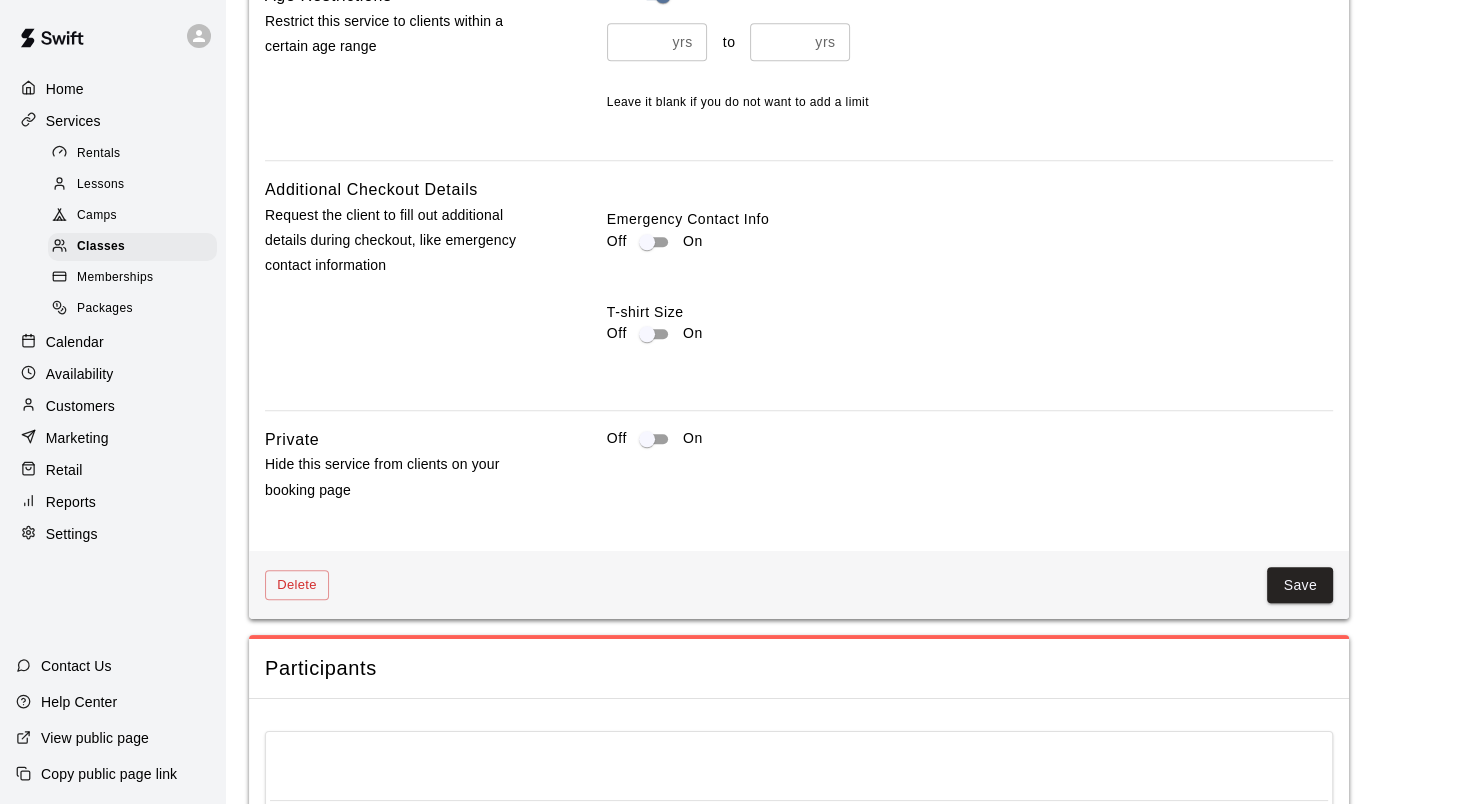 scroll, scrollTop: 1900, scrollLeft: 0, axis: vertical 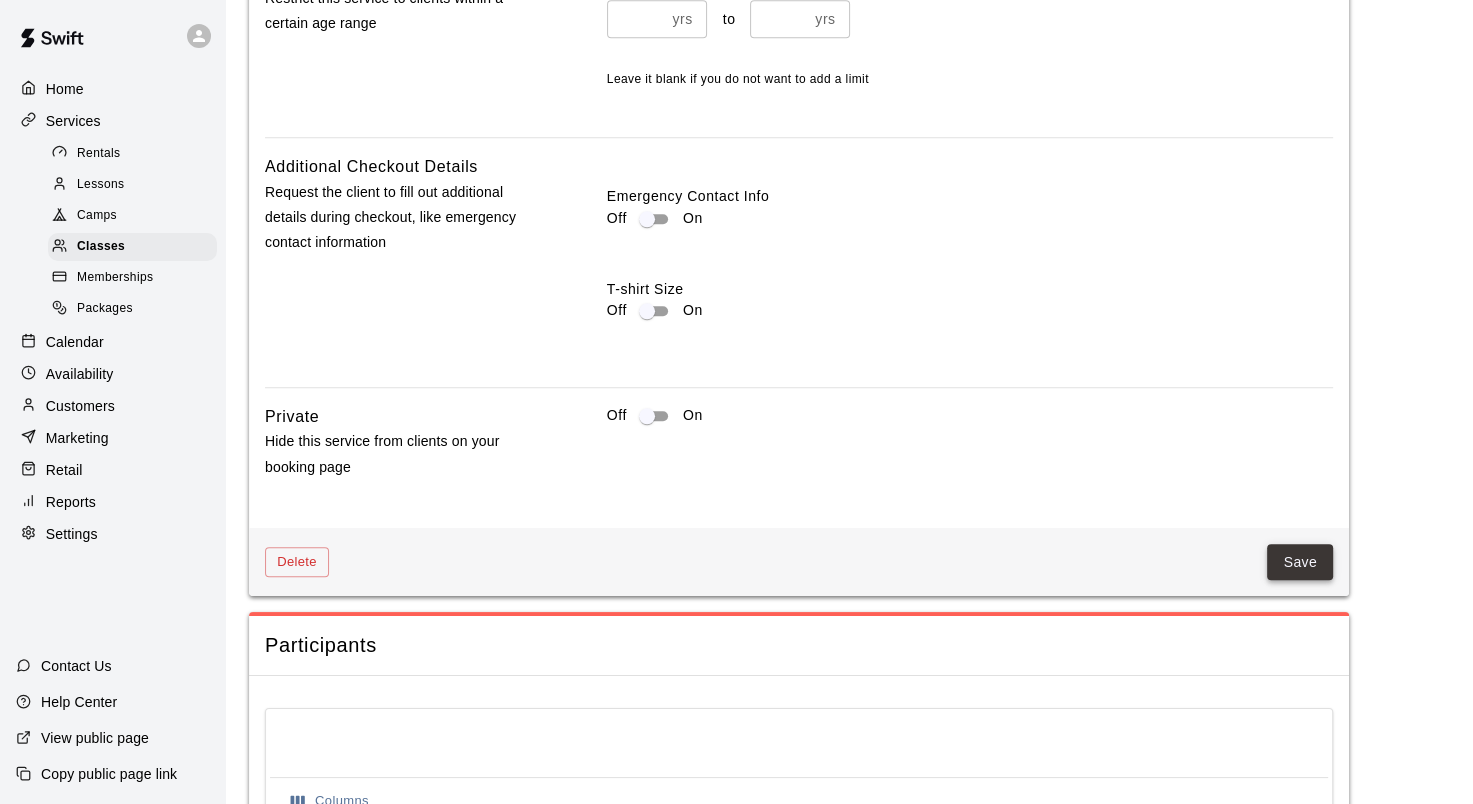 click on "Save" at bounding box center [1300, 562] 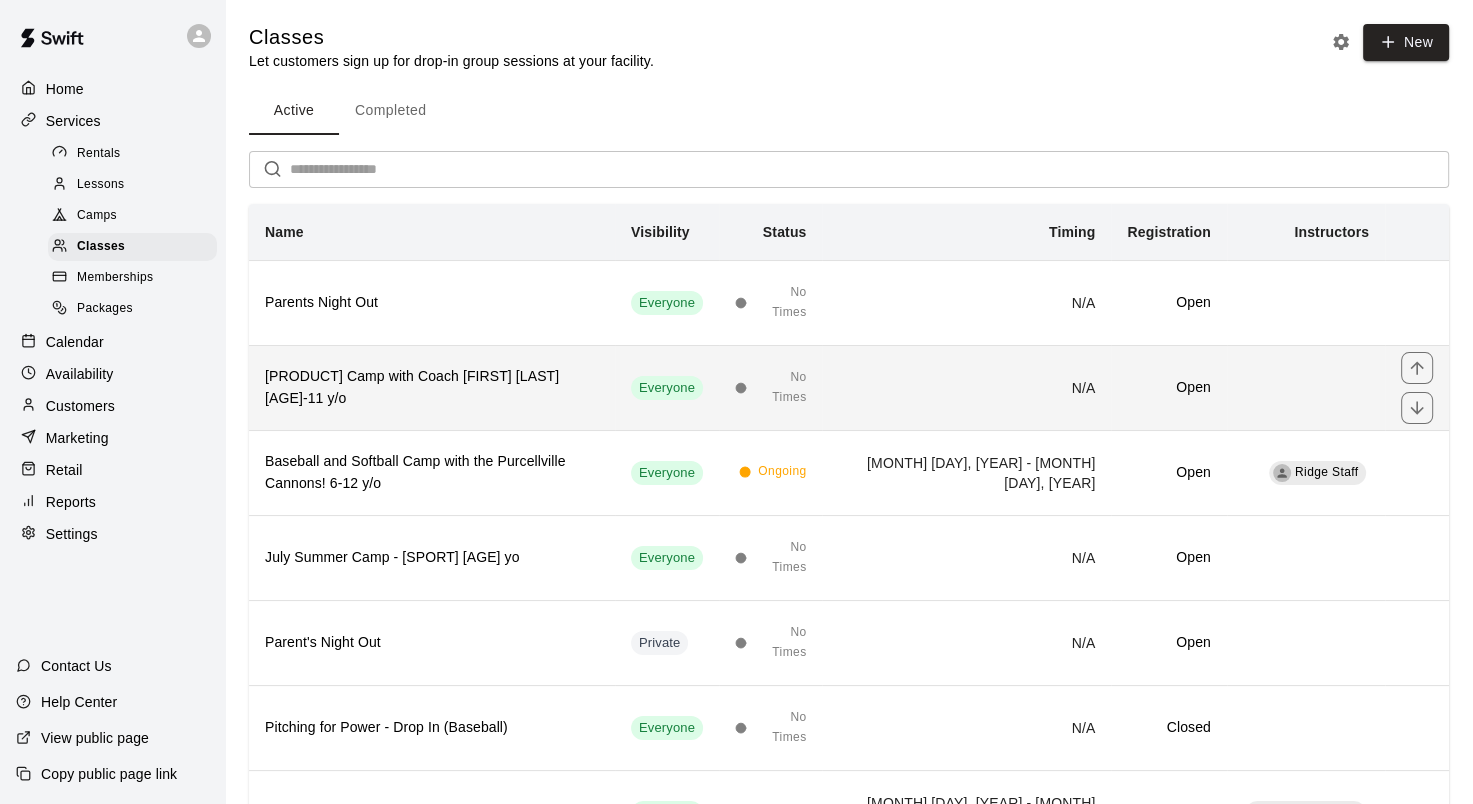 scroll, scrollTop: 184, scrollLeft: 0, axis: vertical 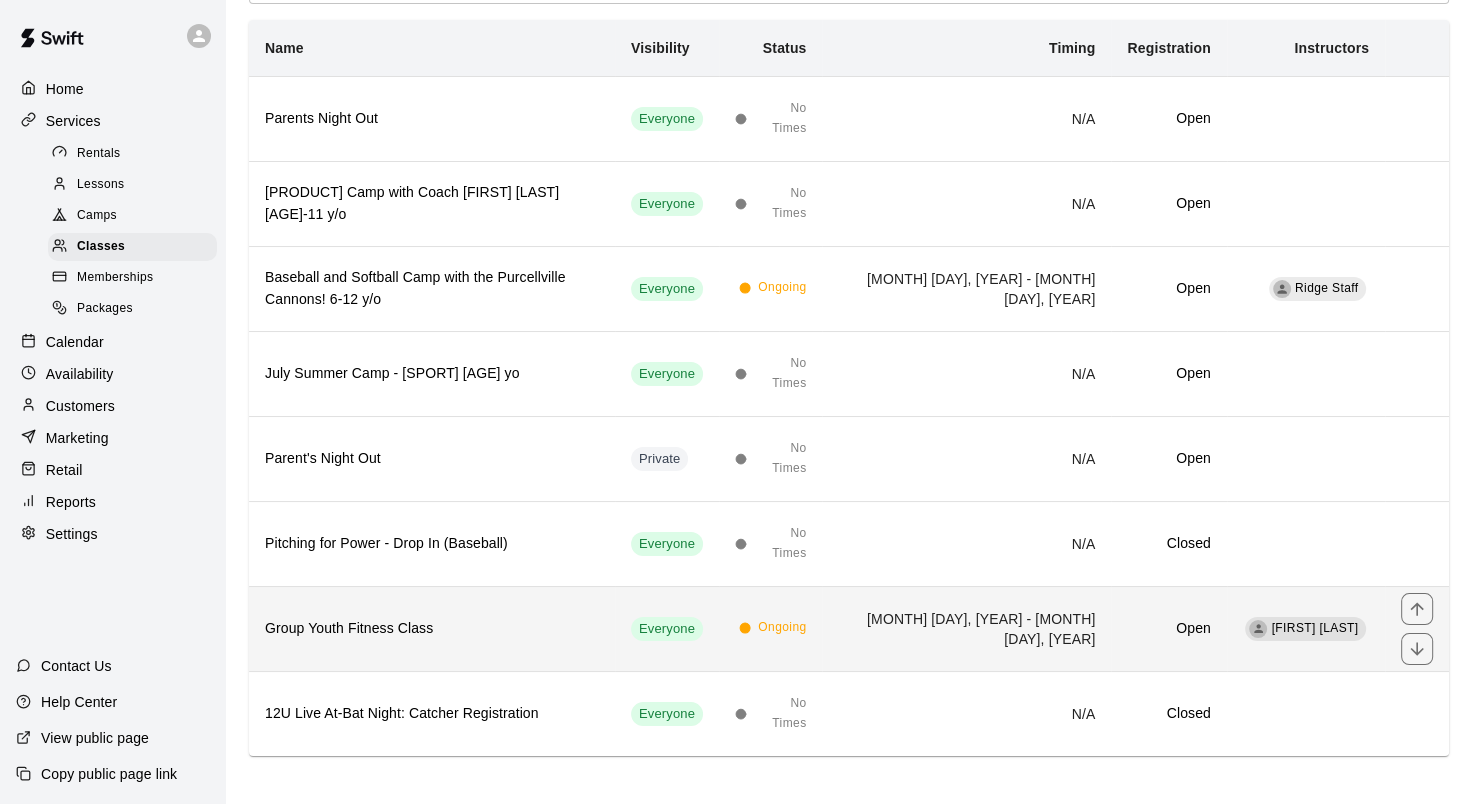 click on "Group Youth Fitness Class" at bounding box center (432, 629) 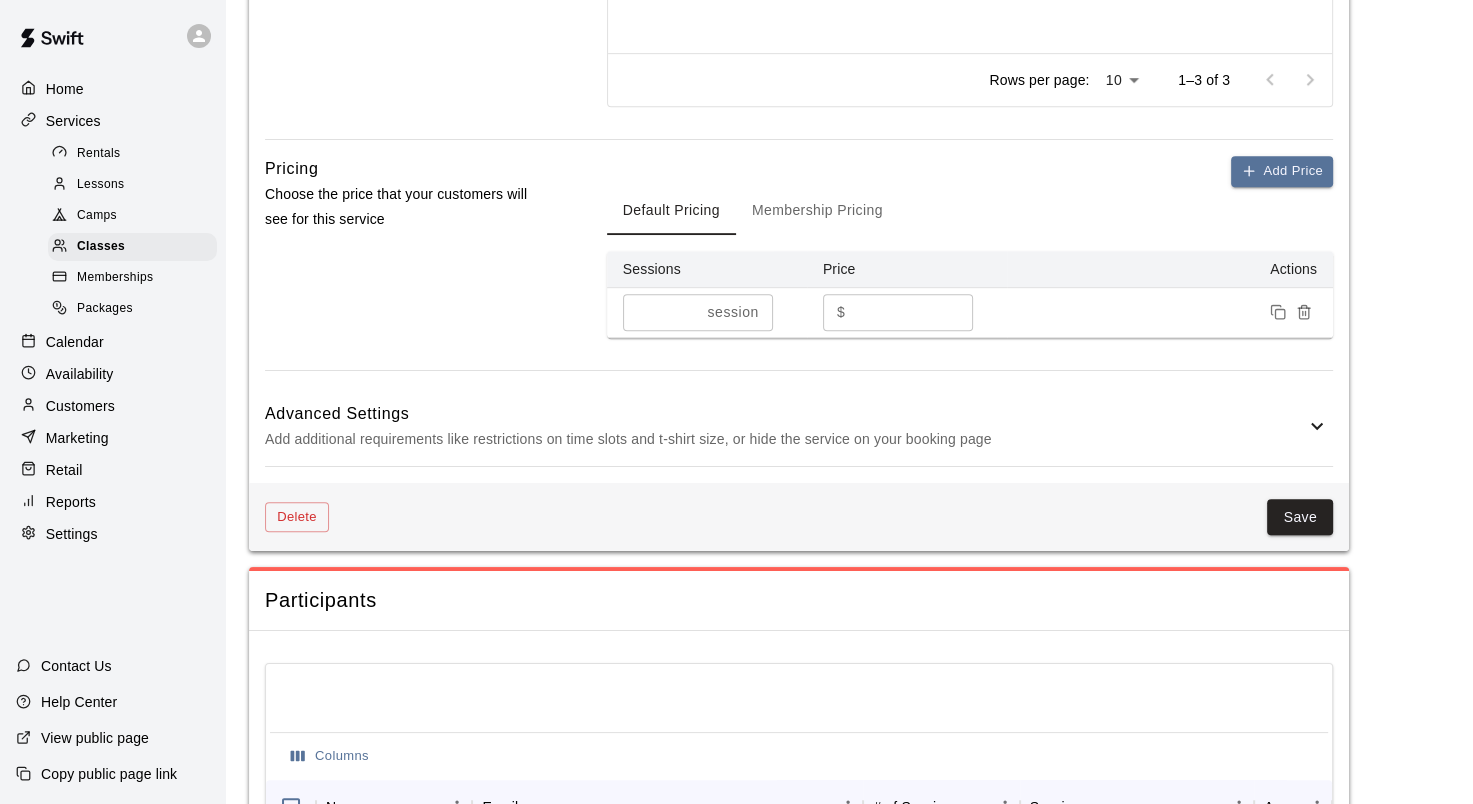 scroll, scrollTop: 1200, scrollLeft: 0, axis: vertical 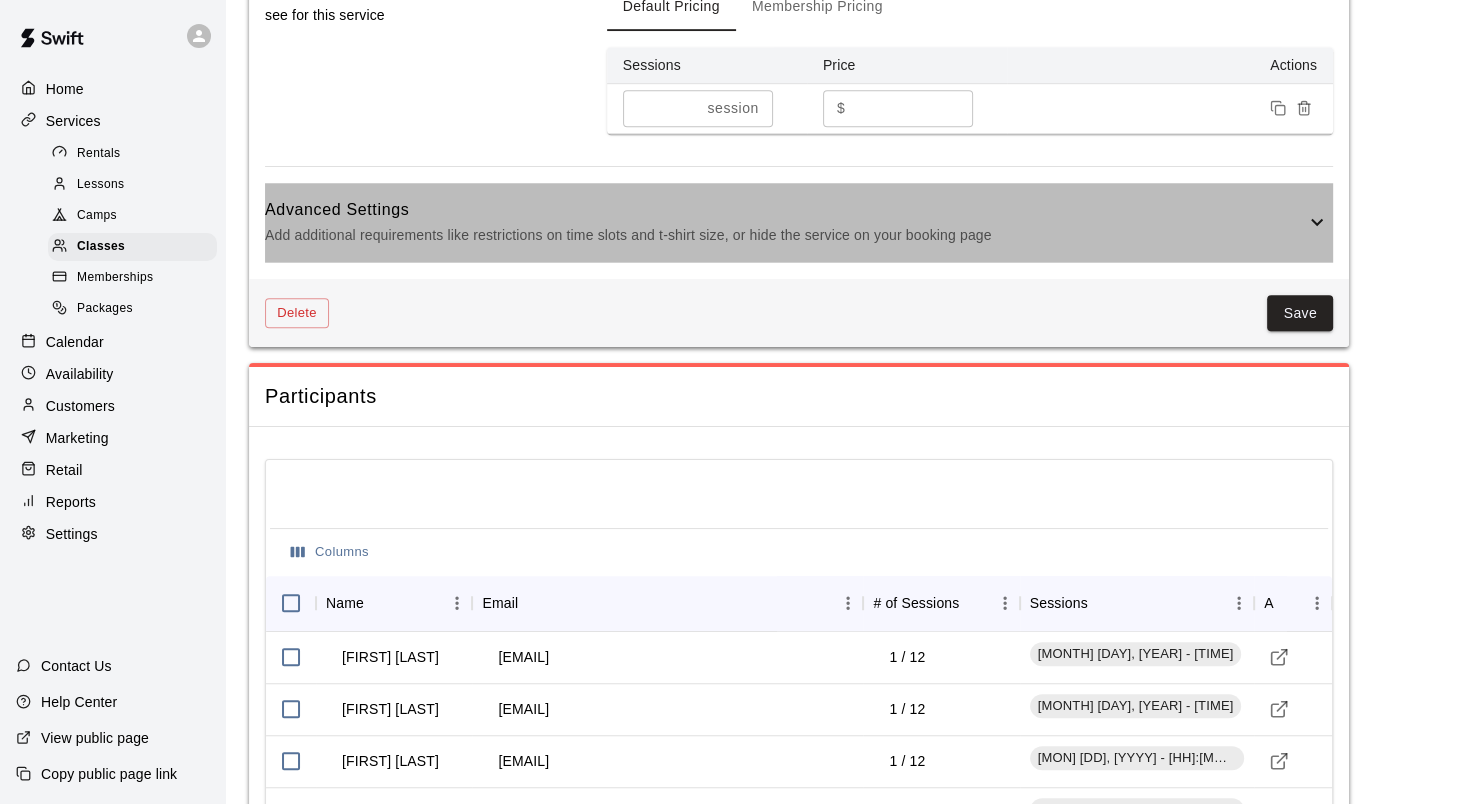 click 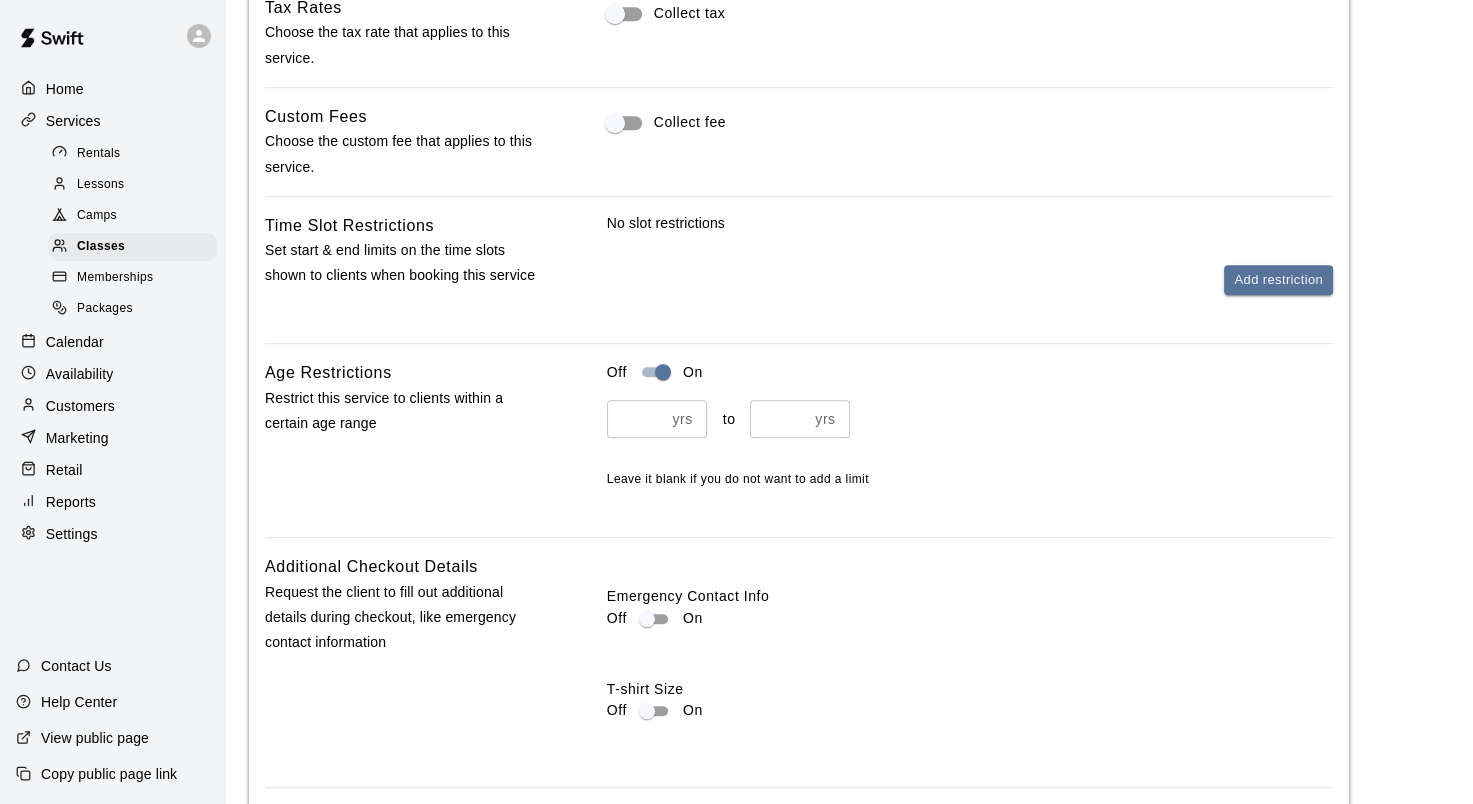 scroll, scrollTop: 2200, scrollLeft: 0, axis: vertical 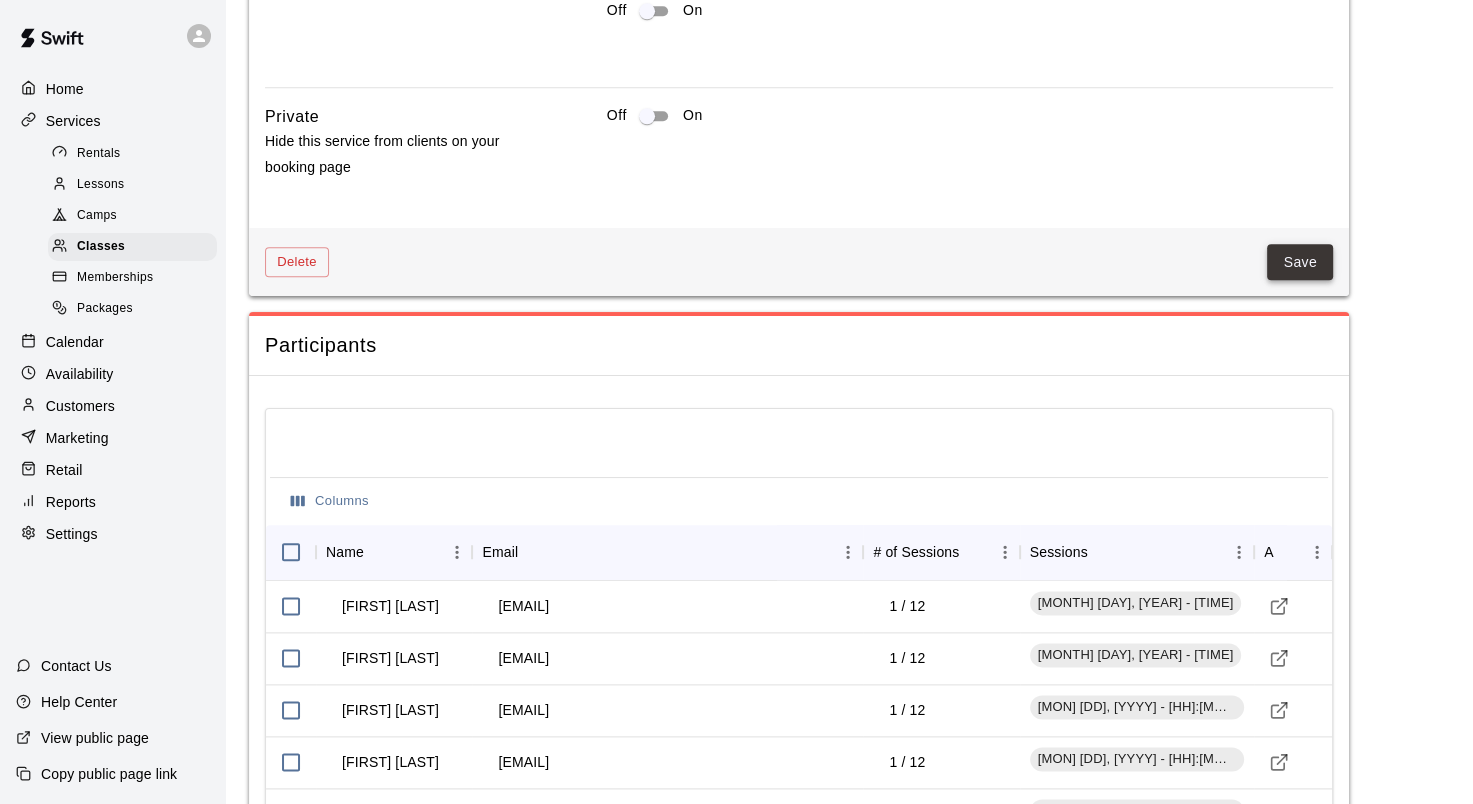 click on "Save" at bounding box center (1300, 262) 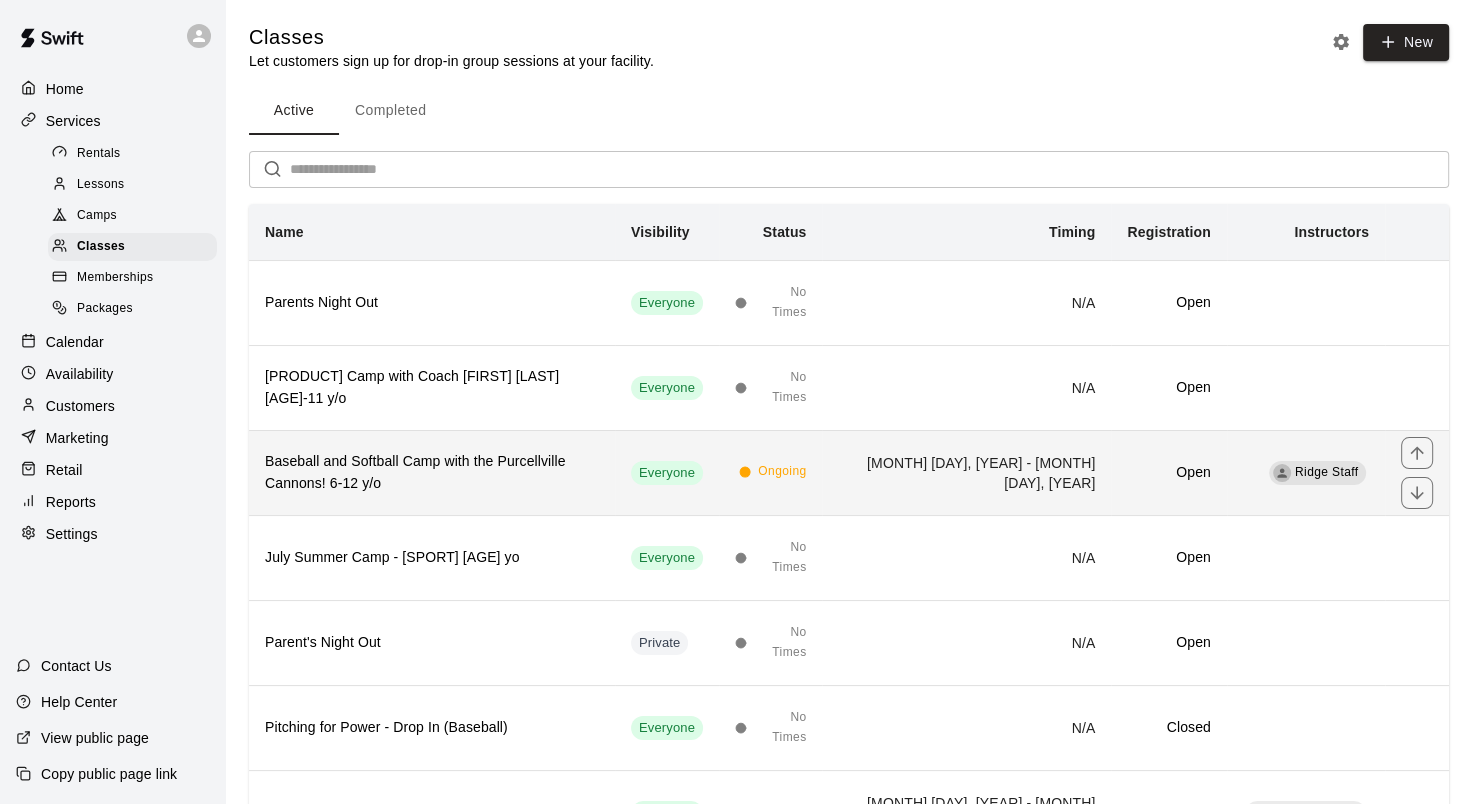 scroll, scrollTop: 184, scrollLeft: 0, axis: vertical 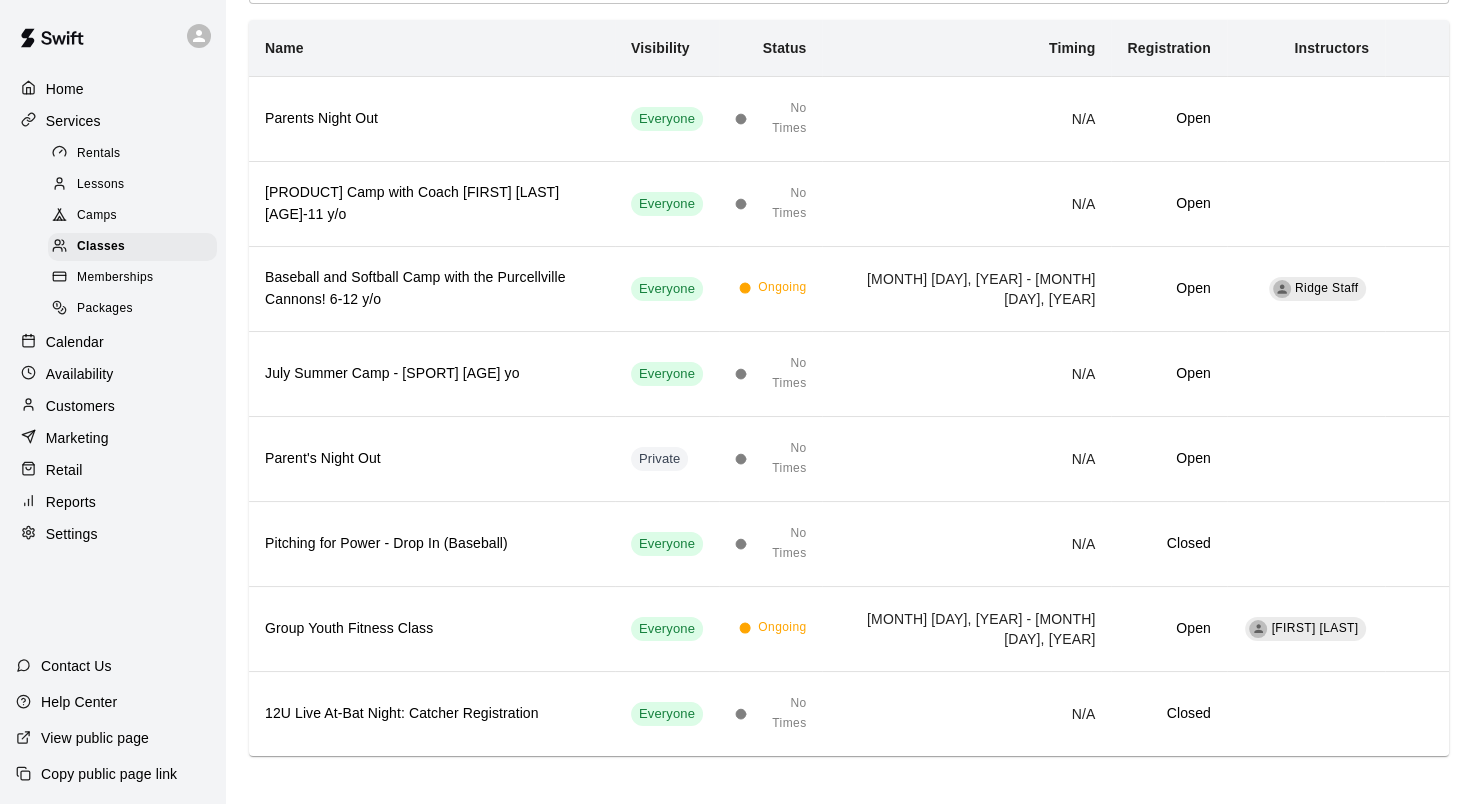 click on "Calendar" at bounding box center [75, 342] 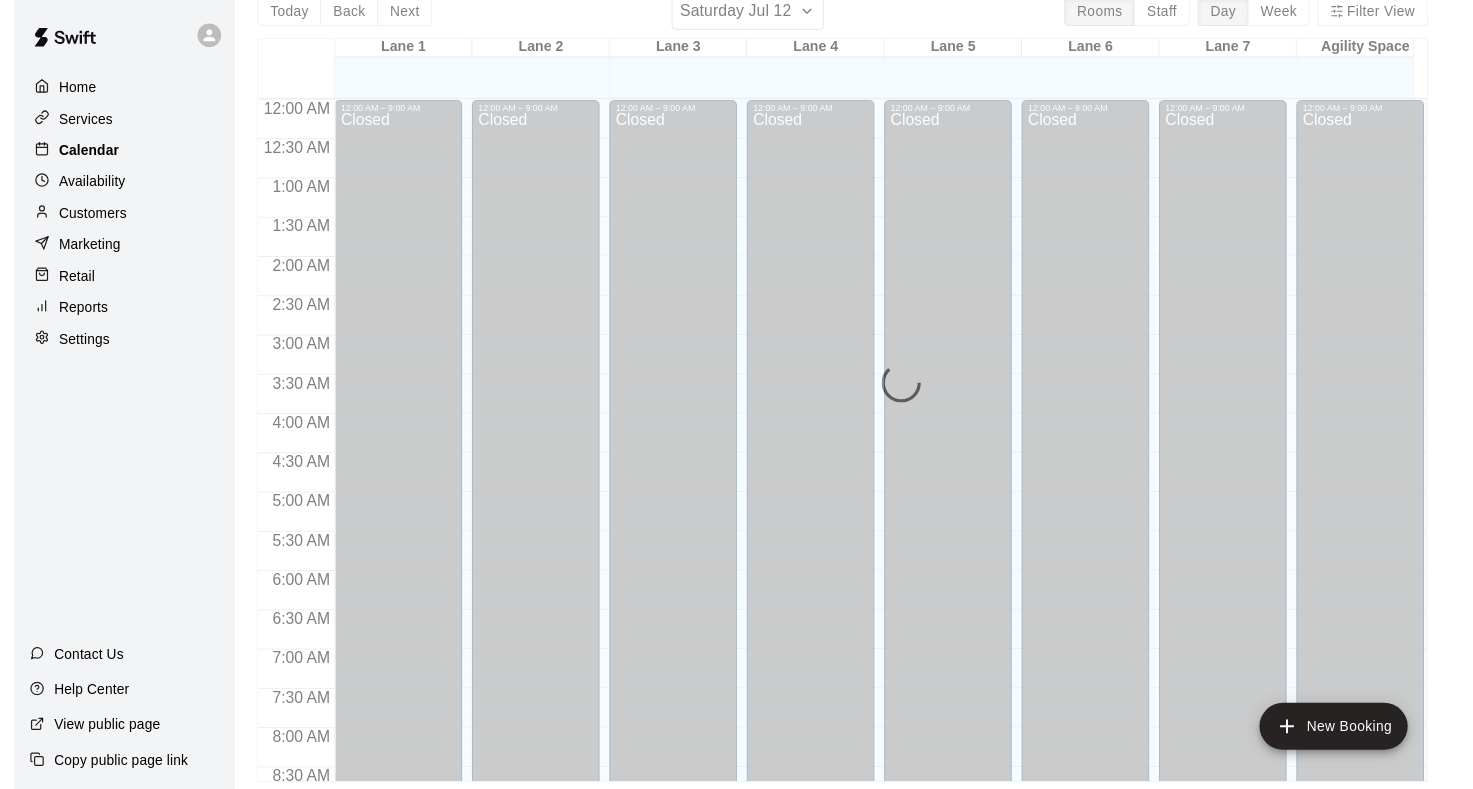 scroll, scrollTop: 0, scrollLeft: 0, axis: both 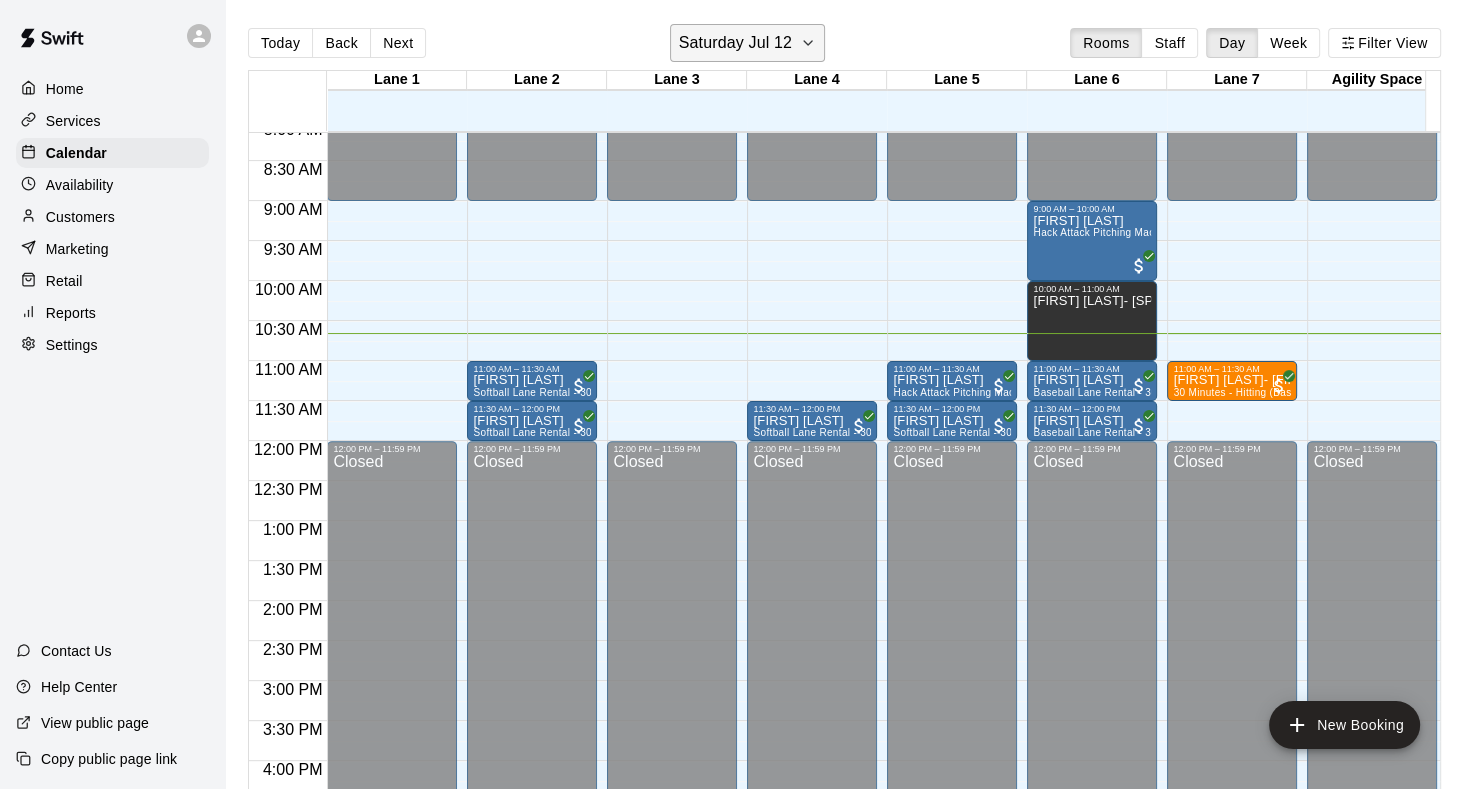 click 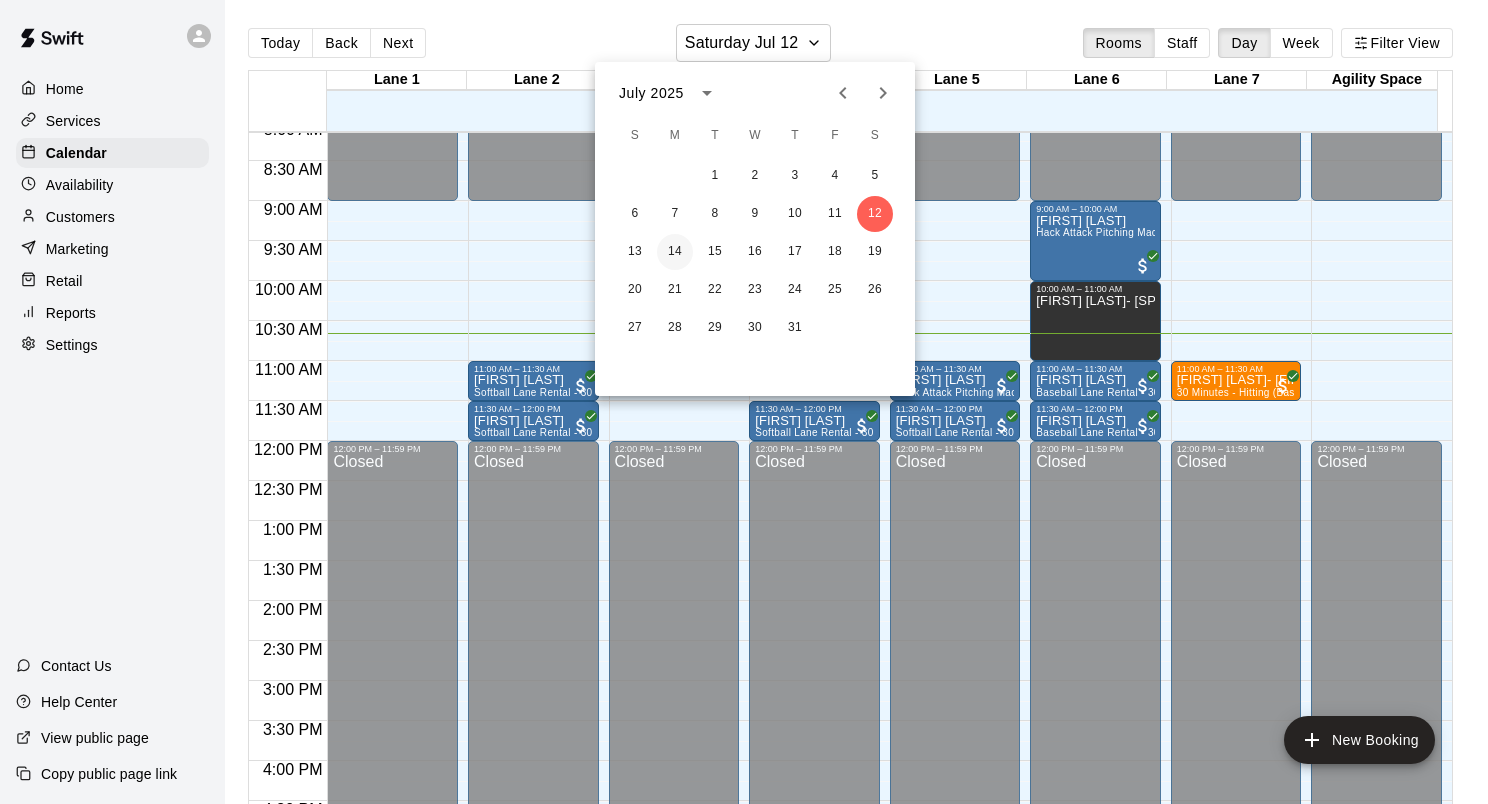 click on "14" at bounding box center [675, 252] 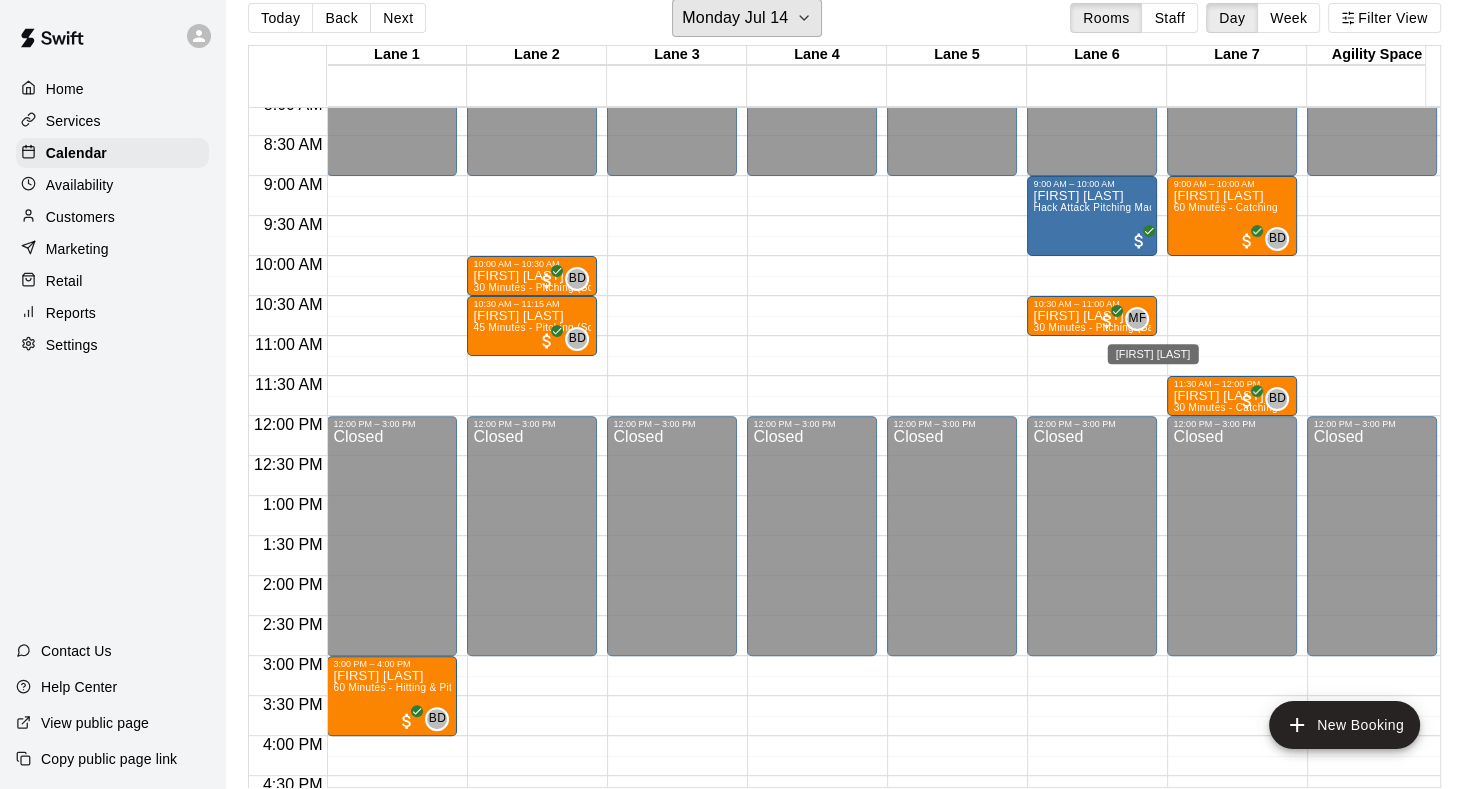 scroll, scrollTop: 47, scrollLeft: 0, axis: vertical 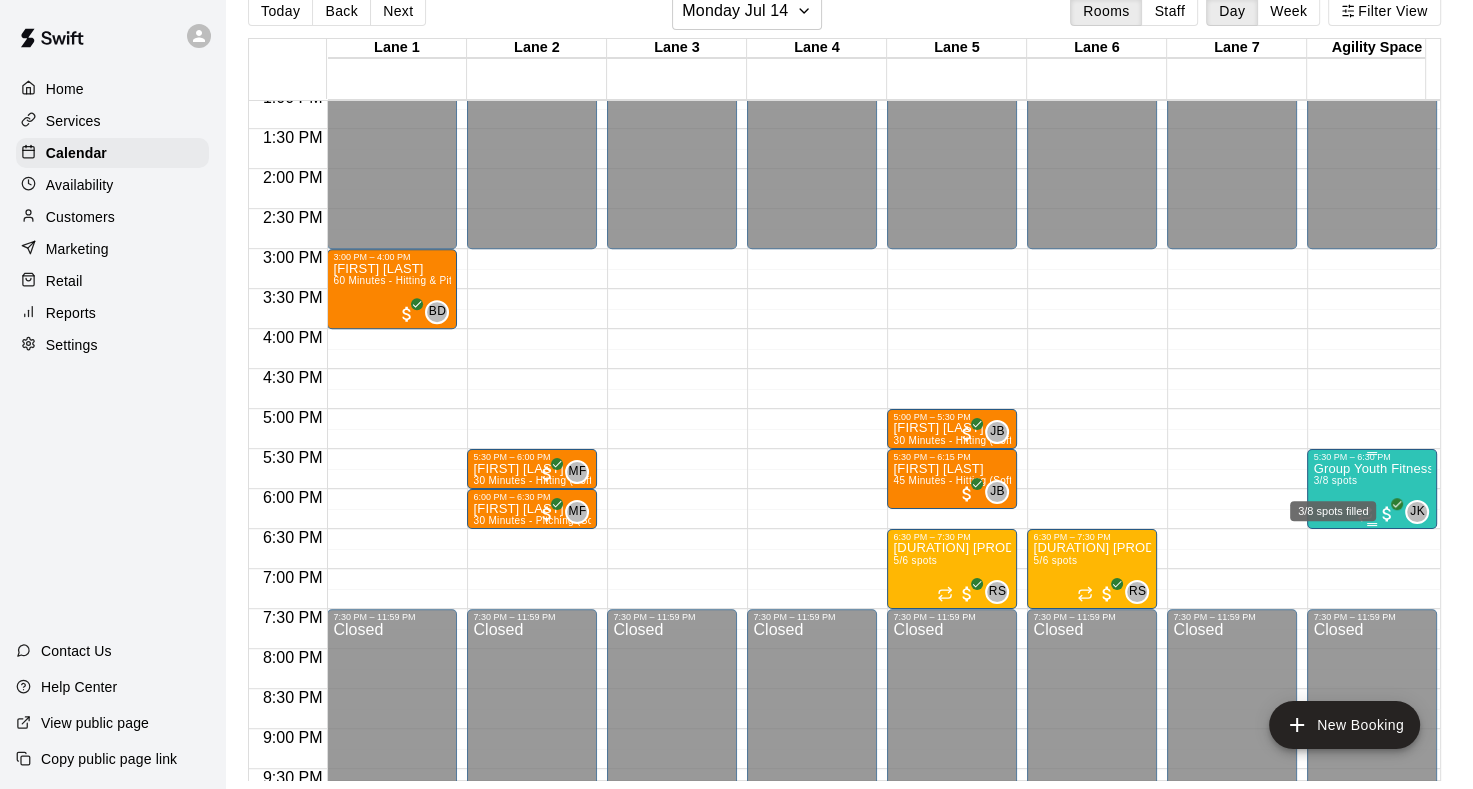 click on "3/8 spots" at bounding box center [1335, 480] 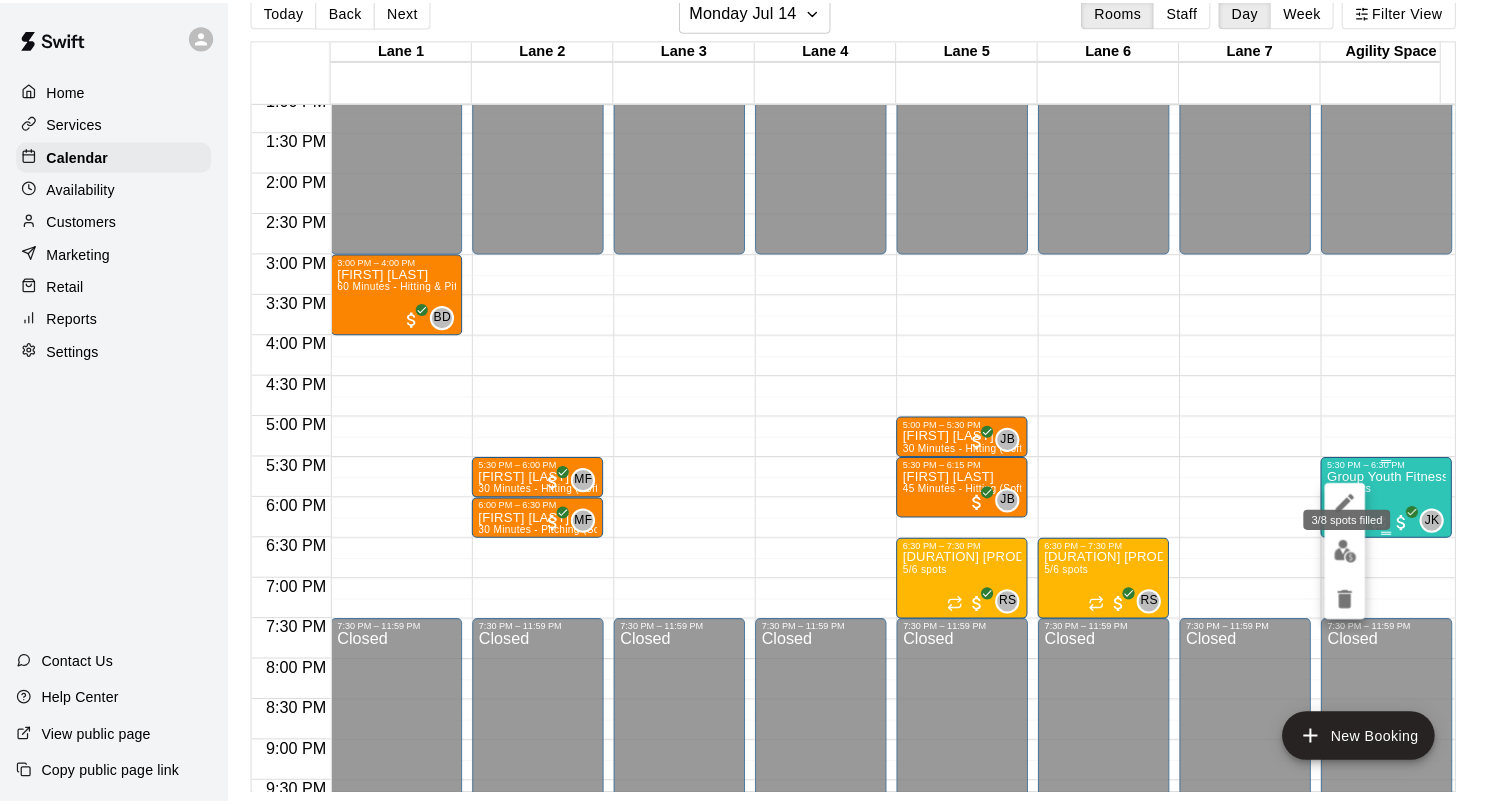 scroll, scrollTop: 32, scrollLeft: 0, axis: vertical 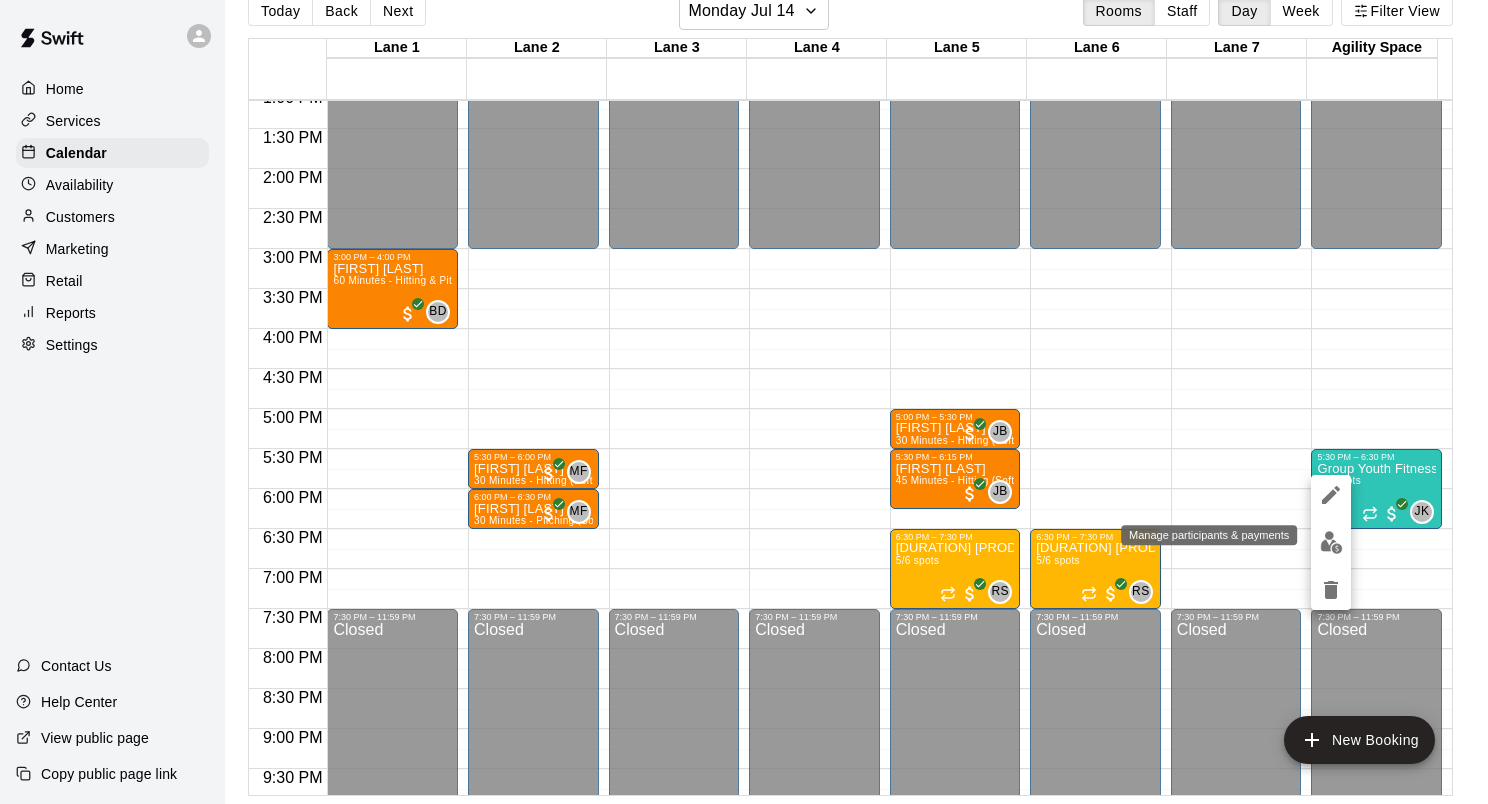 click at bounding box center [1331, 542] 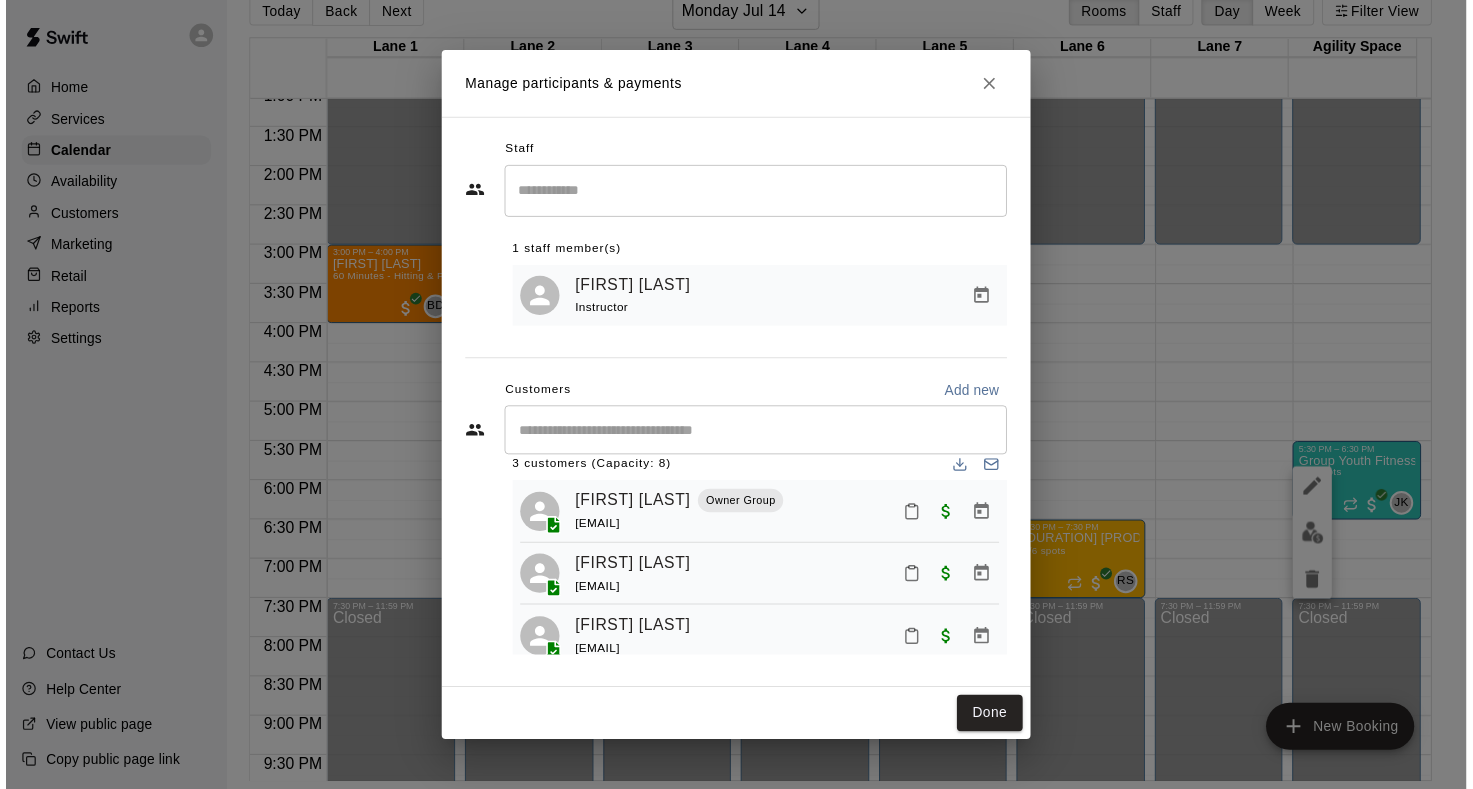 scroll, scrollTop: 0, scrollLeft: 0, axis: both 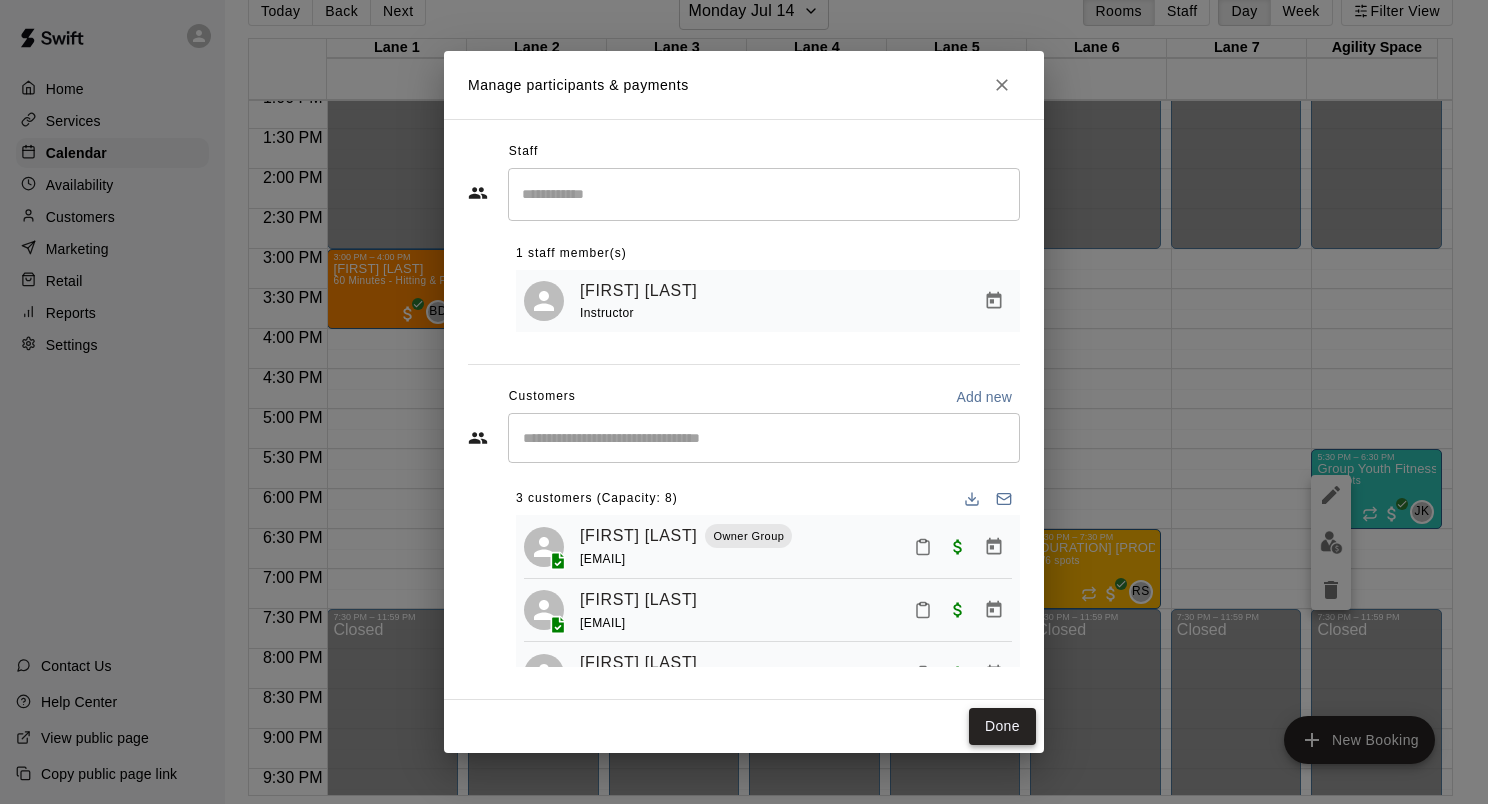 click on "Done" at bounding box center [1002, 726] 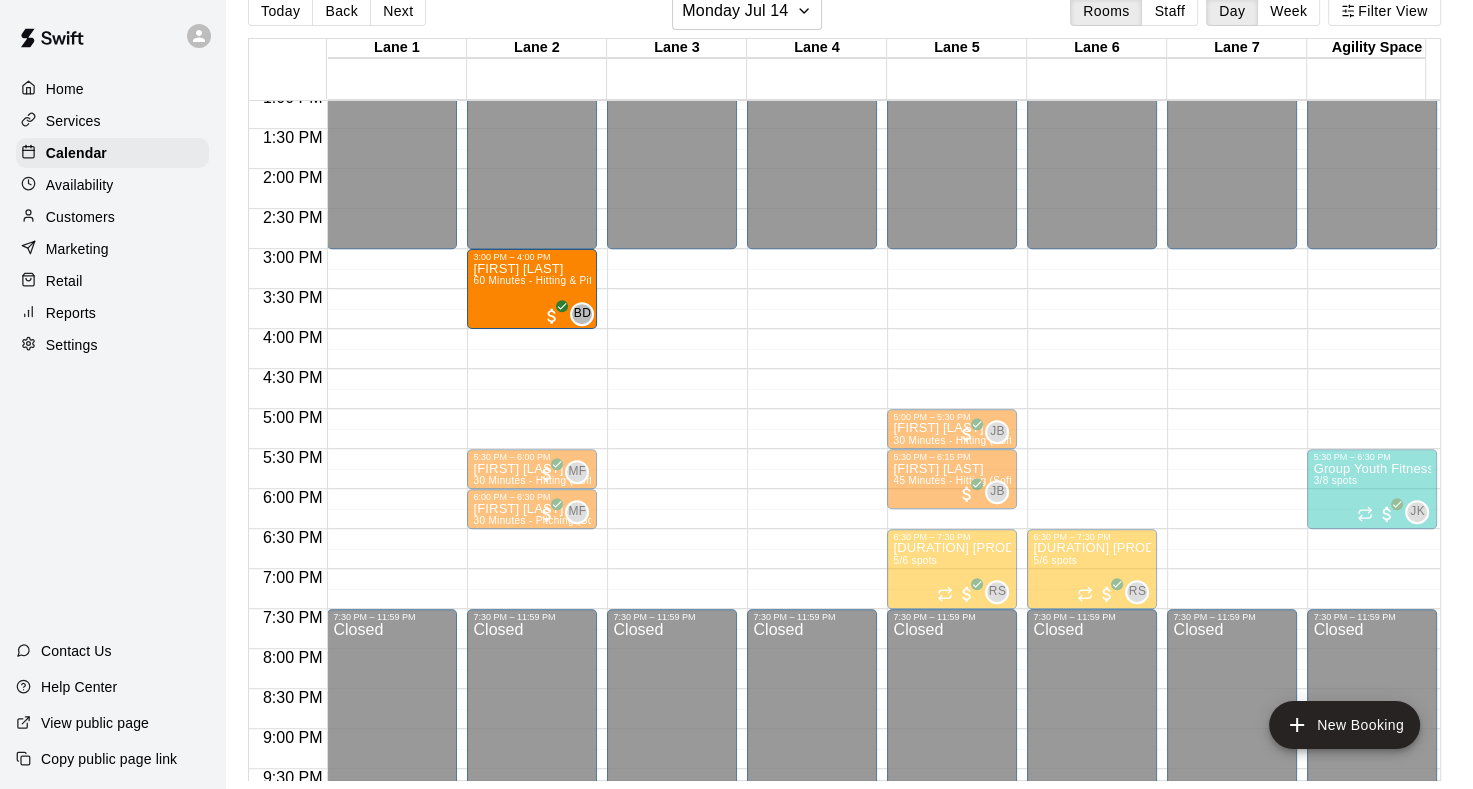 drag, startPoint x: 373, startPoint y: 294, endPoint x: 515, endPoint y: 305, distance: 142.42542 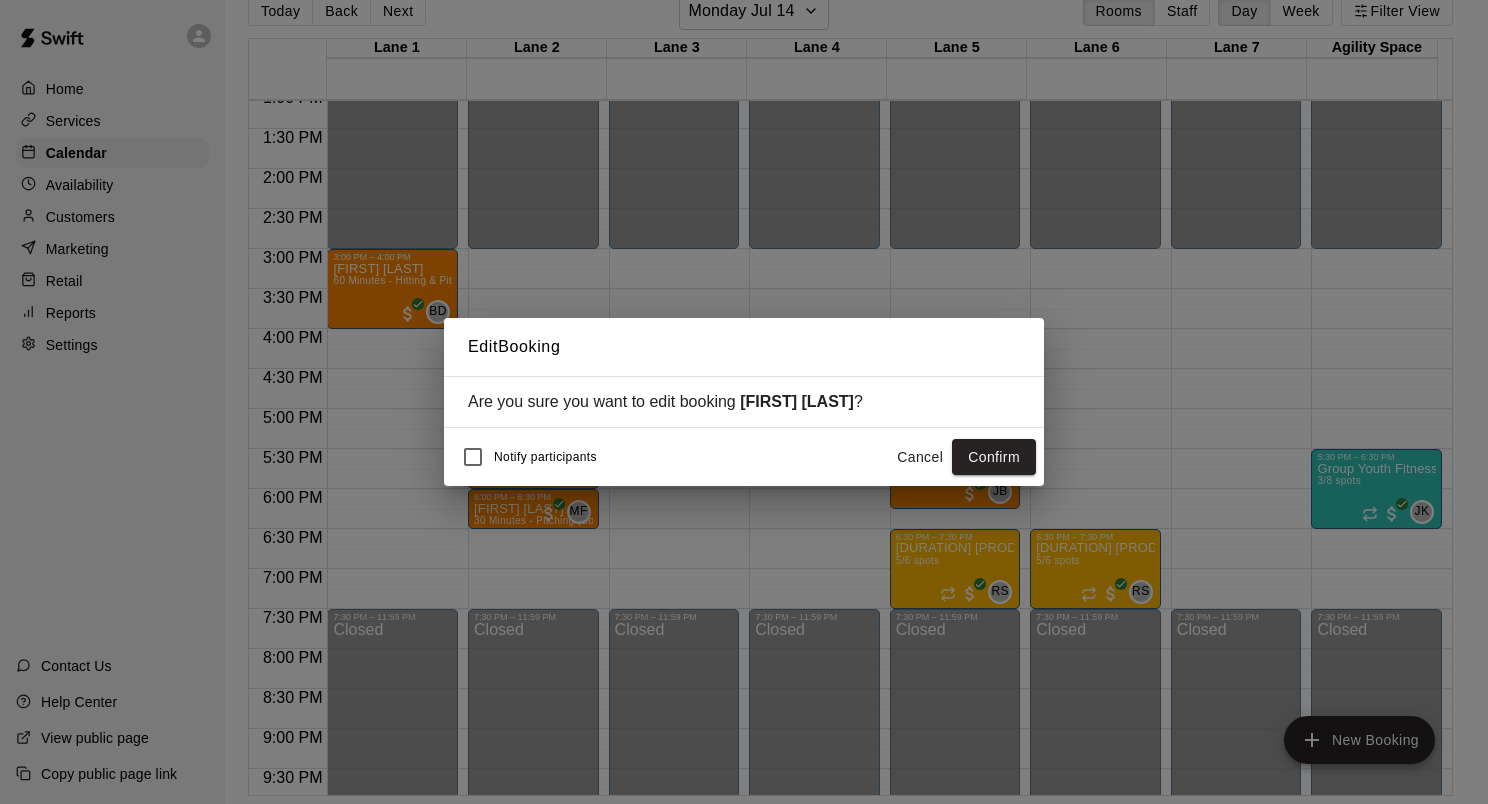 click on "Confirm" at bounding box center [994, 457] 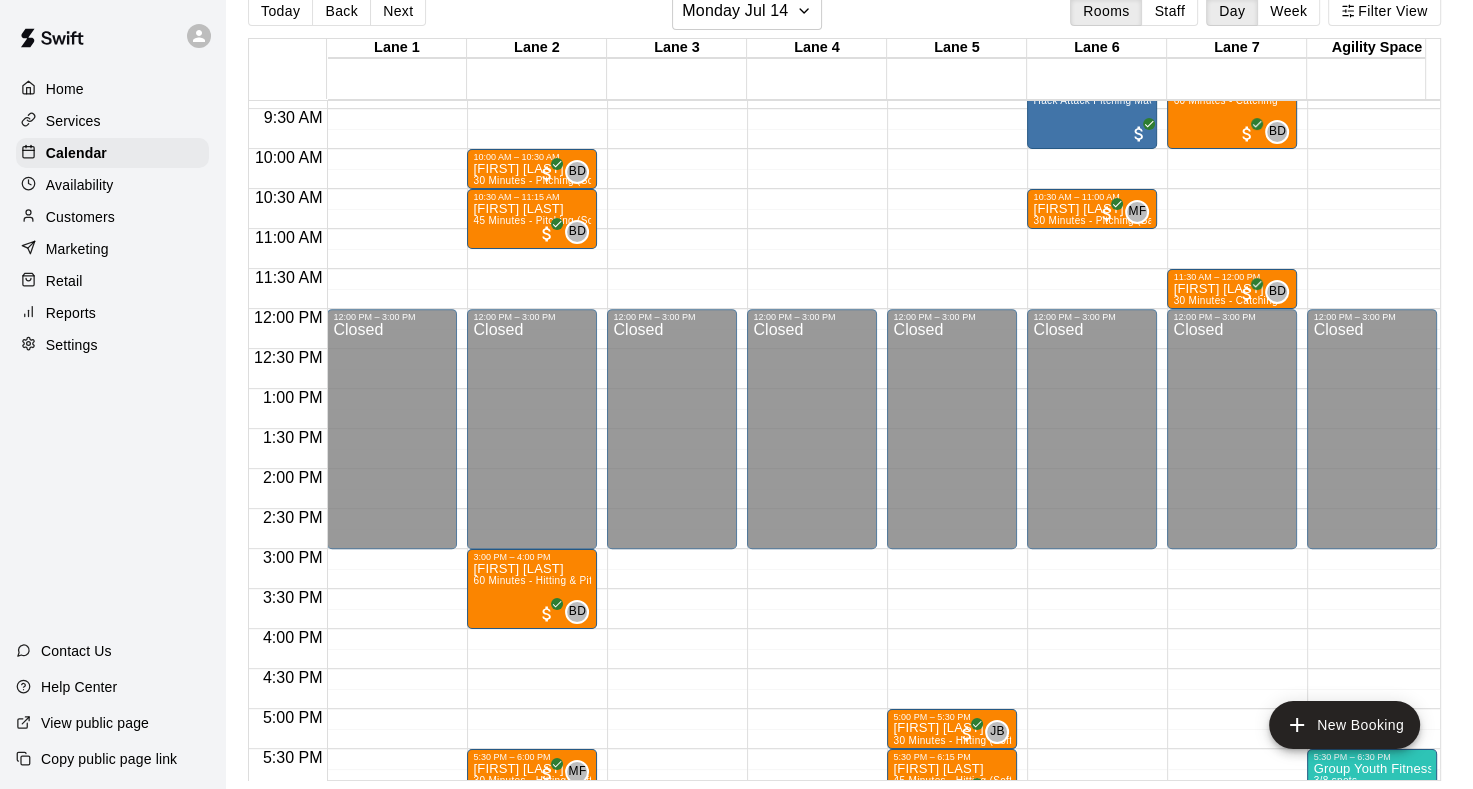 scroll, scrollTop: 652, scrollLeft: 0, axis: vertical 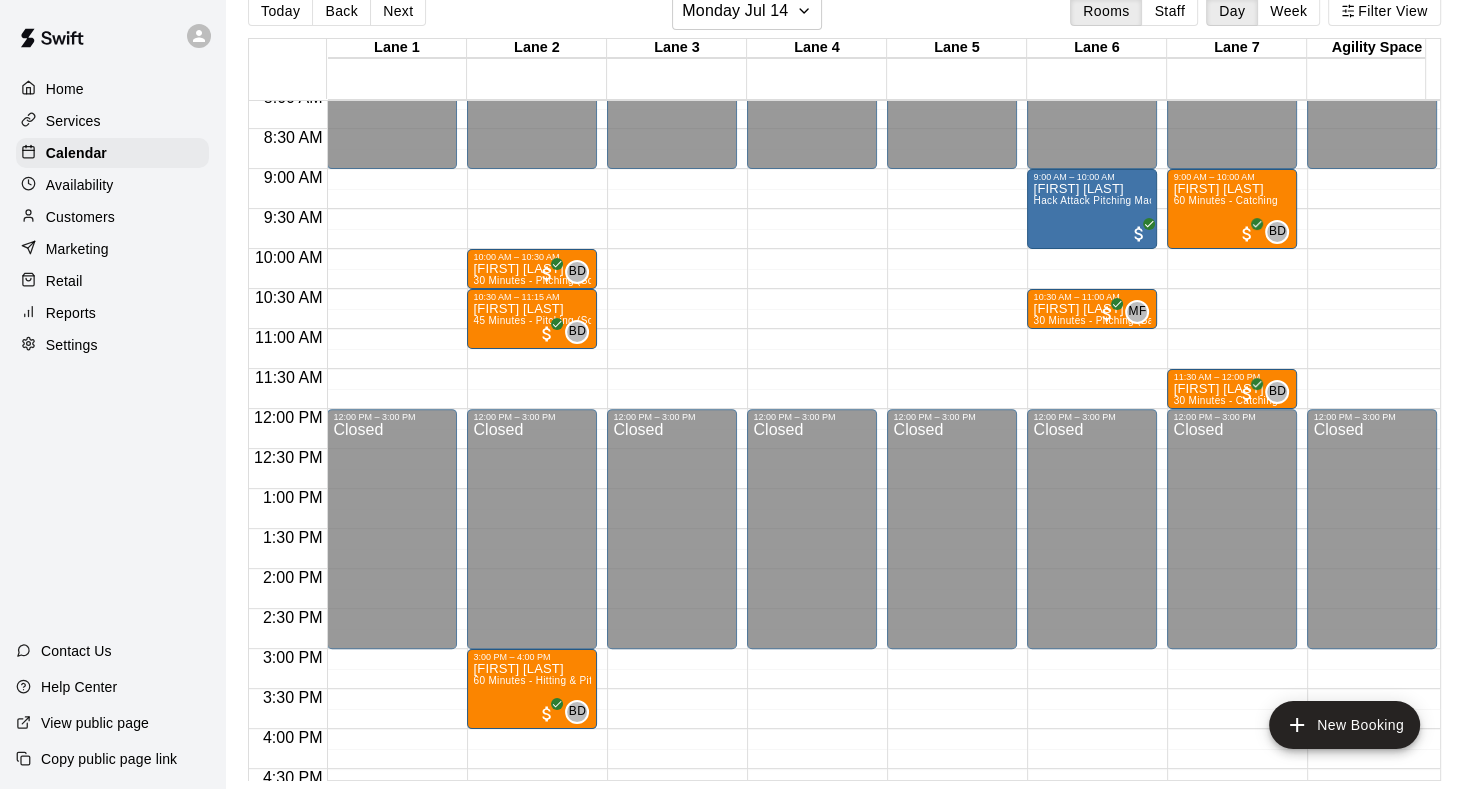 click on "Next" at bounding box center [398, 11] 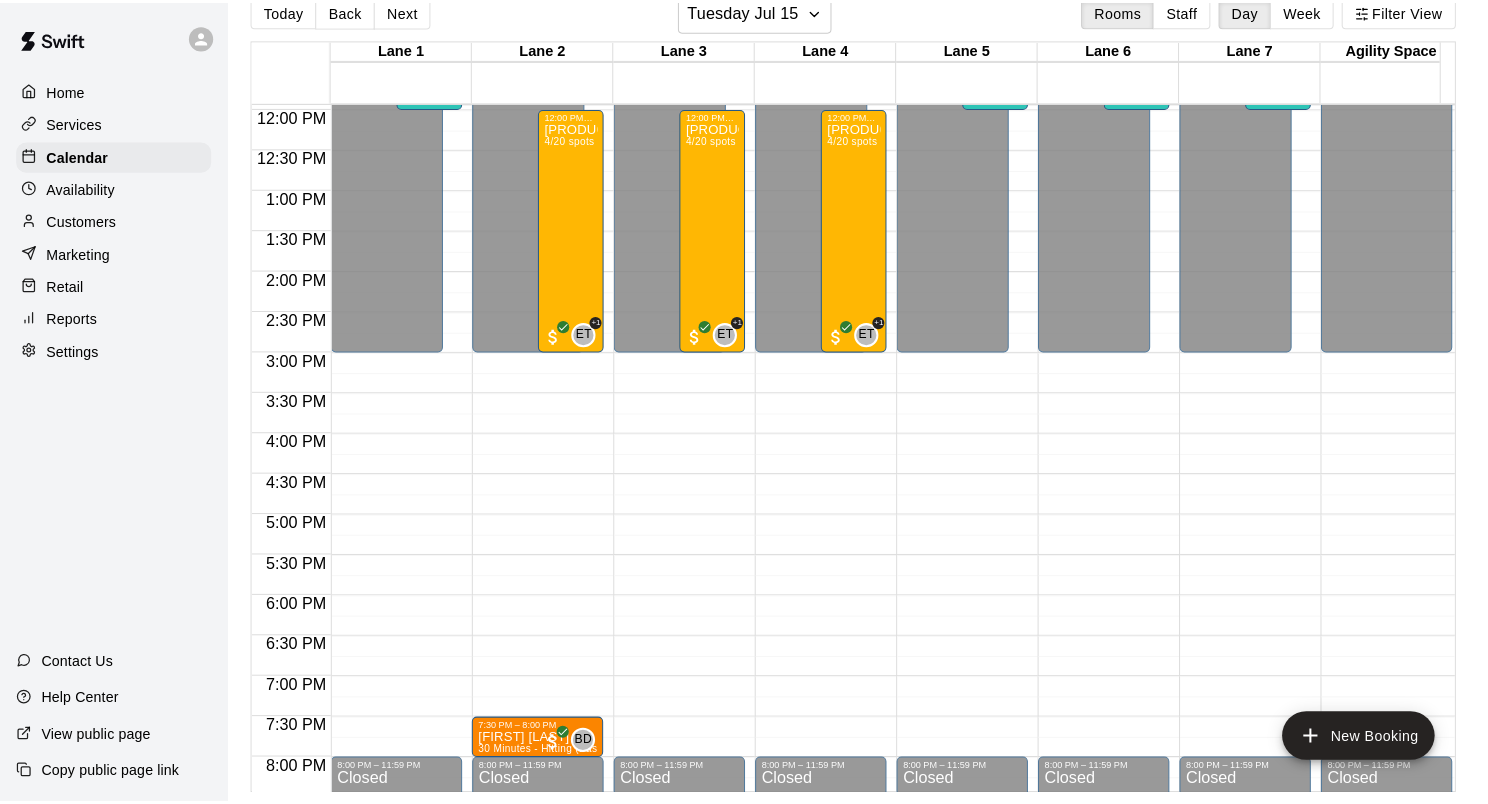 scroll, scrollTop: 900, scrollLeft: 0, axis: vertical 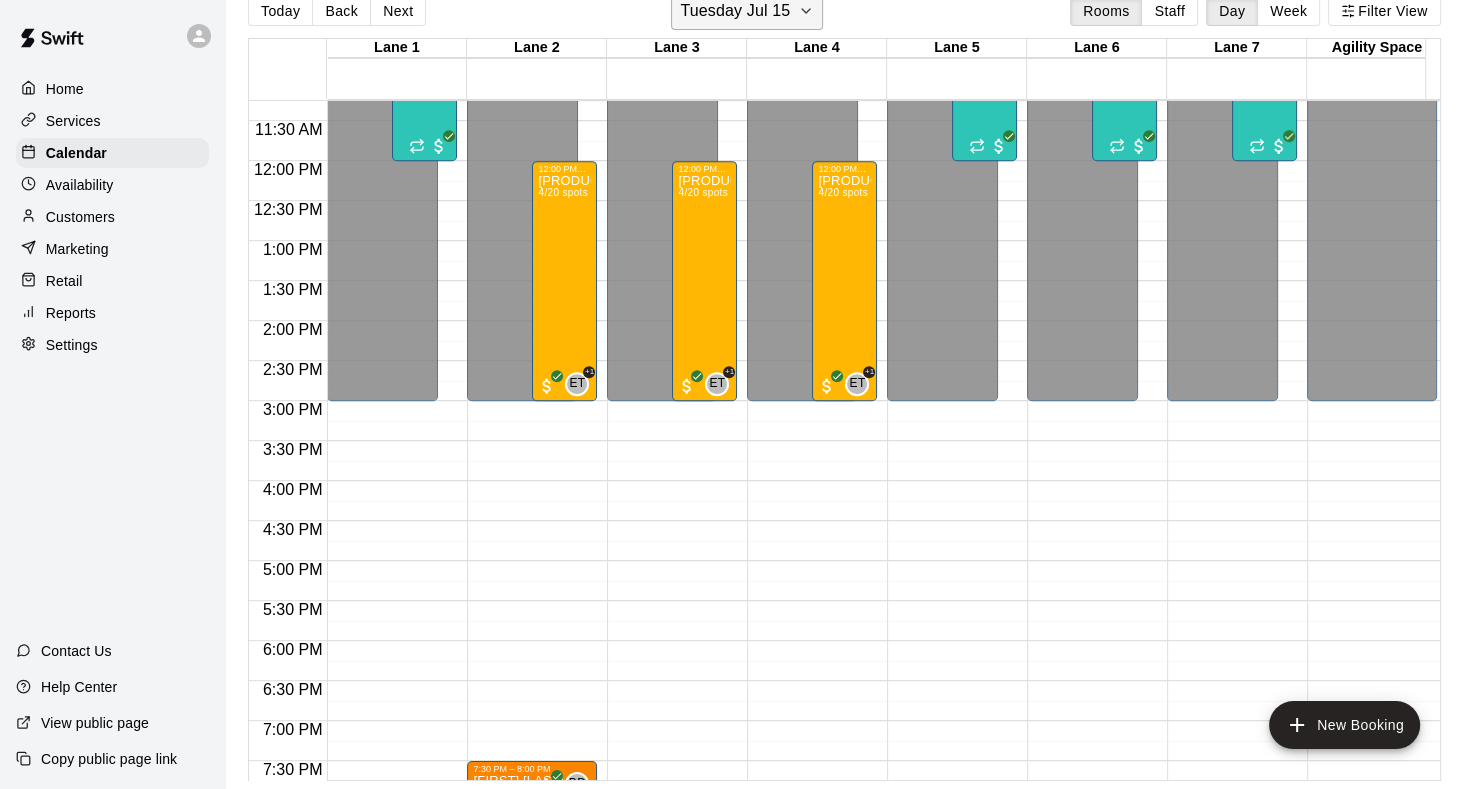 click on "Tuesday Jul 15" at bounding box center [747, 11] 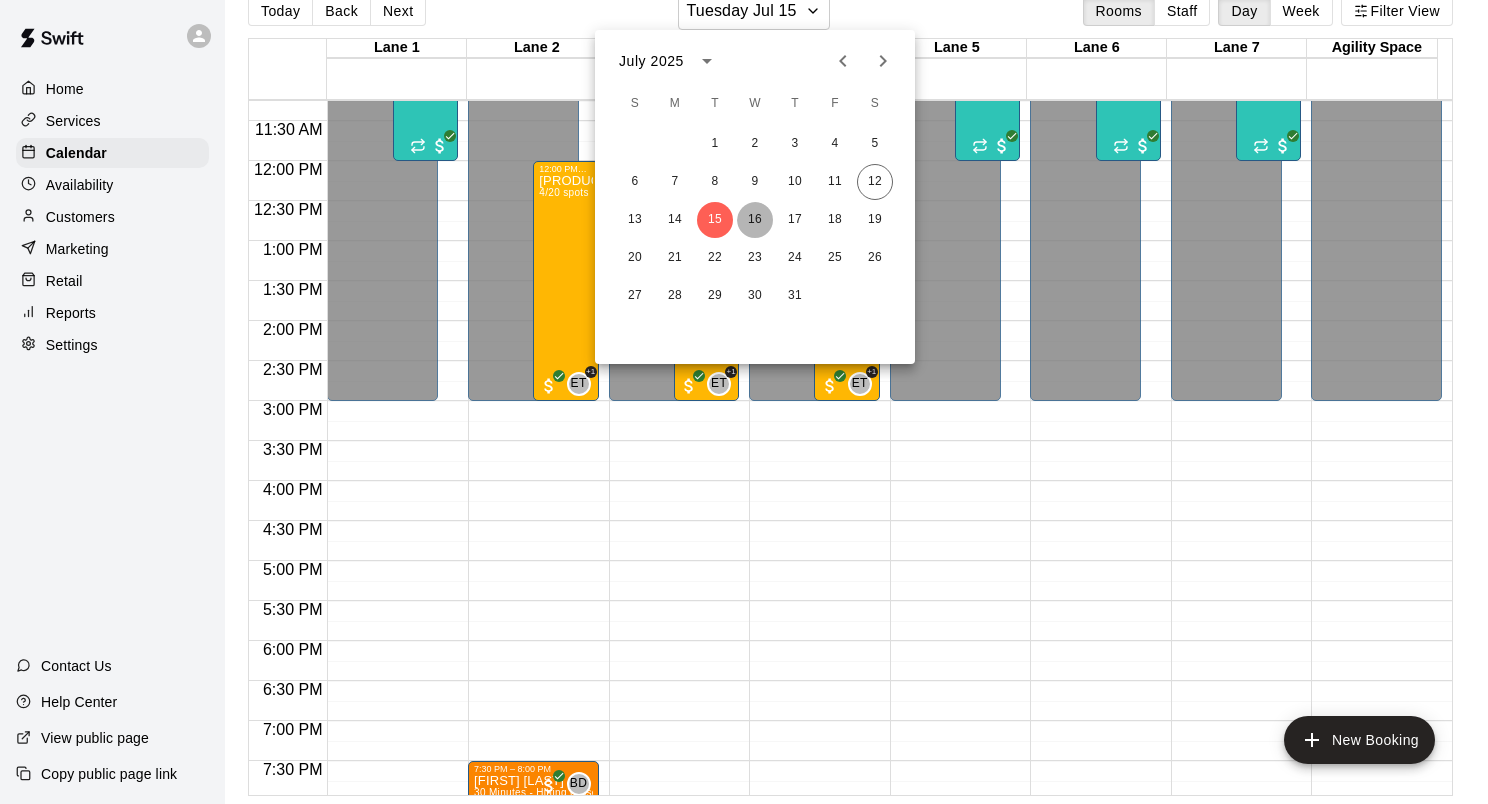 click on "16" at bounding box center [755, 220] 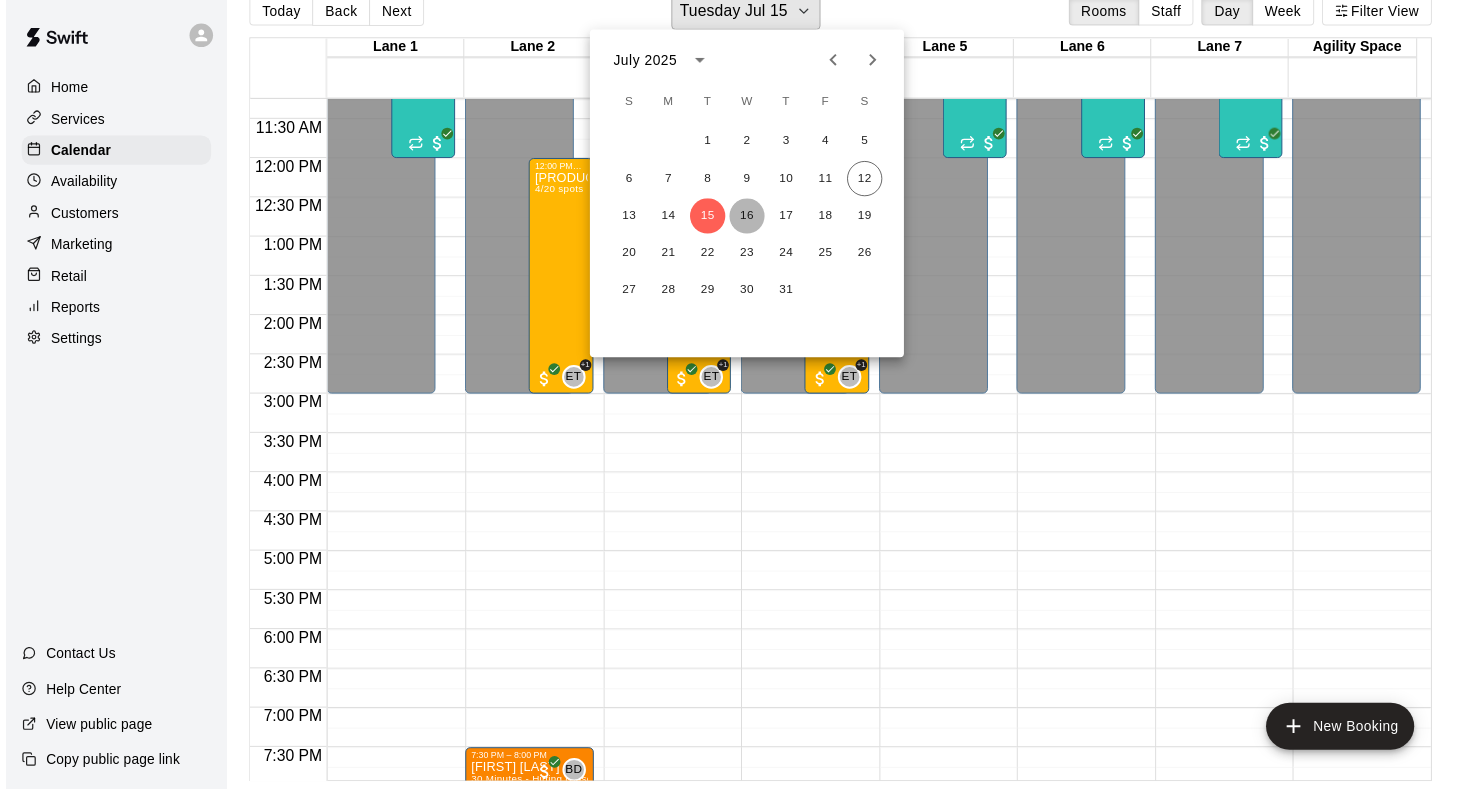 scroll, scrollTop: 24, scrollLeft: 0, axis: vertical 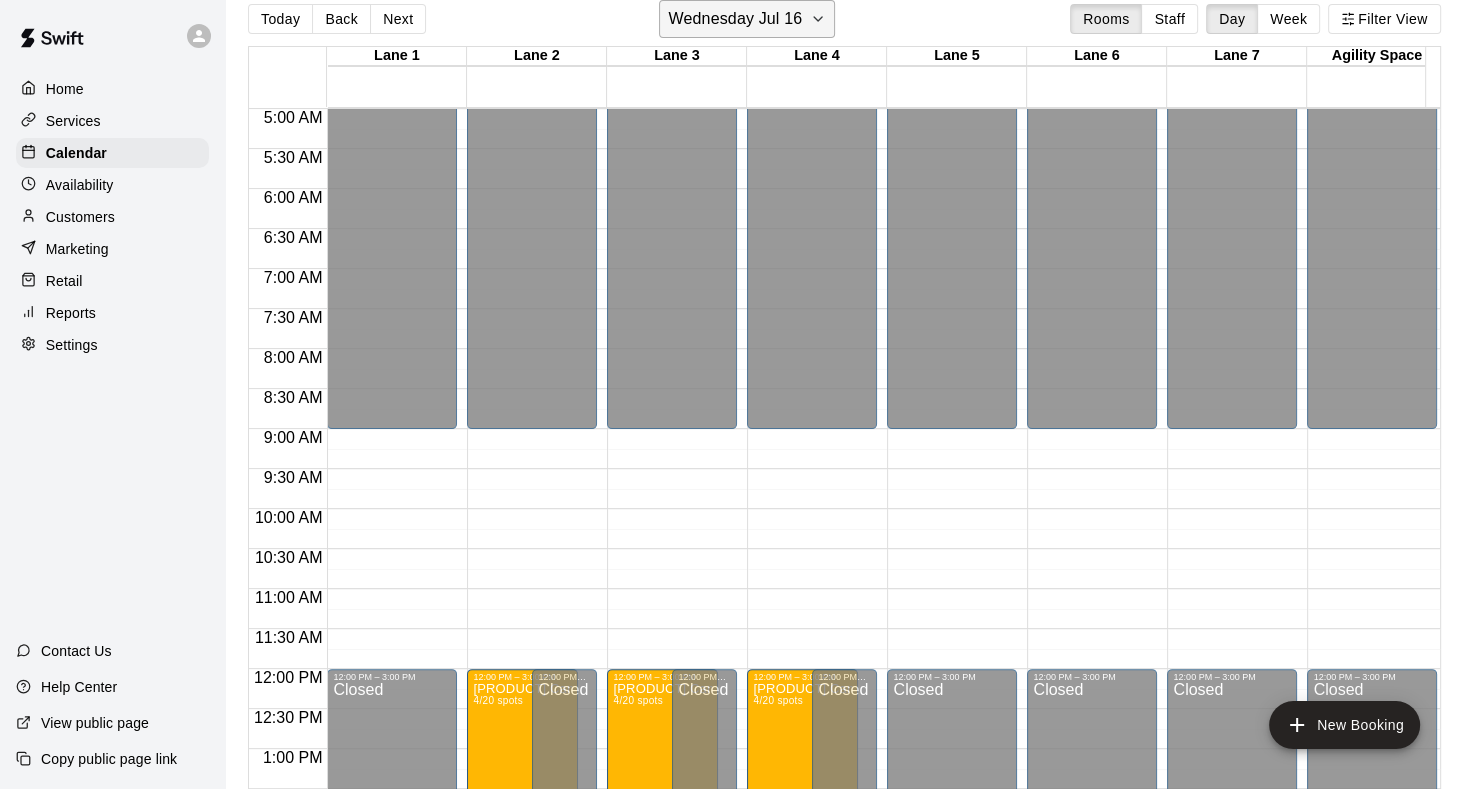click 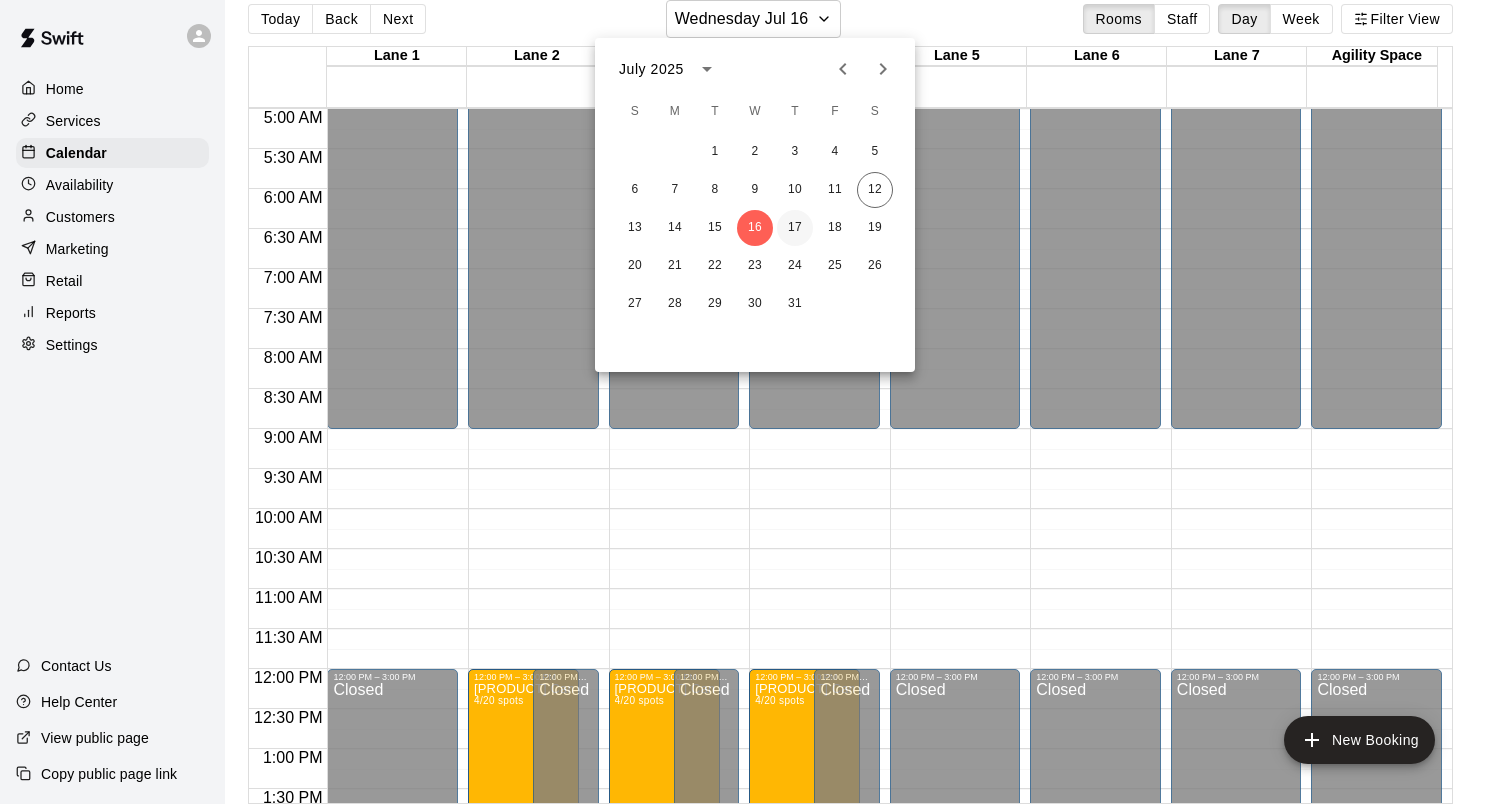 click on "17" at bounding box center [795, 228] 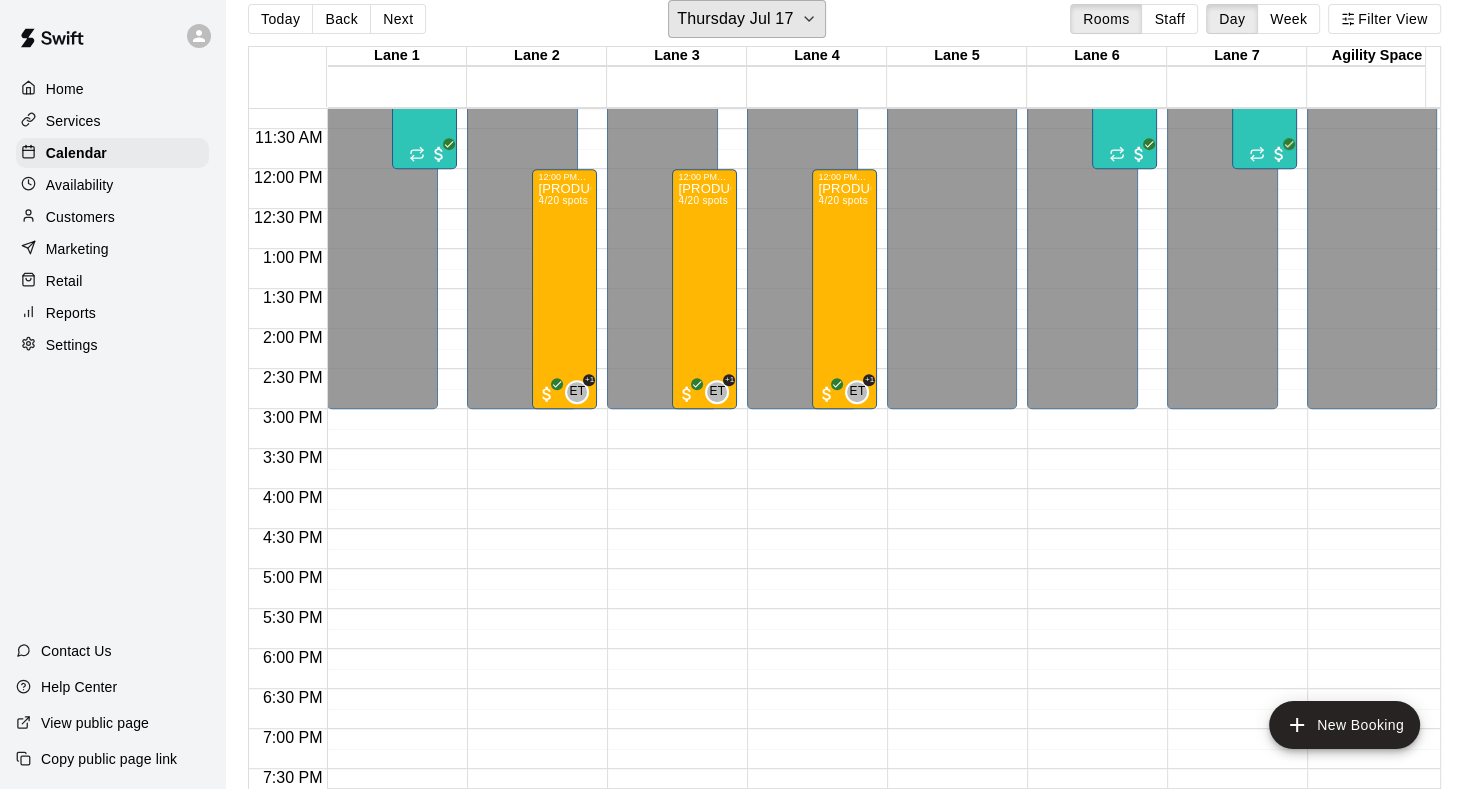 scroll, scrollTop: 600, scrollLeft: 0, axis: vertical 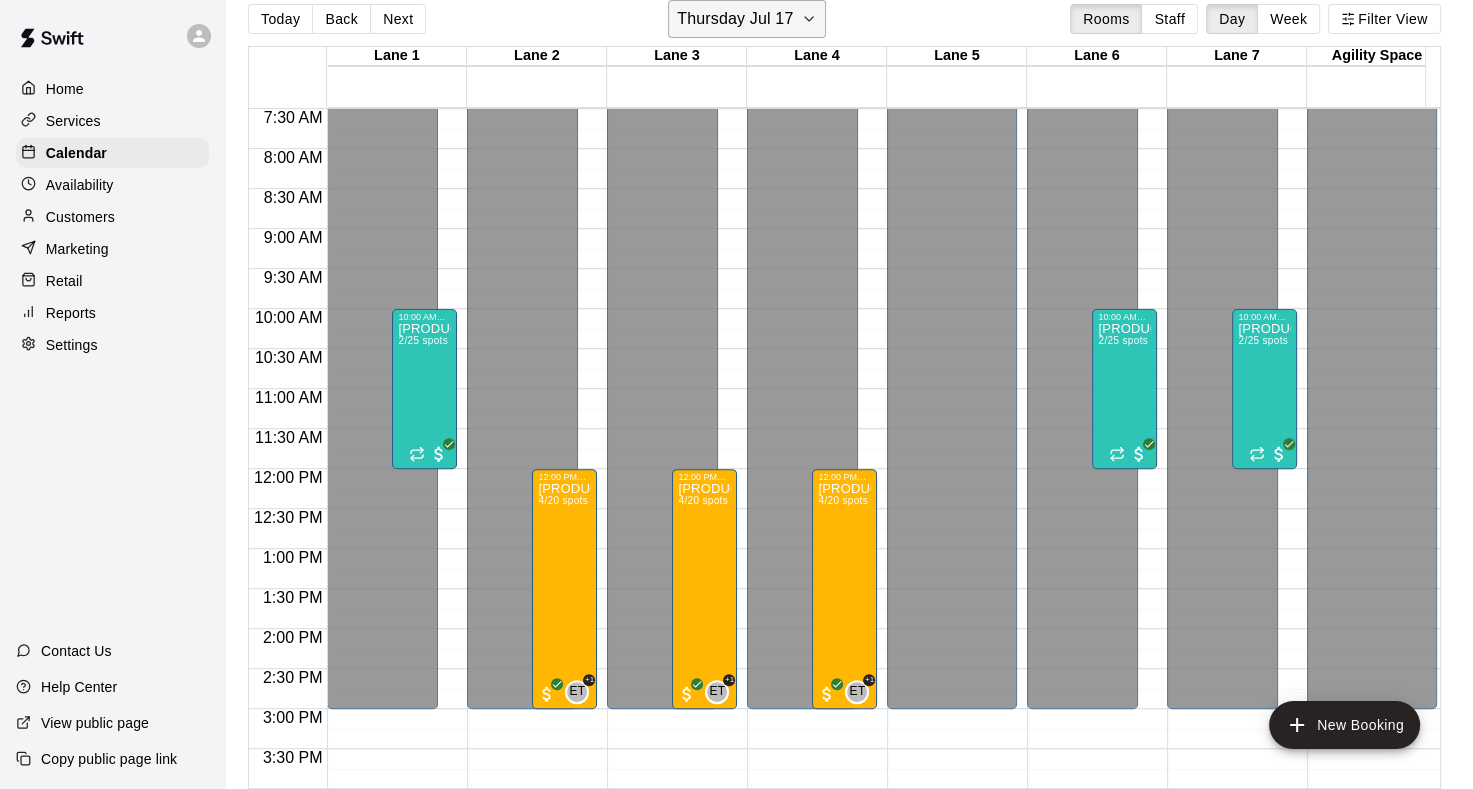 click 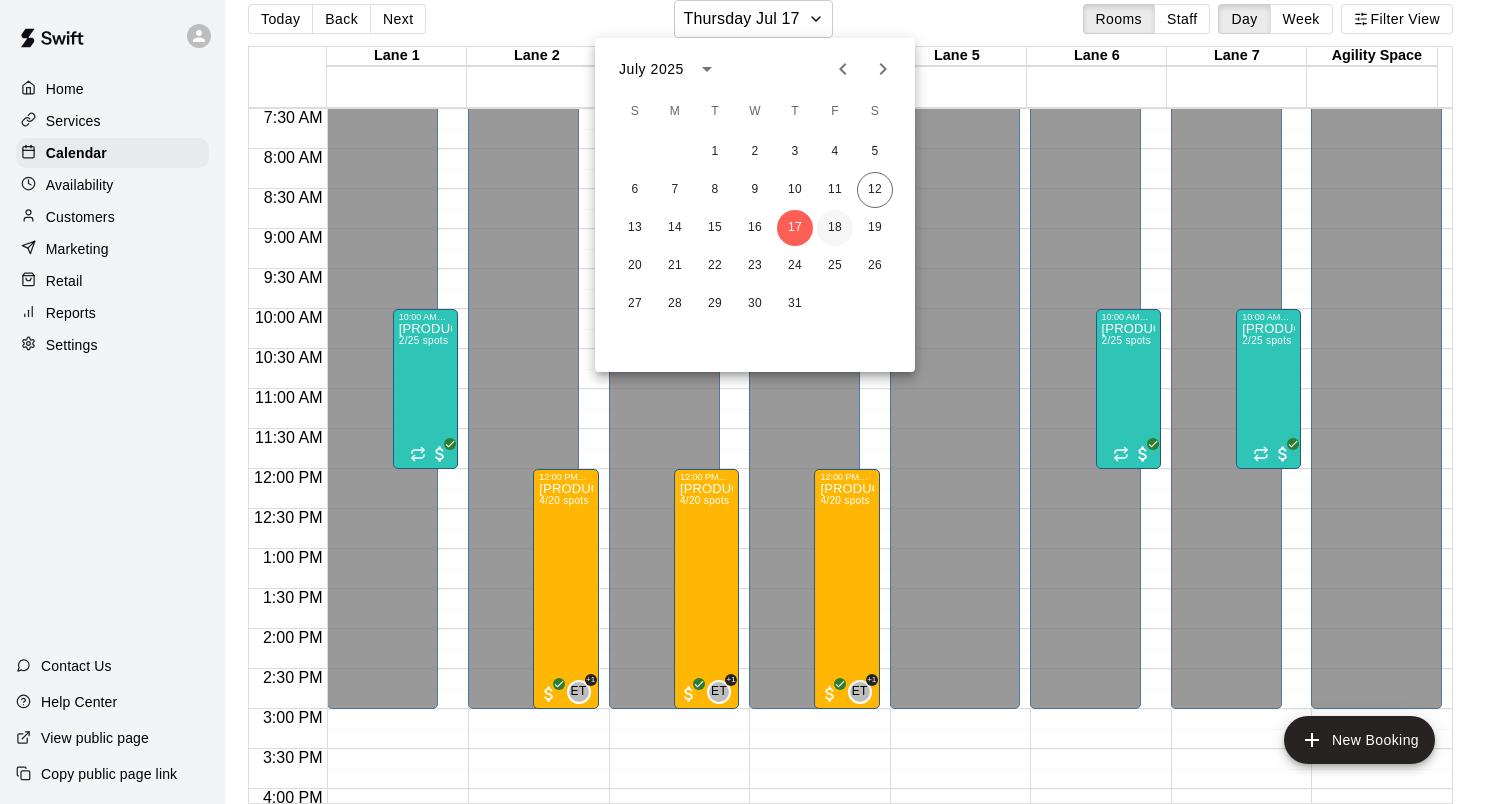 click on "18" at bounding box center [835, 228] 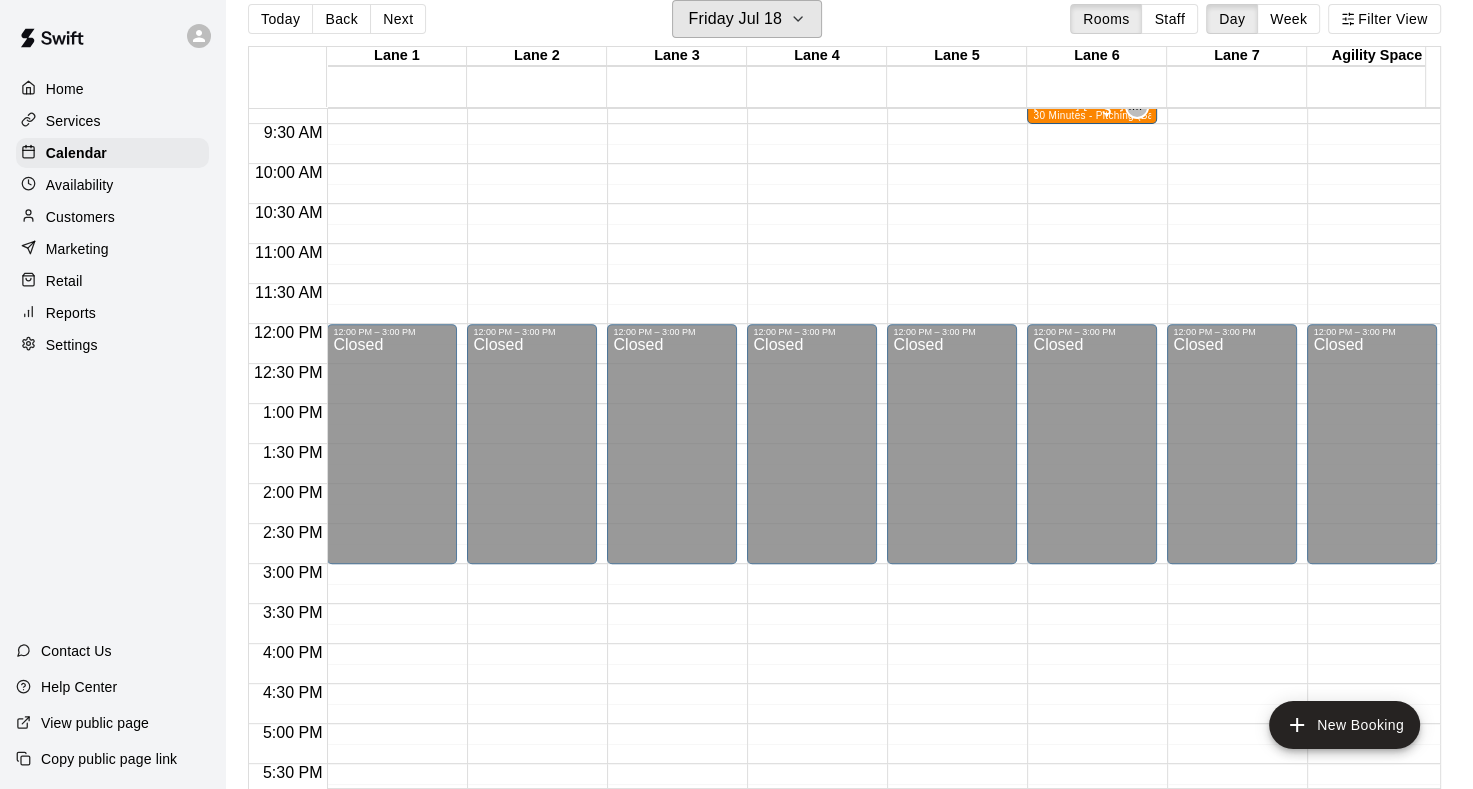 scroll, scrollTop: 500, scrollLeft: 0, axis: vertical 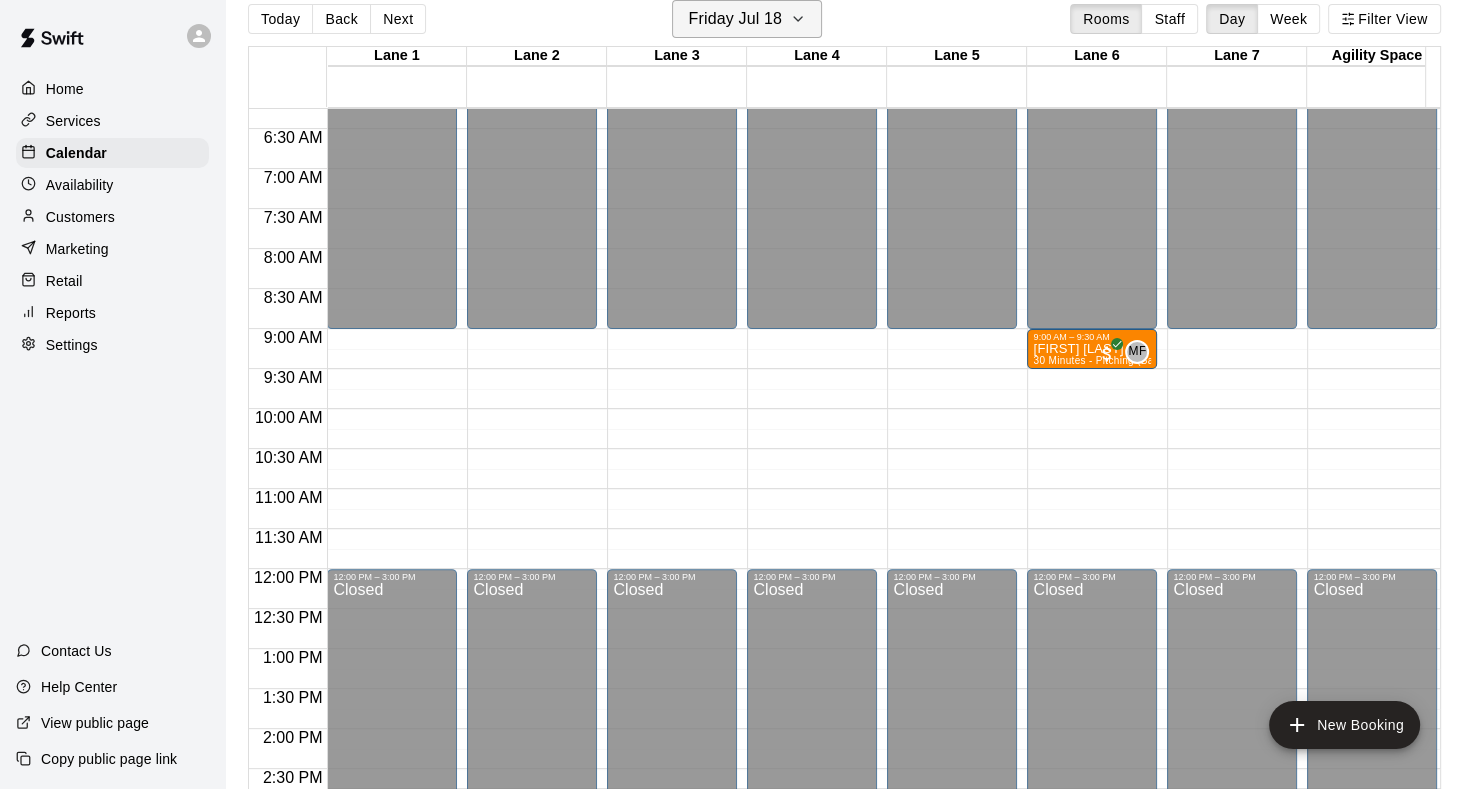 click 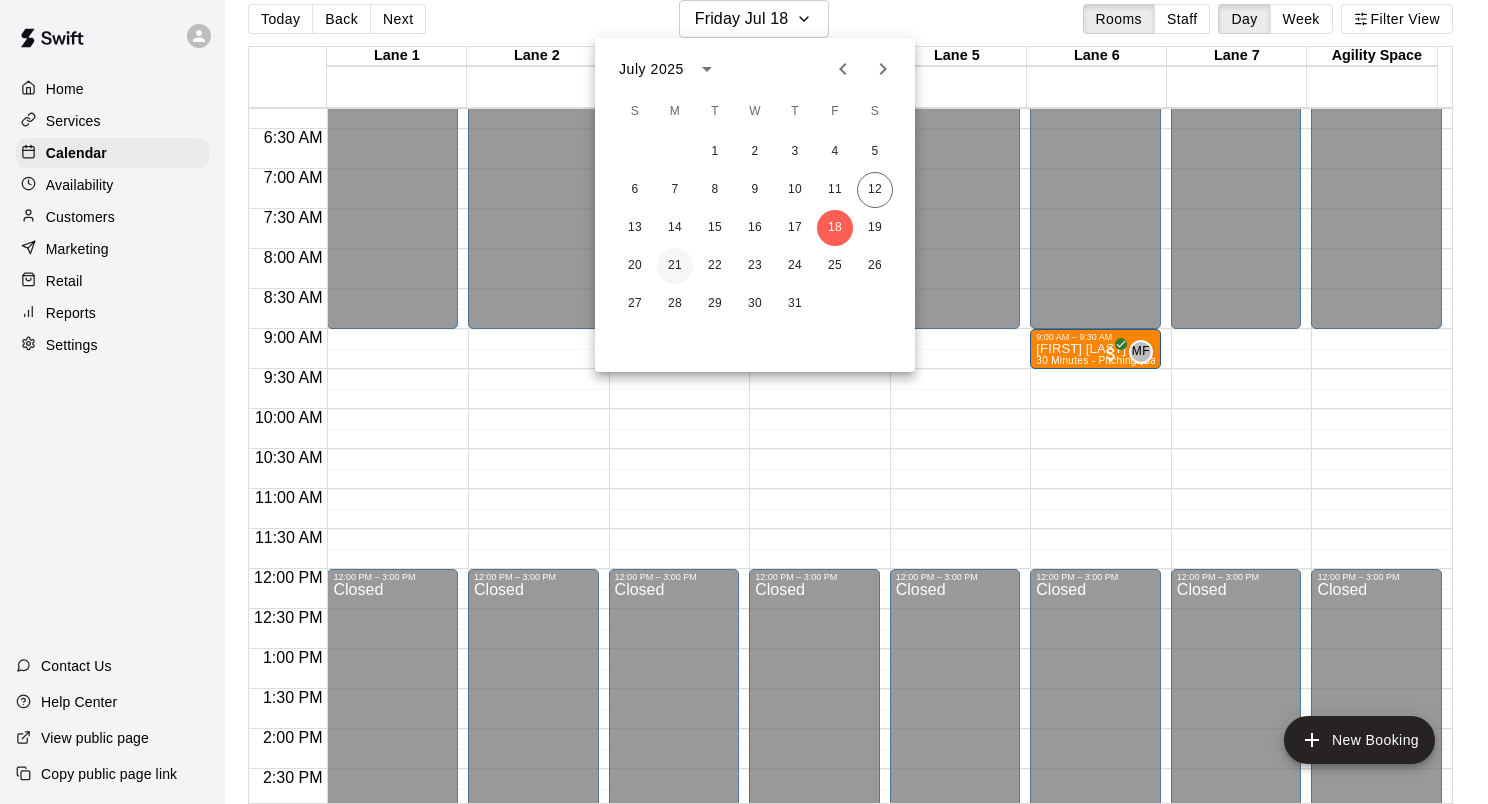click on "21" at bounding box center [675, 266] 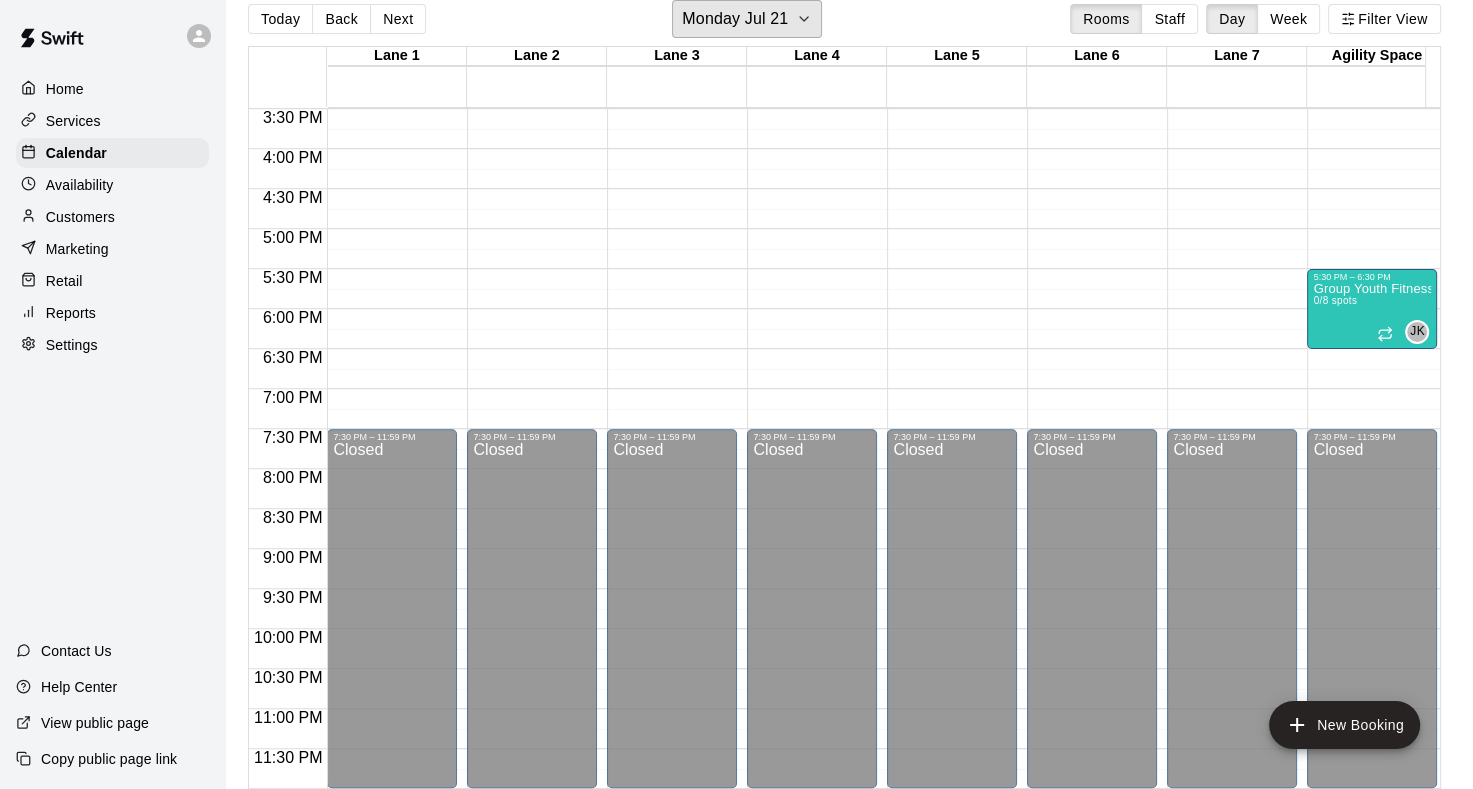 scroll, scrollTop: 940, scrollLeft: 0, axis: vertical 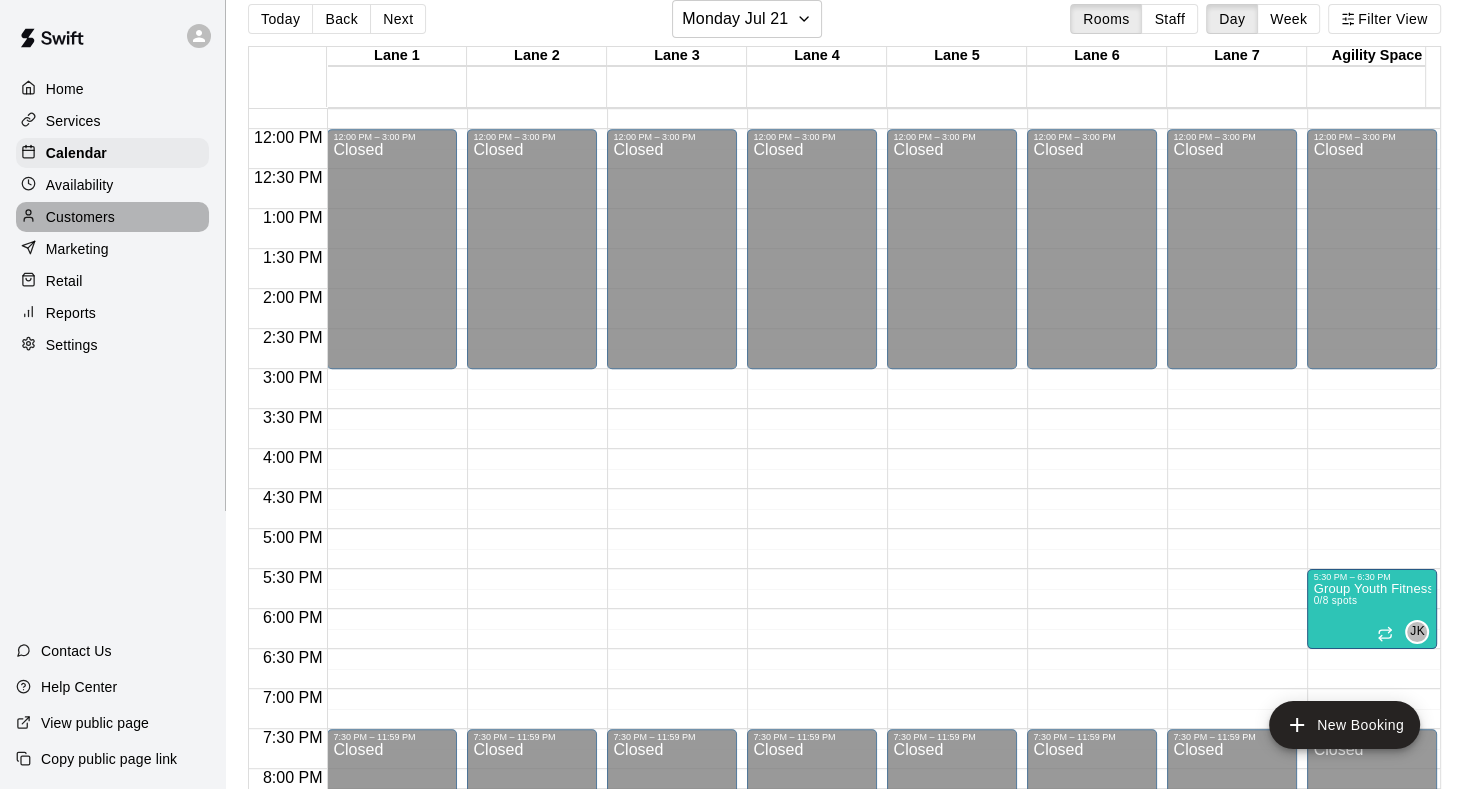 click on "Customers" at bounding box center (80, 217) 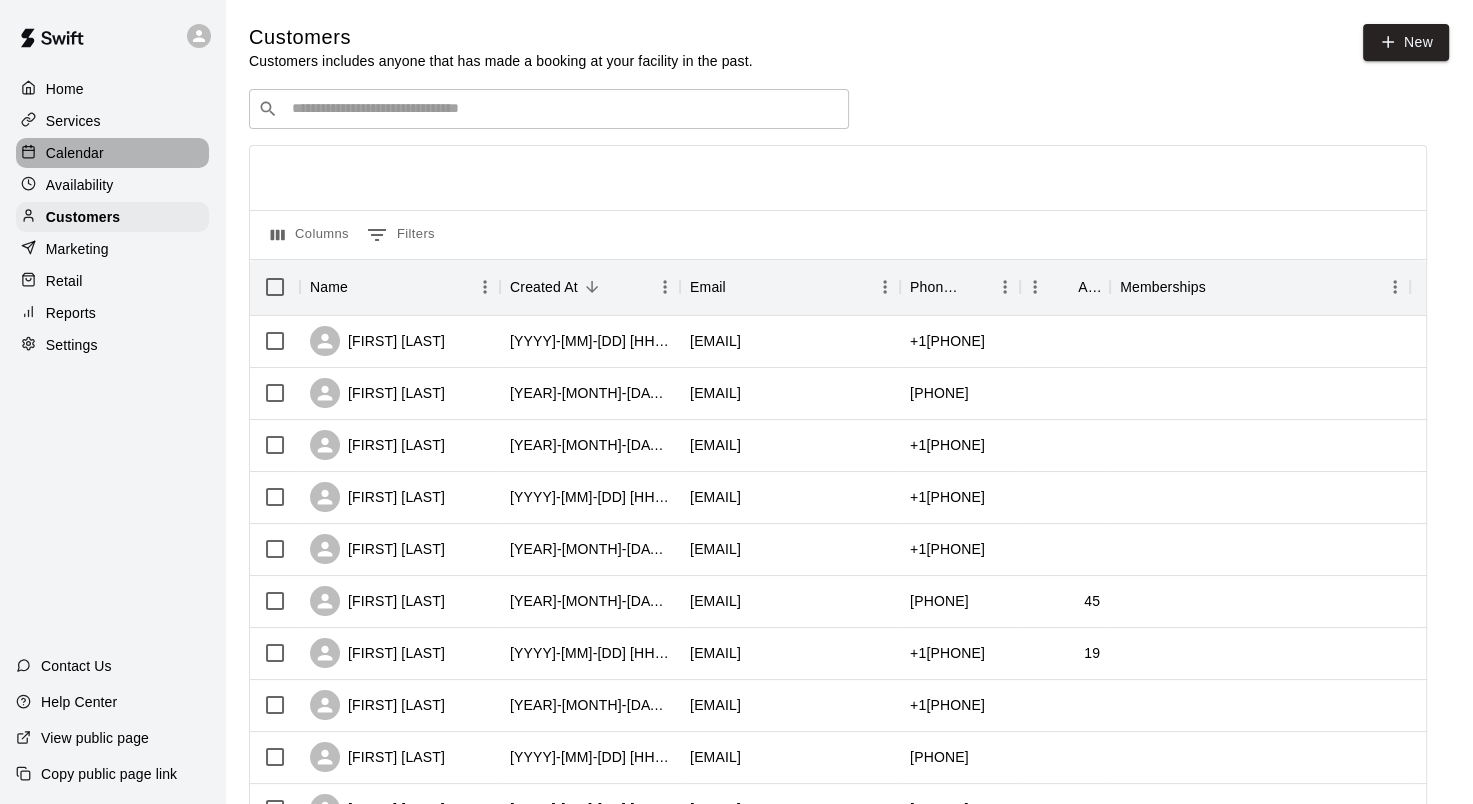 click on "Calendar" at bounding box center [75, 153] 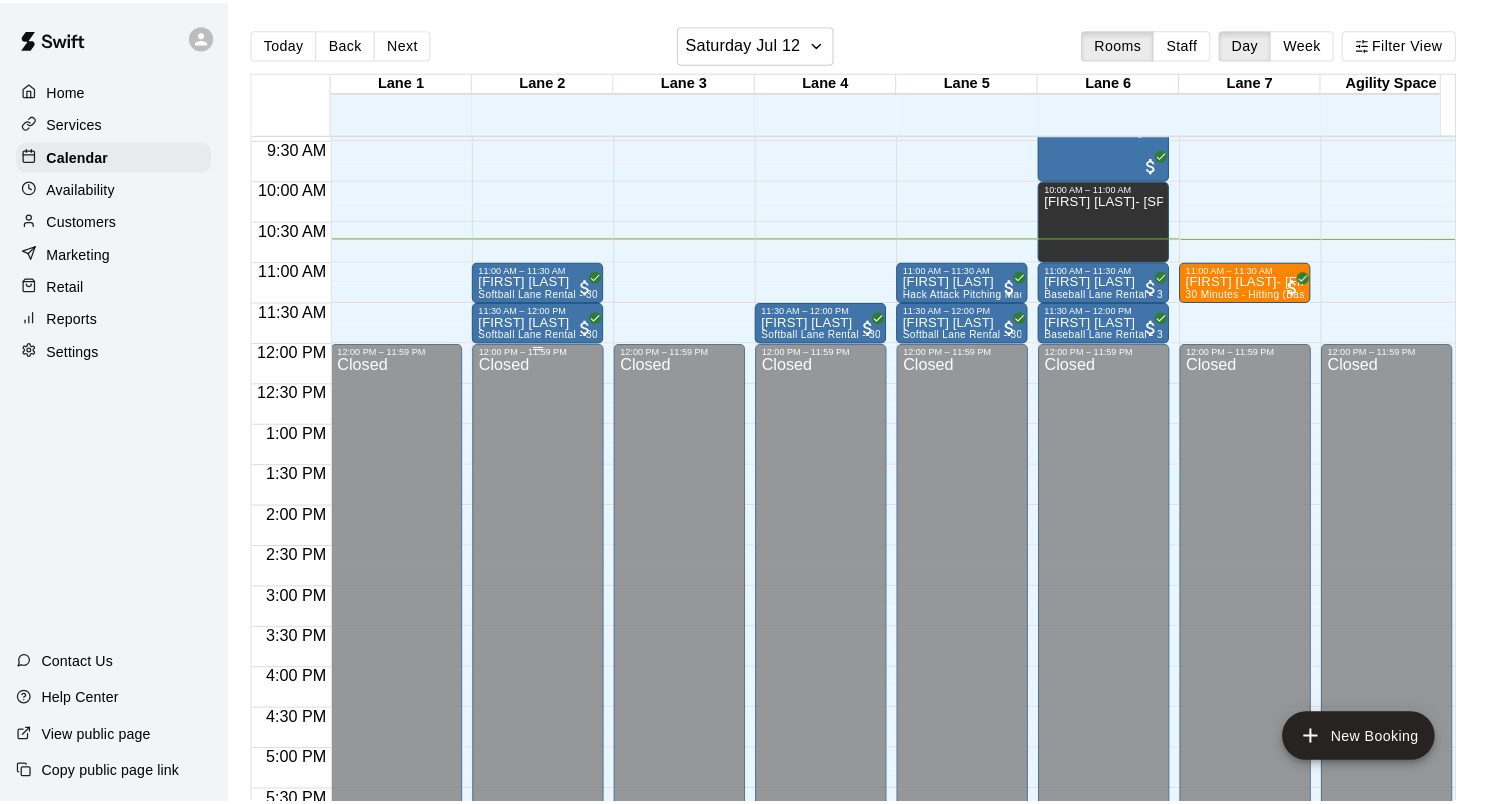 scroll, scrollTop: 656, scrollLeft: 0, axis: vertical 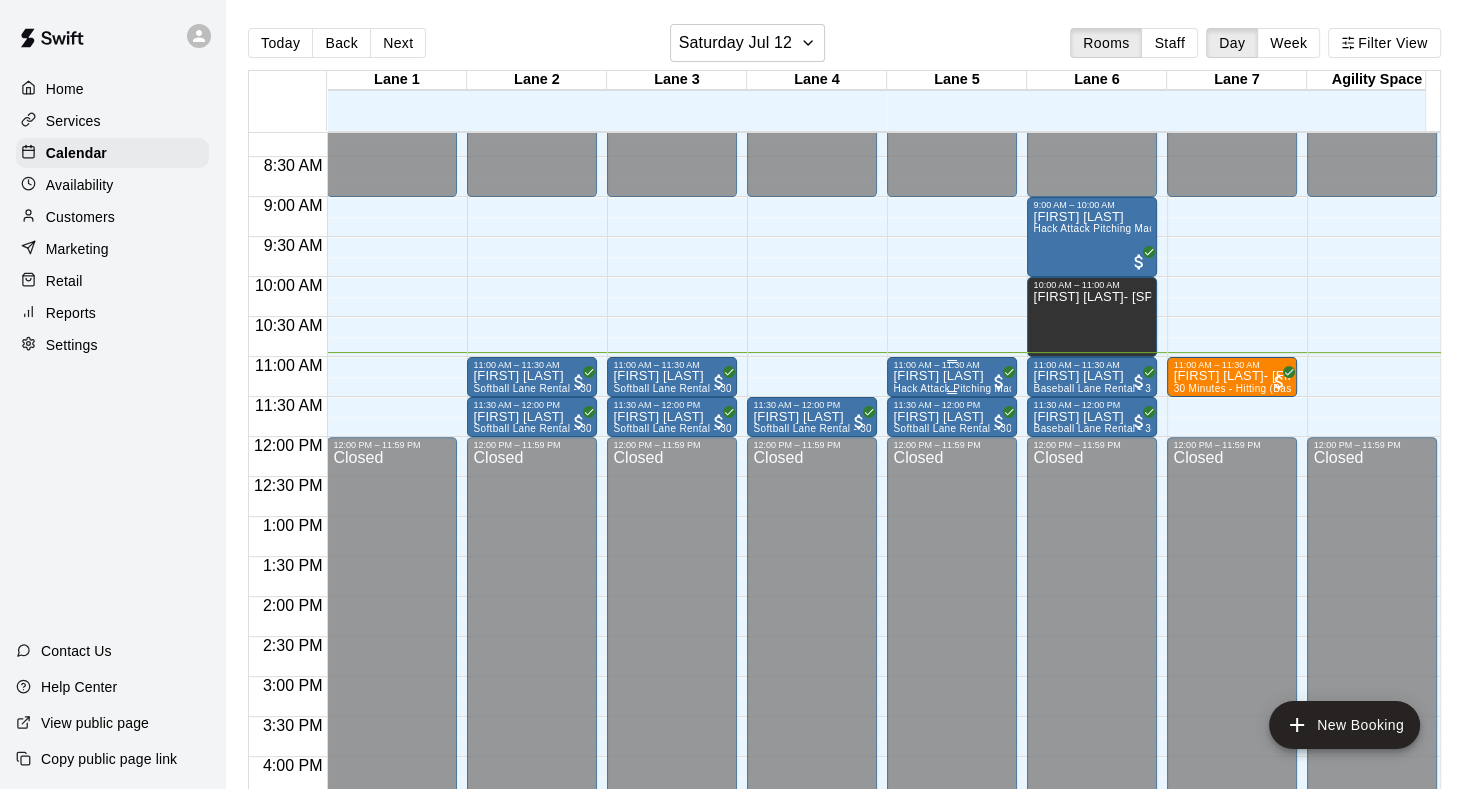 click on "[FIRST] [LAST] Hack Attack Pitching Machine Lane Rental - [SPORT]" at bounding box center [952, 764] 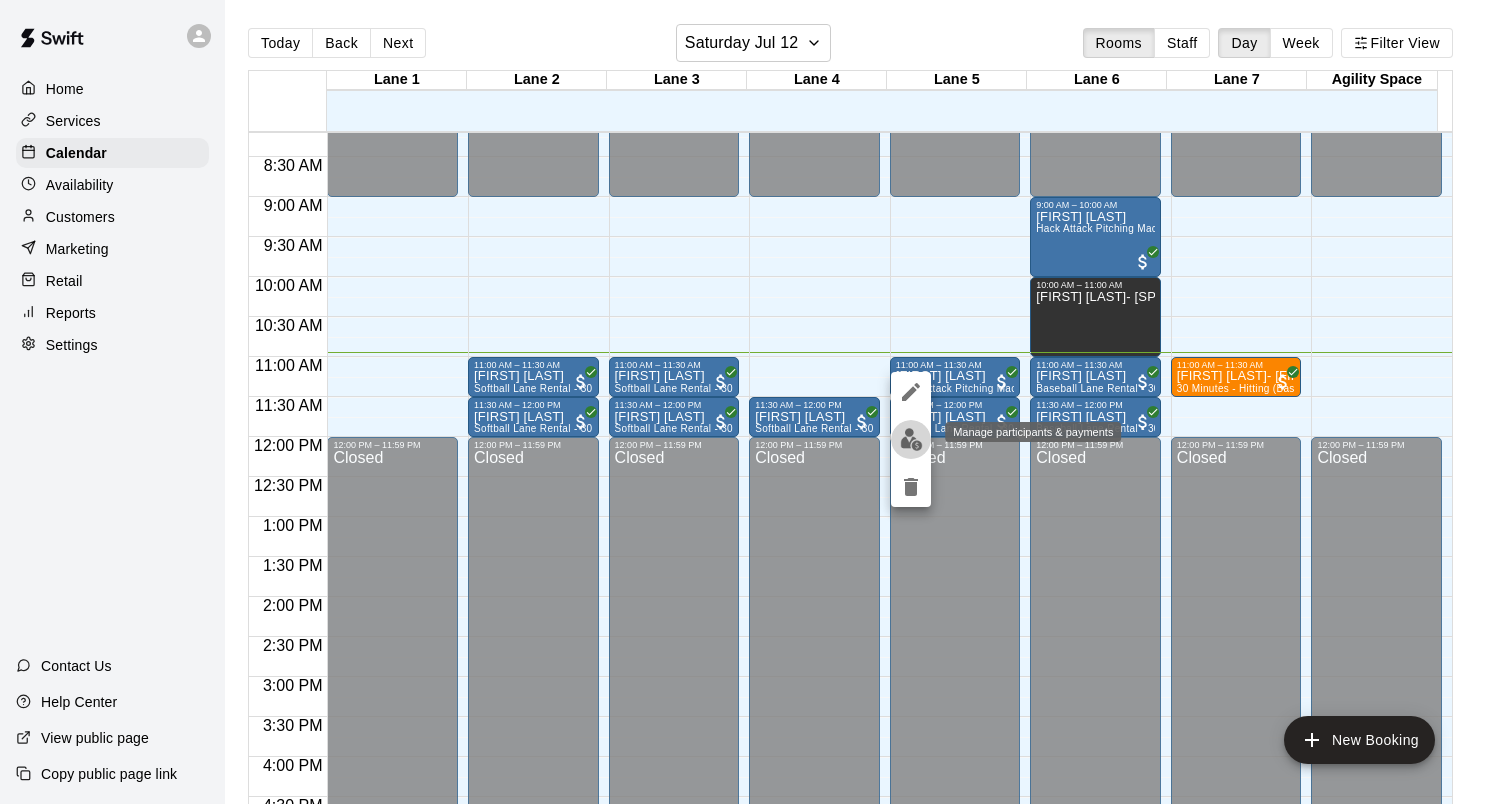 click at bounding box center (911, 439) 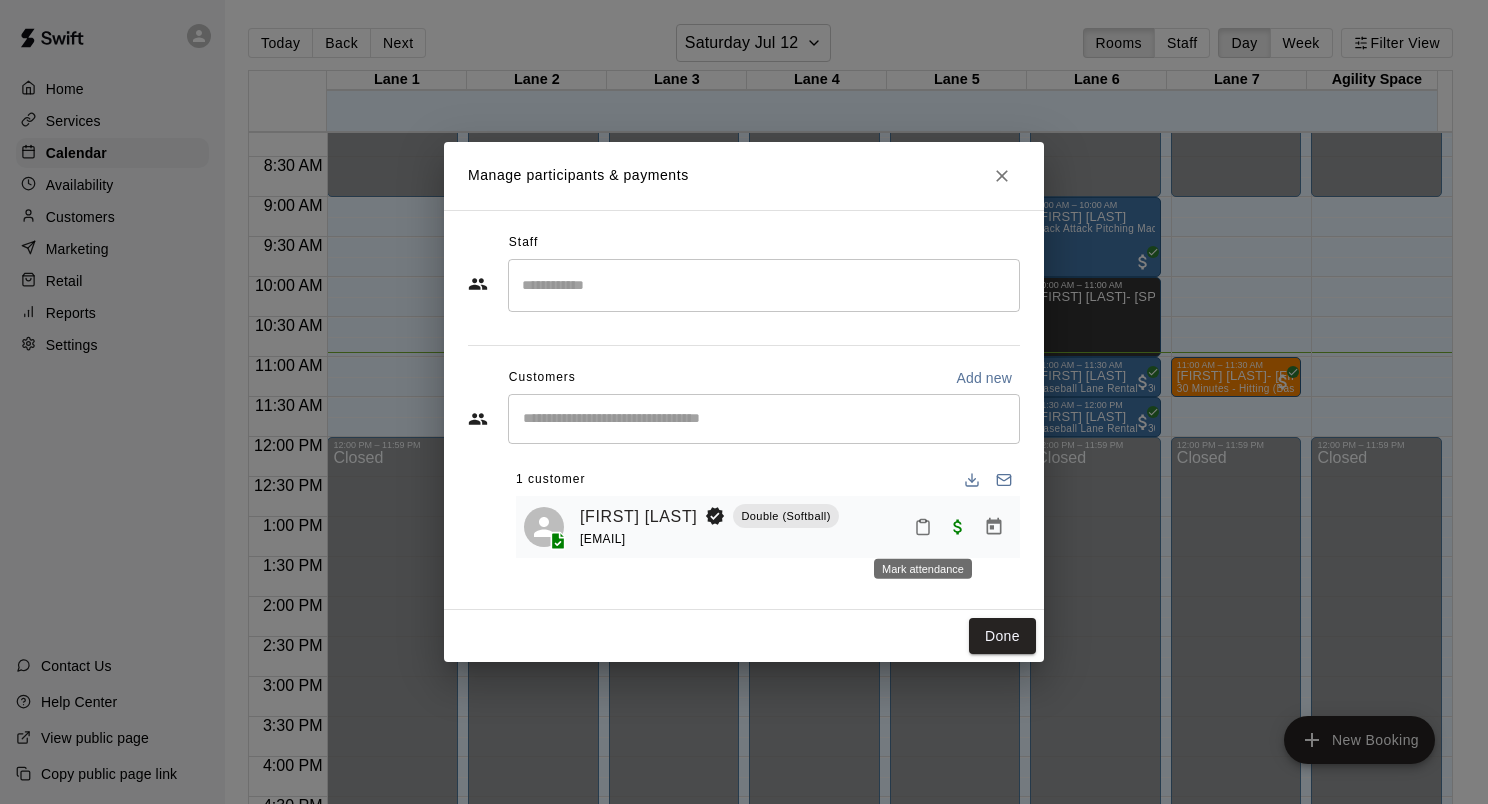 click 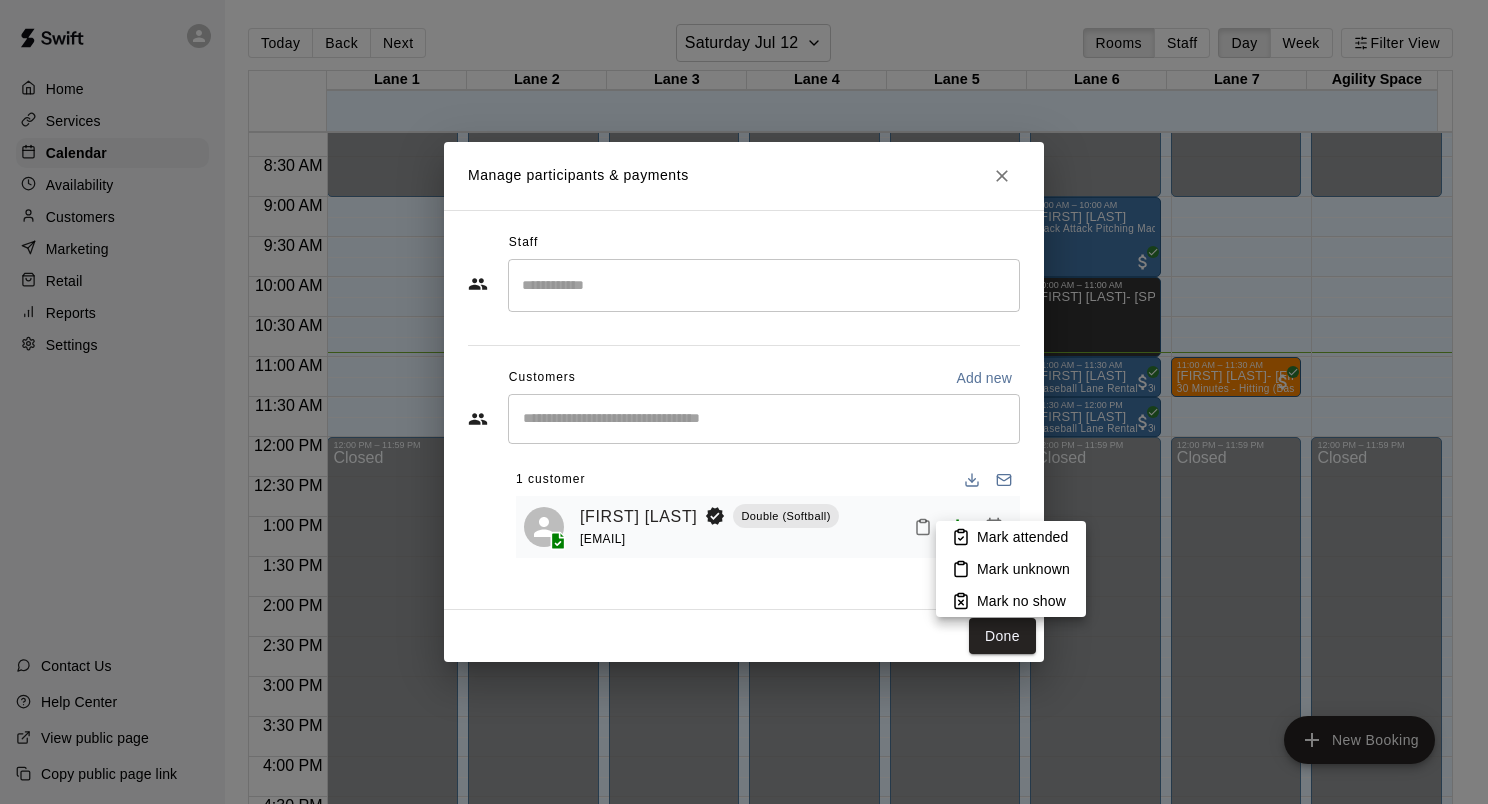 click on "Mark attended" at bounding box center [1022, 537] 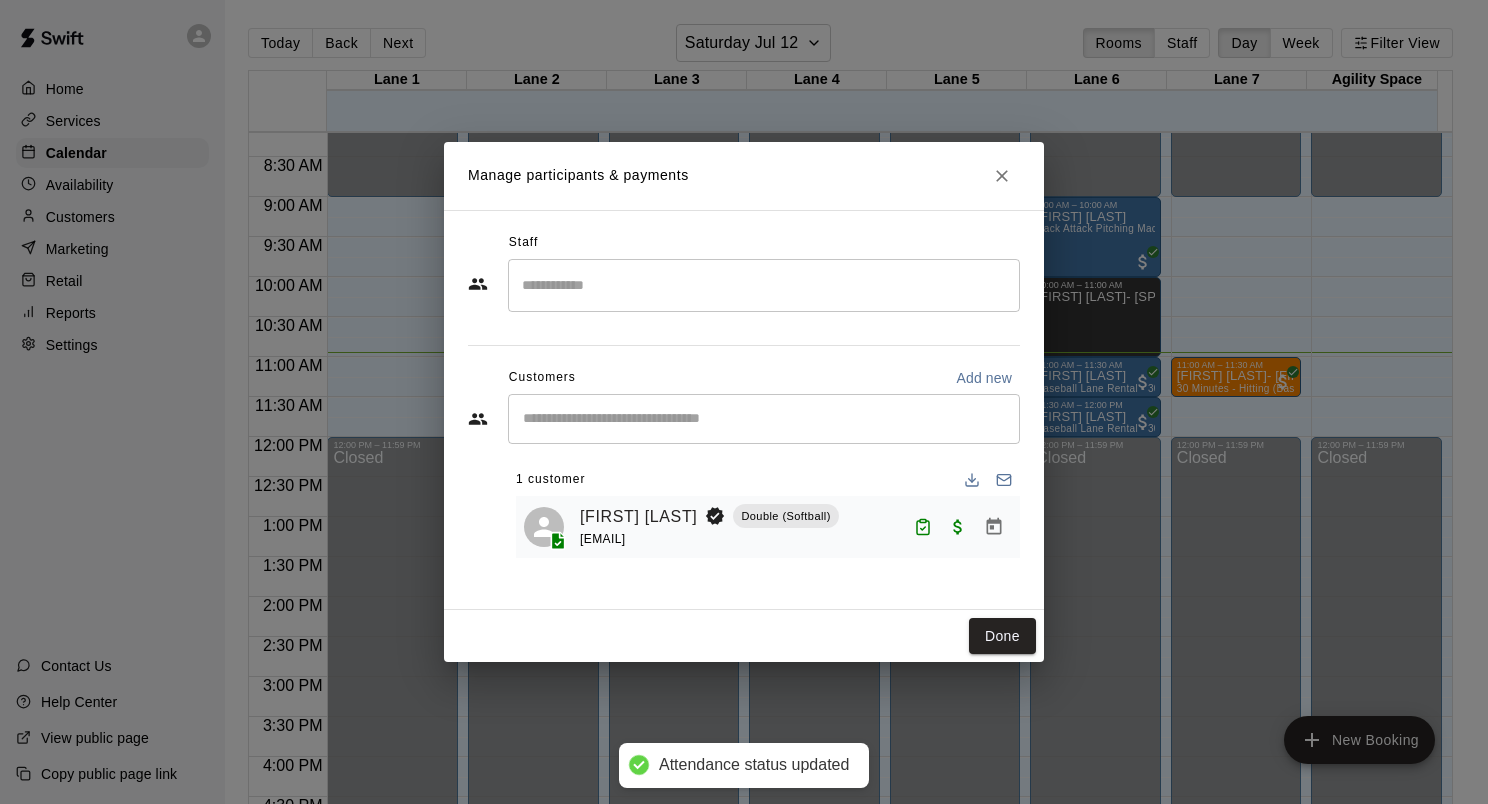 click on "Done" at bounding box center [1002, 636] 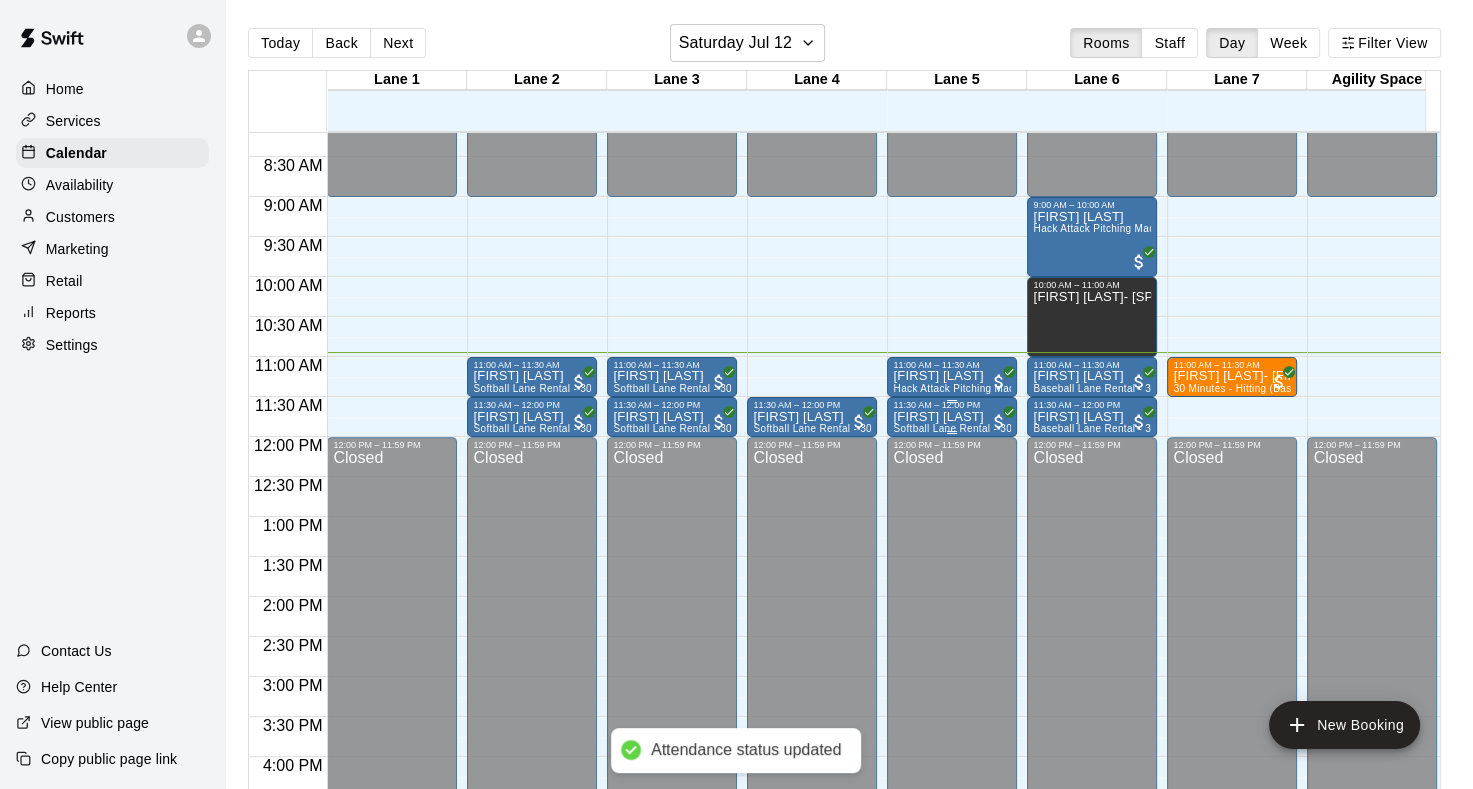 click on "[FIRST] [LAST]" at bounding box center (952, 417) 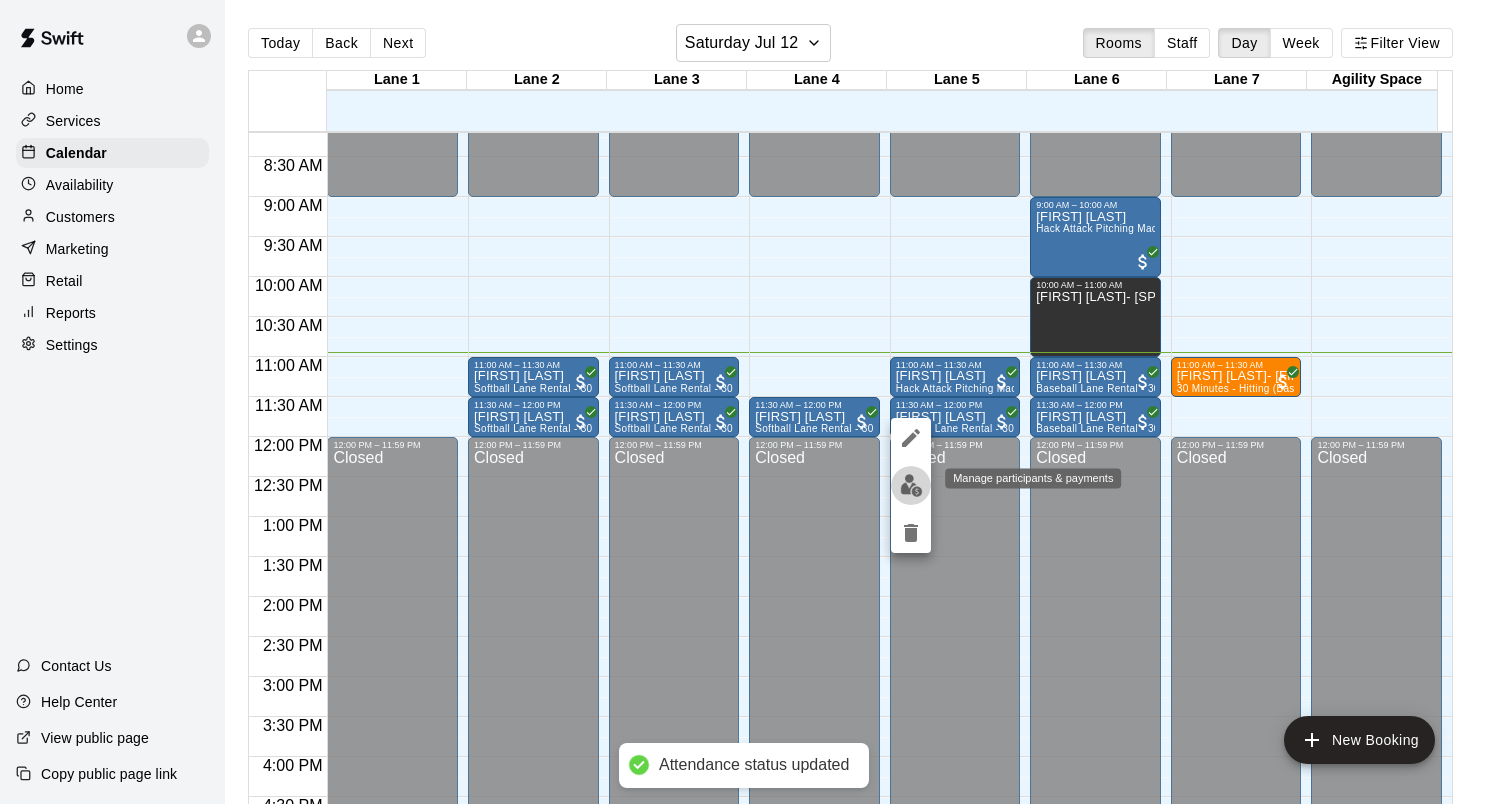 click at bounding box center [911, 485] 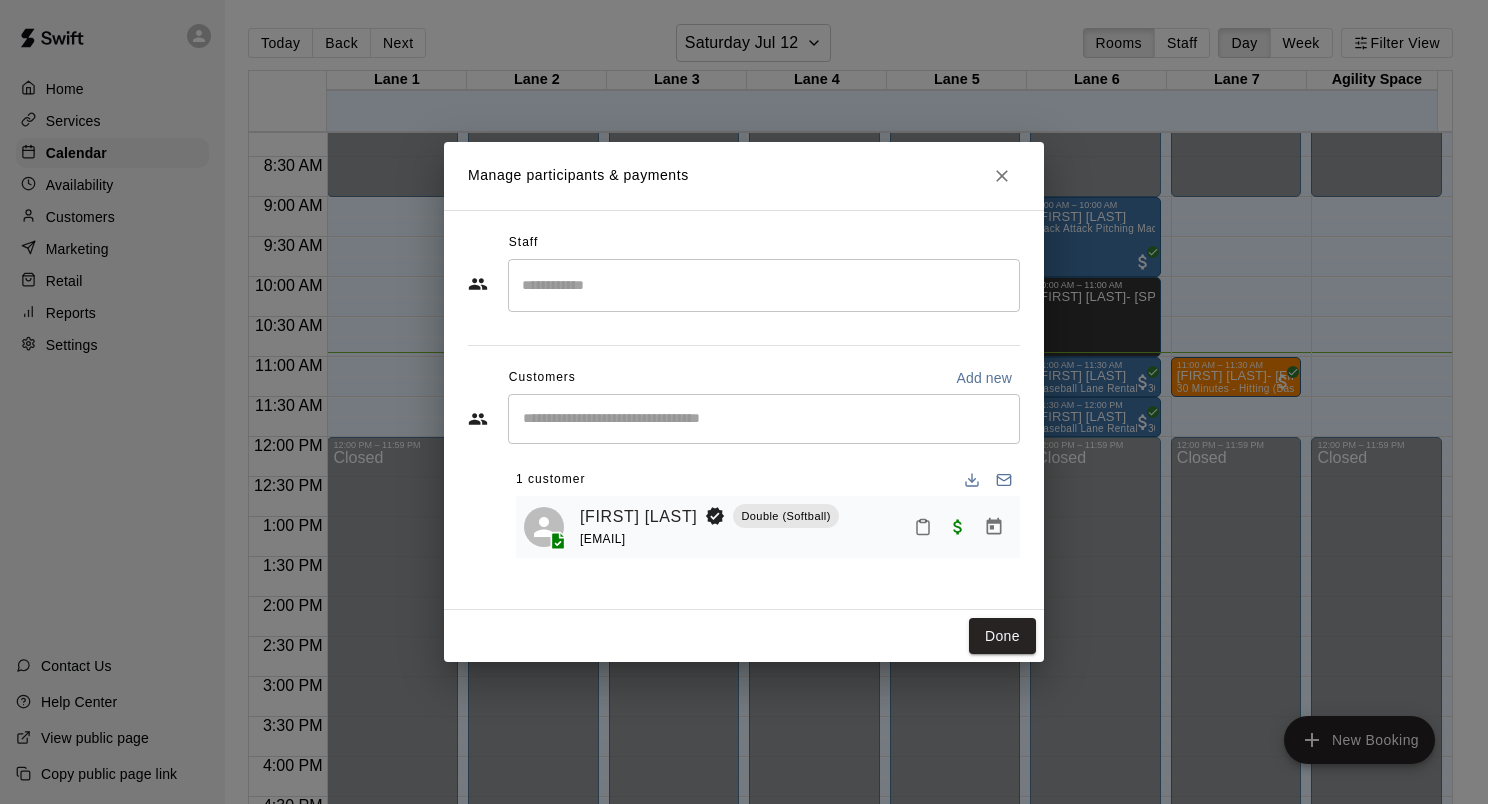click 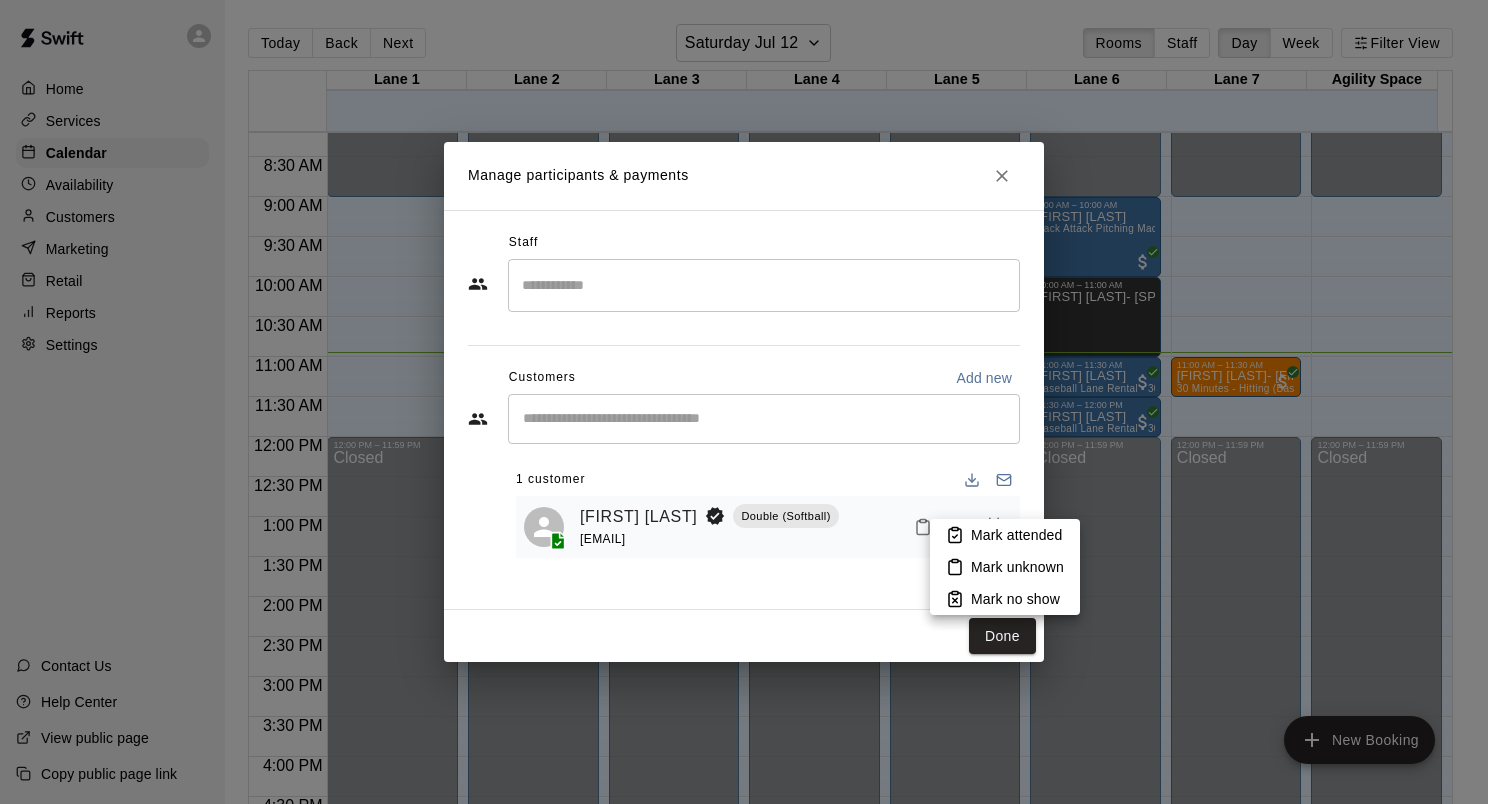 click on "Mark attended" at bounding box center (1016, 535) 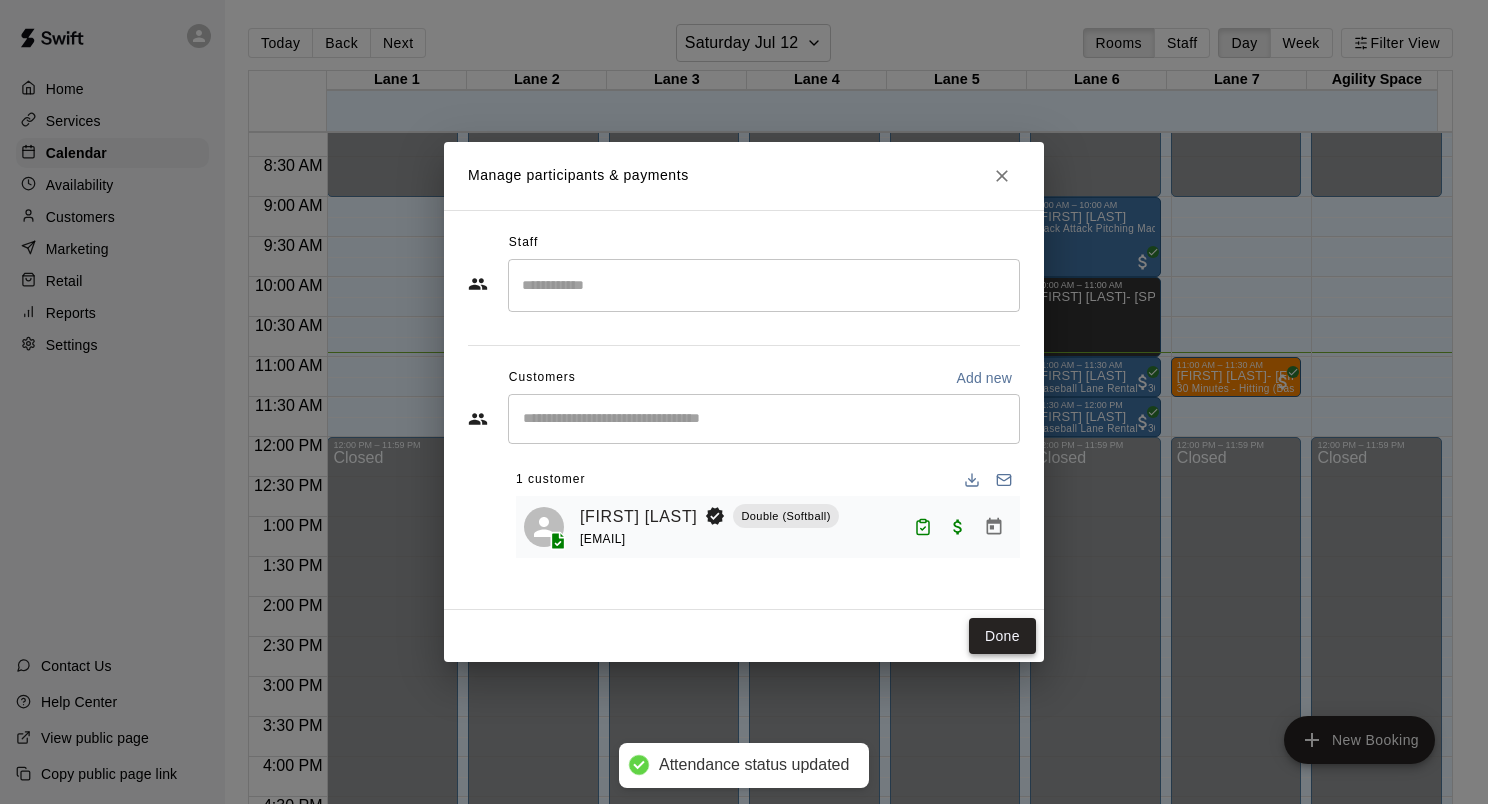 click on "Done" at bounding box center [1002, 636] 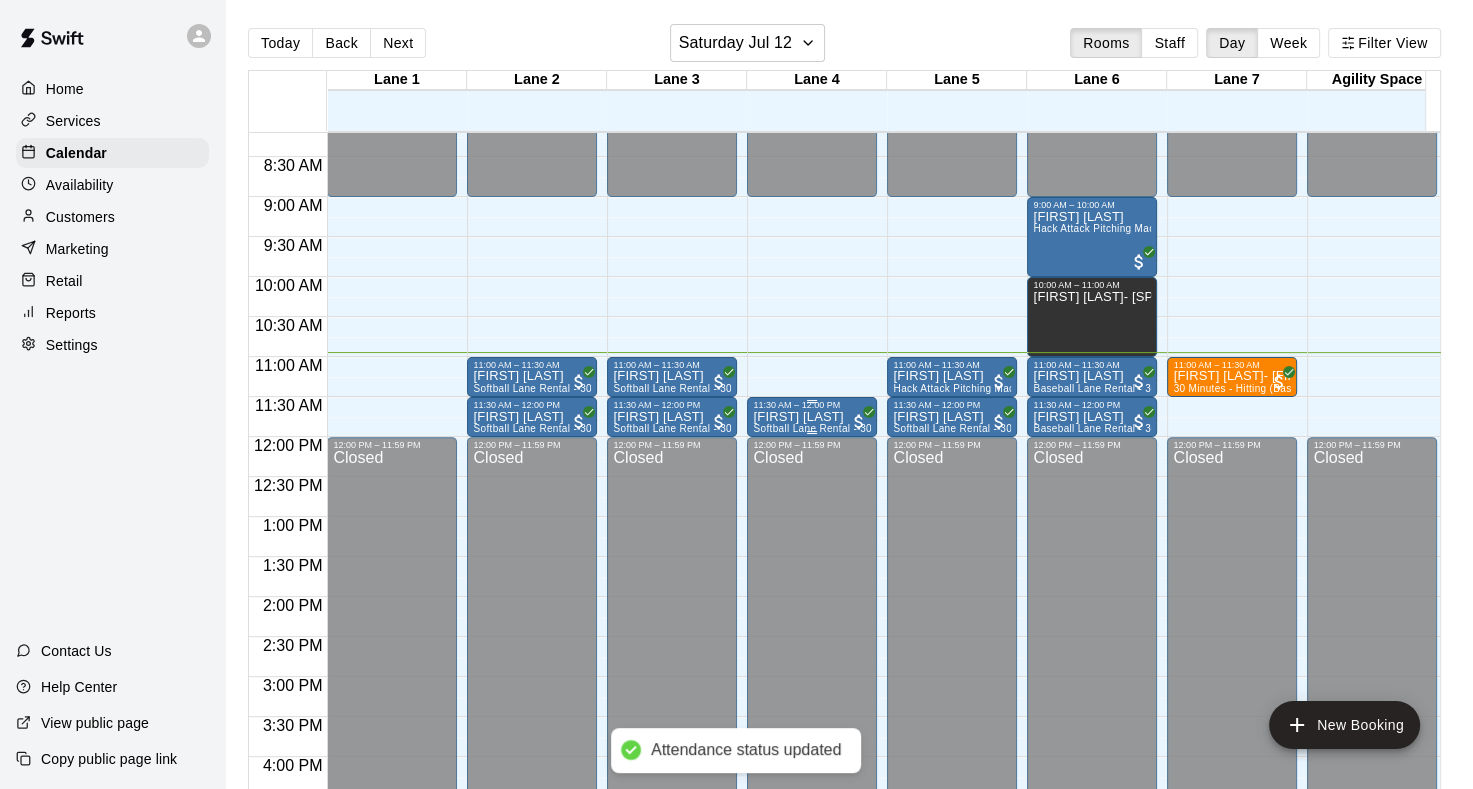 click on "11:30 AM – 12:00 PM" at bounding box center (812, 405) 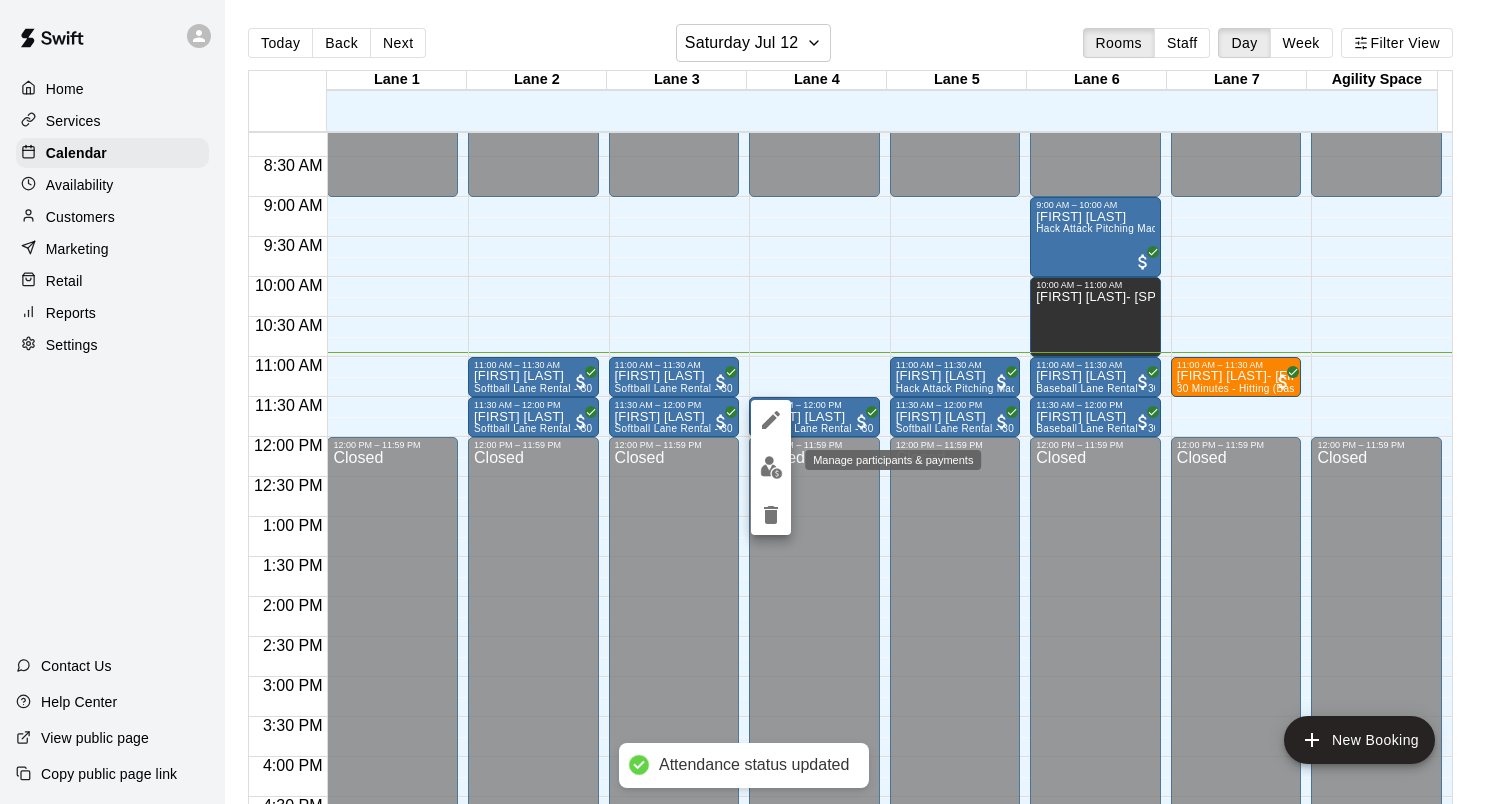 click at bounding box center [771, 467] 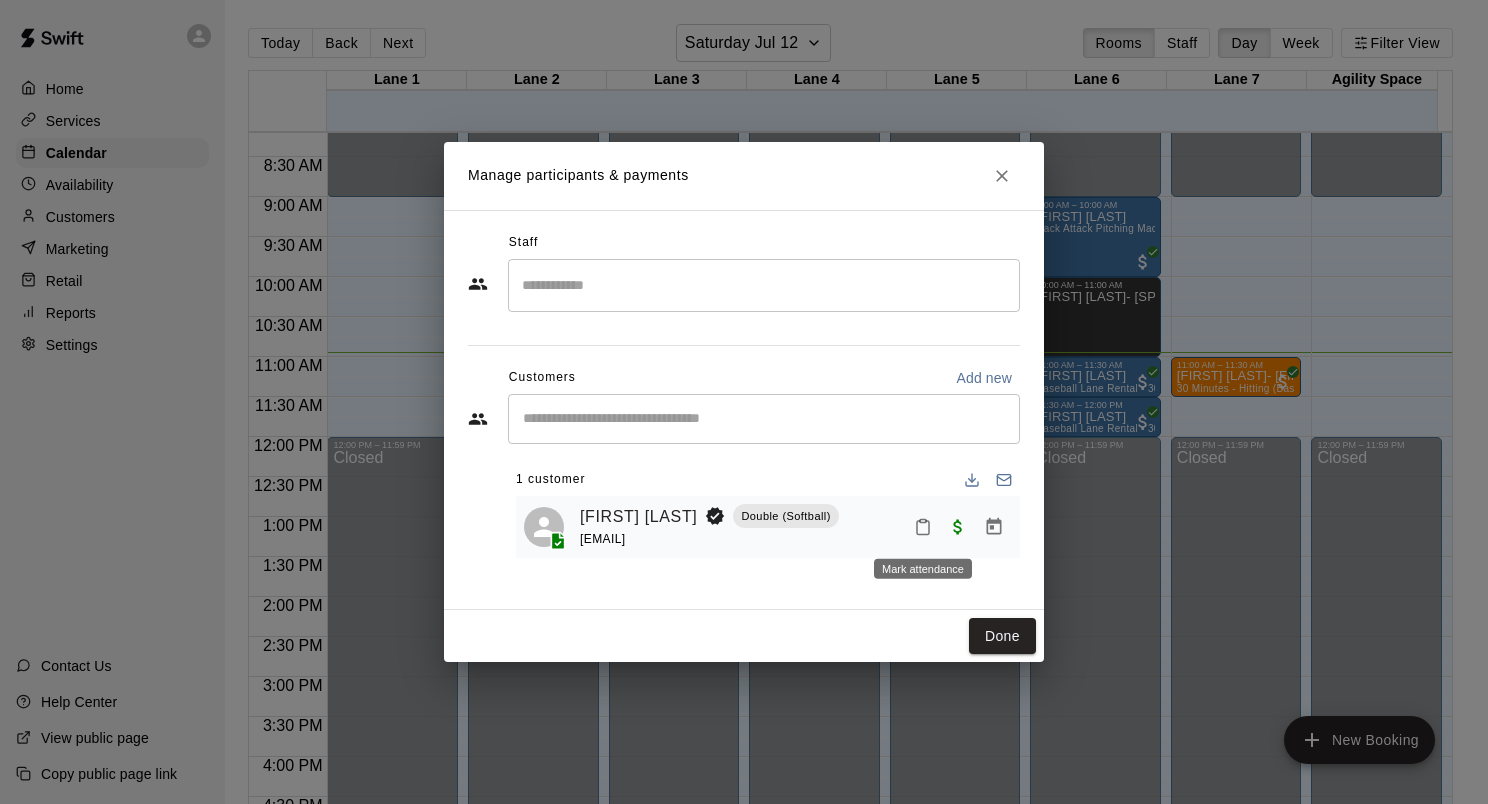 click 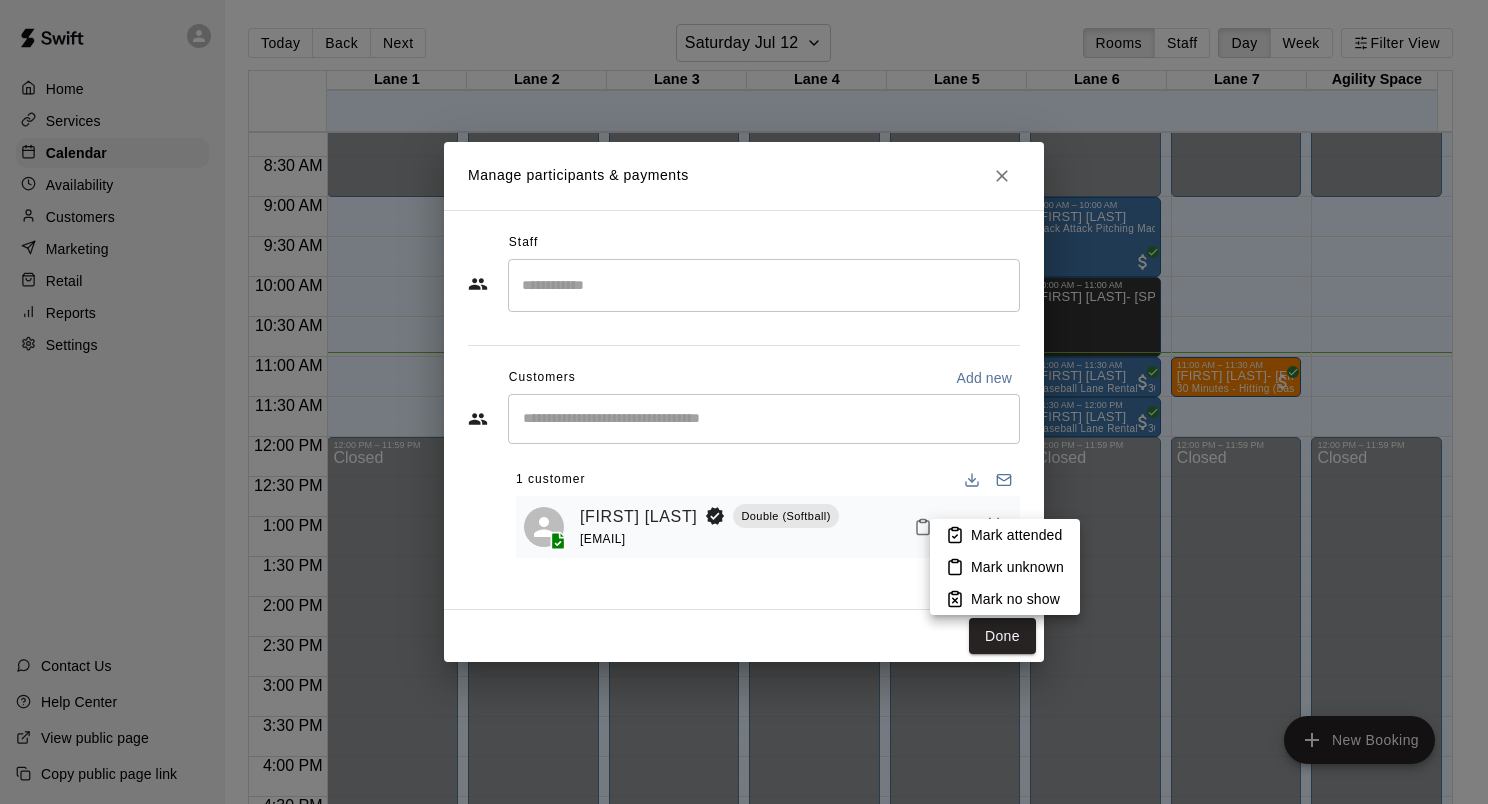 click on "Mark attended" at bounding box center (1005, 535) 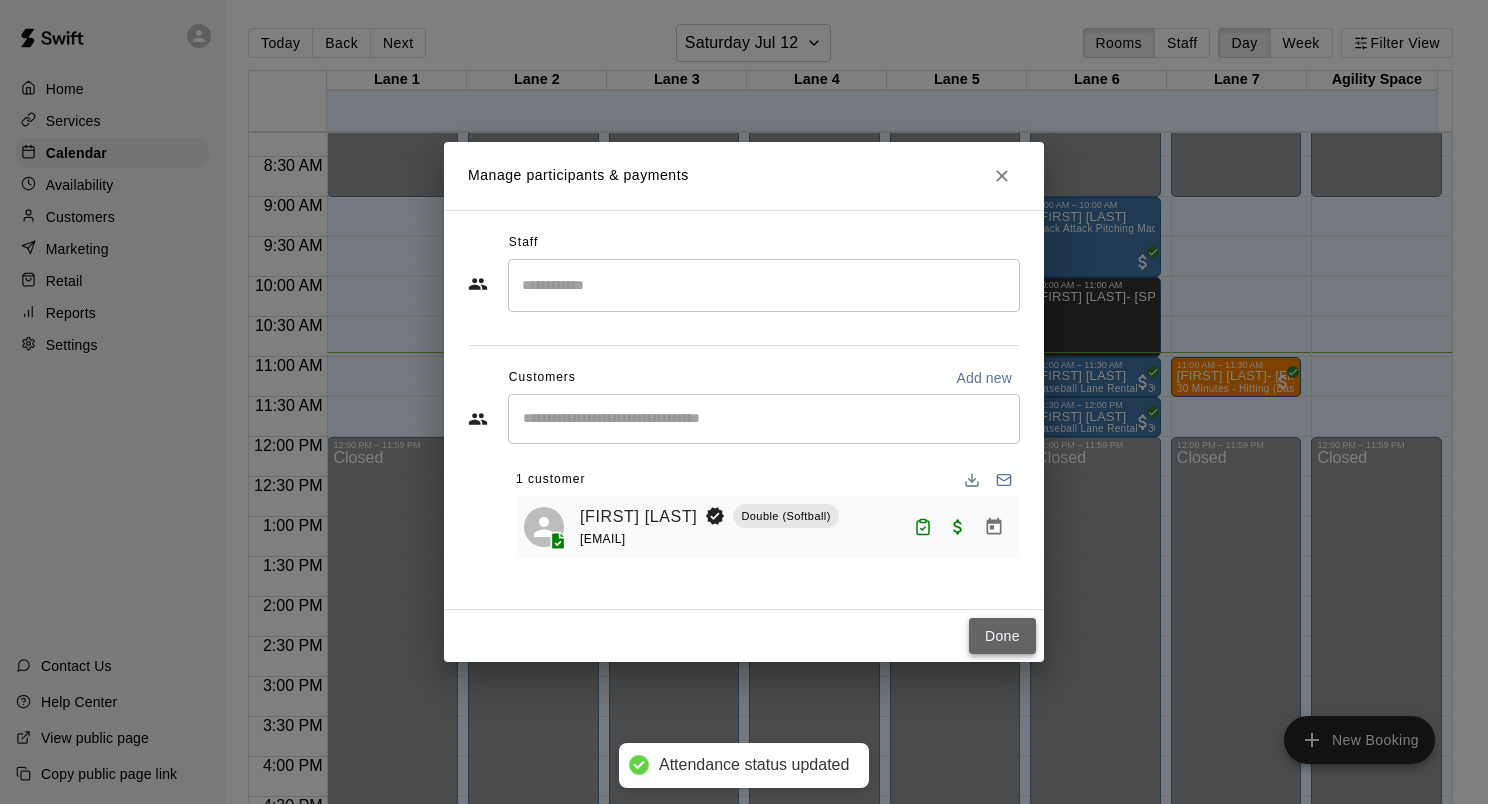 click on "Done" at bounding box center (1002, 636) 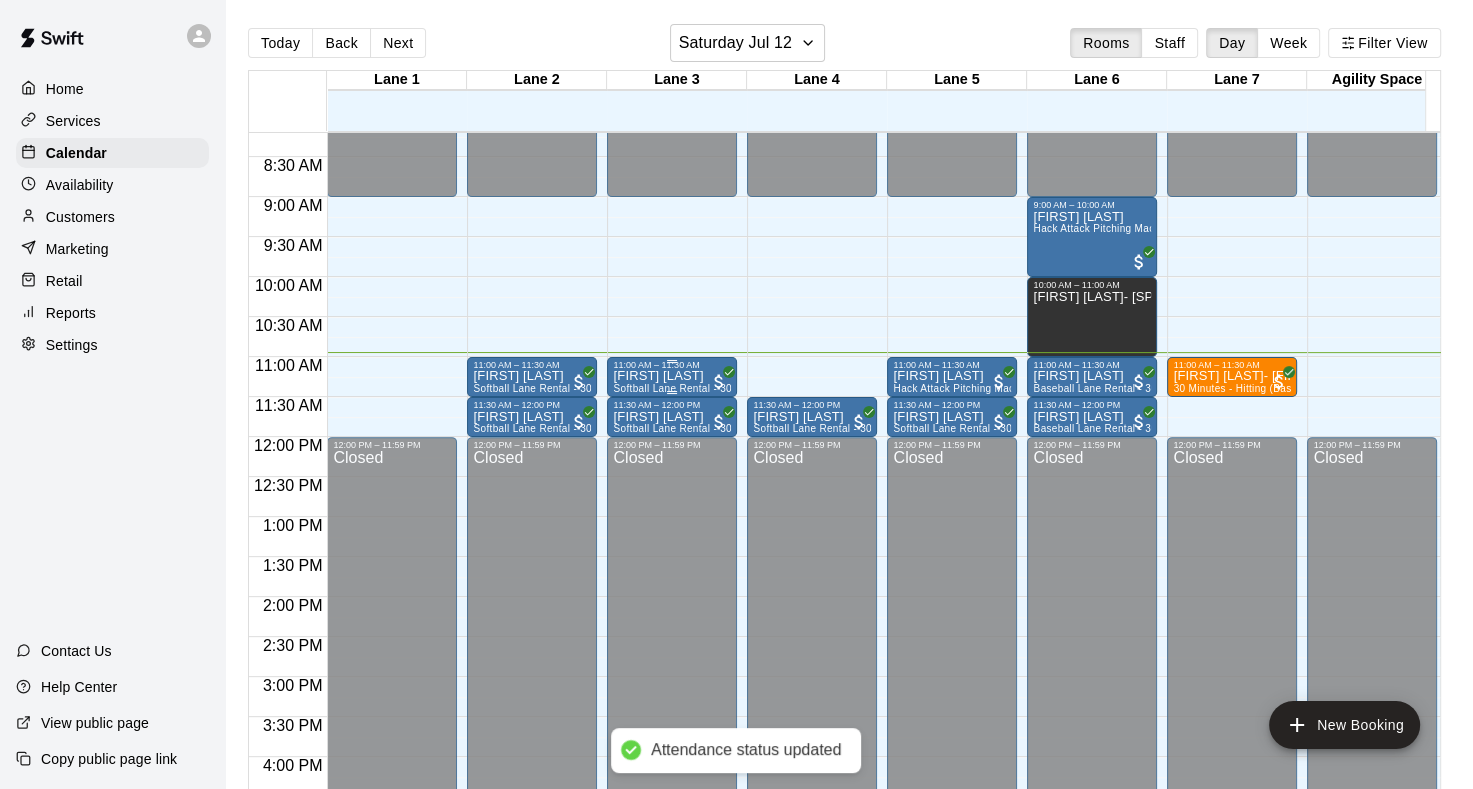 click on "[FIRST] [LAST] Lane Rental - [DURATION]" at bounding box center (672, 764) 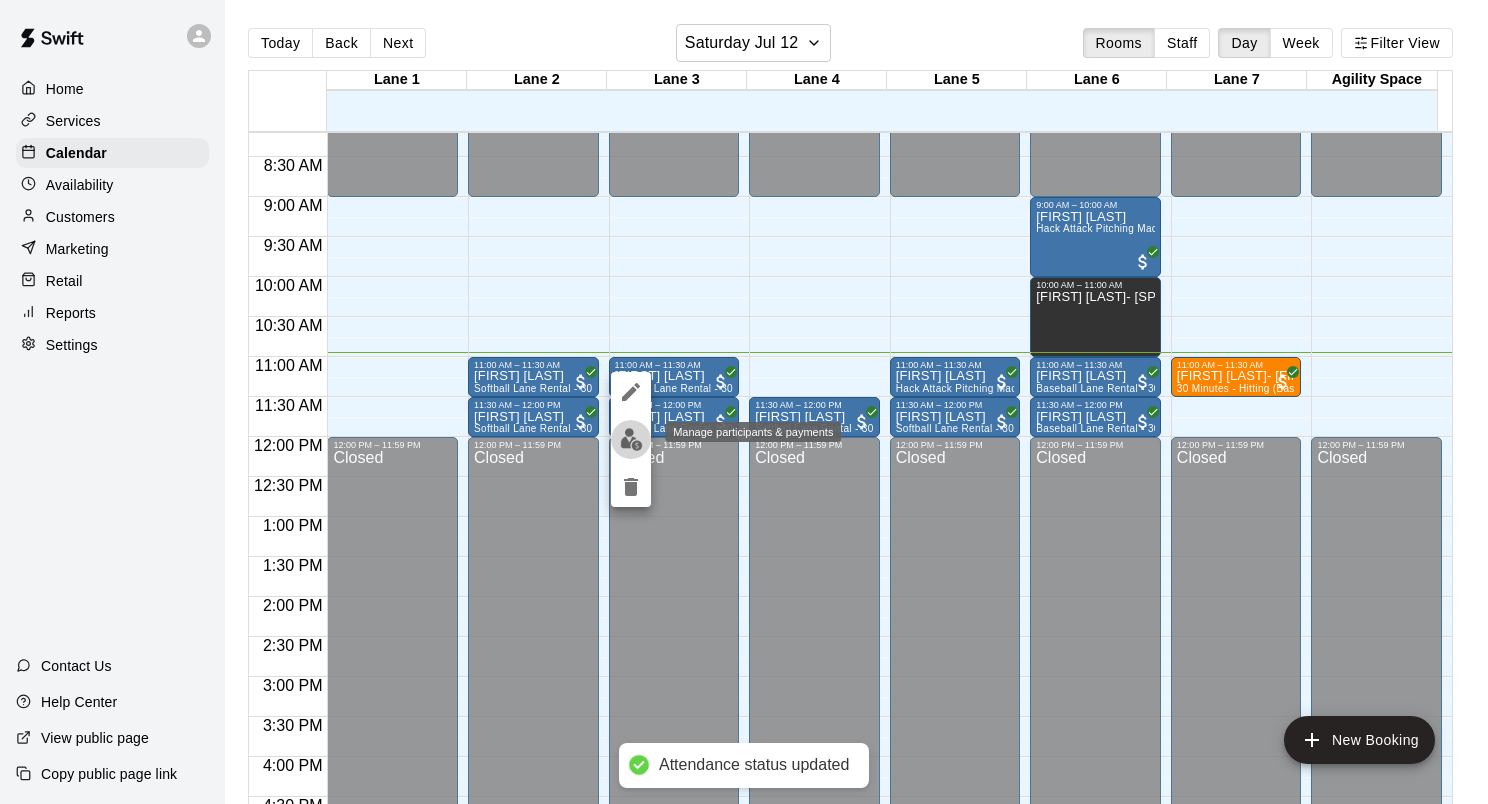 click at bounding box center [631, 439] 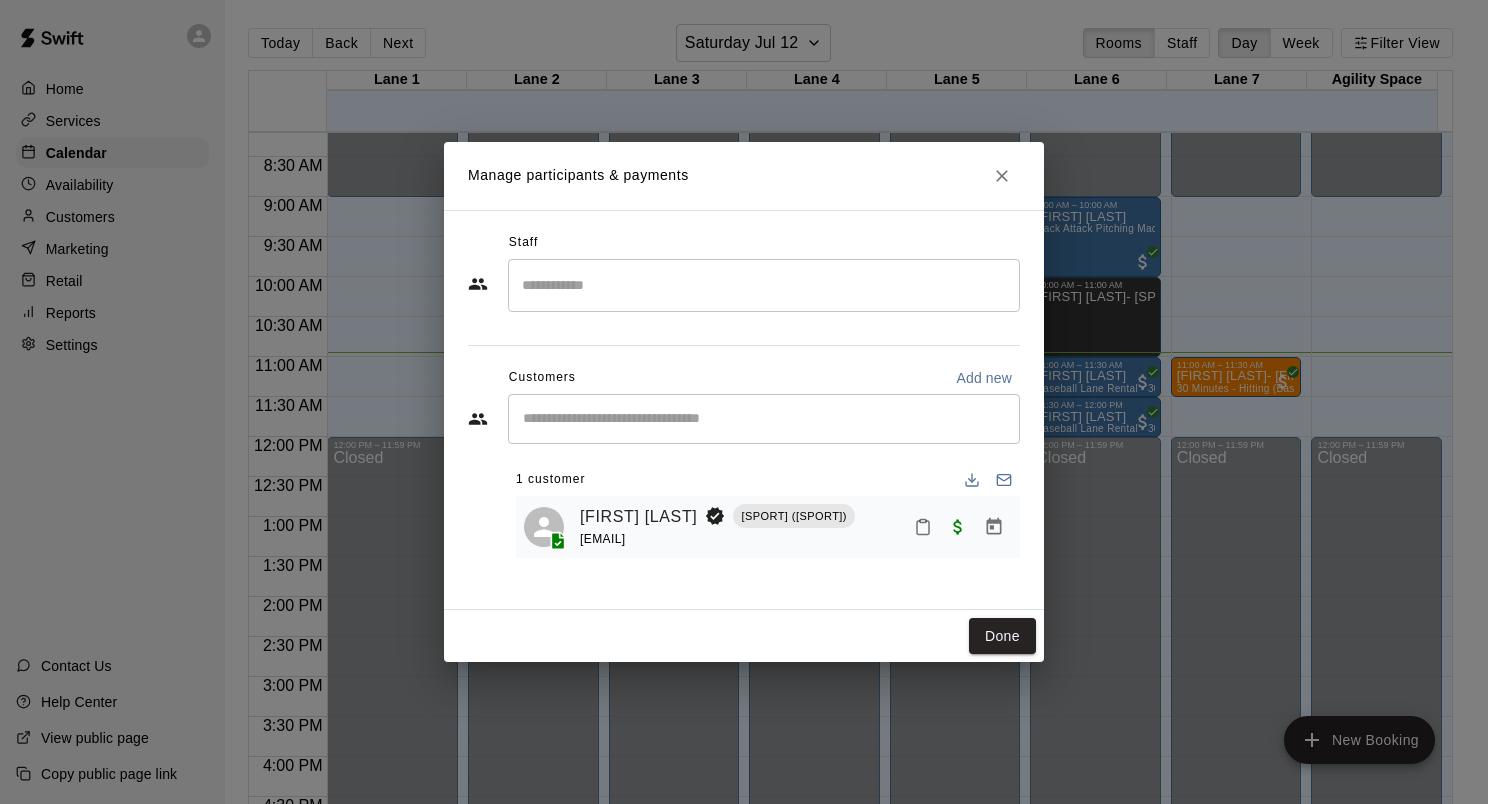 click 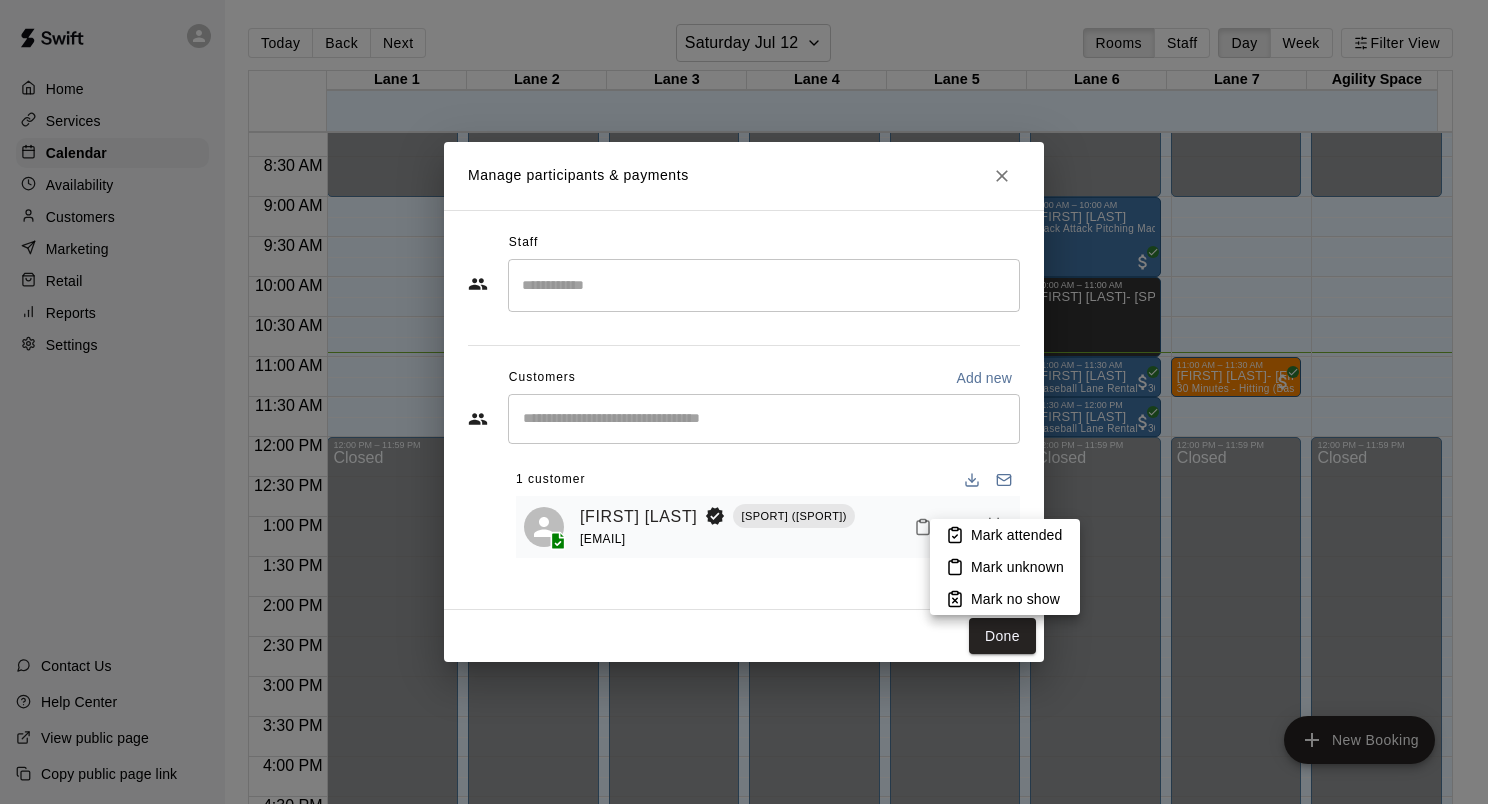 click on "Mark attended" at bounding box center (1016, 535) 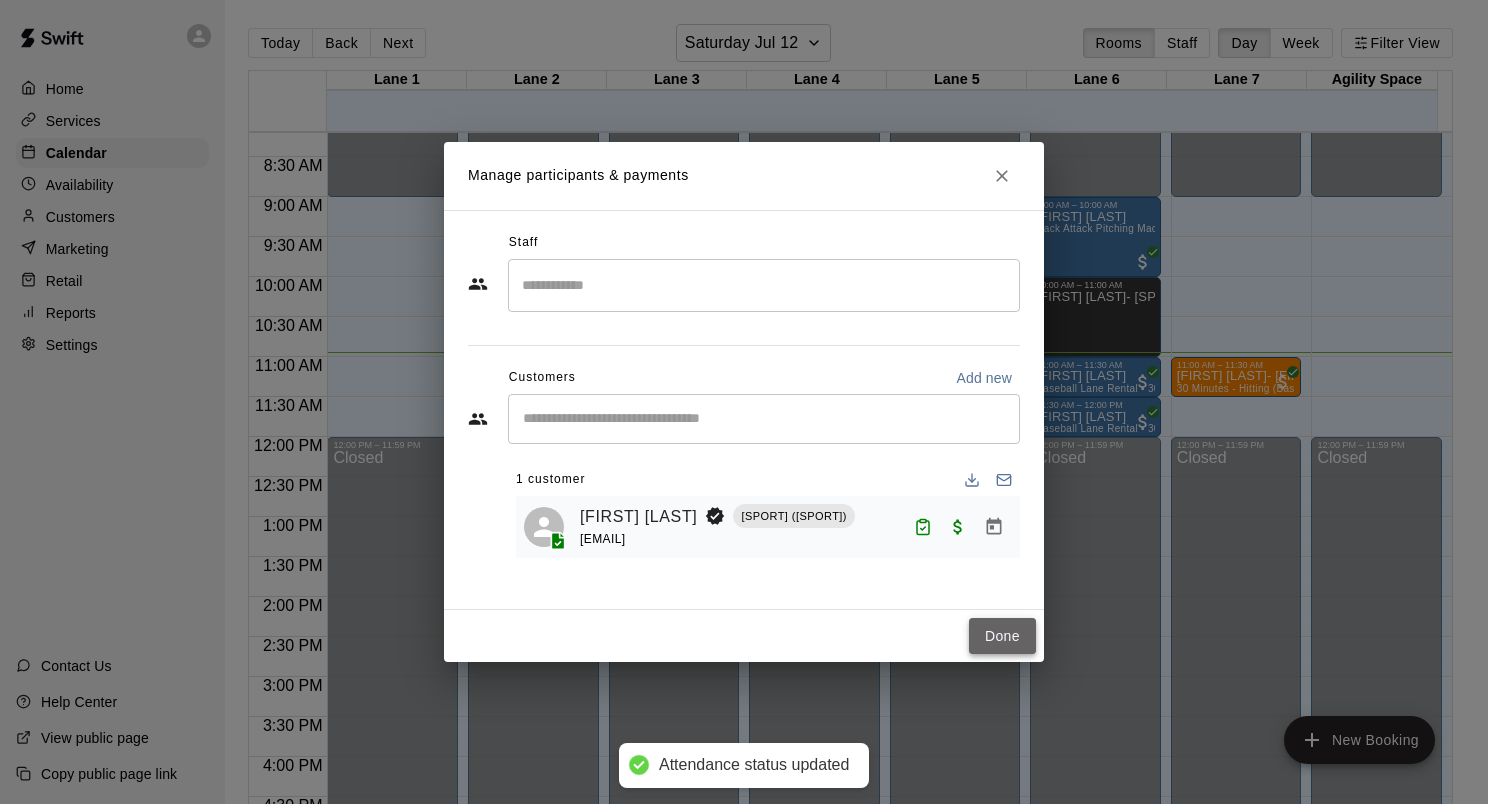 click on "Done" at bounding box center [1002, 636] 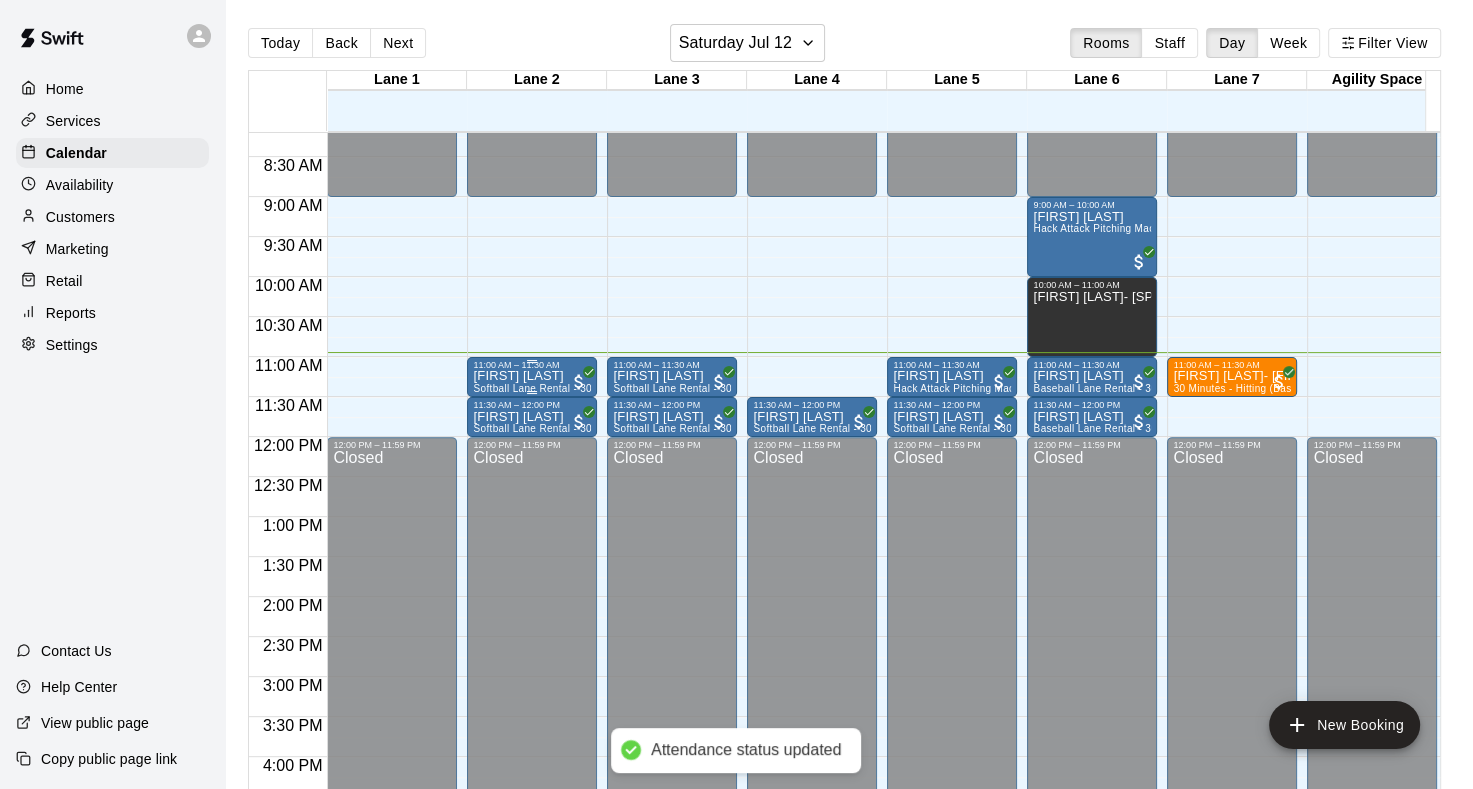 click on "11:00 AM – 11:30 AM" at bounding box center (532, 365) 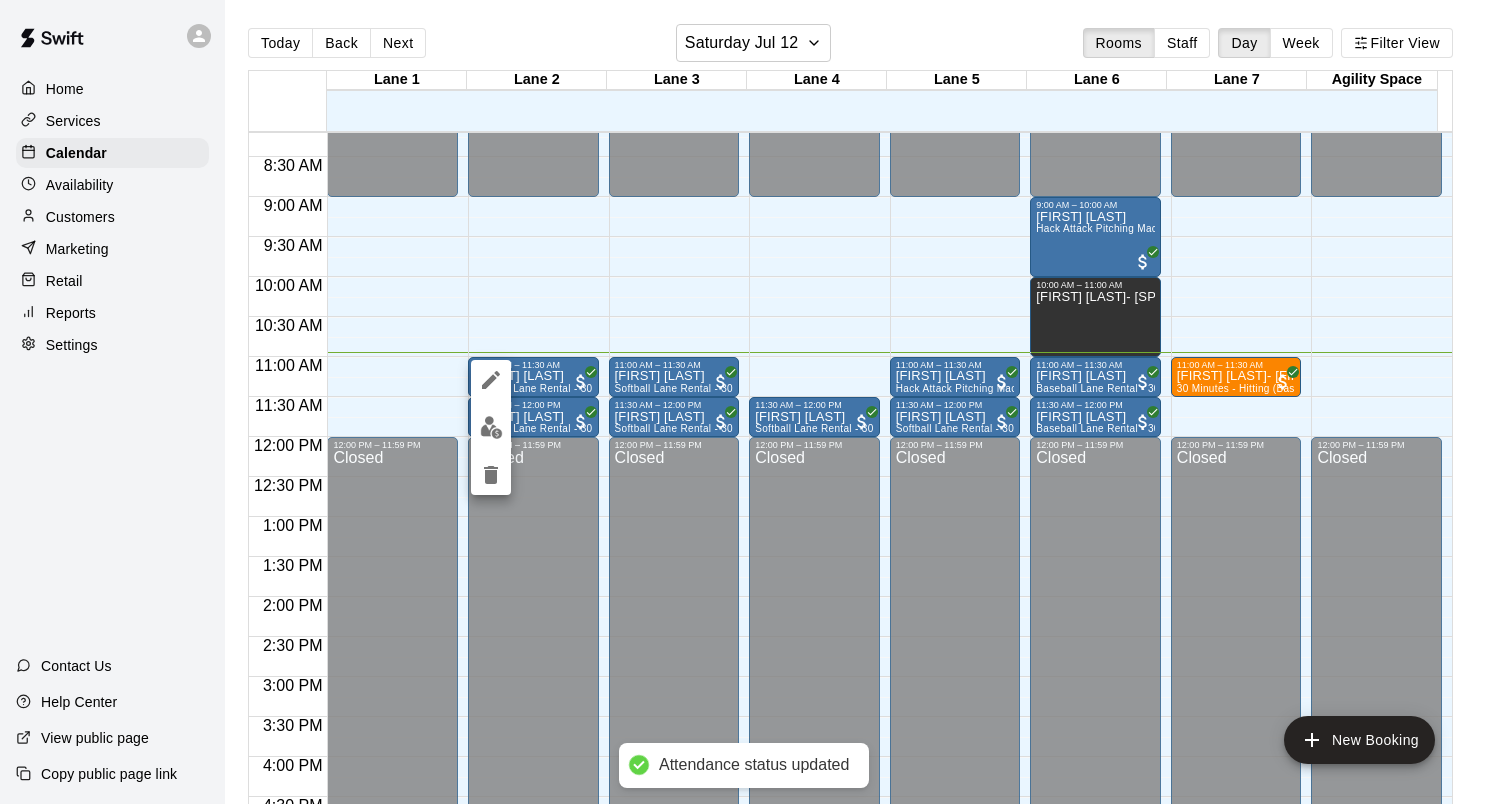 click at bounding box center (491, 427) 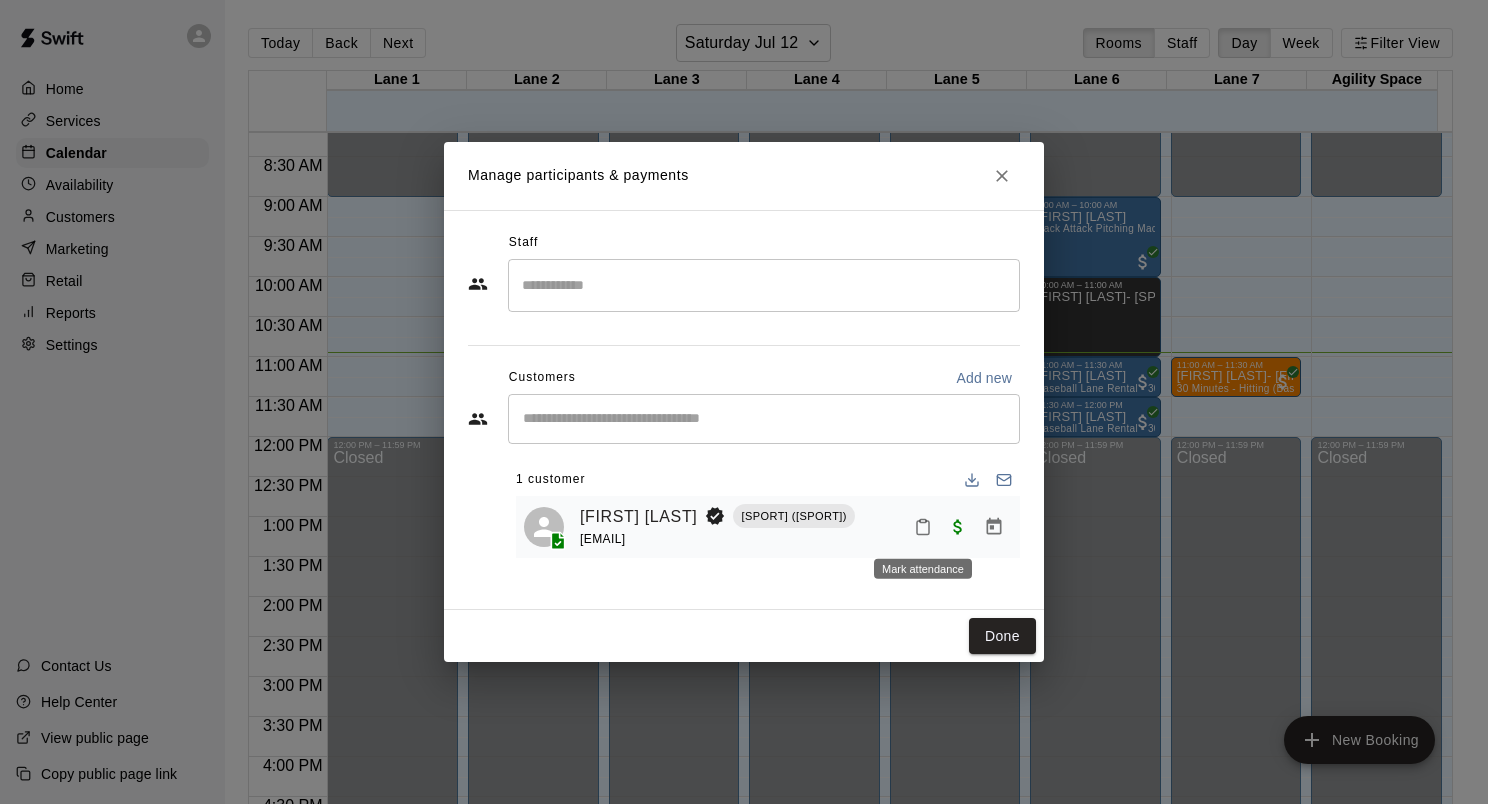 click 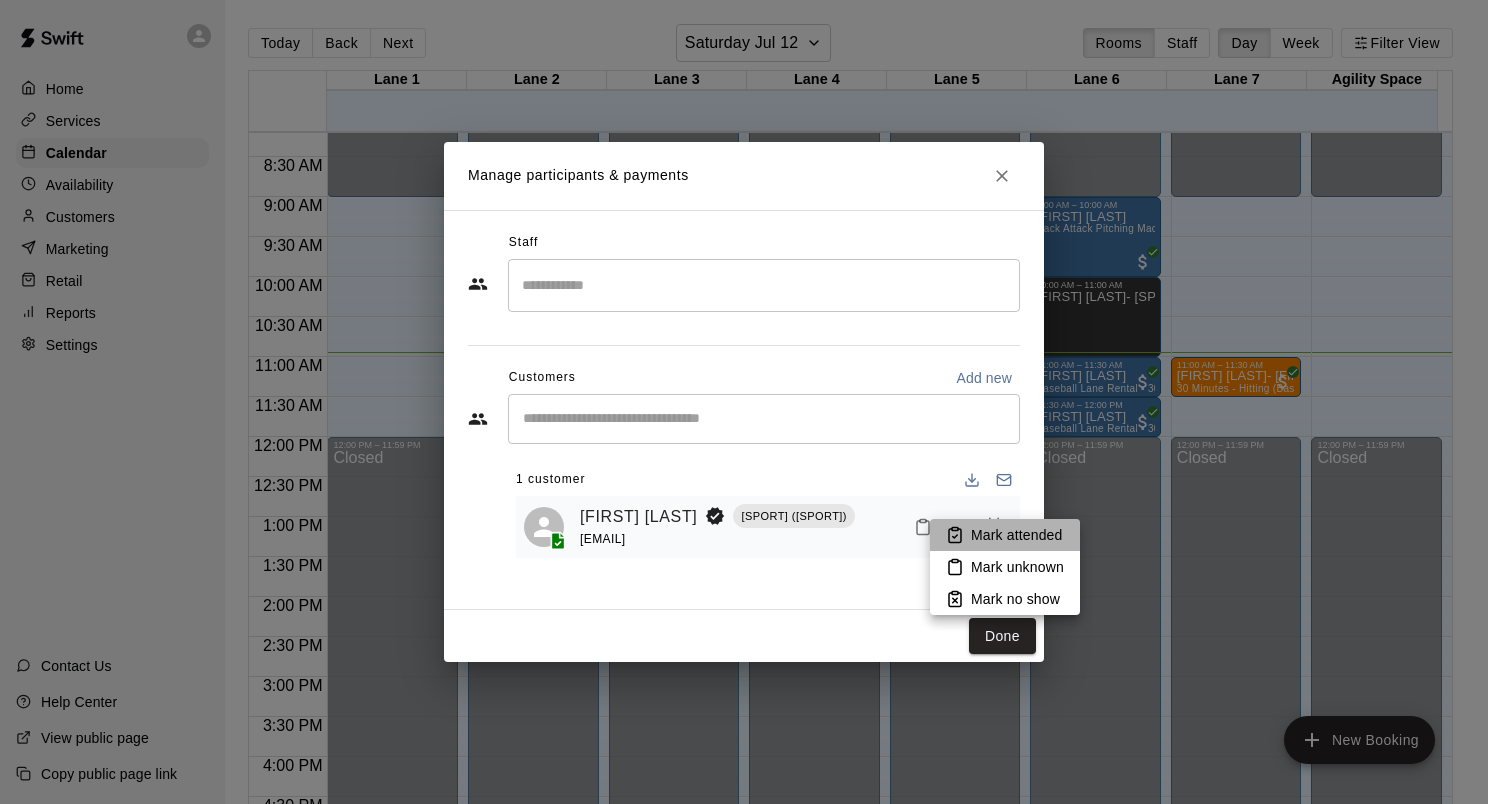click on "Mark attended" at bounding box center (1016, 535) 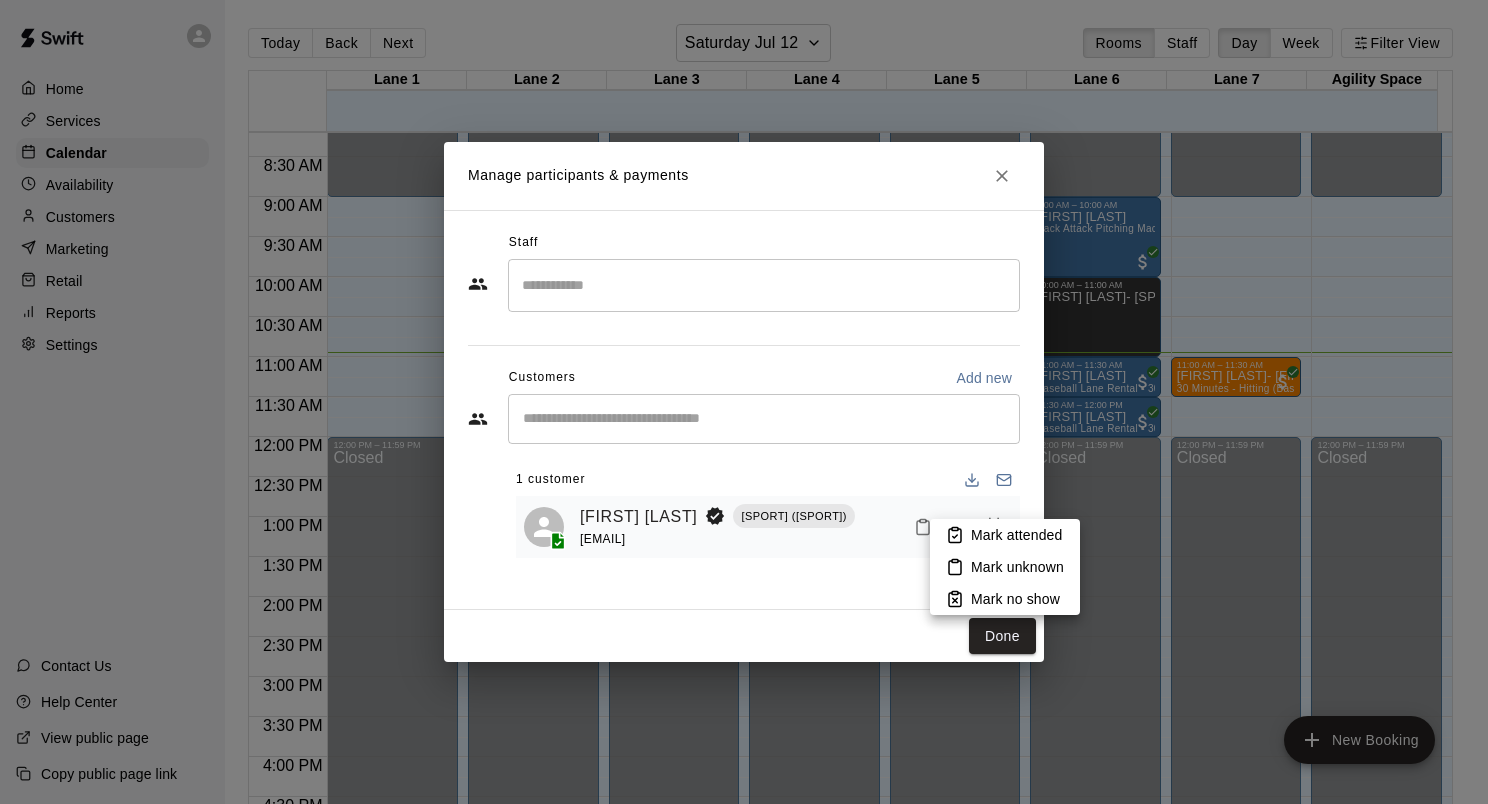 click at bounding box center [744, 402] 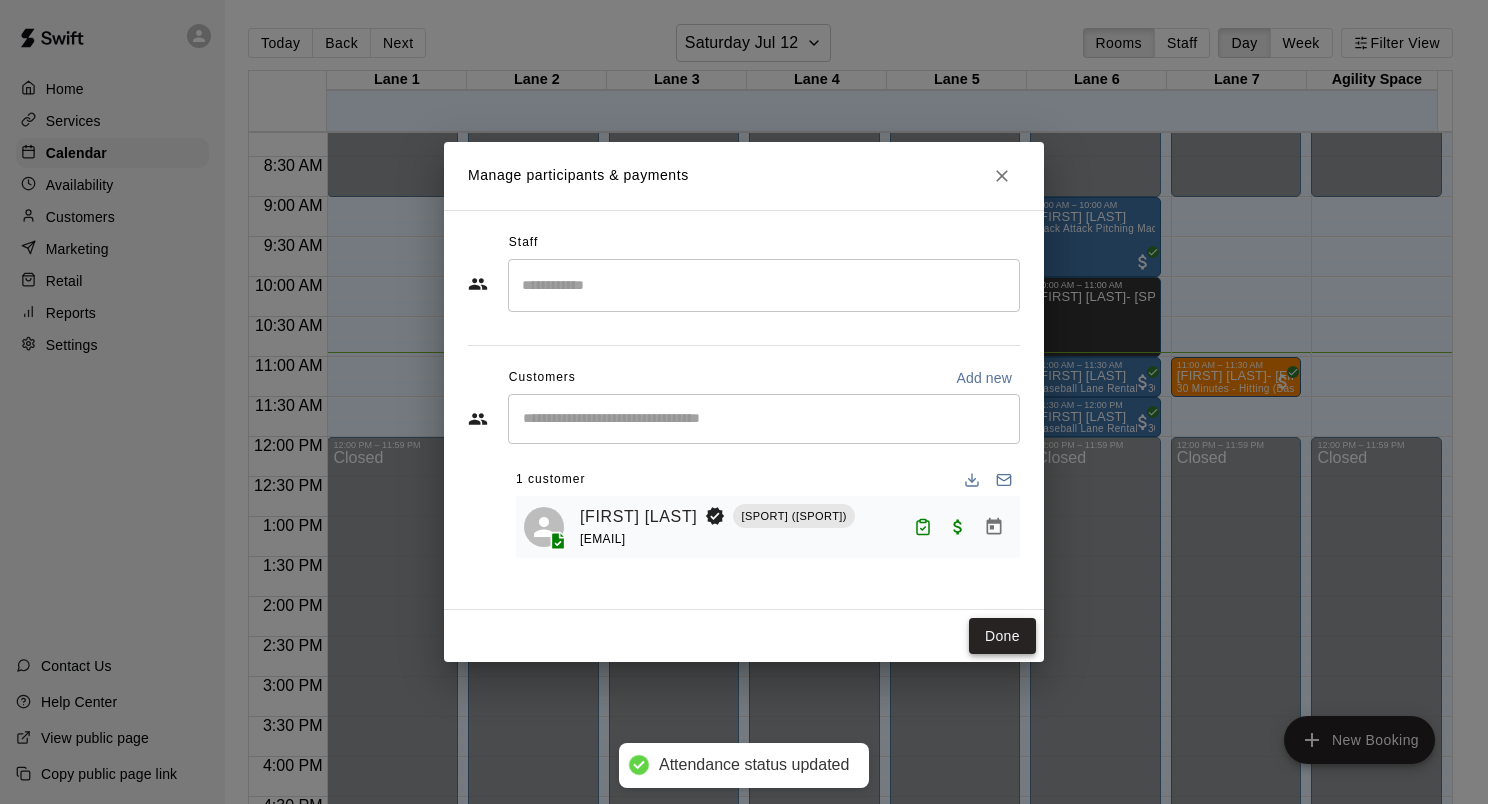 drag, startPoint x: 1009, startPoint y: 633, endPoint x: 996, endPoint y: 627, distance: 14.3178215 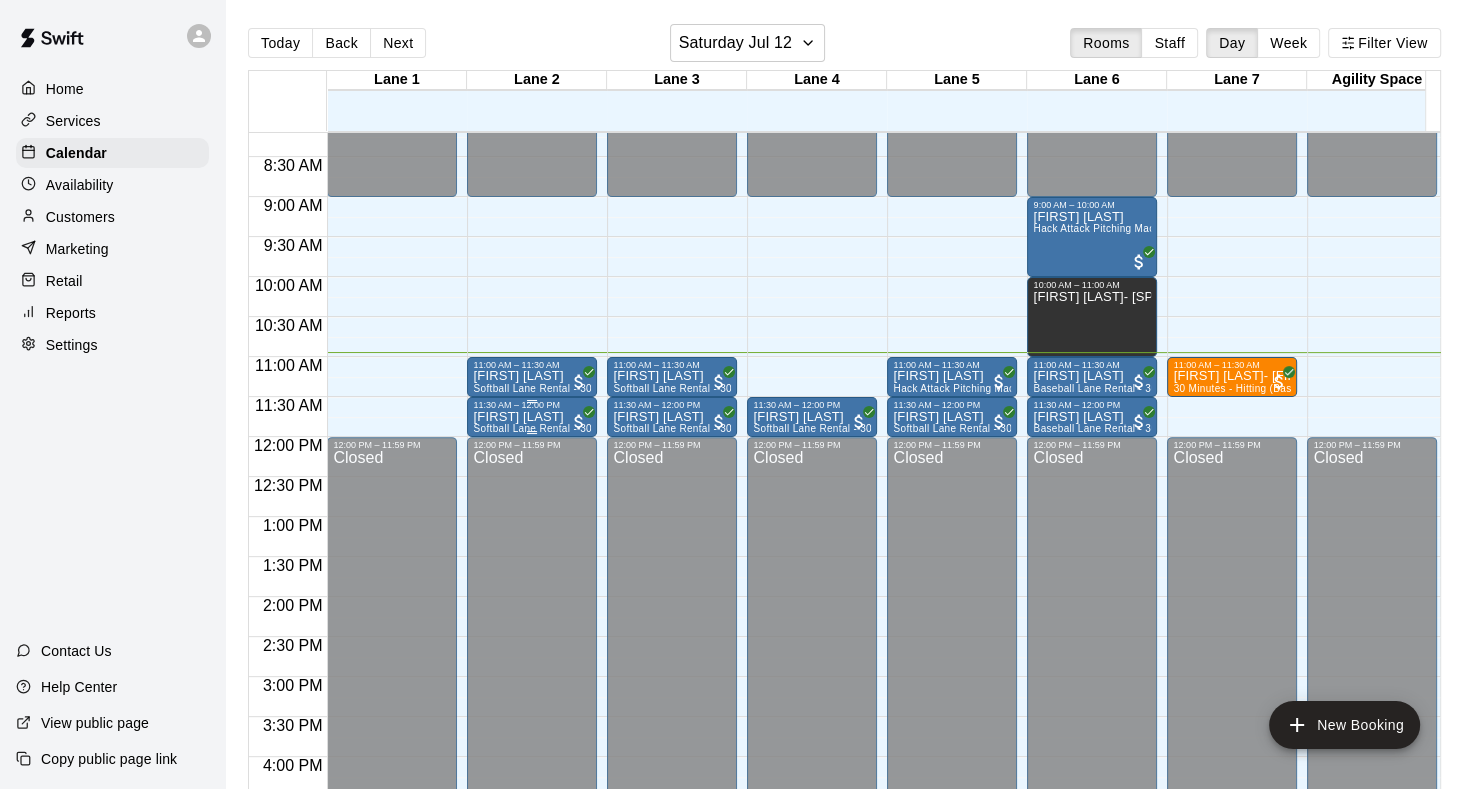 click on "[FIRST] [LAST]" at bounding box center (532, 417) 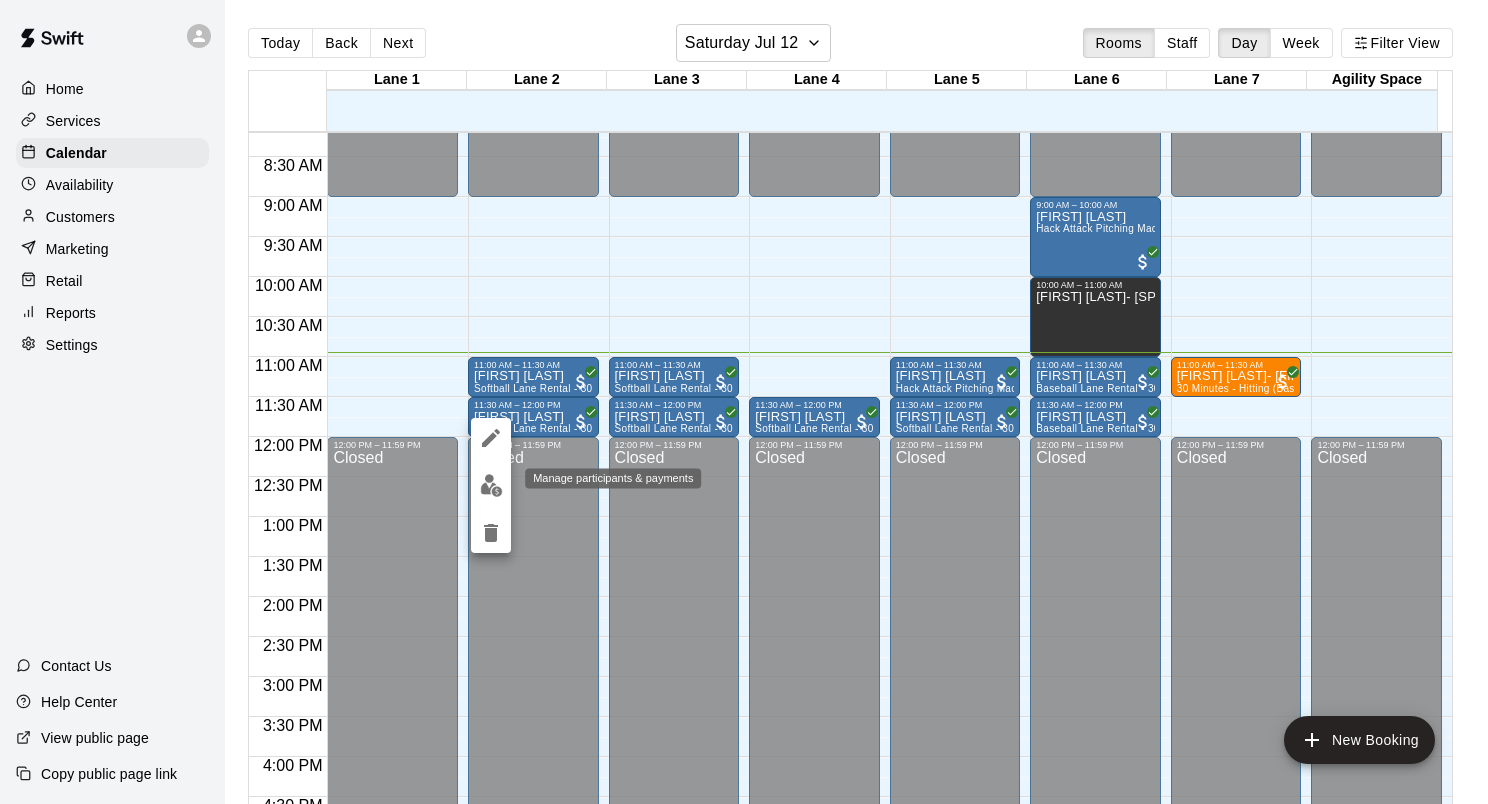 click at bounding box center (491, 485) 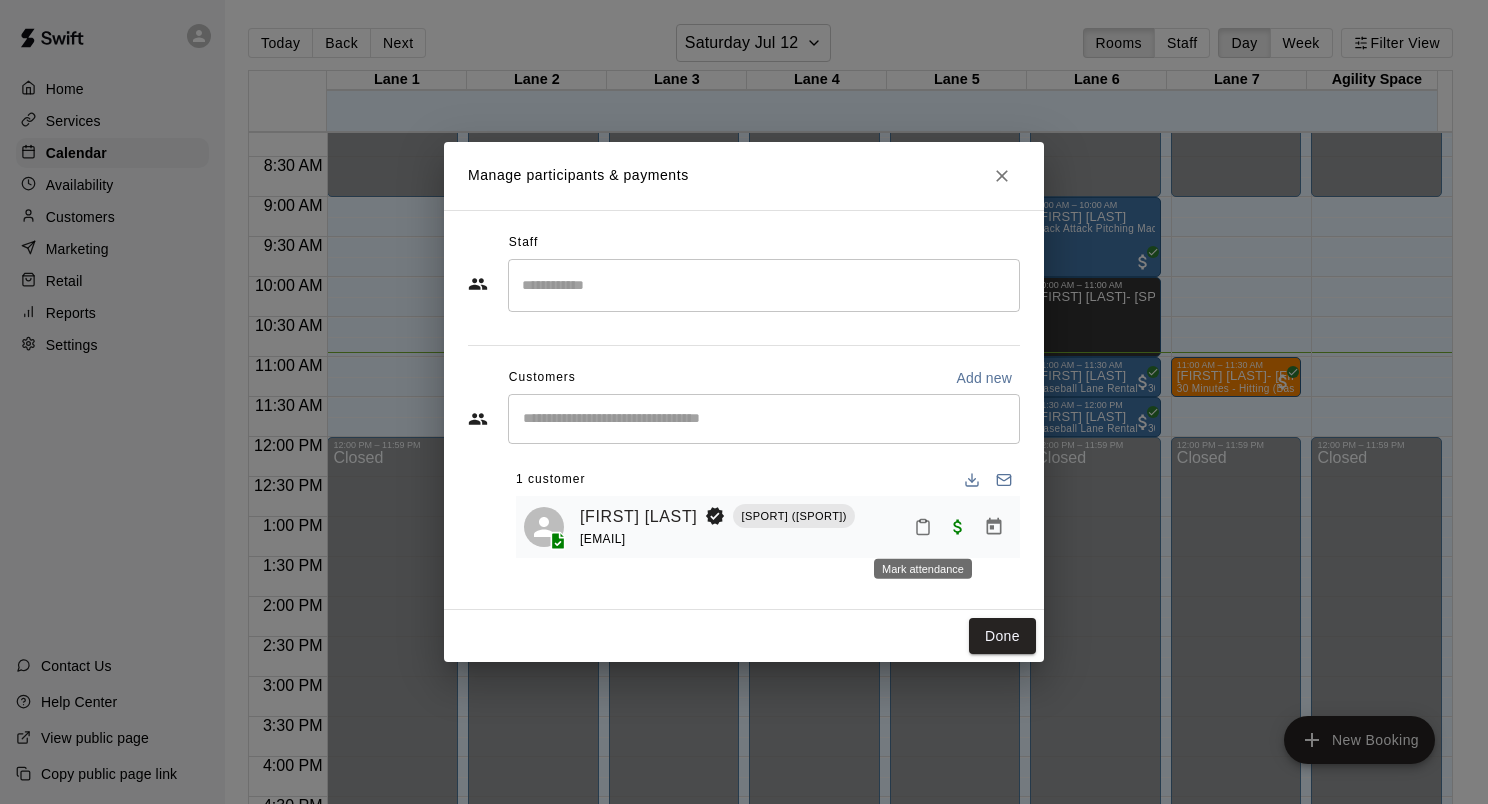 click 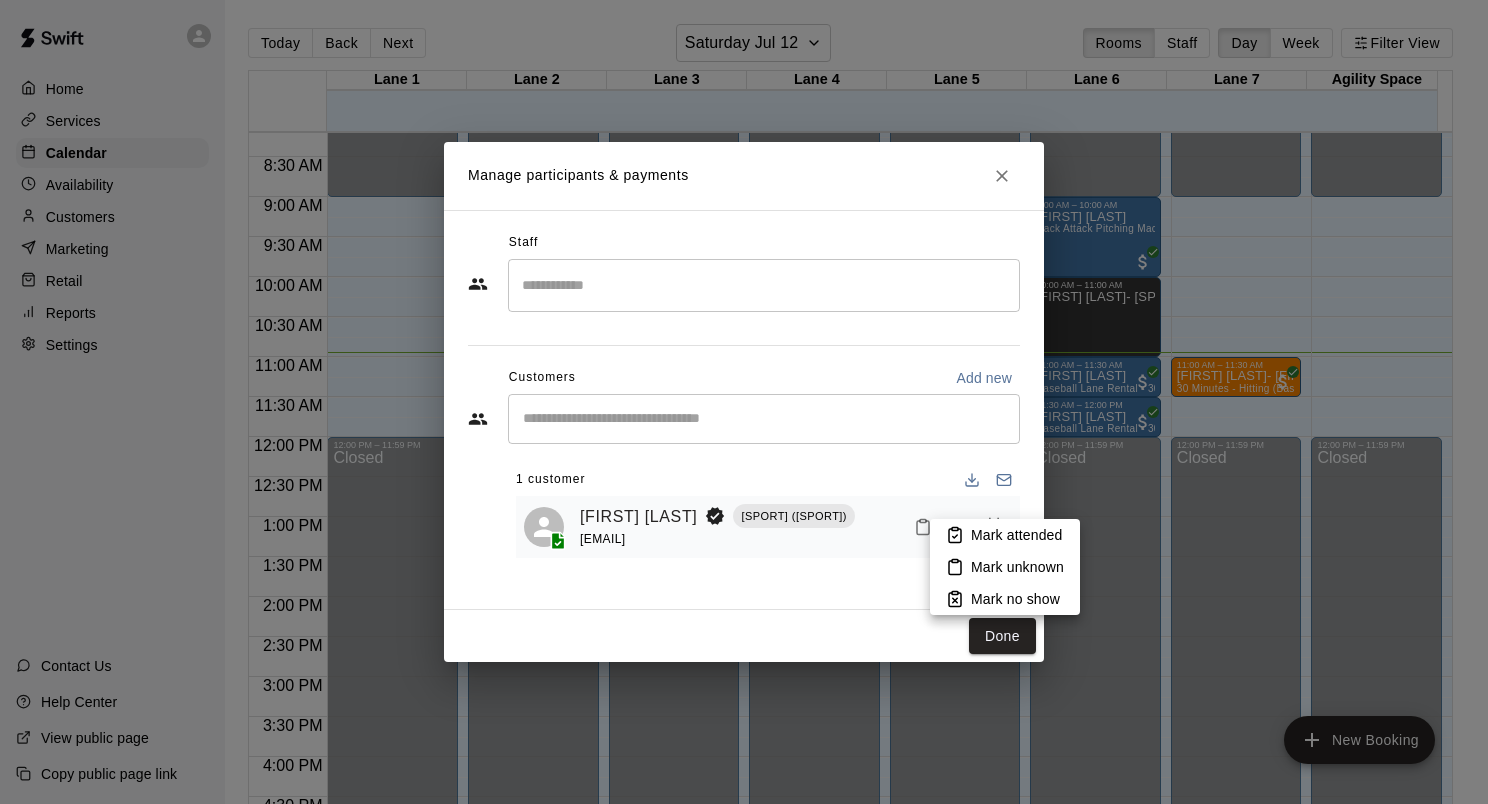 click on "Mark attended" at bounding box center (1016, 535) 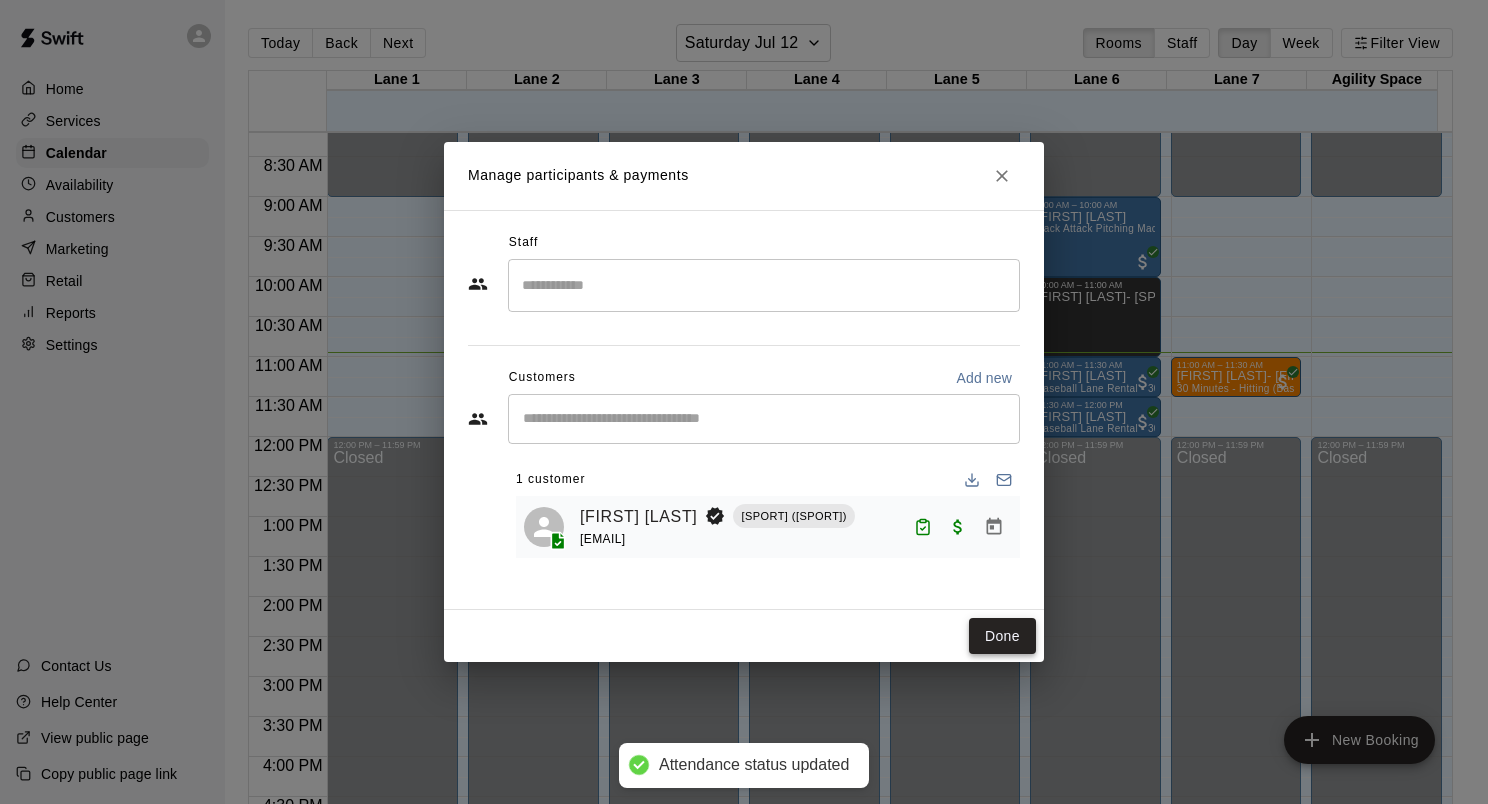 click on "Done" at bounding box center (1002, 636) 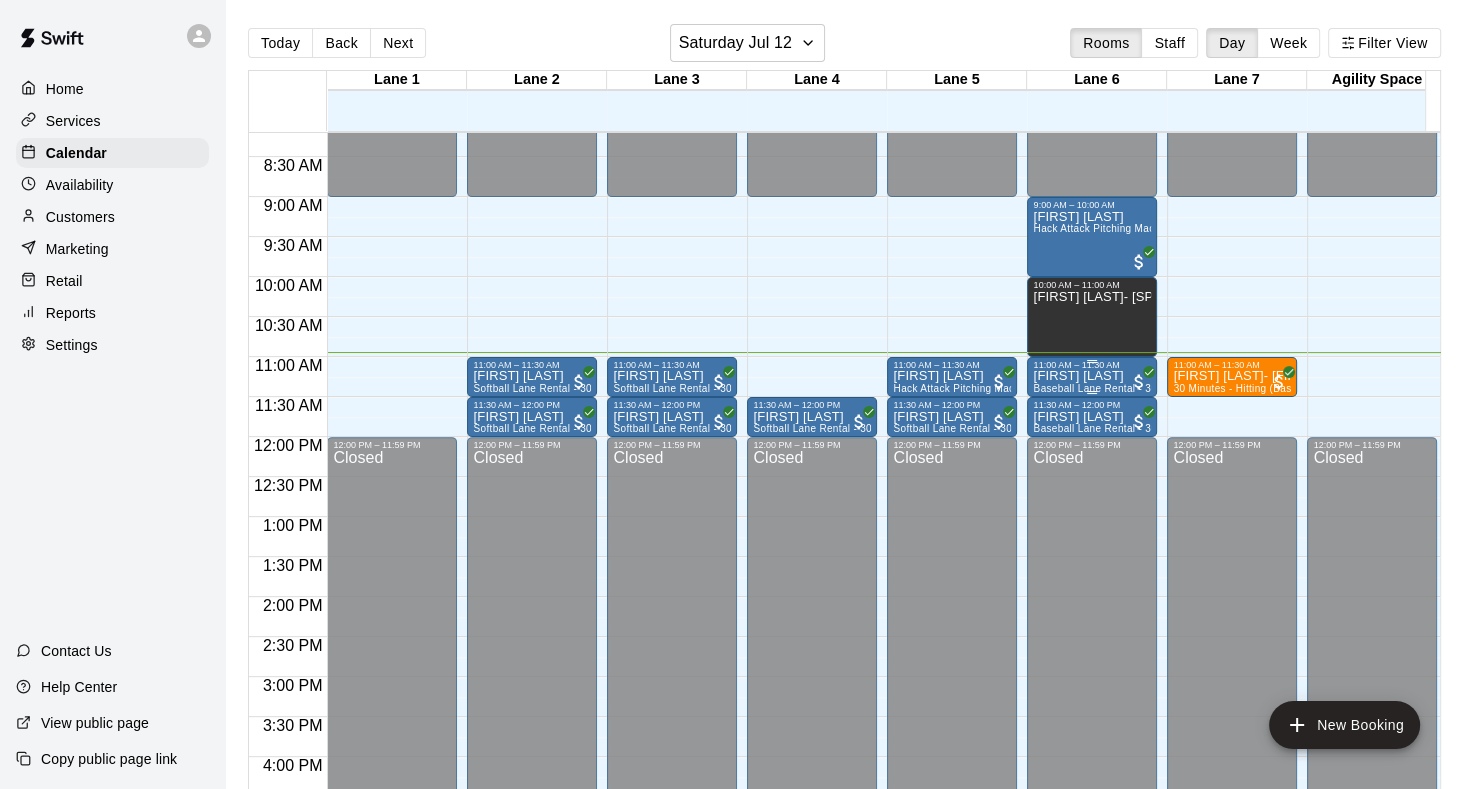 click on "Baseball Lane Rental - 30 Minutes" at bounding box center [1115, 388] 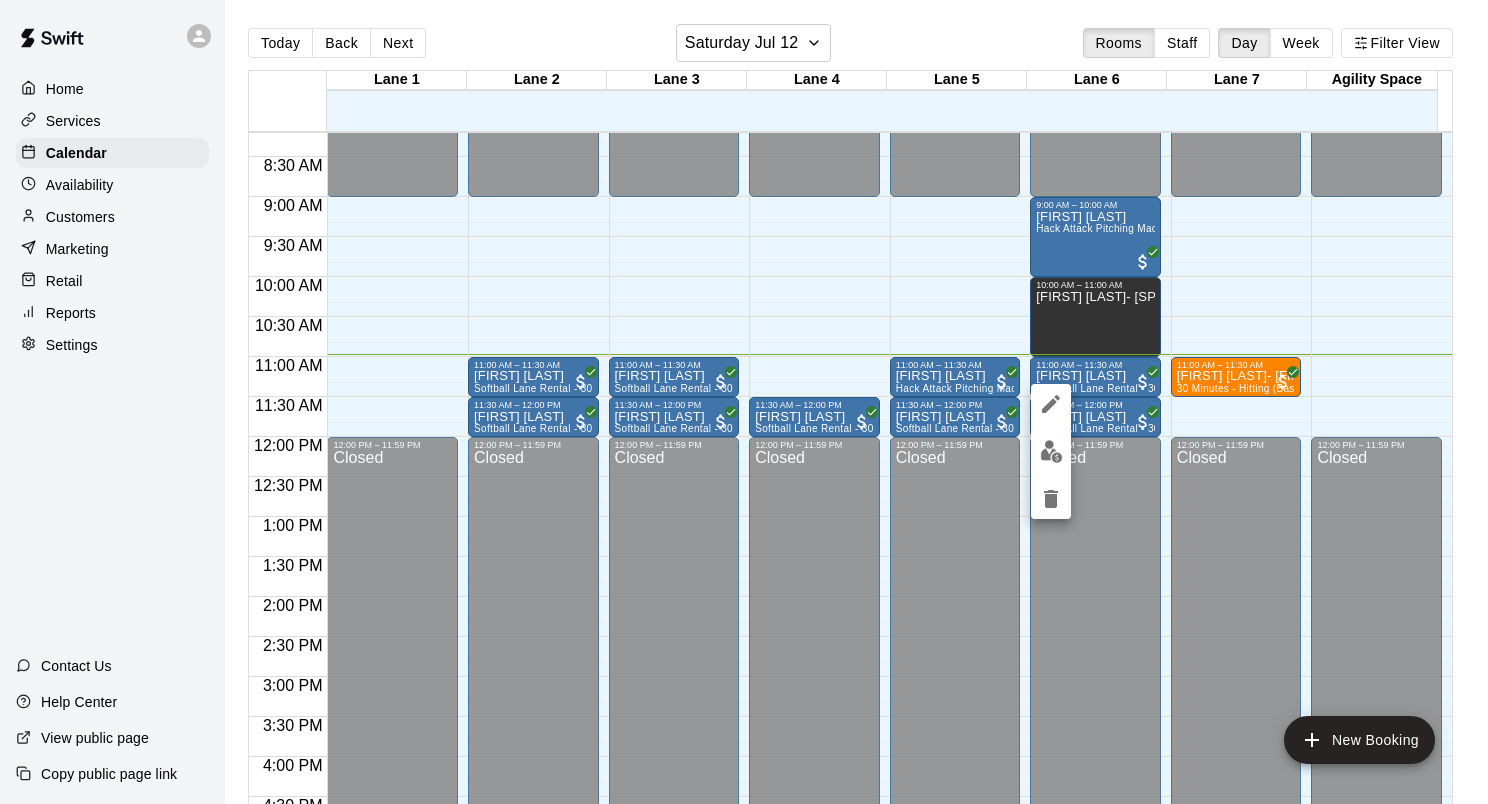 click at bounding box center [744, 402] 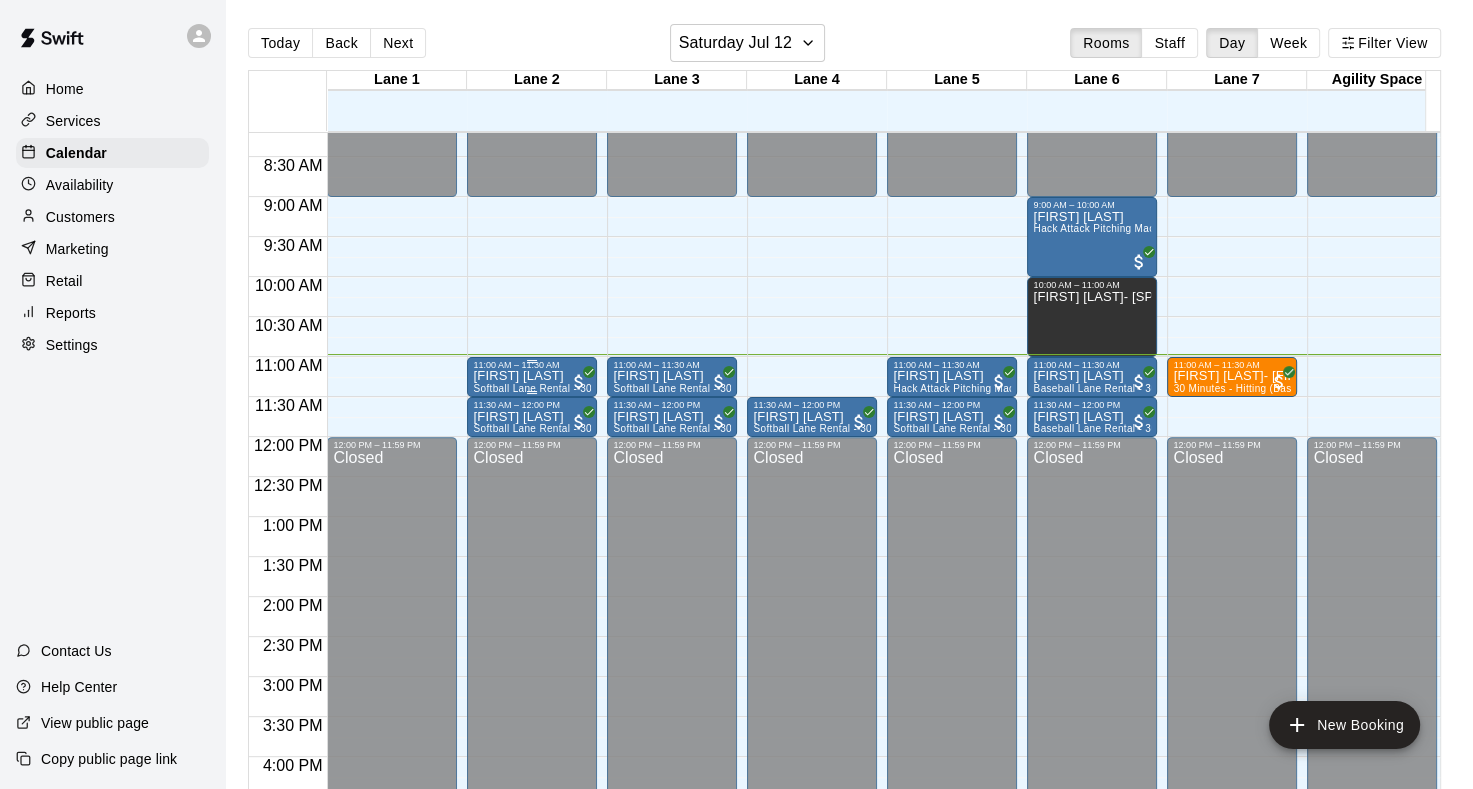 click on "[FIRST] [LAST]" at bounding box center [532, 376] 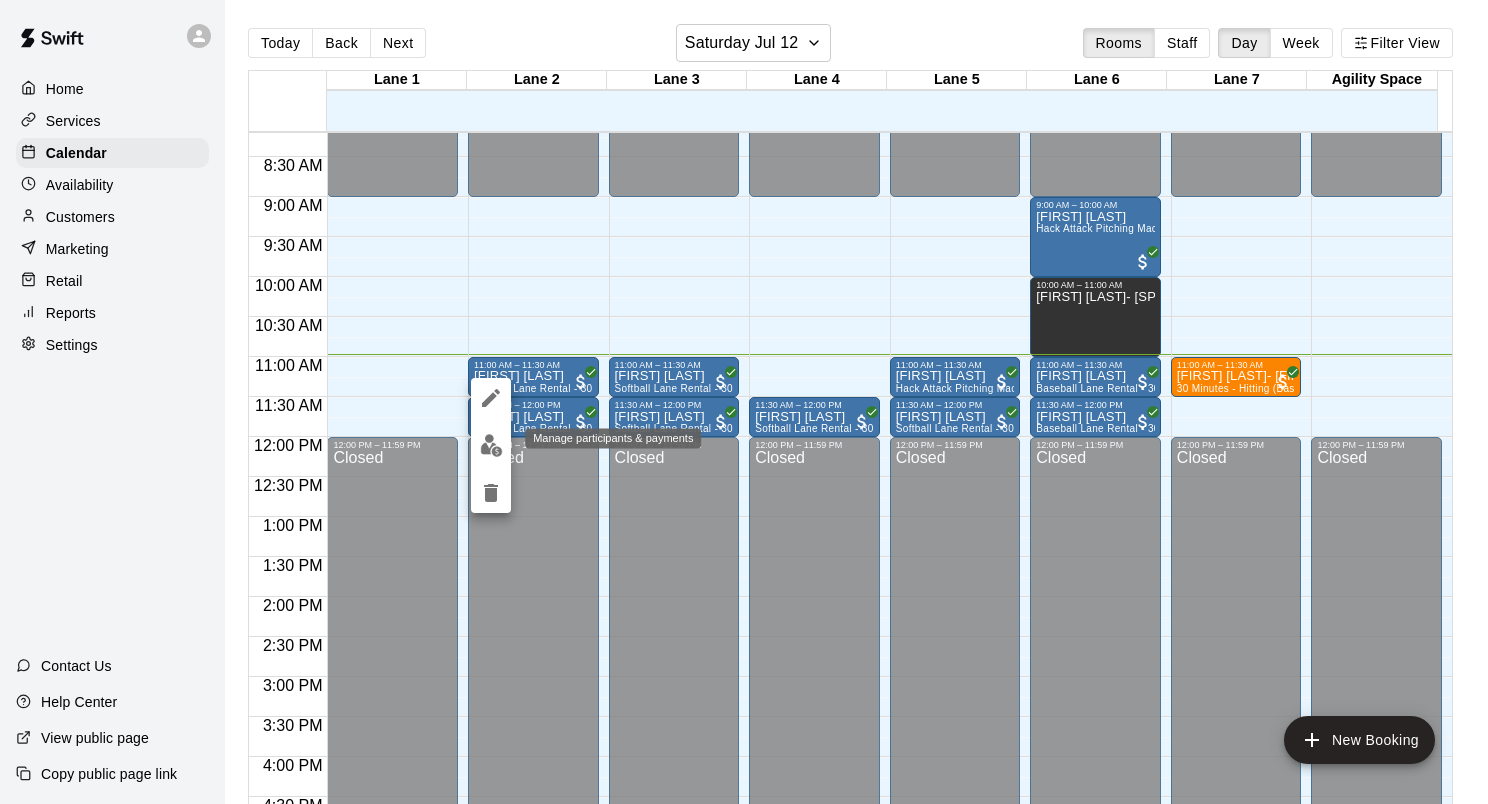 click at bounding box center (491, 445) 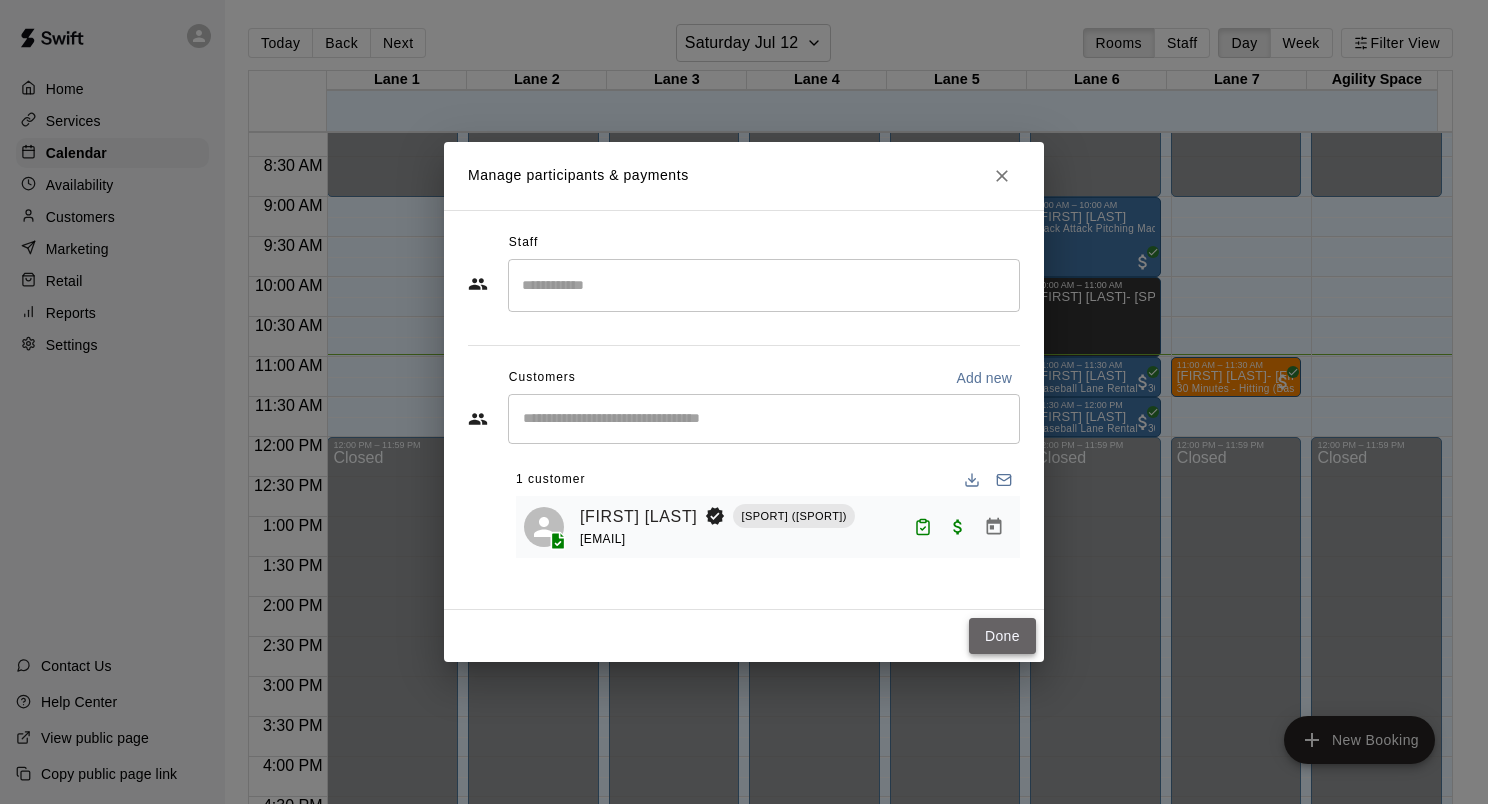 click on "Done" at bounding box center (1002, 636) 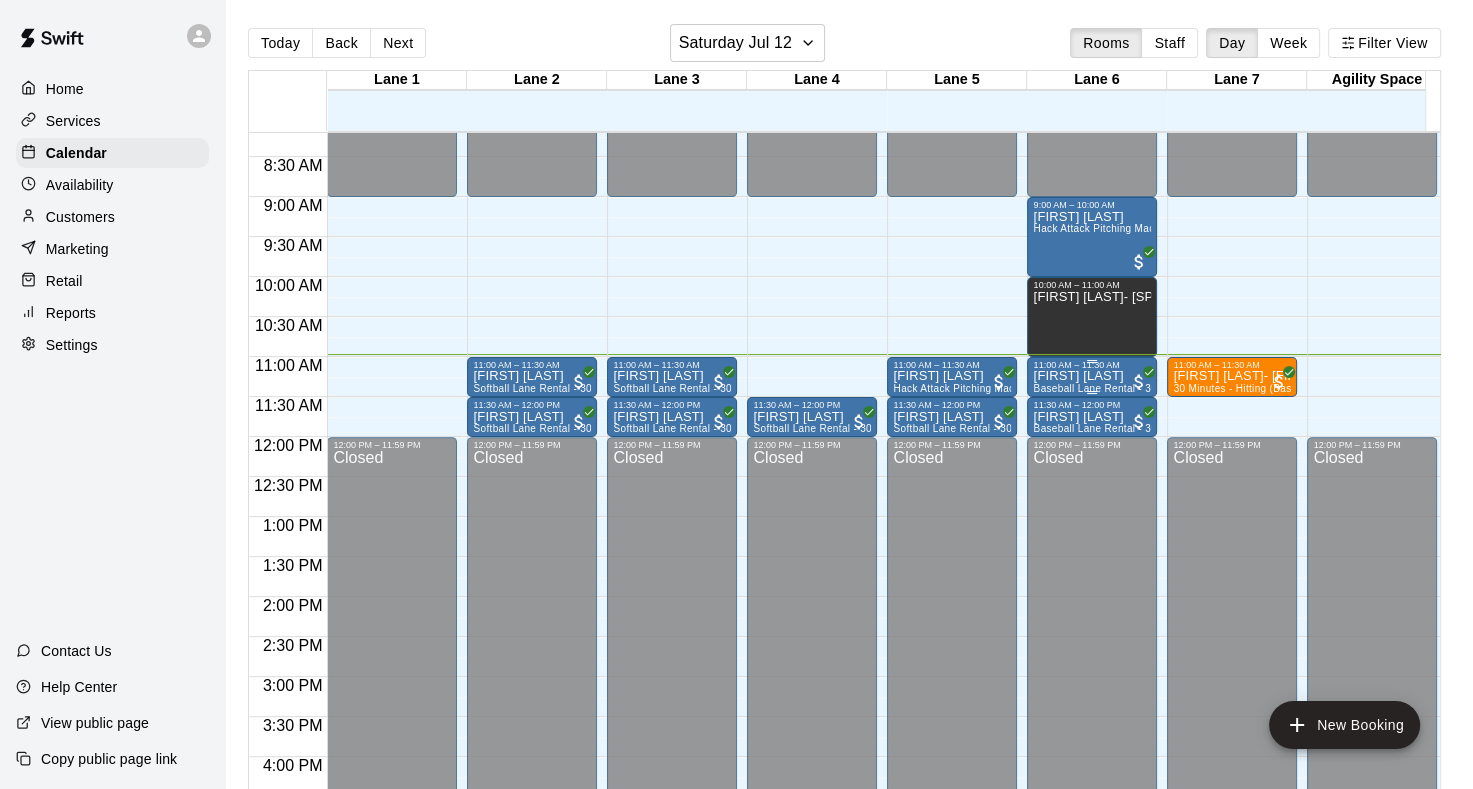 click on "[FIRST] [LAST]" at bounding box center (1092, 376) 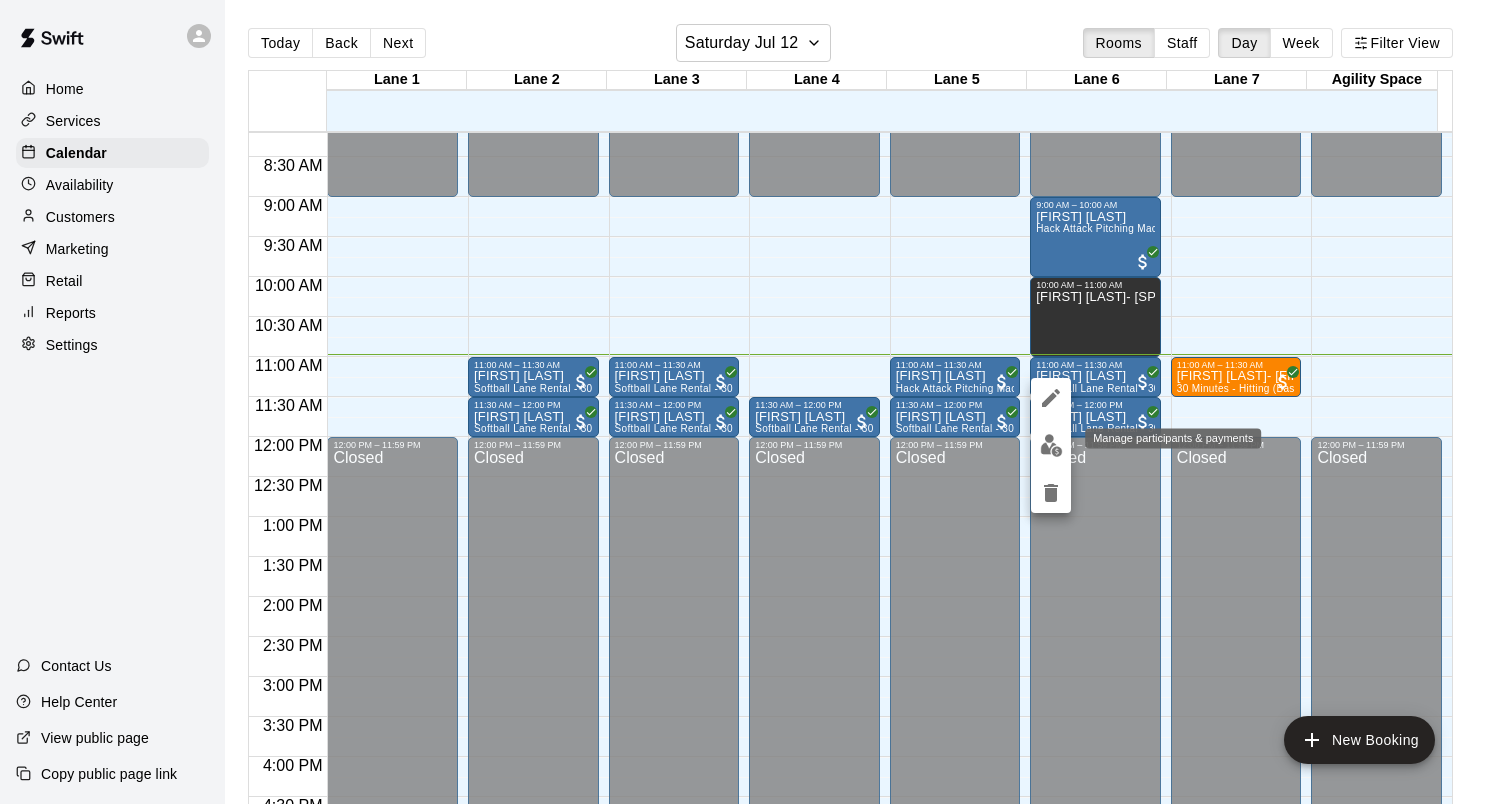 click at bounding box center (1051, 445) 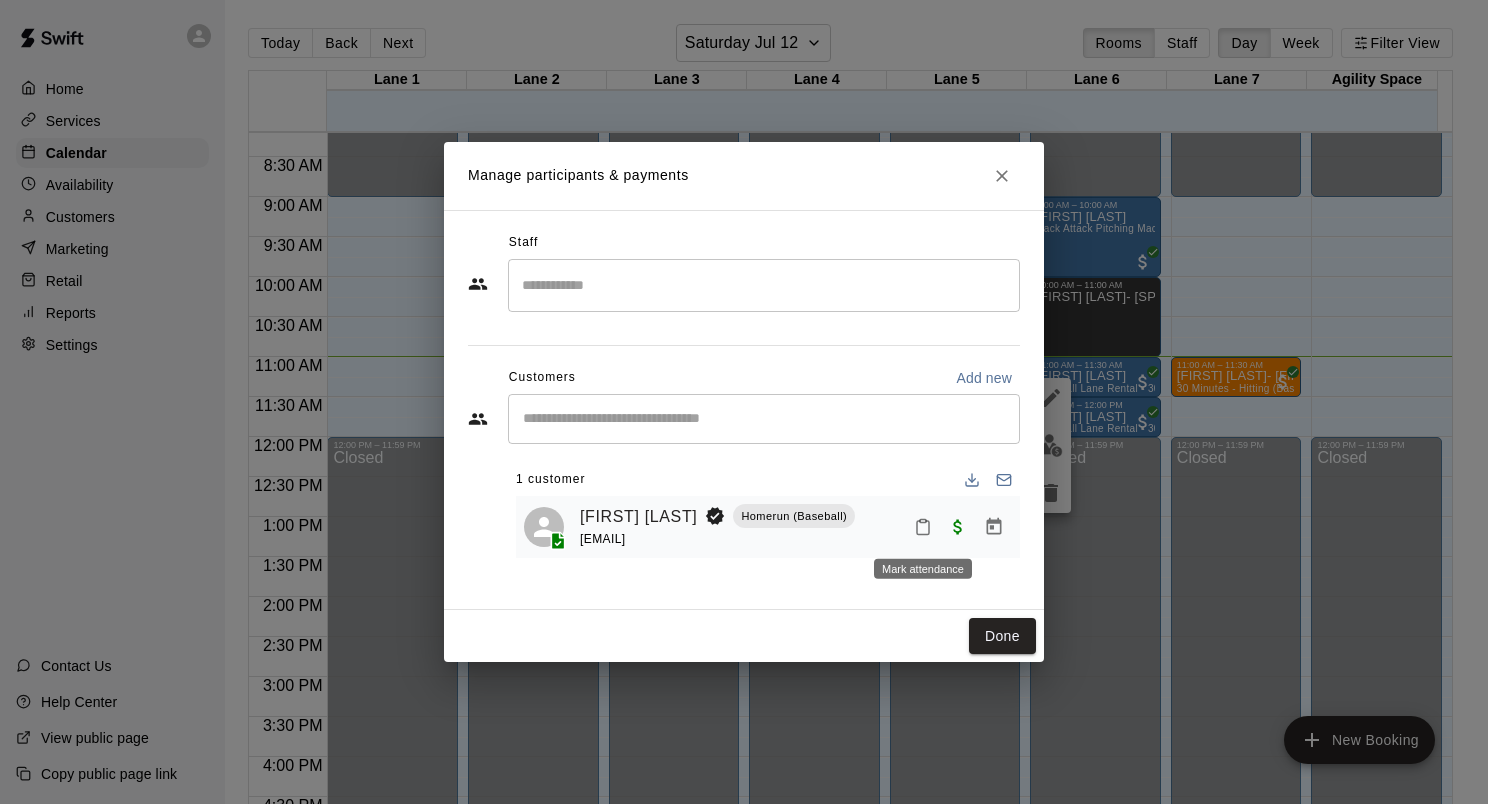 click 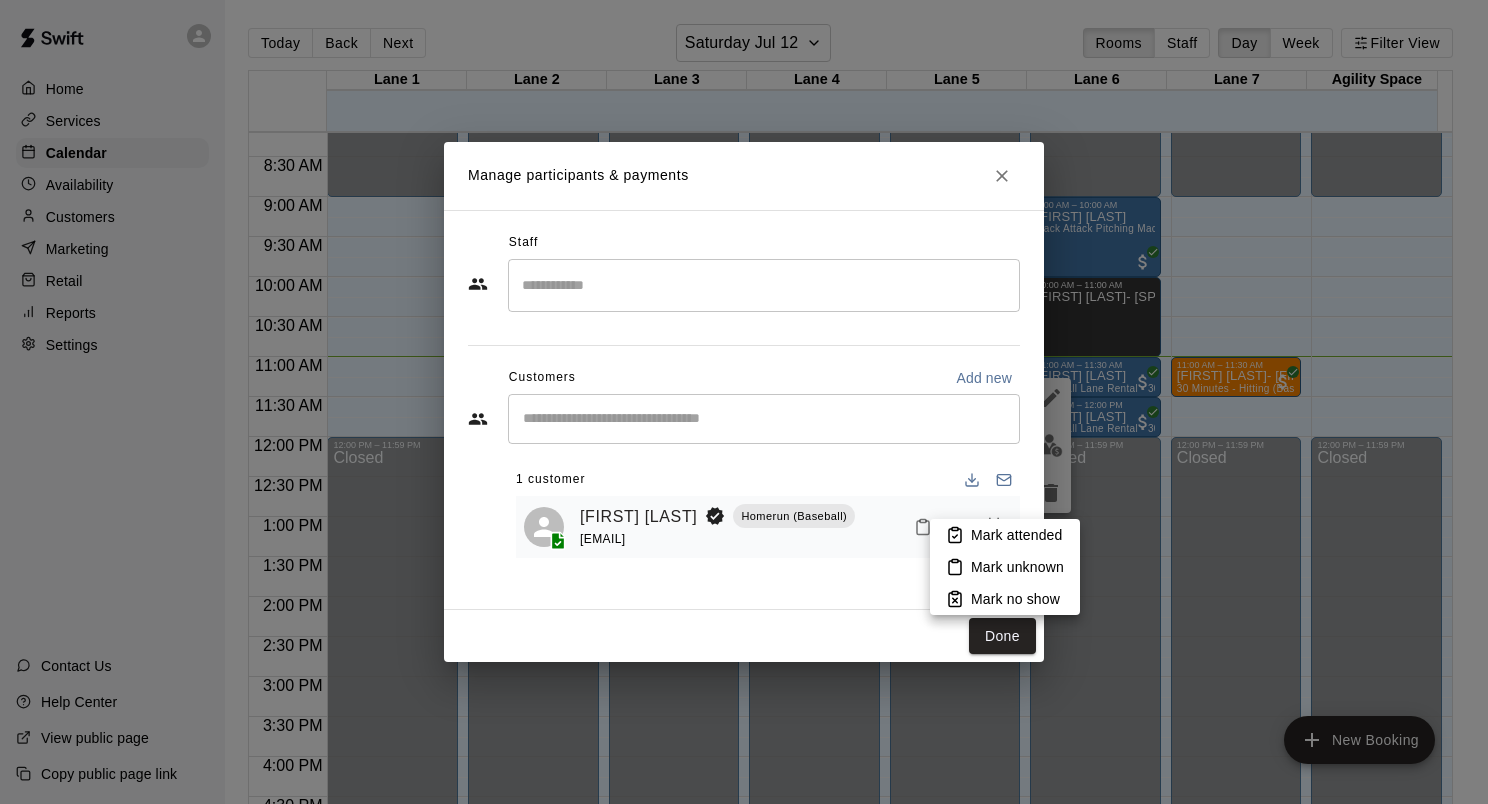 click on "Mark attended" at bounding box center [1016, 535] 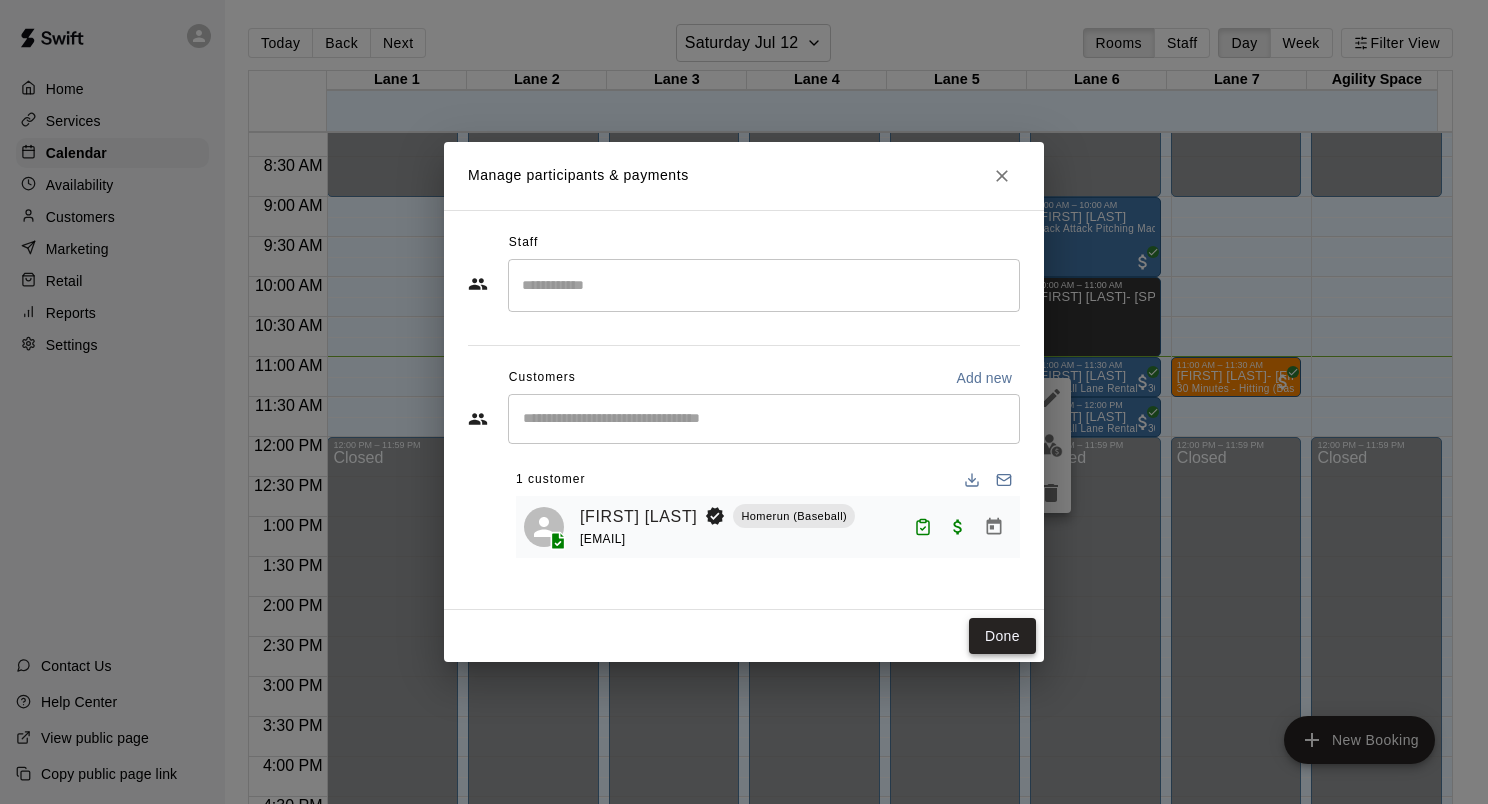 click on "Done" at bounding box center (1002, 636) 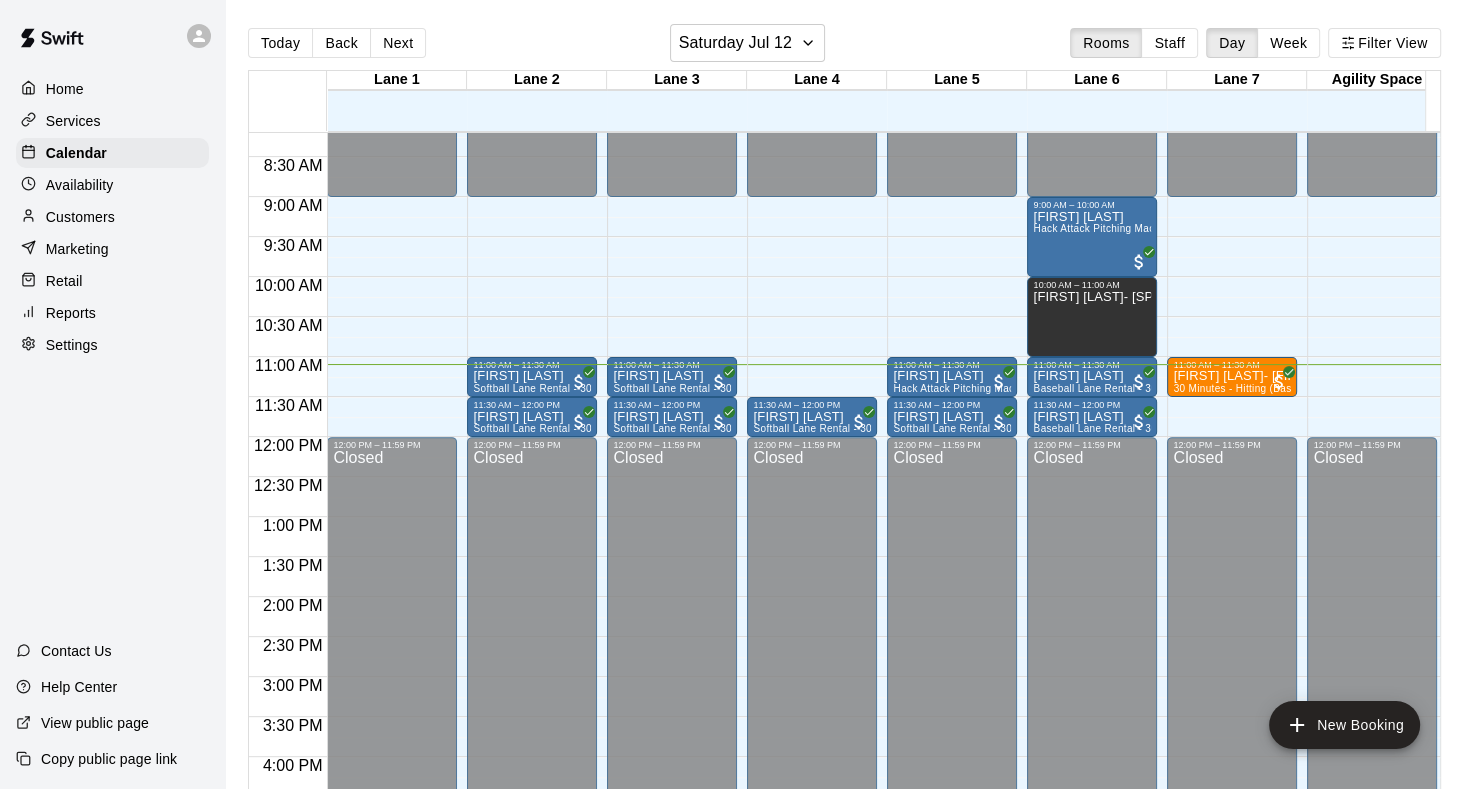 click on "Retail" at bounding box center [64, 281] 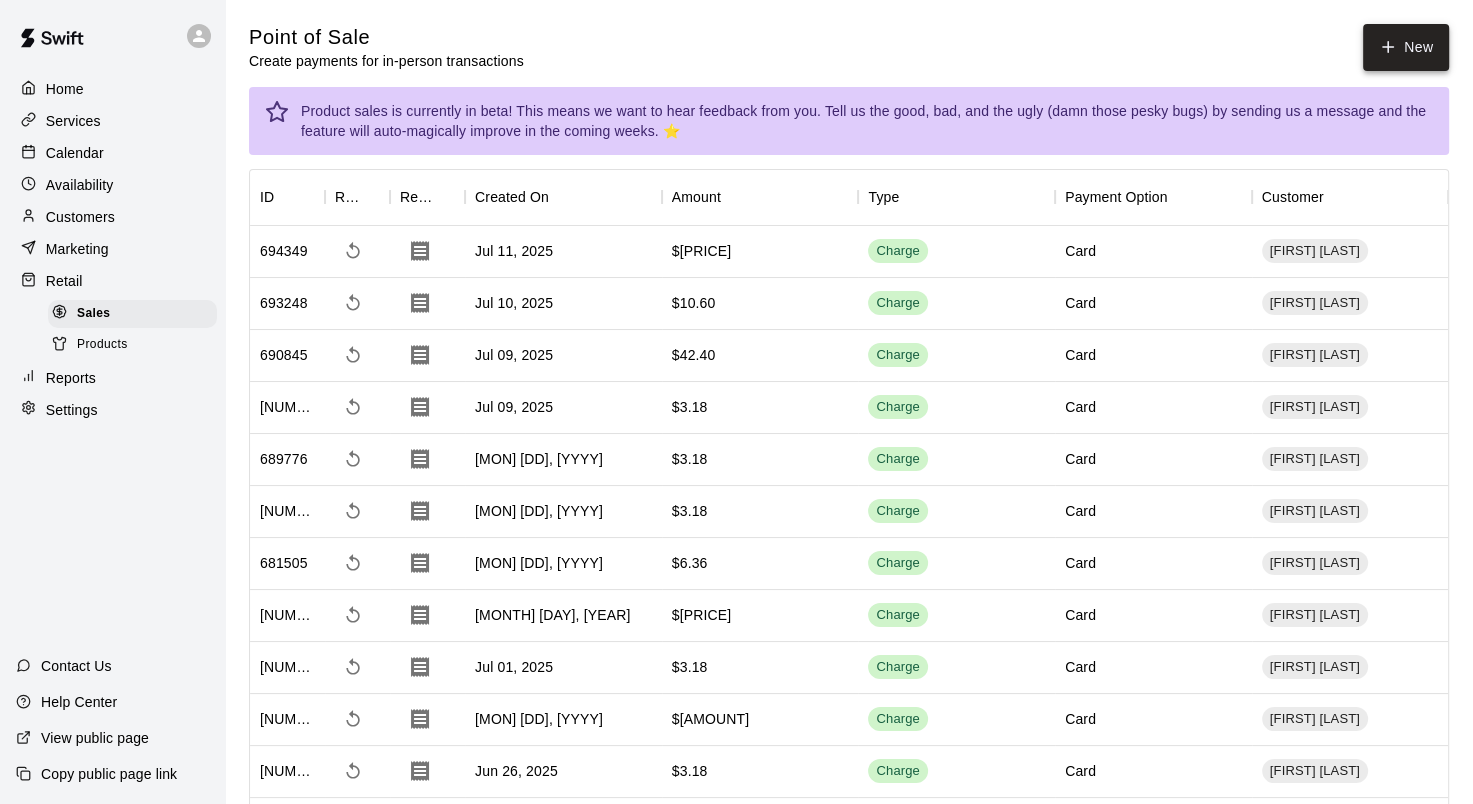 click on "New" at bounding box center [1406, 47] 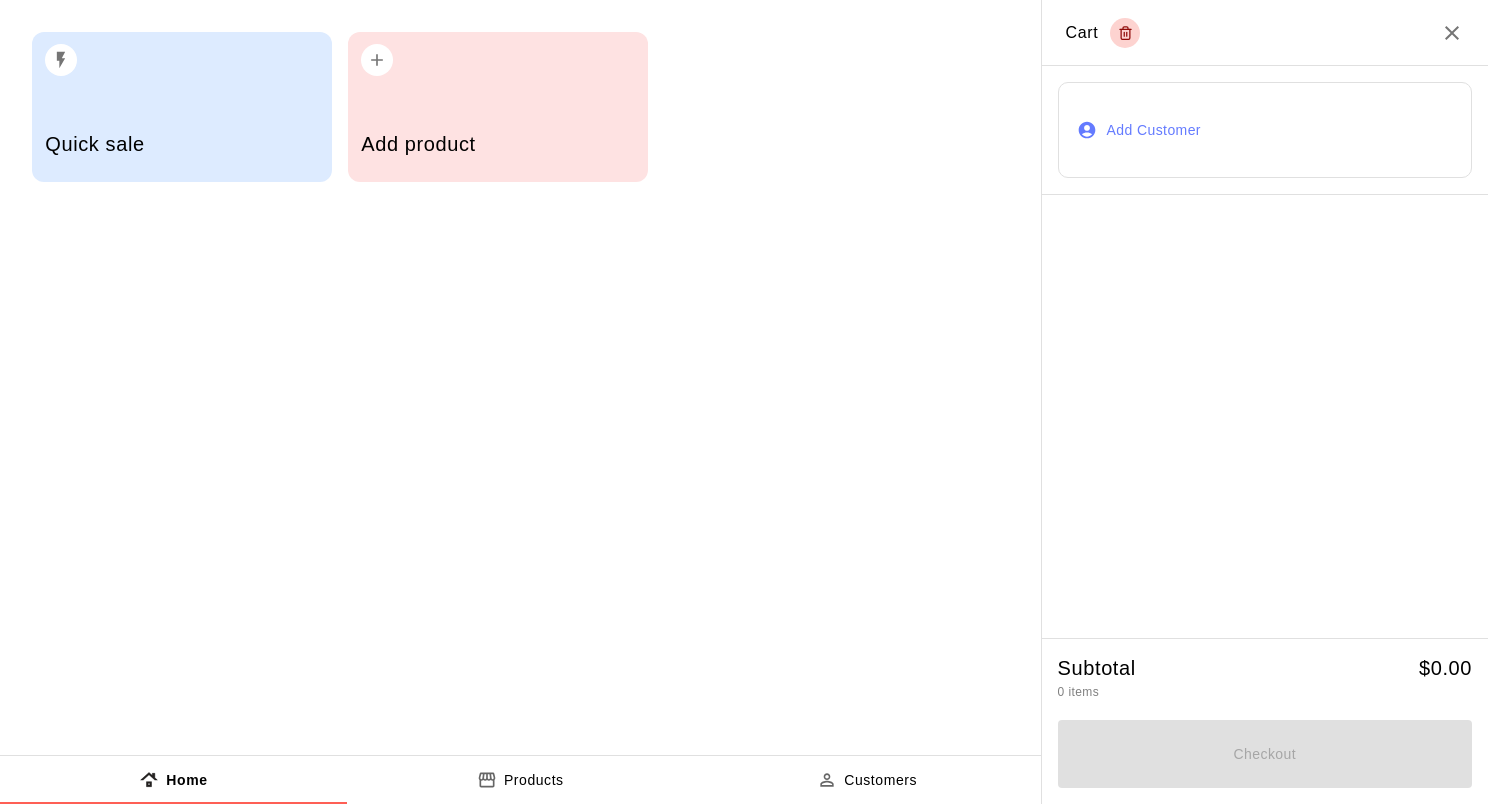 click on "Add Customer" at bounding box center (1265, 130) 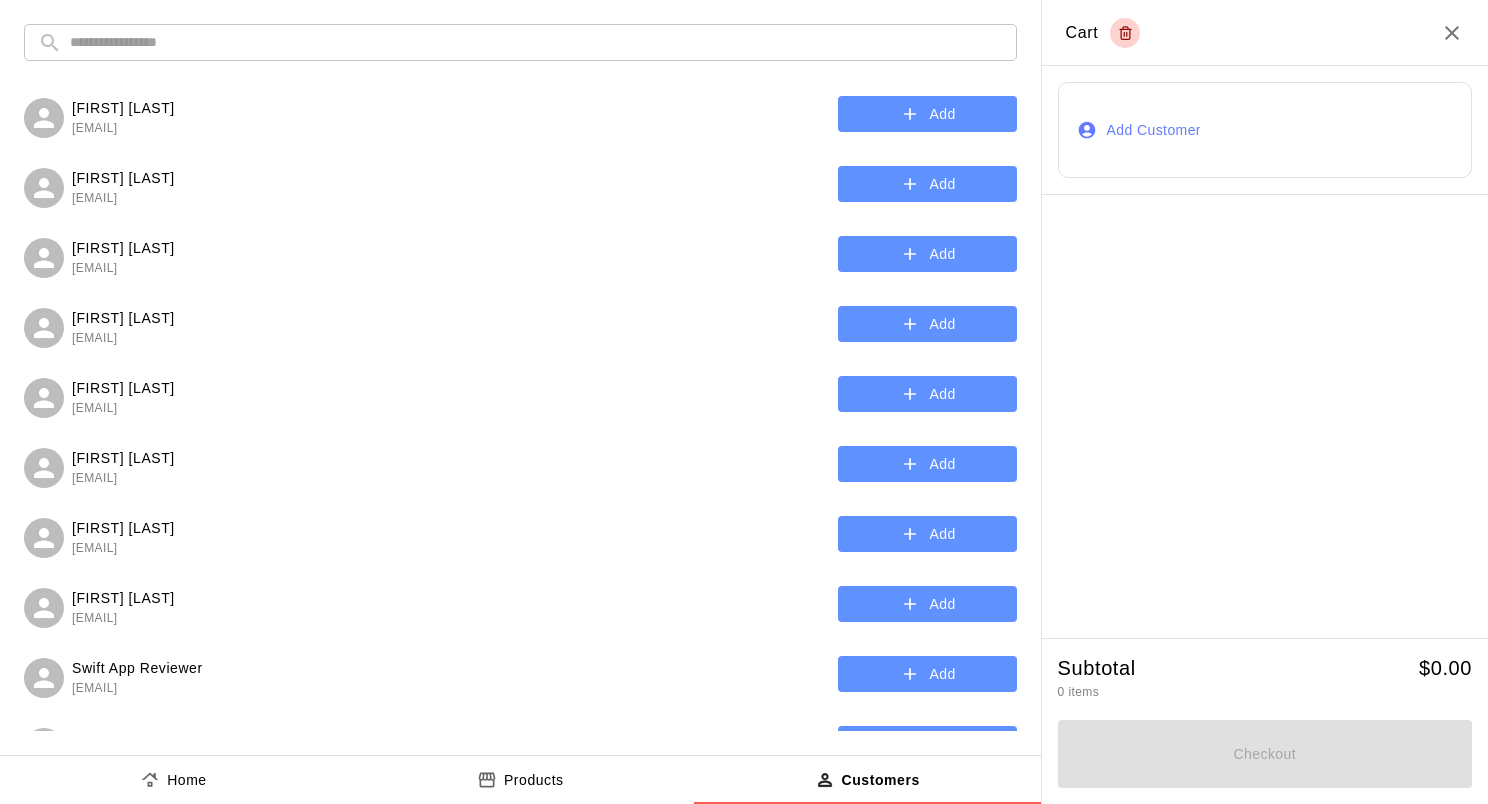 click at bounding box center [536, 42] 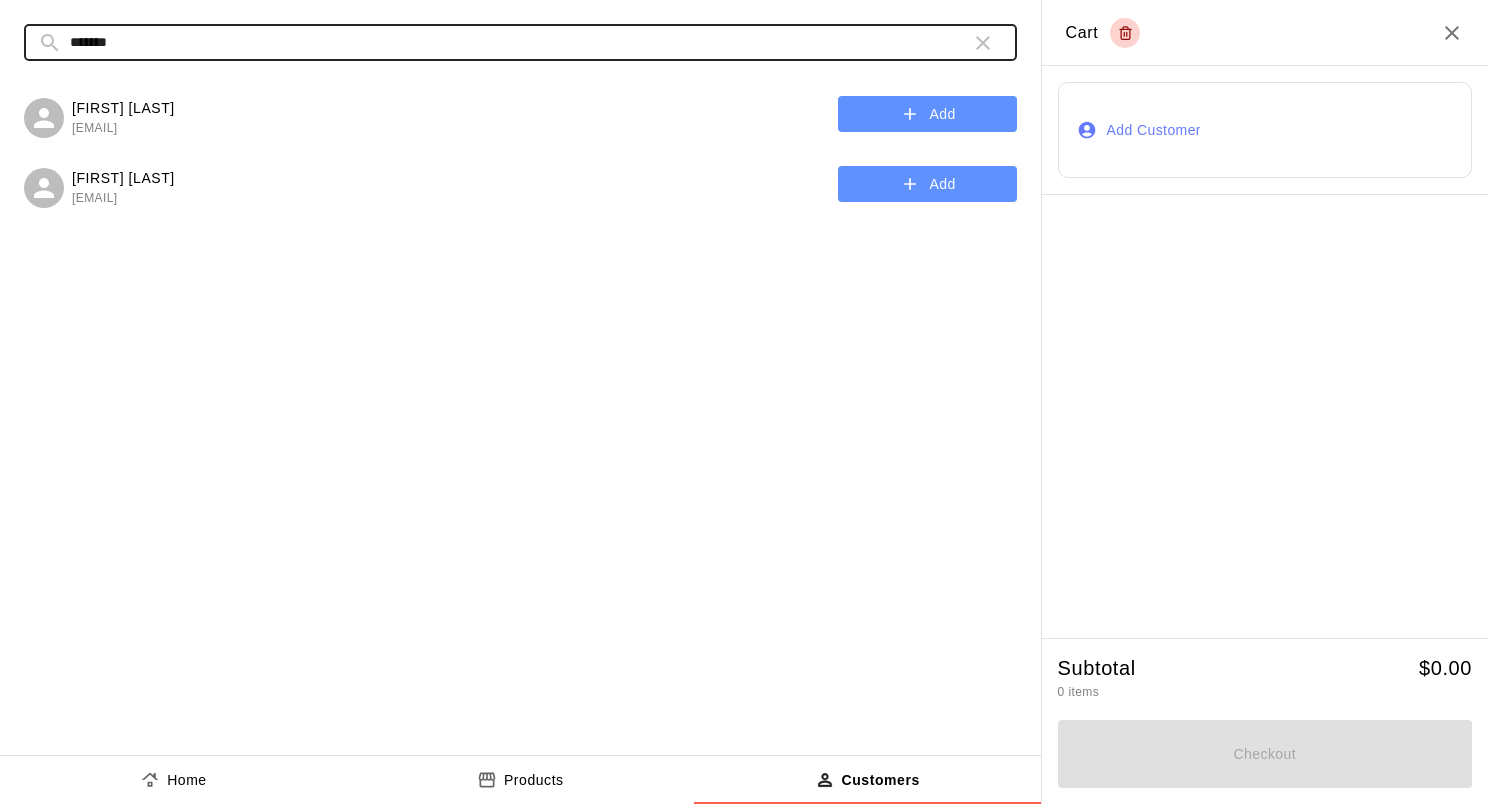 type on "*******" 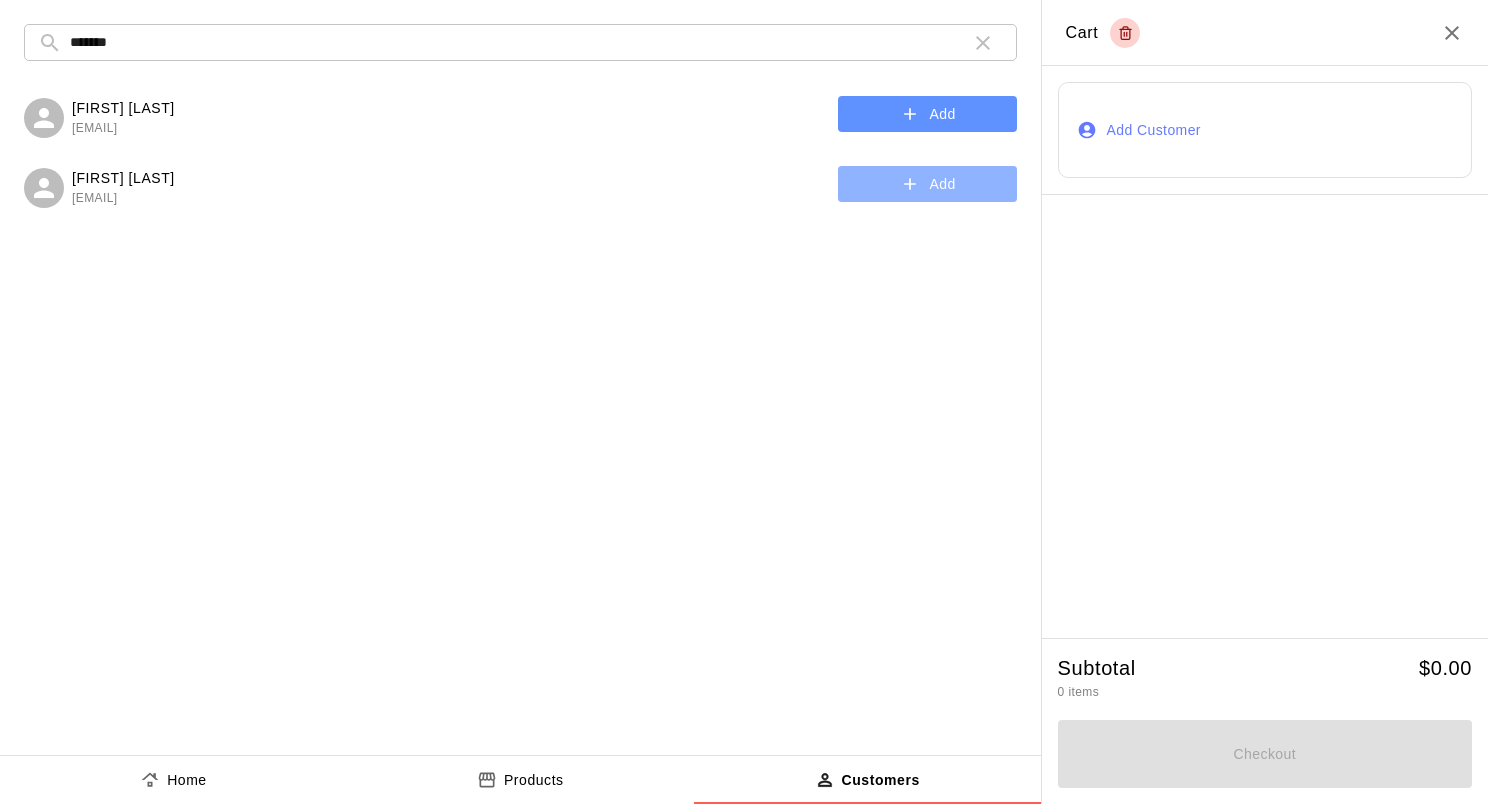 click on "Add" at bounding box center [927, 184] 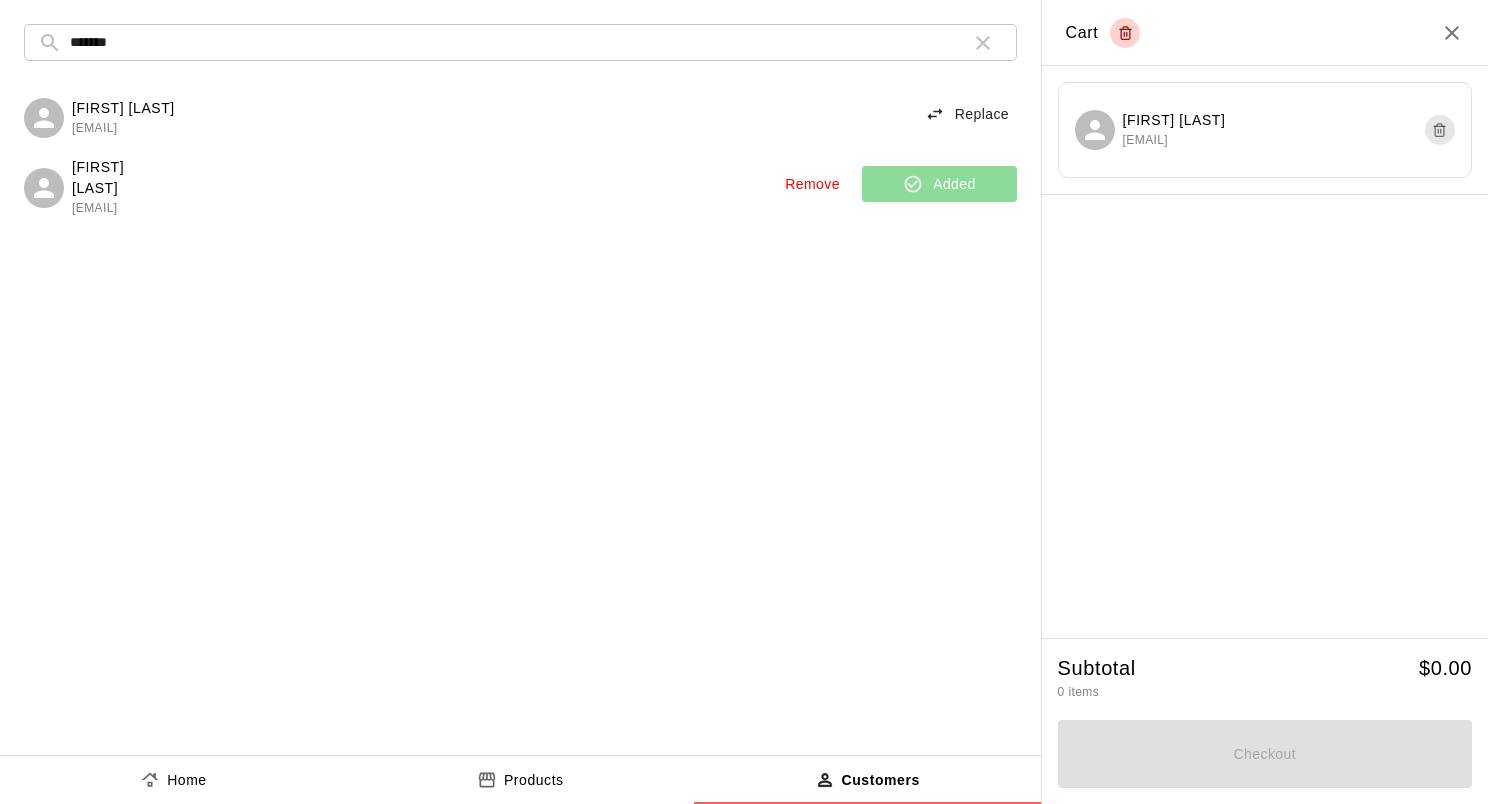 click on "Products" at bounding box center (534, 780) 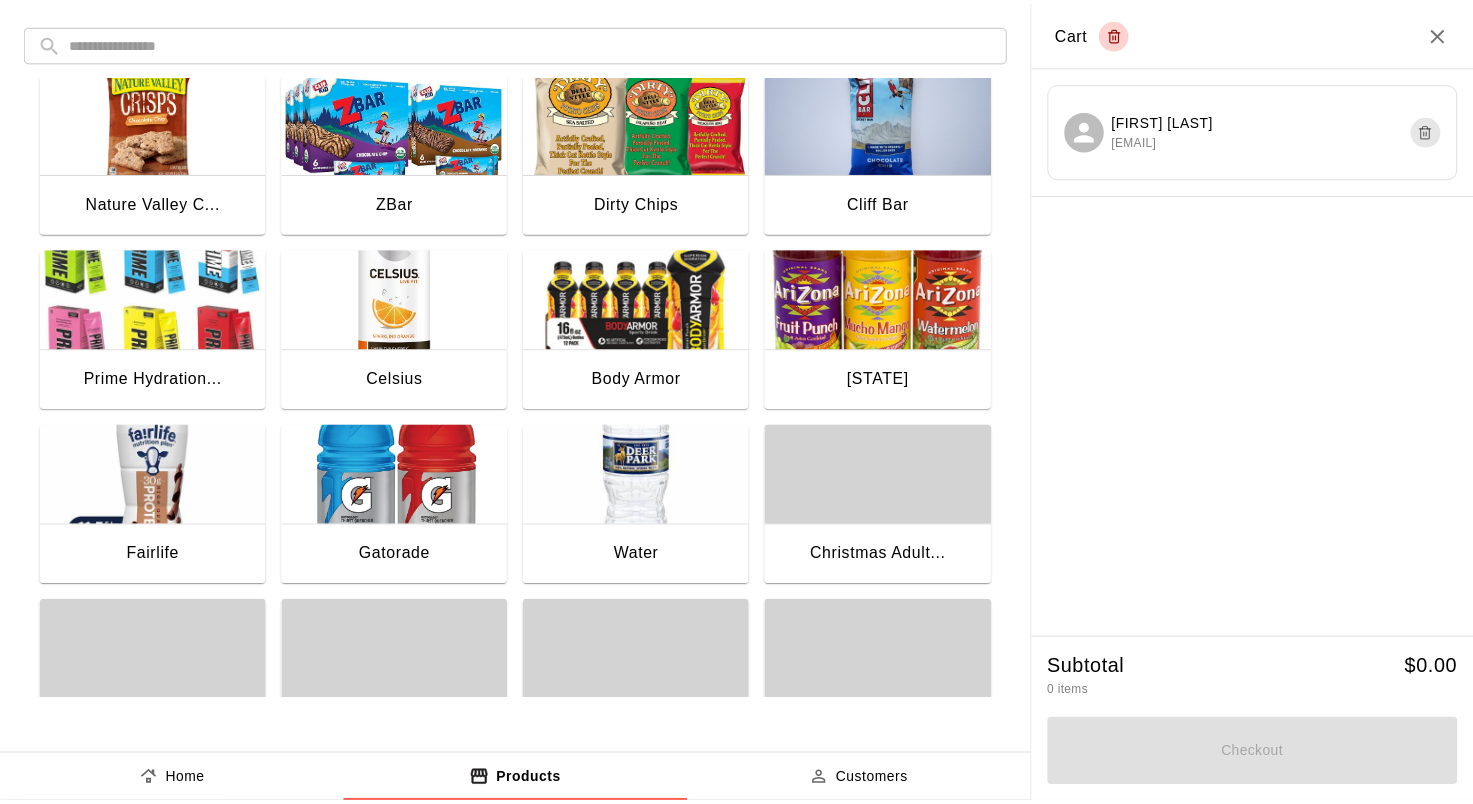 scroll, scrollTop: 900, scrollLeft: 0, axis: vertical 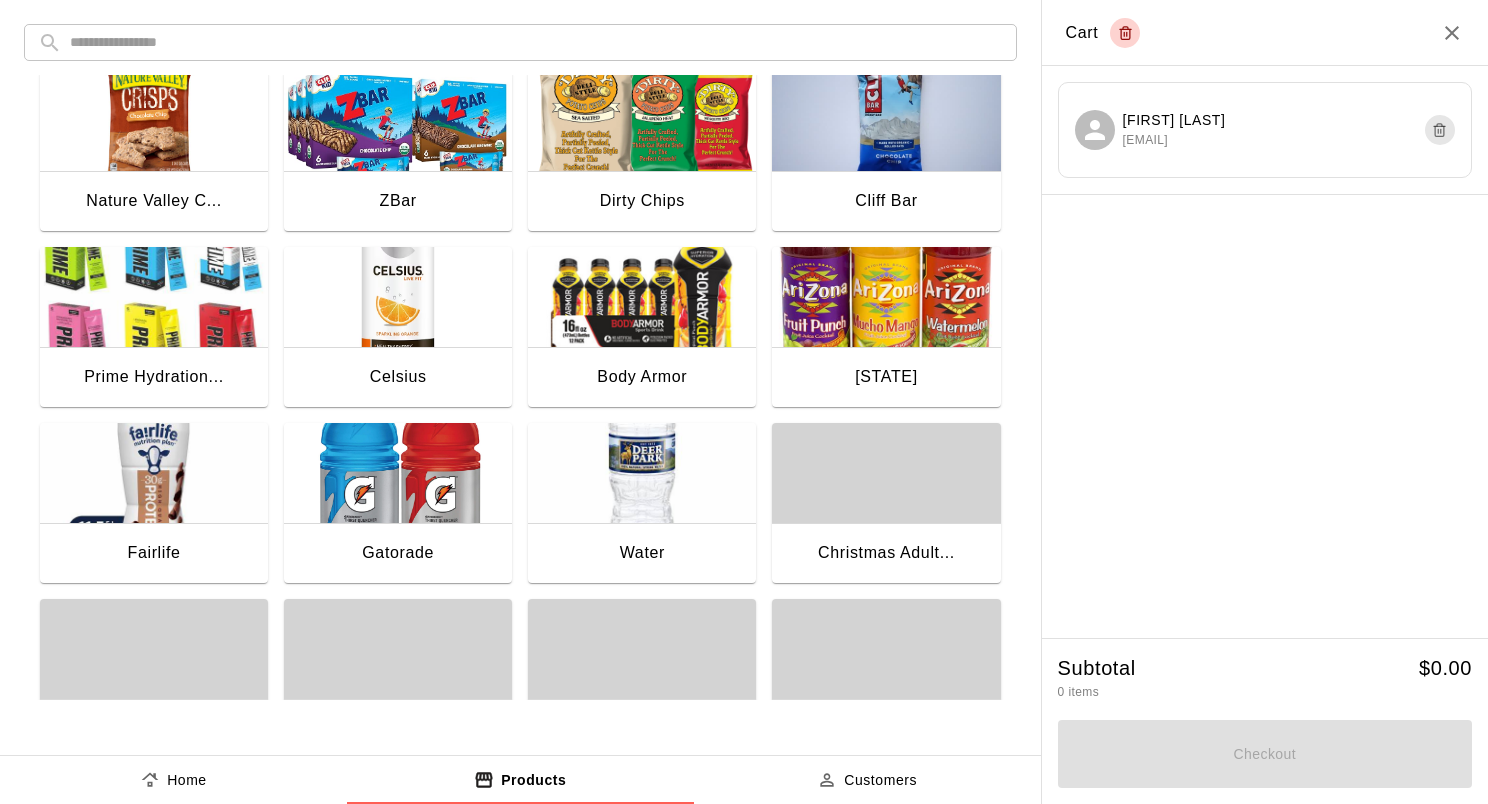 click at bounding box center (398, 297) 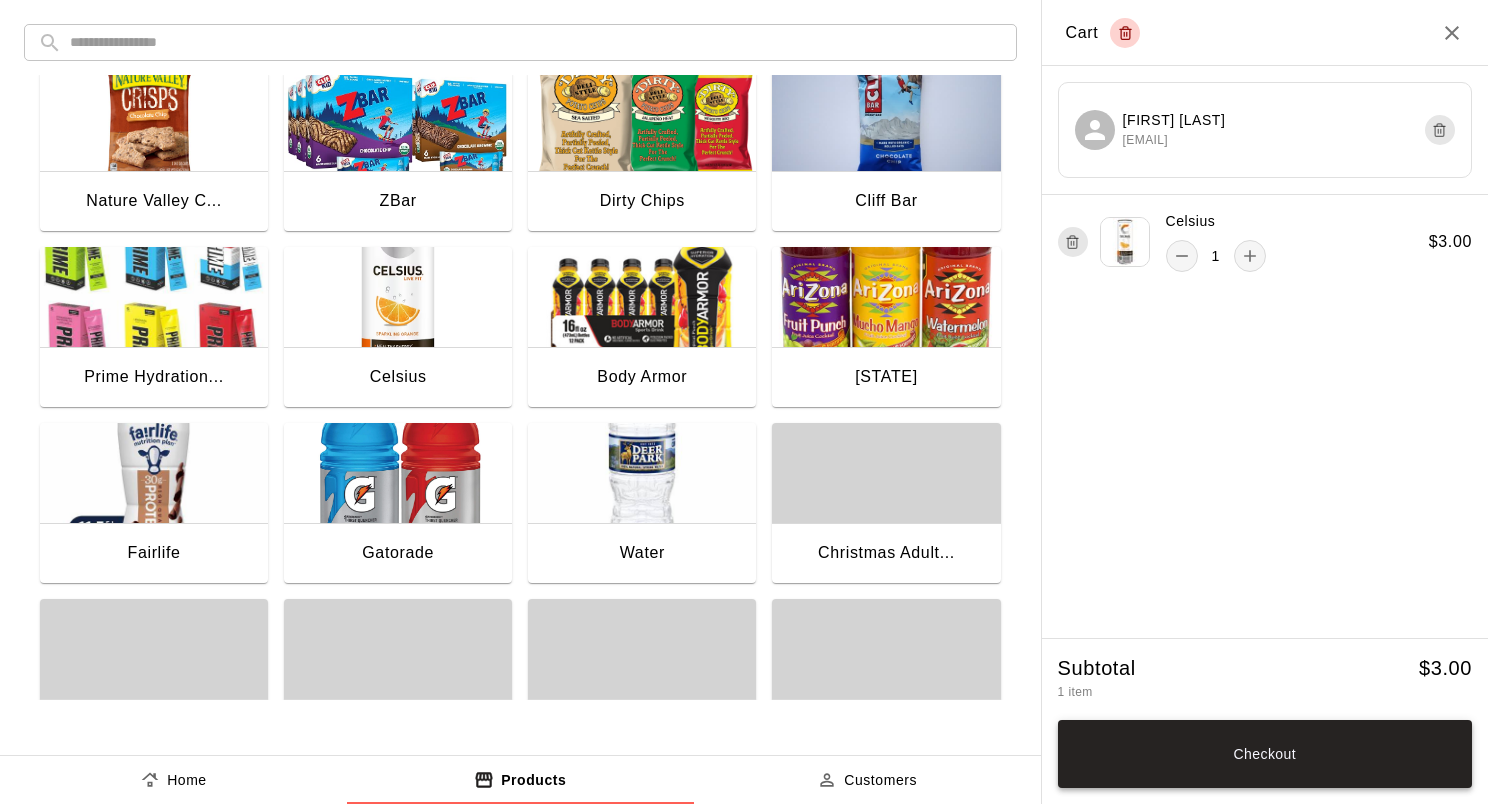 click on "Checkout" at bounding box center [1265, 754] 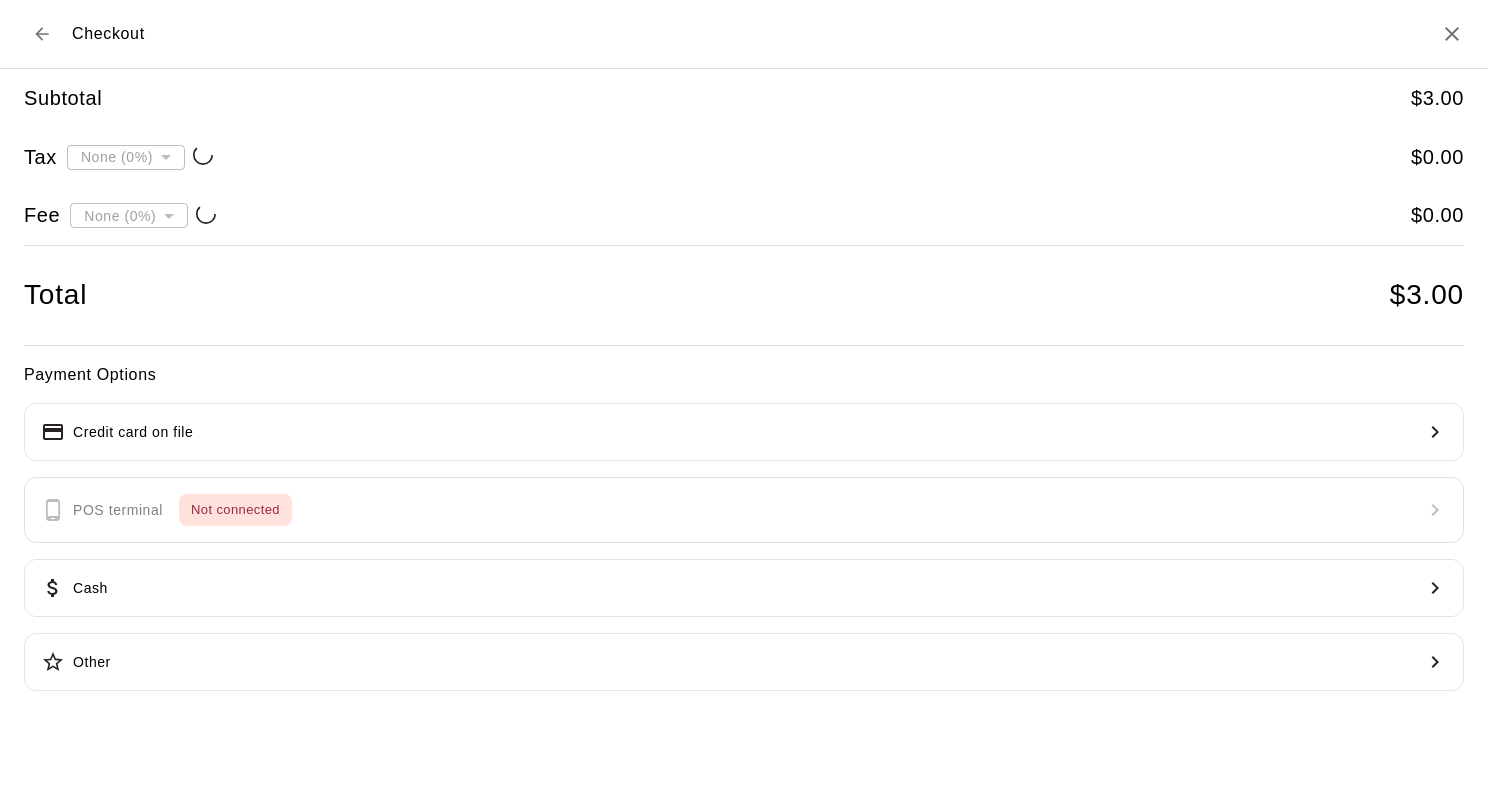 type on "**********" 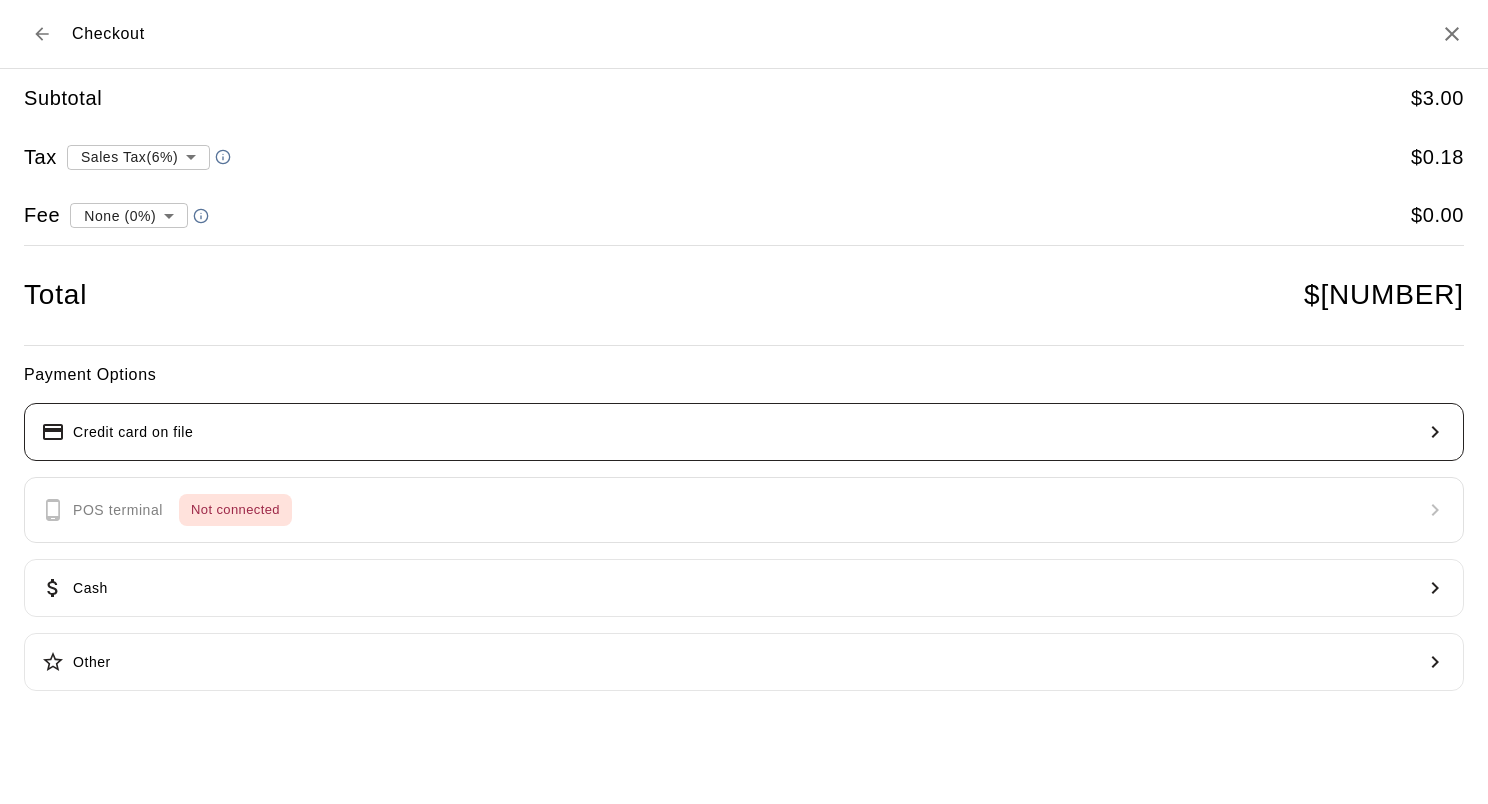 click on "Credit card on file" at bounding box center [744, 432] 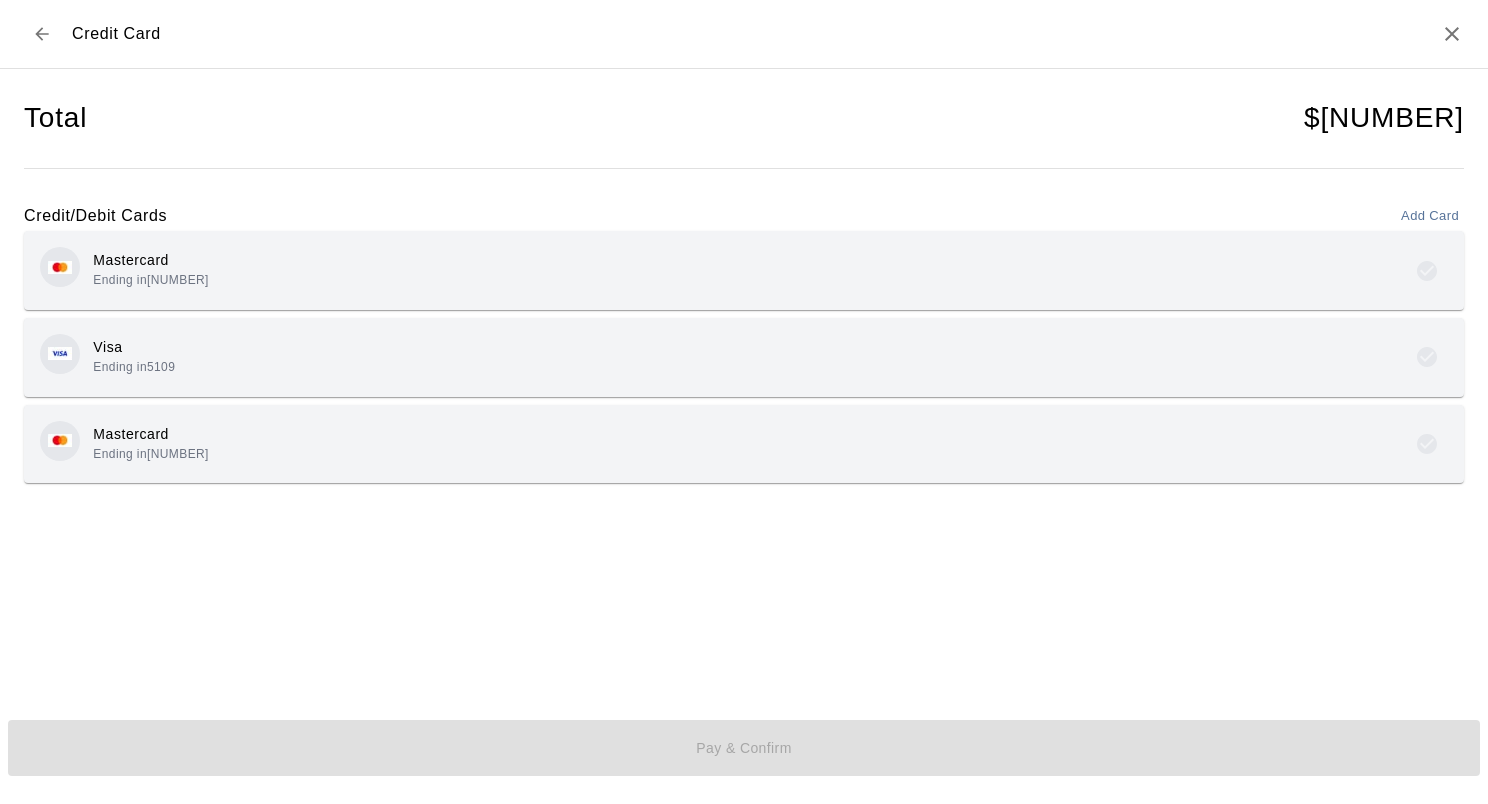 click on "[CARD_TYPE] Ending in  [NUMBER]" at bounding box center [744, 270] 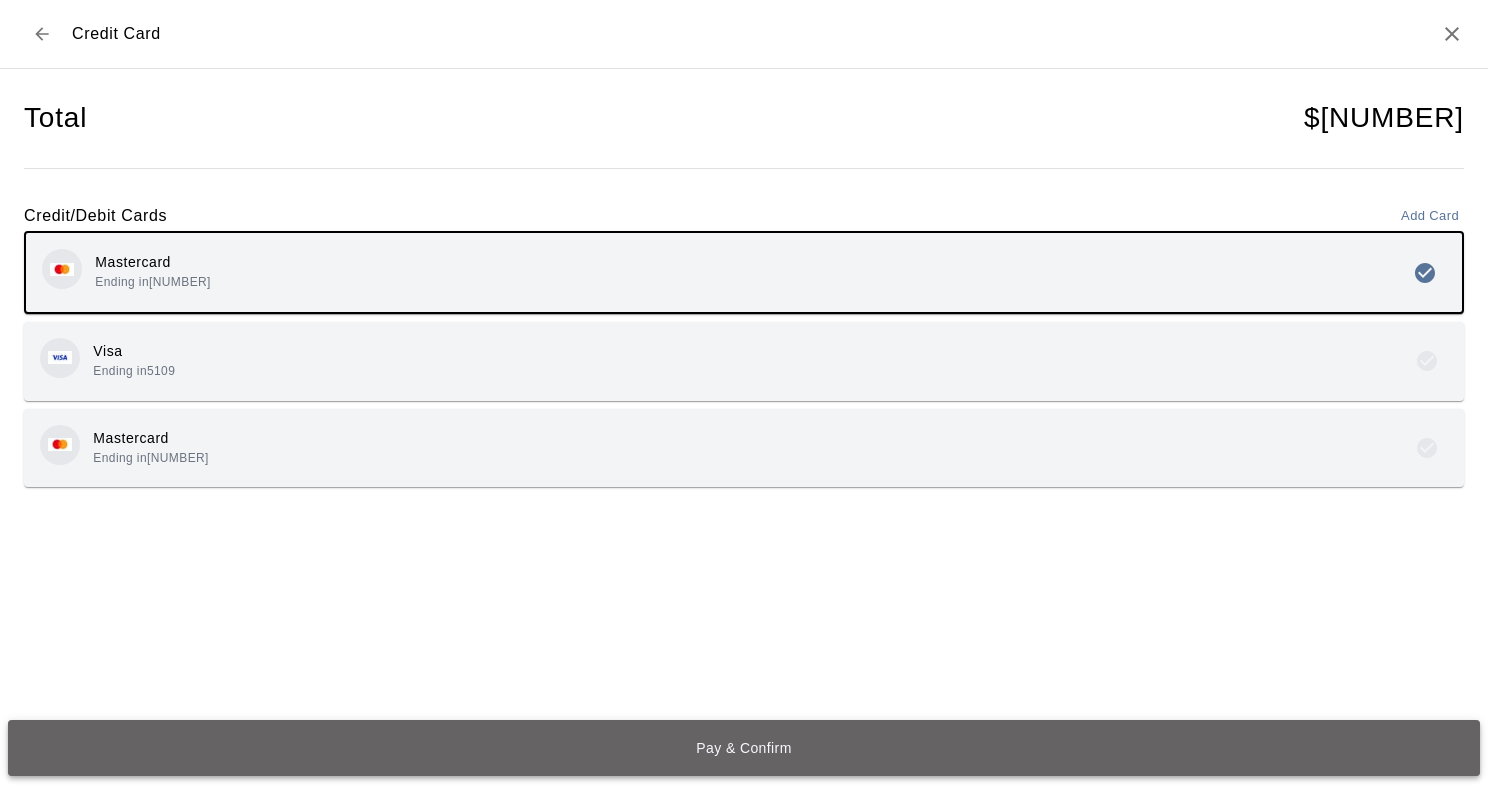 click on "Pay & Confirm" at bounding box center [744, 748] 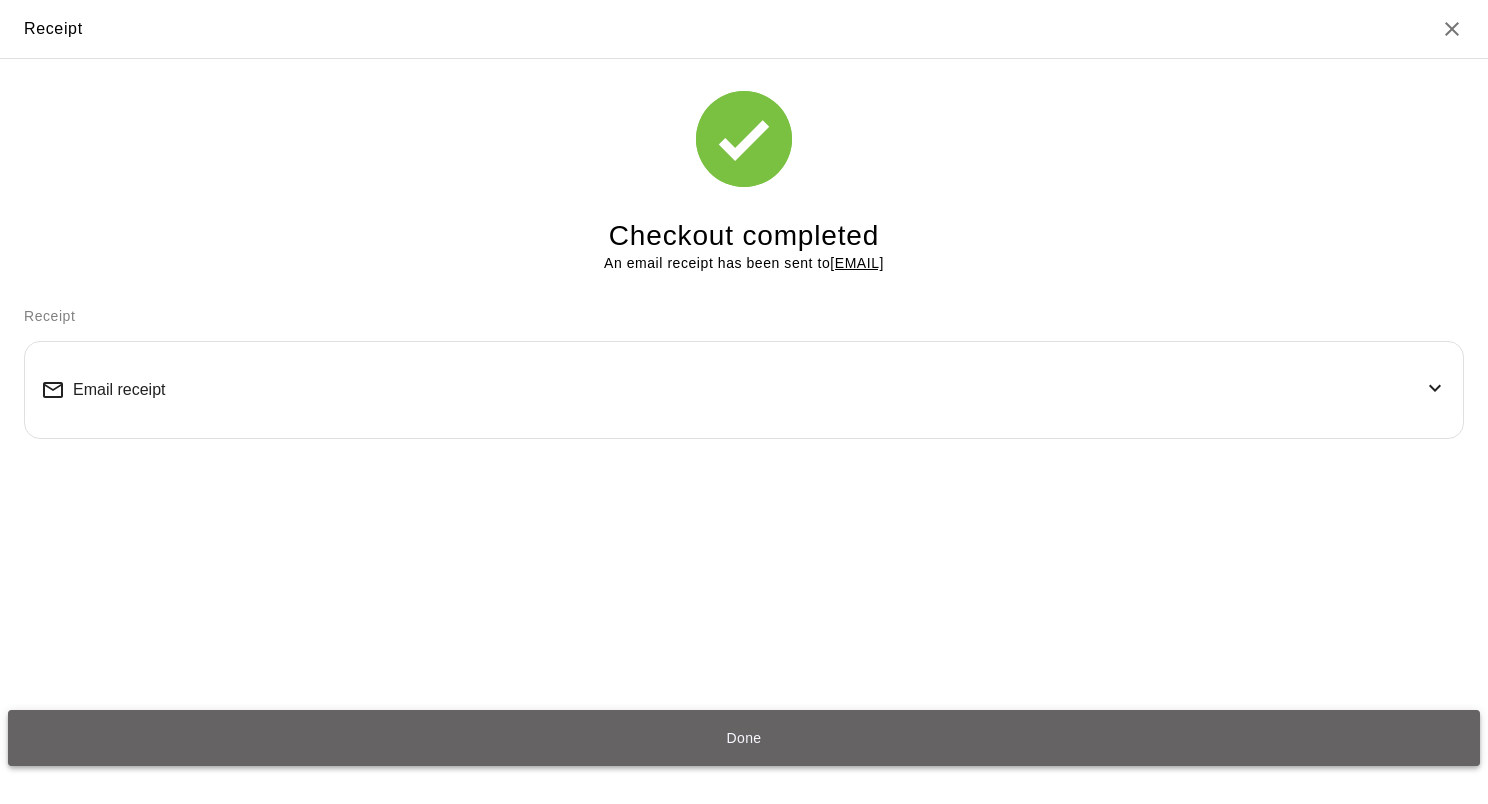 click on "Done" at bounding box center (744, 738) 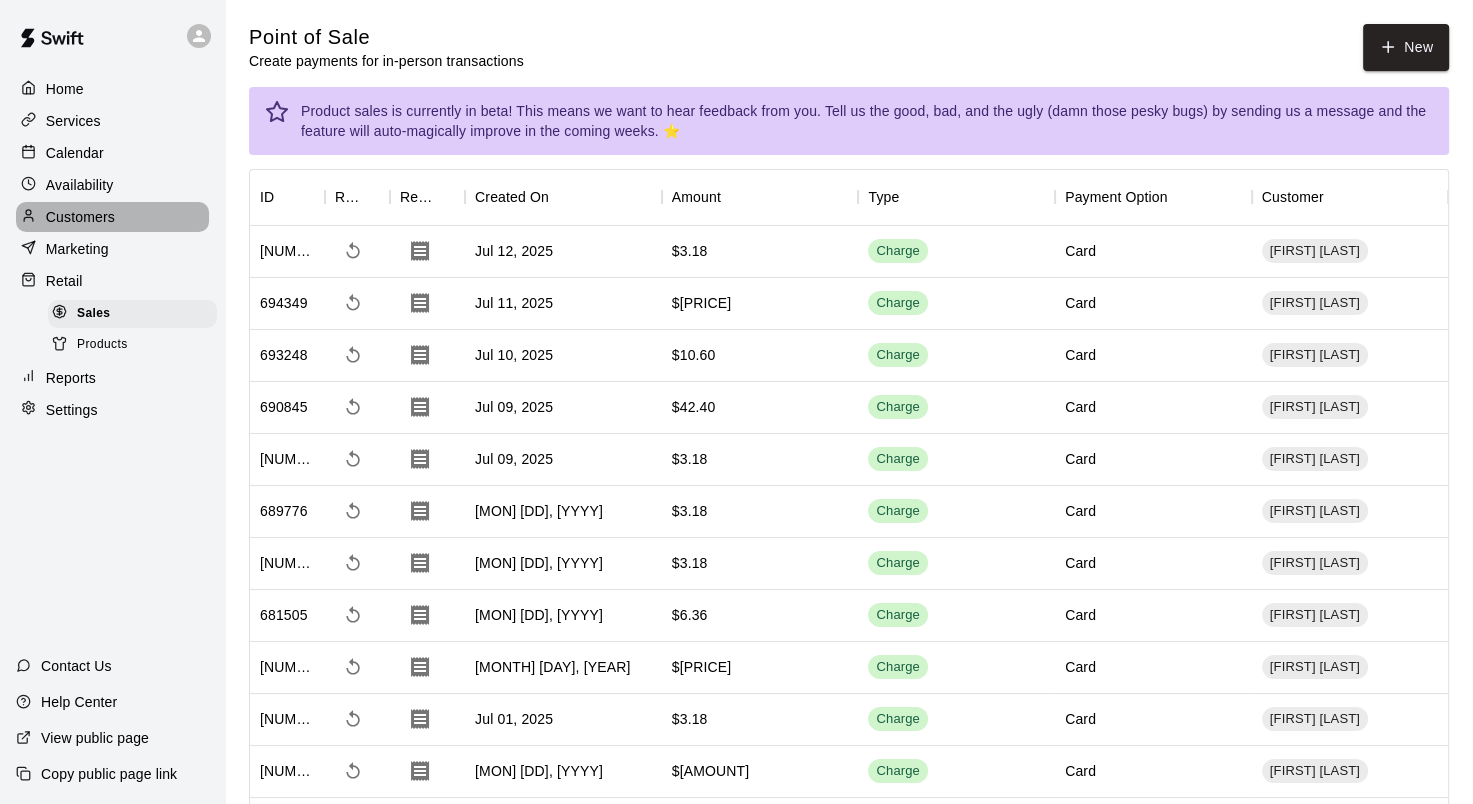 click on "Customers" at bounding box center (80, 217) 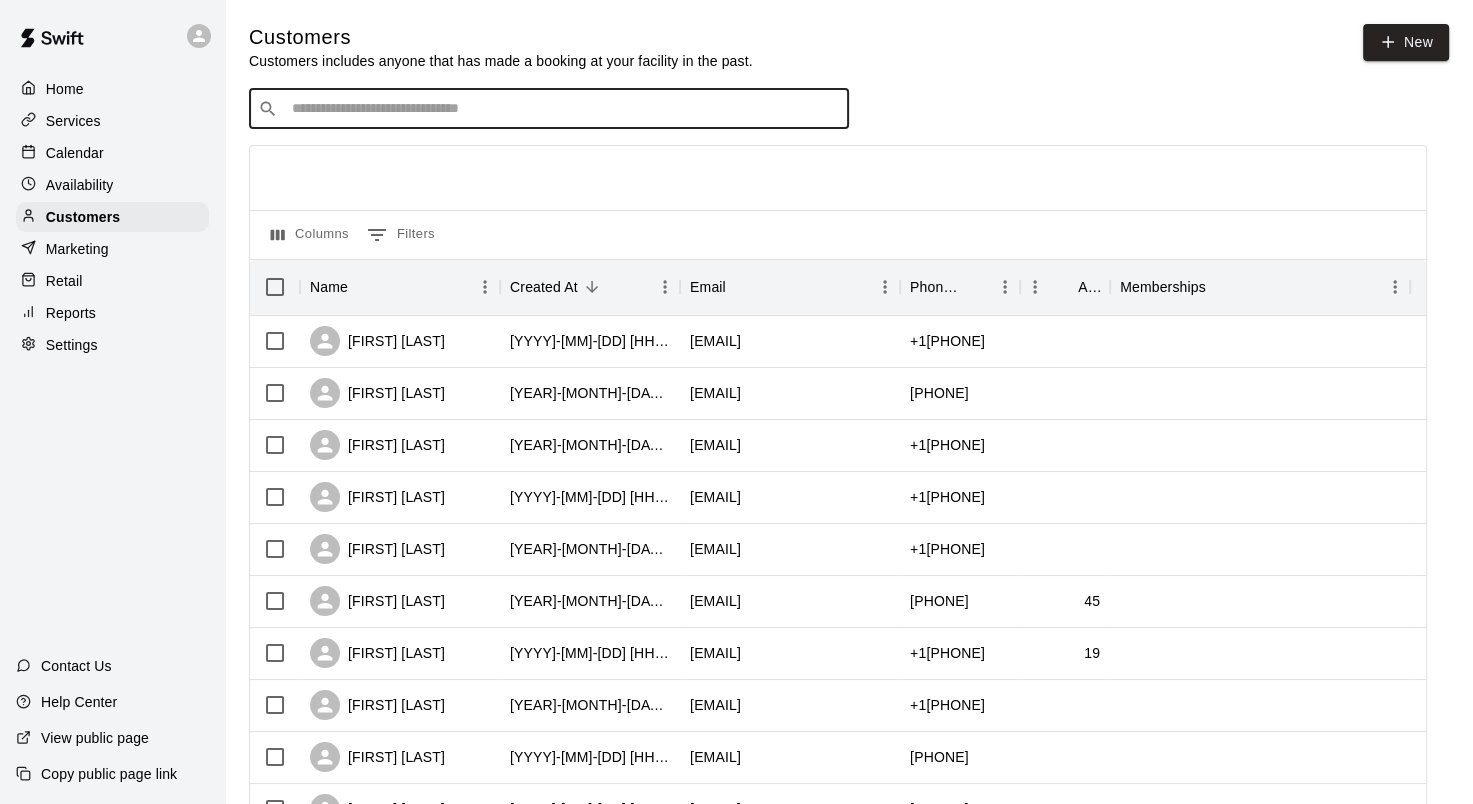click at bounding box center [563, 109] 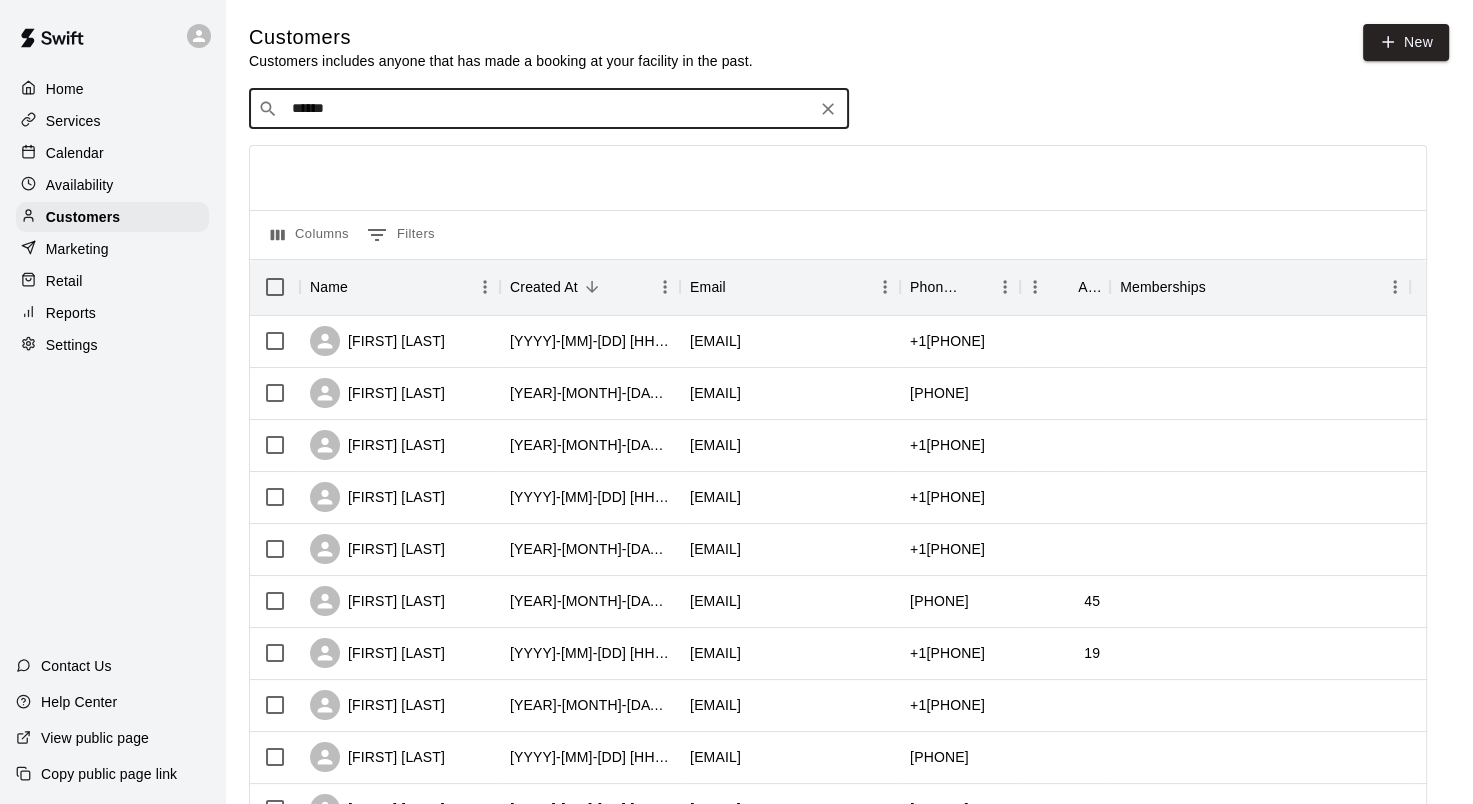type on "*******" 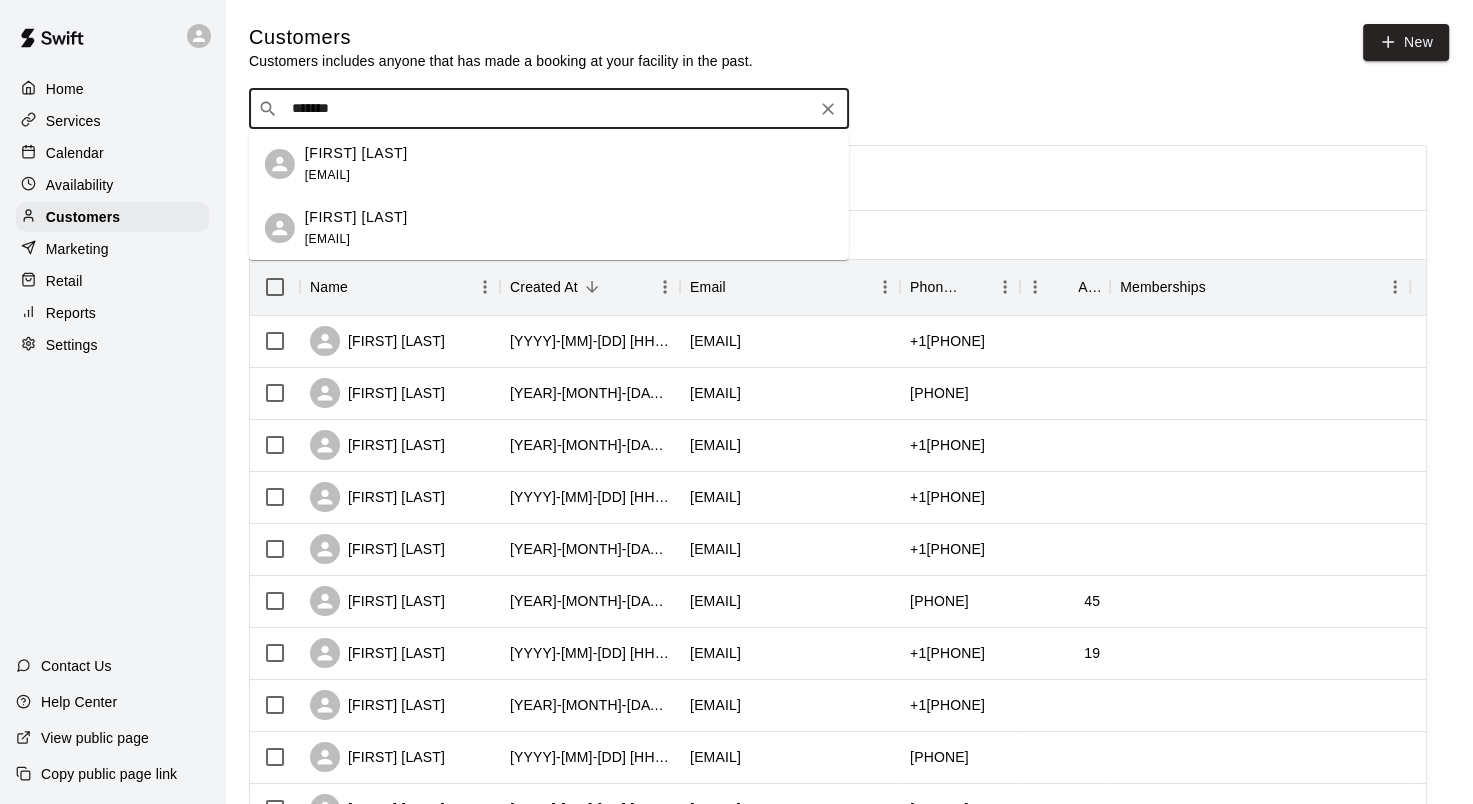 click on "[FIRST] [LAST]" at bounding box center [356, 153] 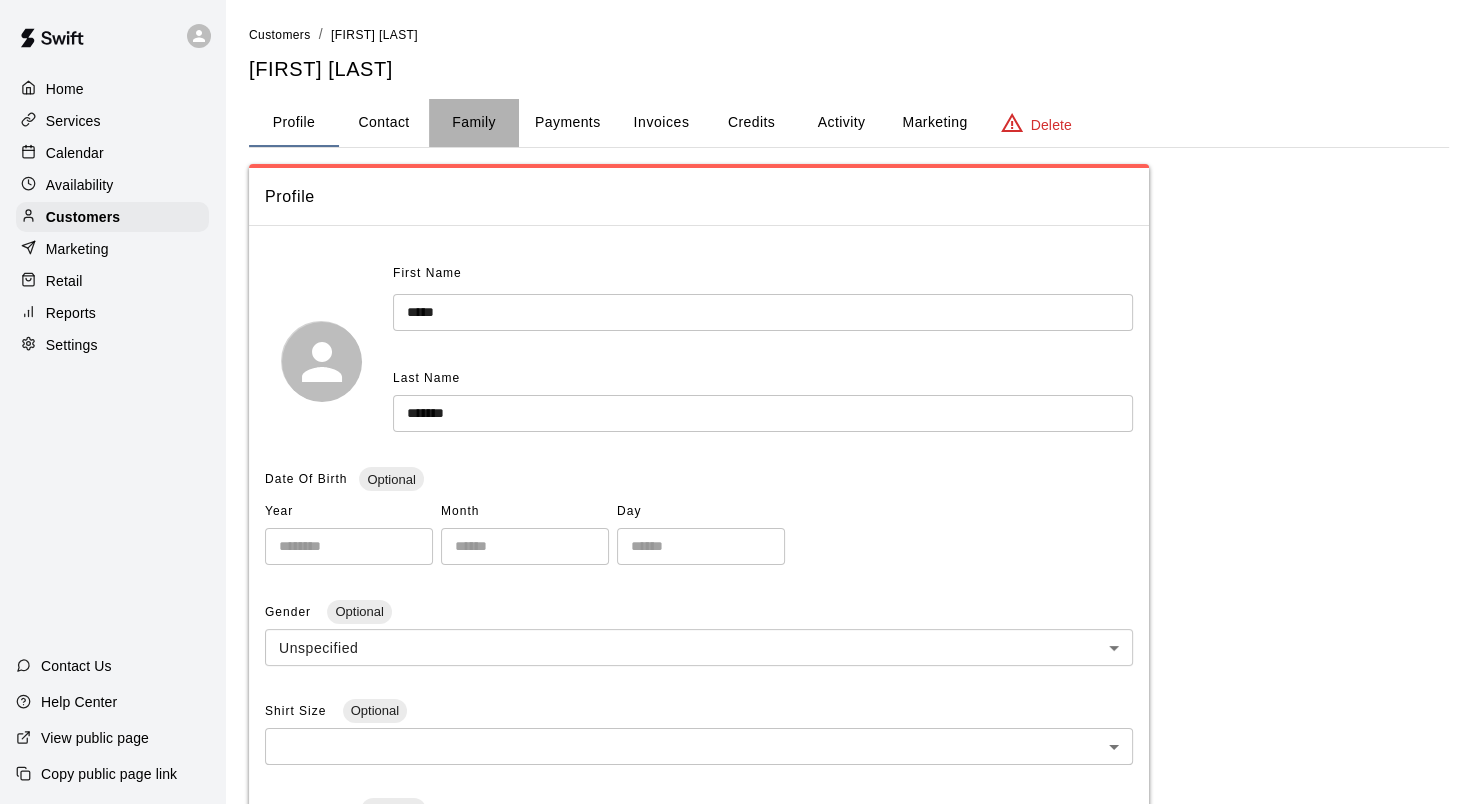 click on "Family" at bounding box center [474, 123] 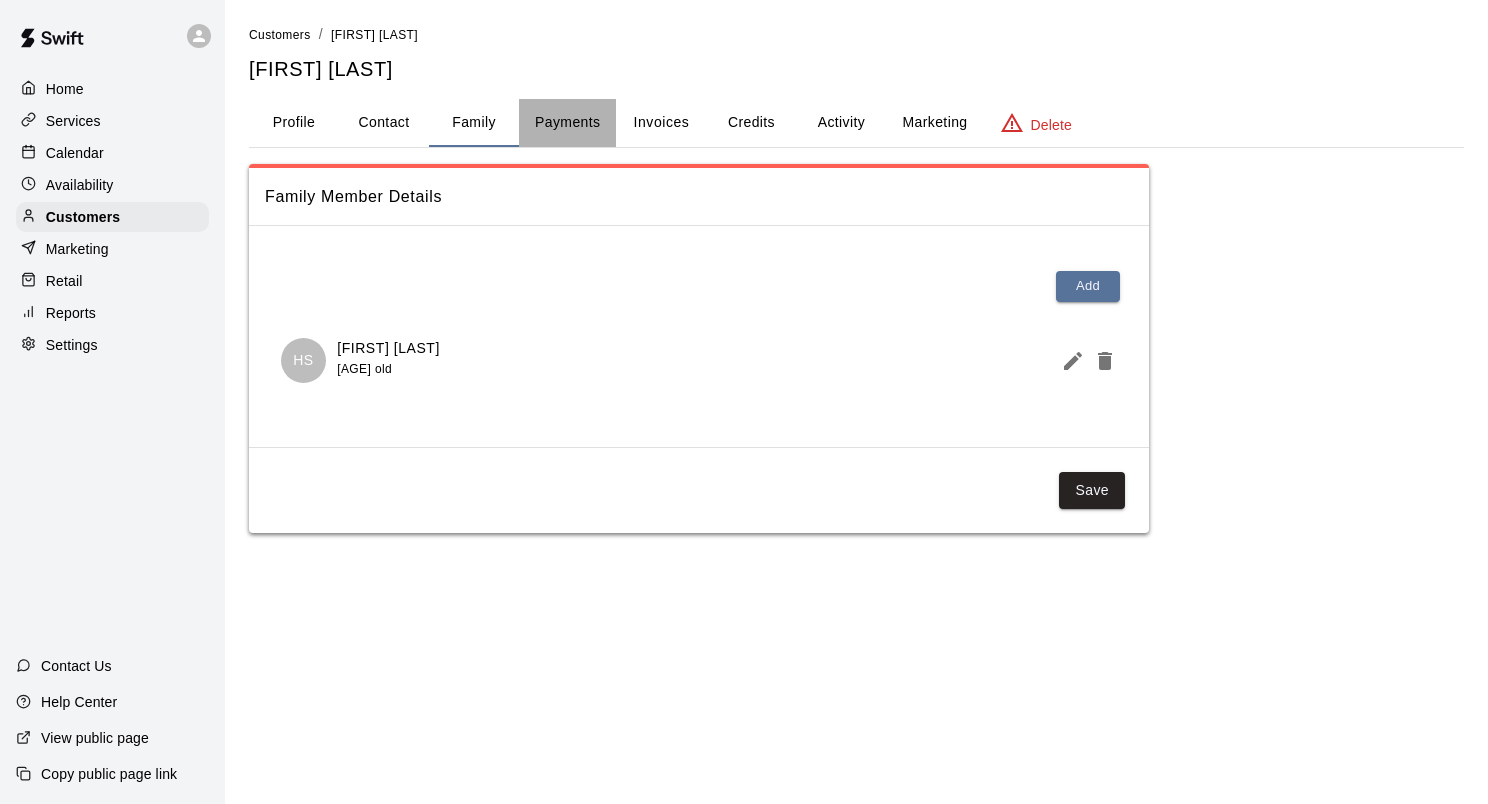click on "Payments" at bounding box center [567, 123] 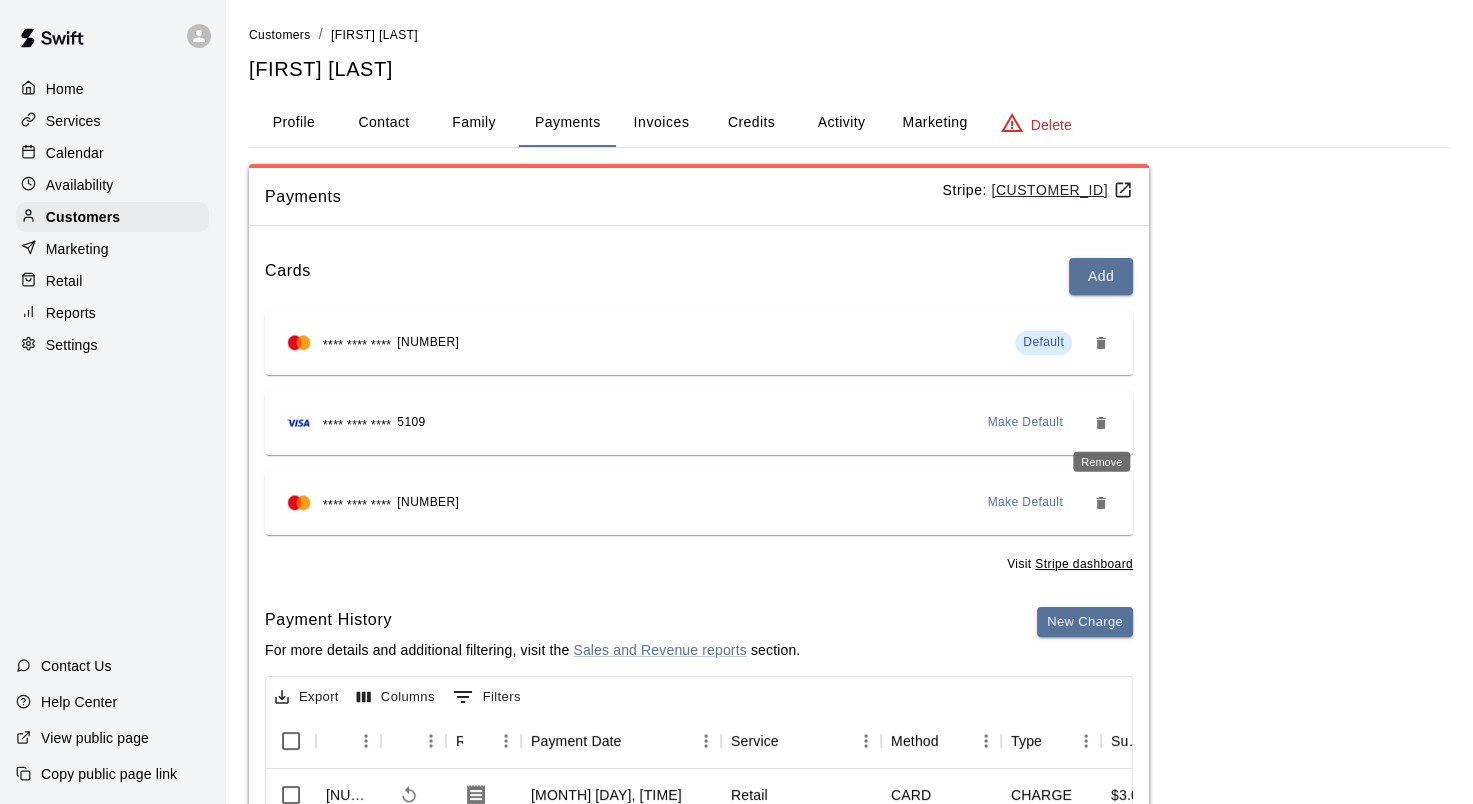 click 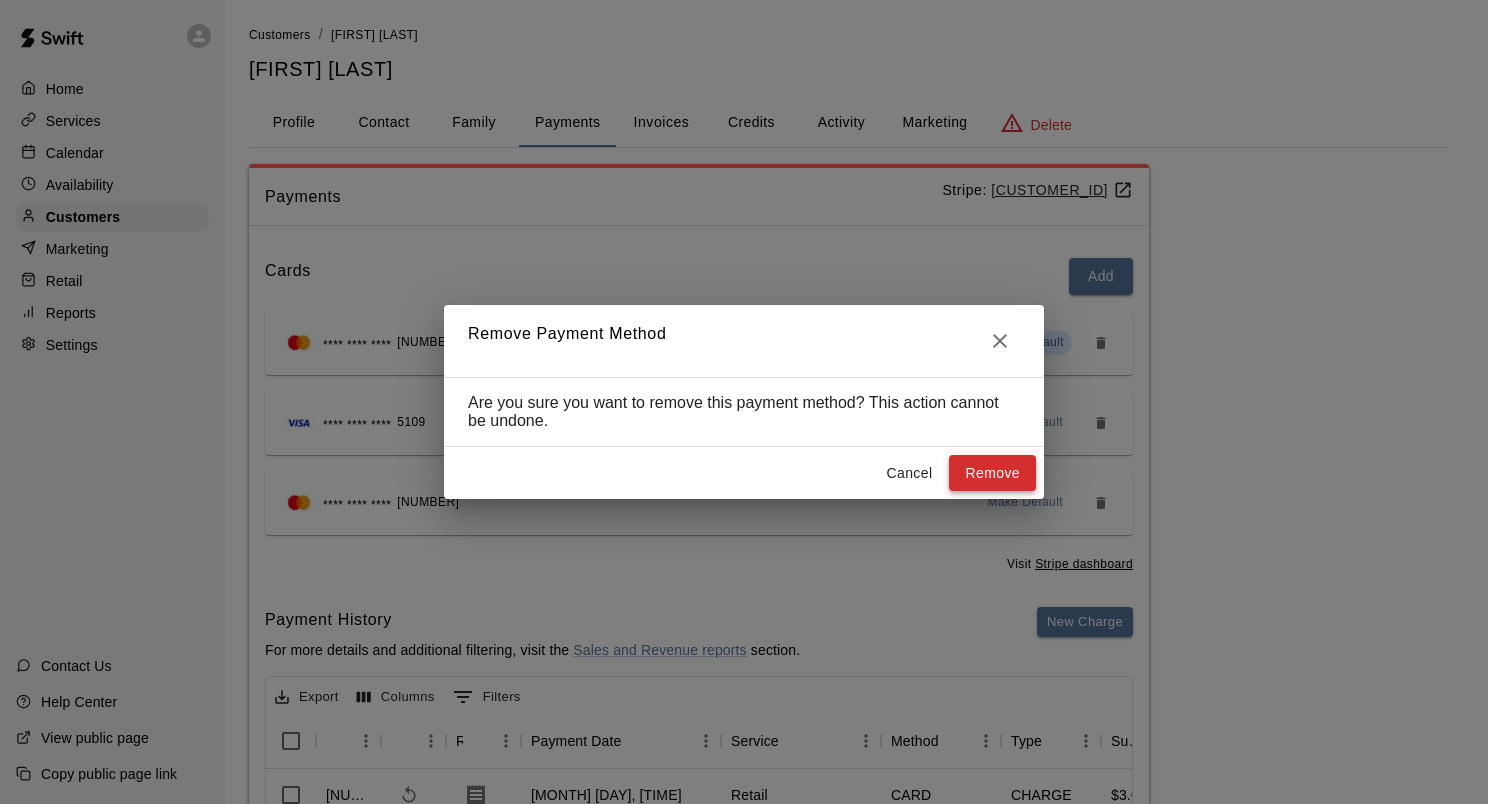 click on "Remove" at bounding box center (992, 473) 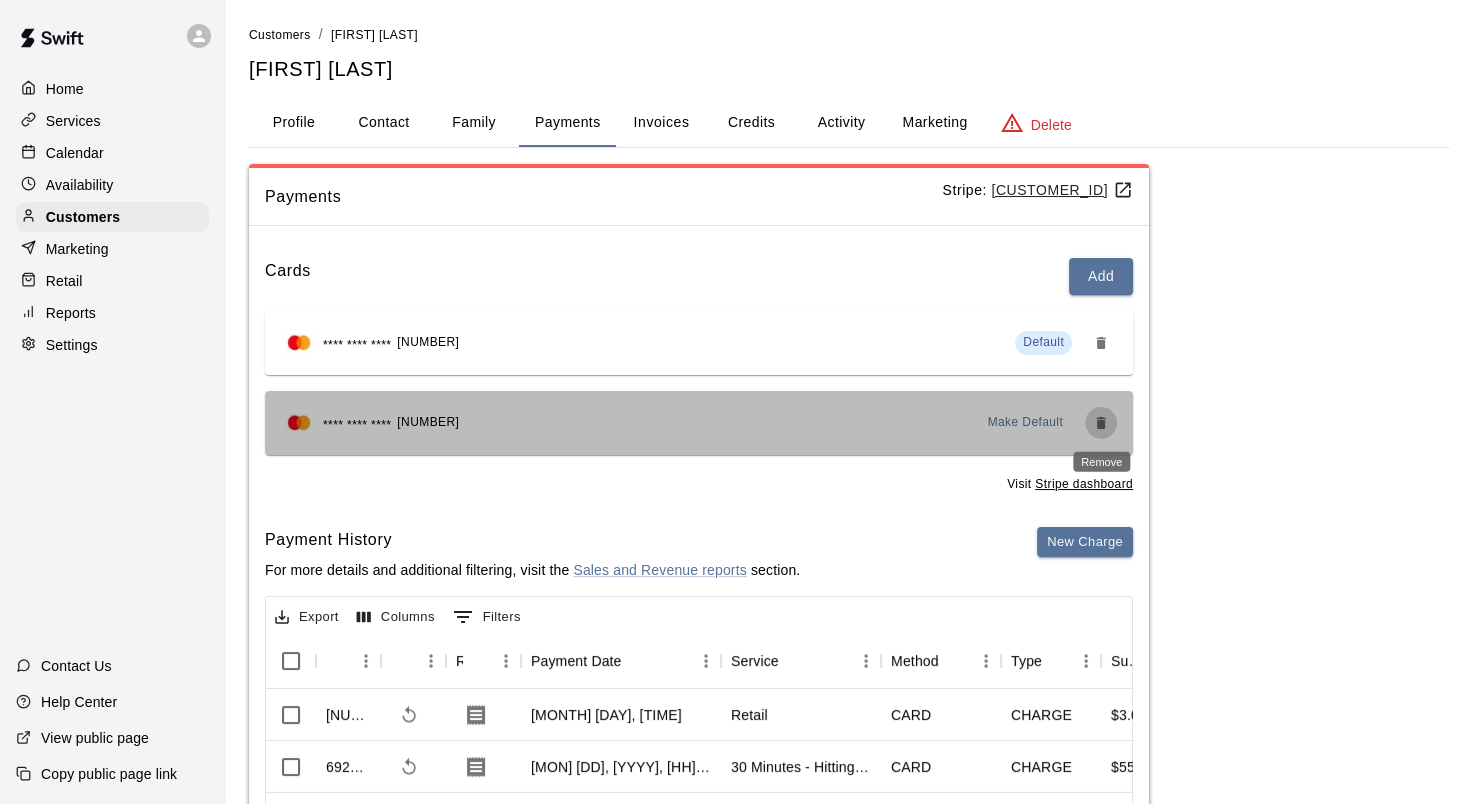 click 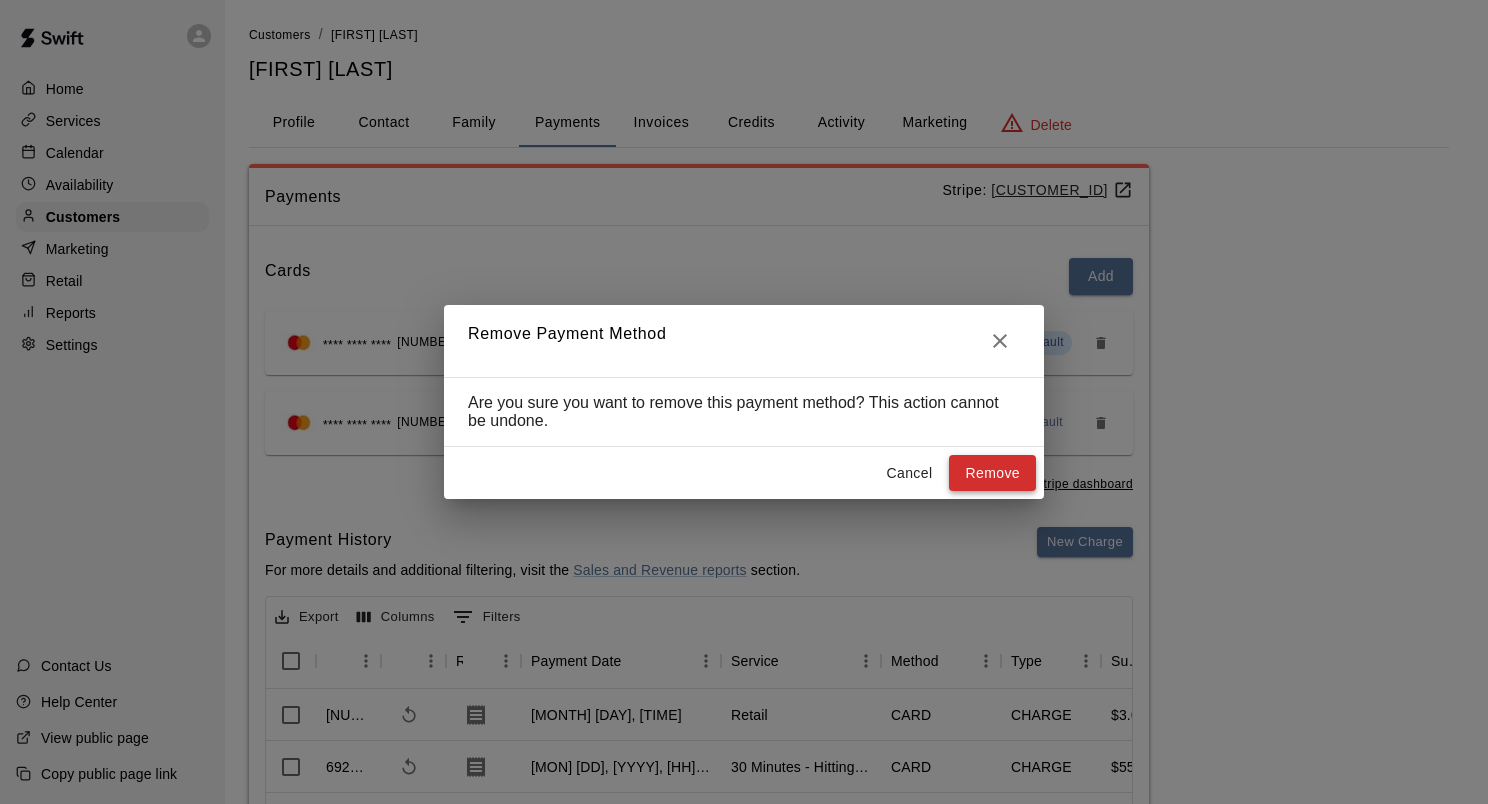 click on "Remove" at bounding box center (992, 473) 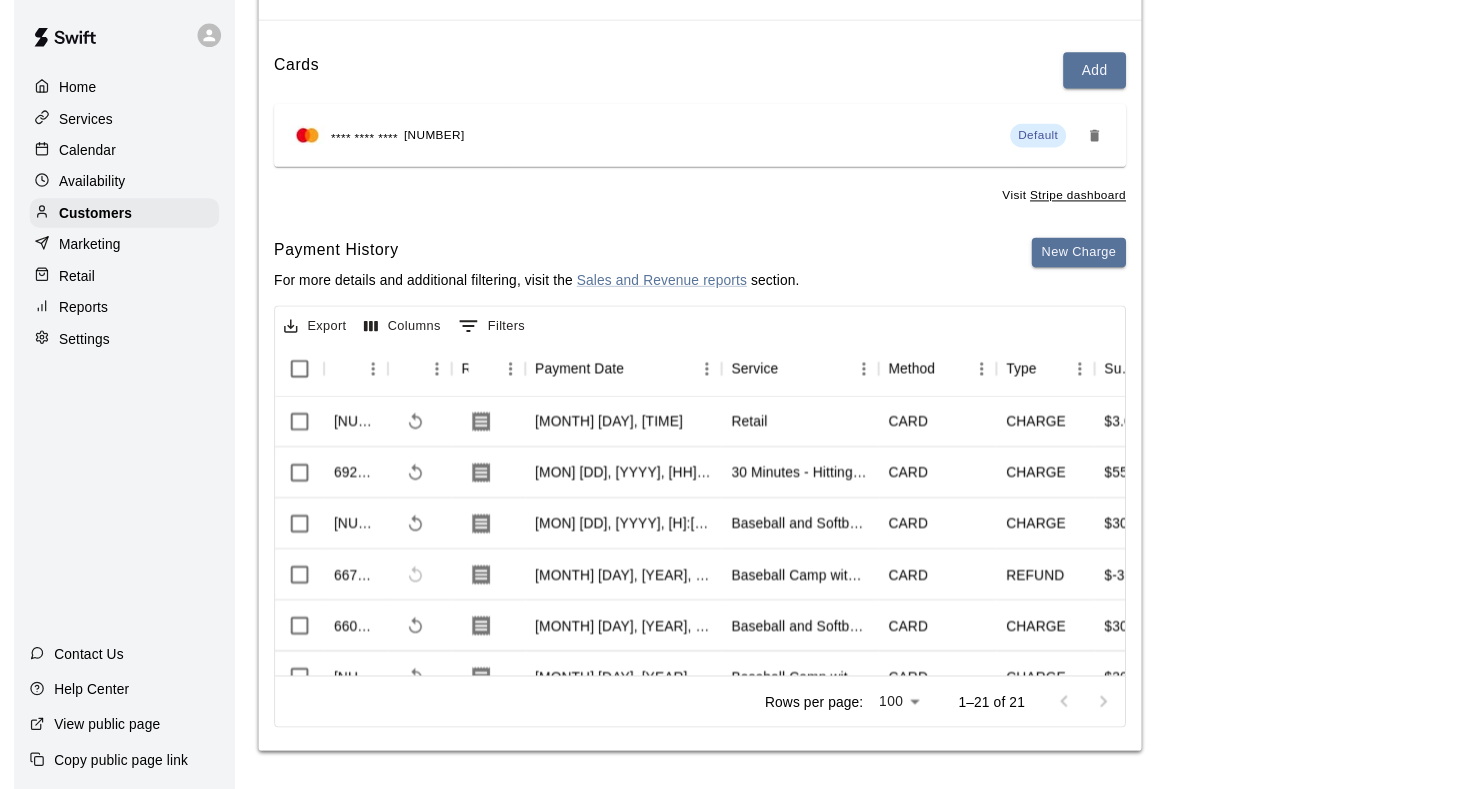 scroll, scrollTop: 0, scrollLeft: 0, axis: both 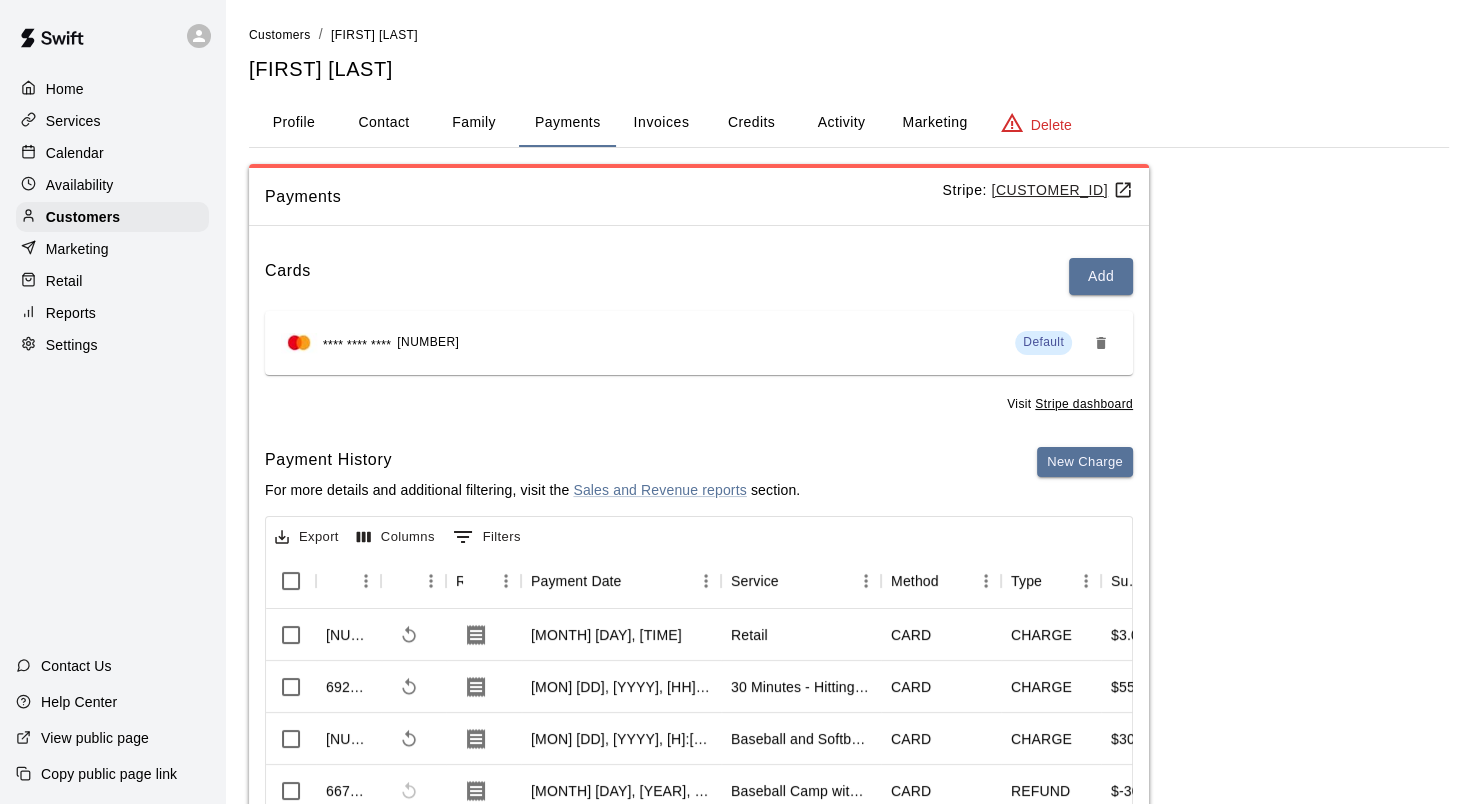 click on "Family" at bounding box center (474, 123) 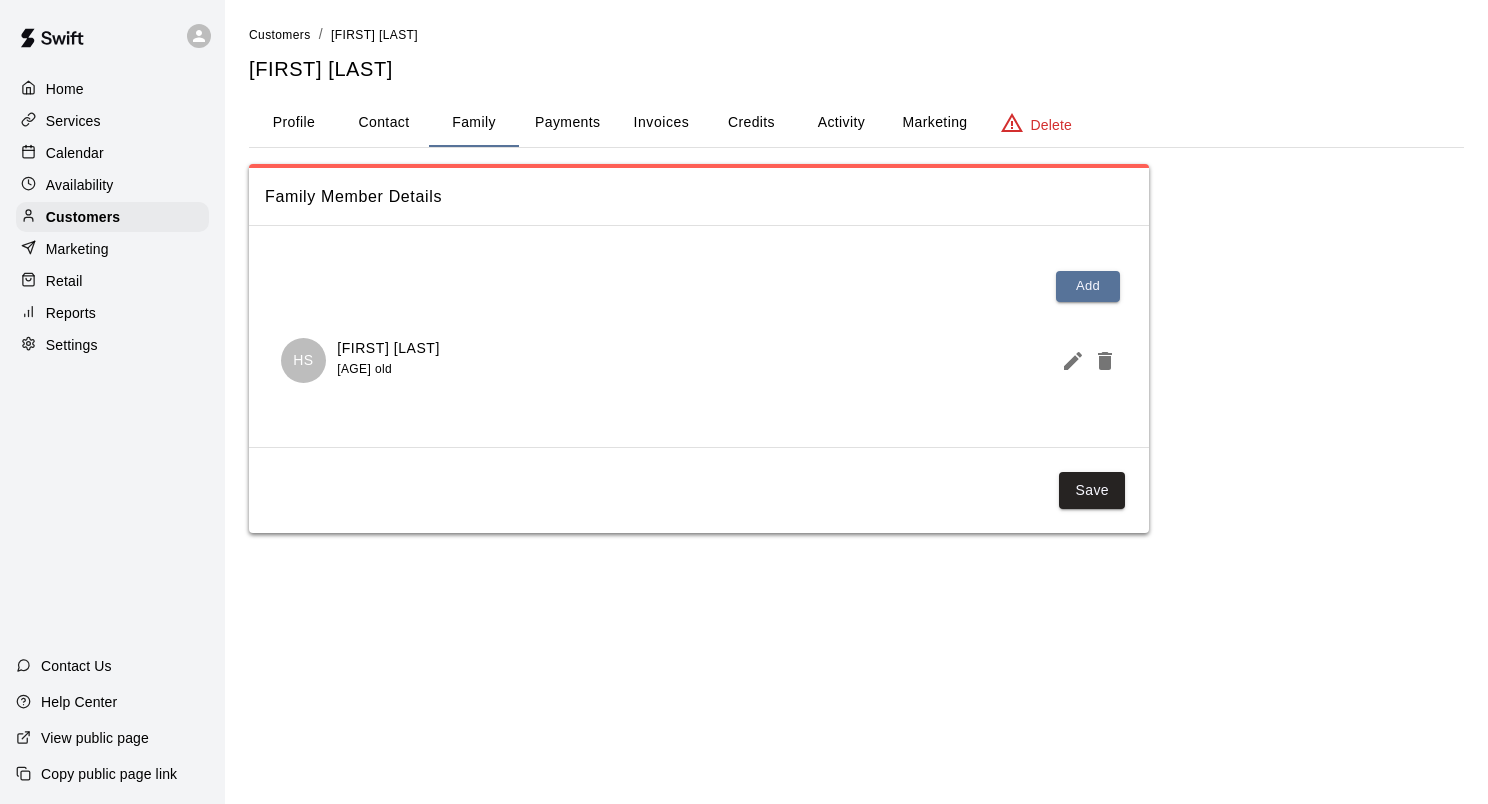 click on "Contact" at bounding box center [384, 123] 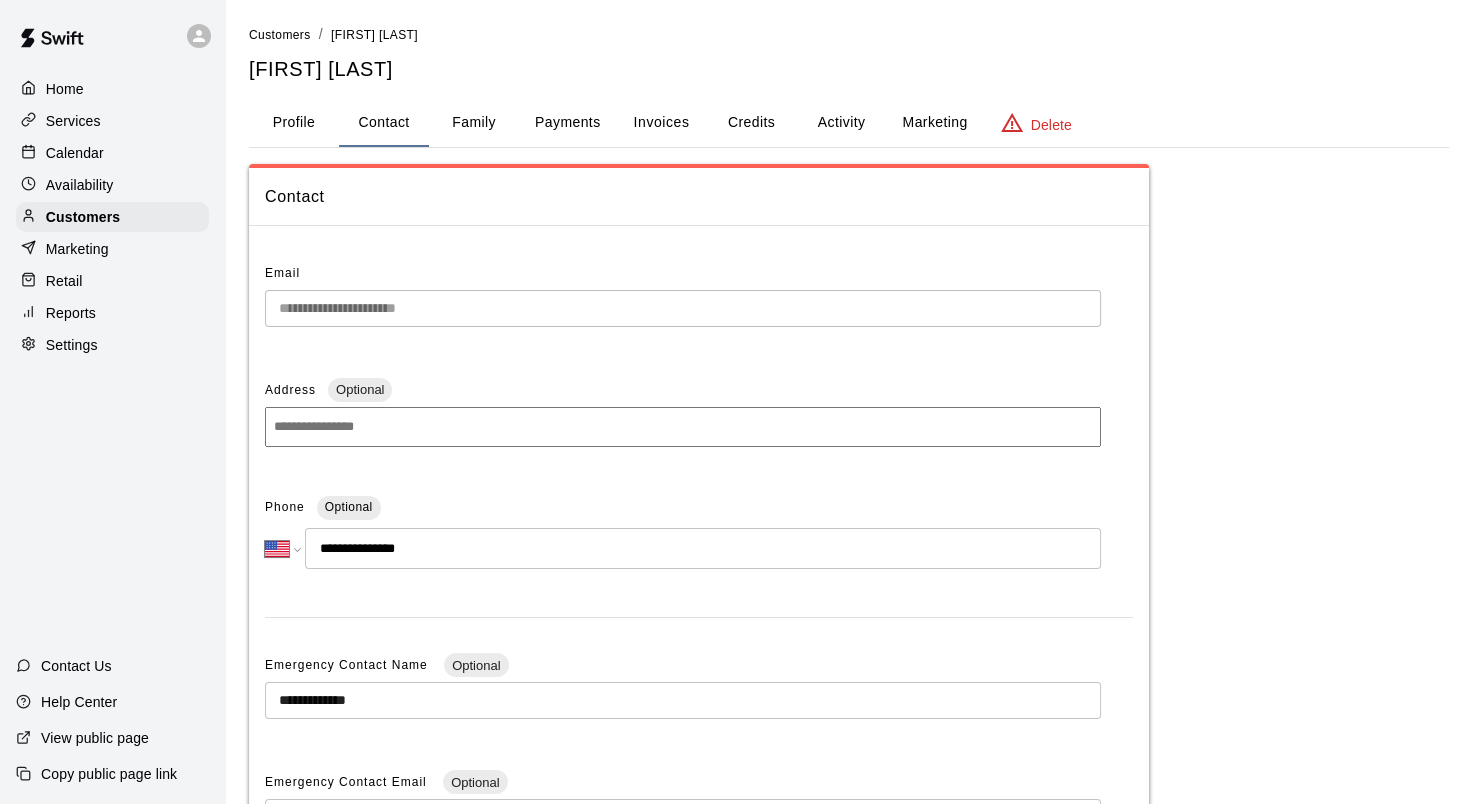 click on "Calendar" at bounding box center (75, 153) 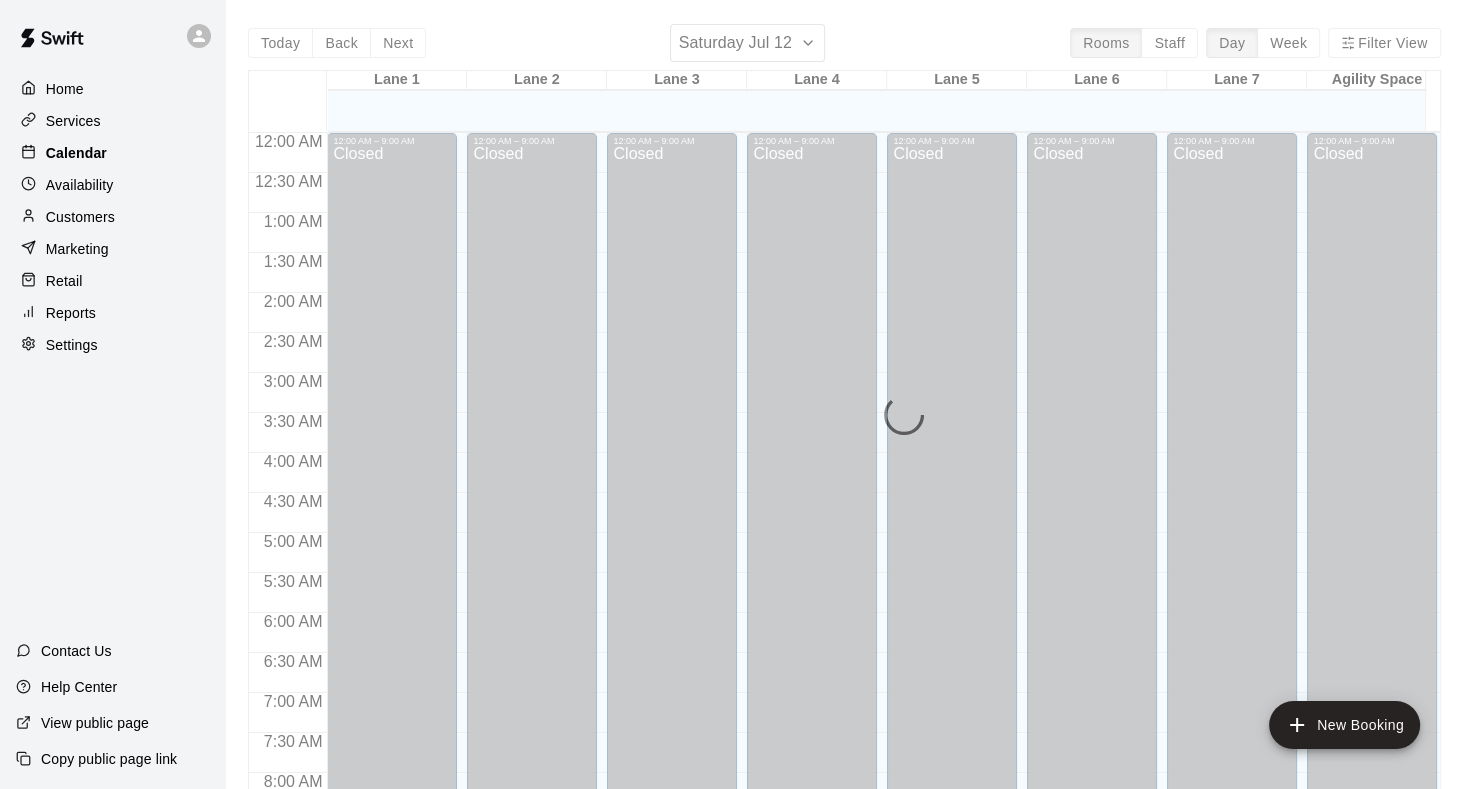 scroll, scrollTop: 890, scrollLeft: 0, axis: vertical 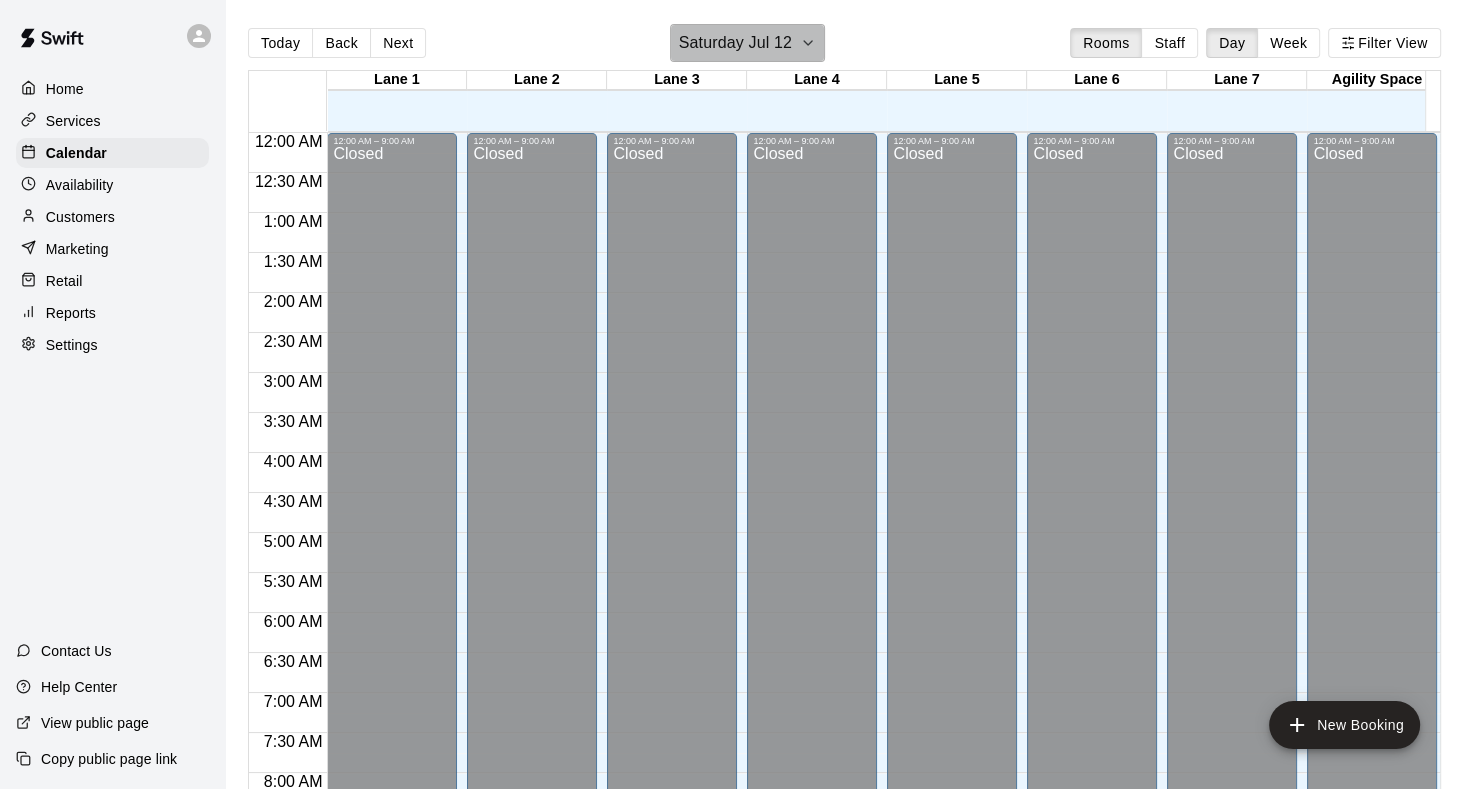 click on "Saturday Jul 12" at bounding box center (747, 43) 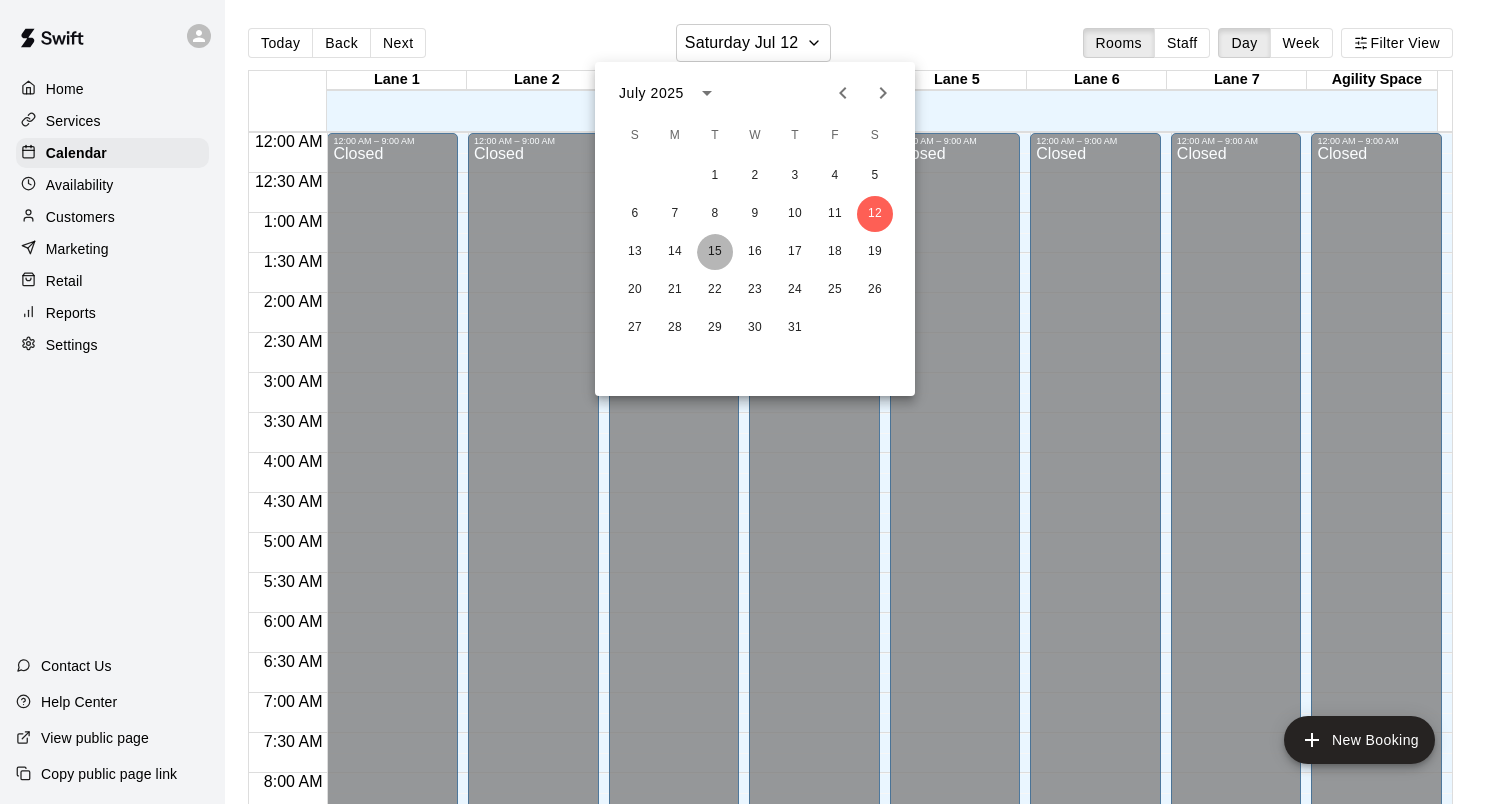 click on "15" at bounding box center [715, 252] 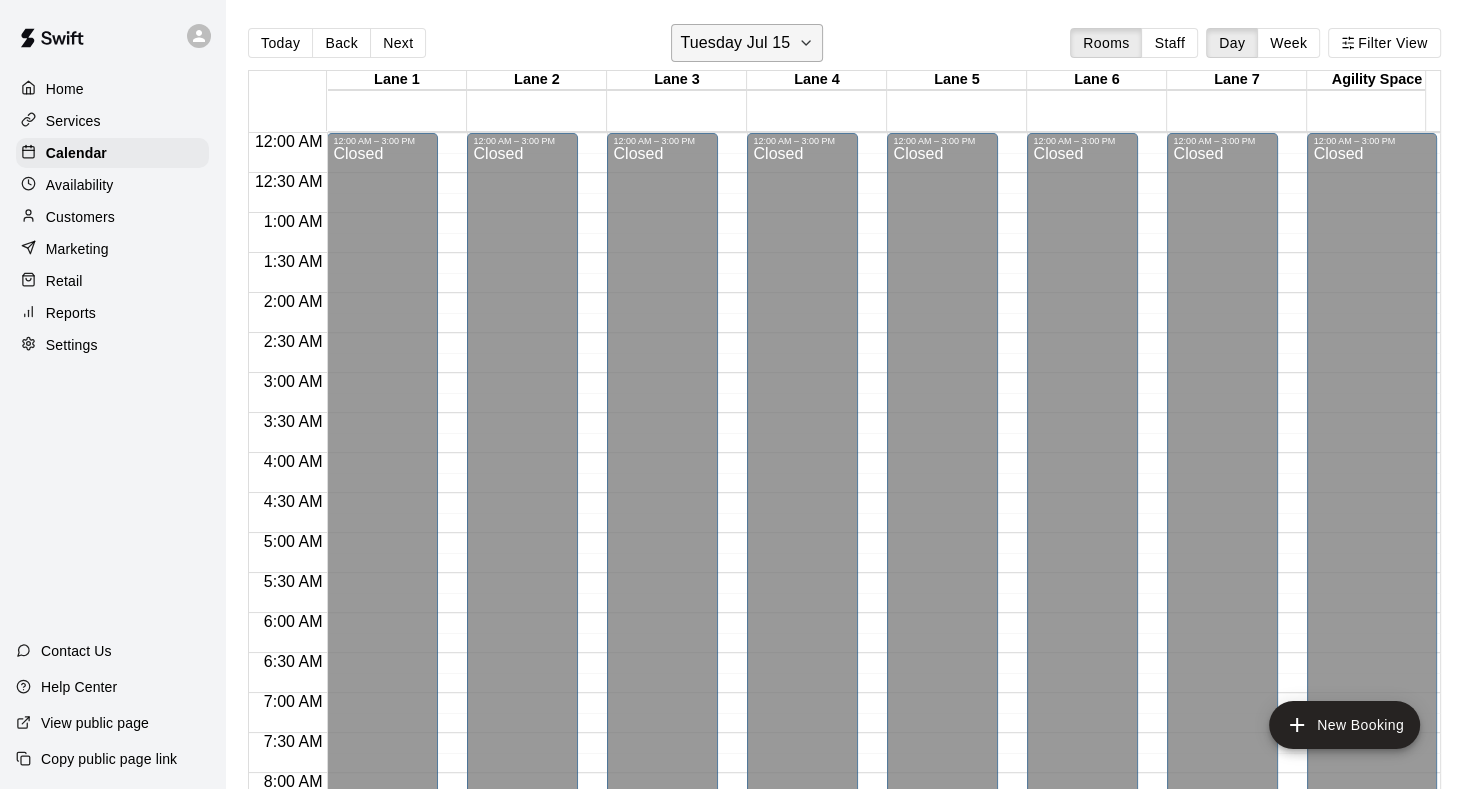 click 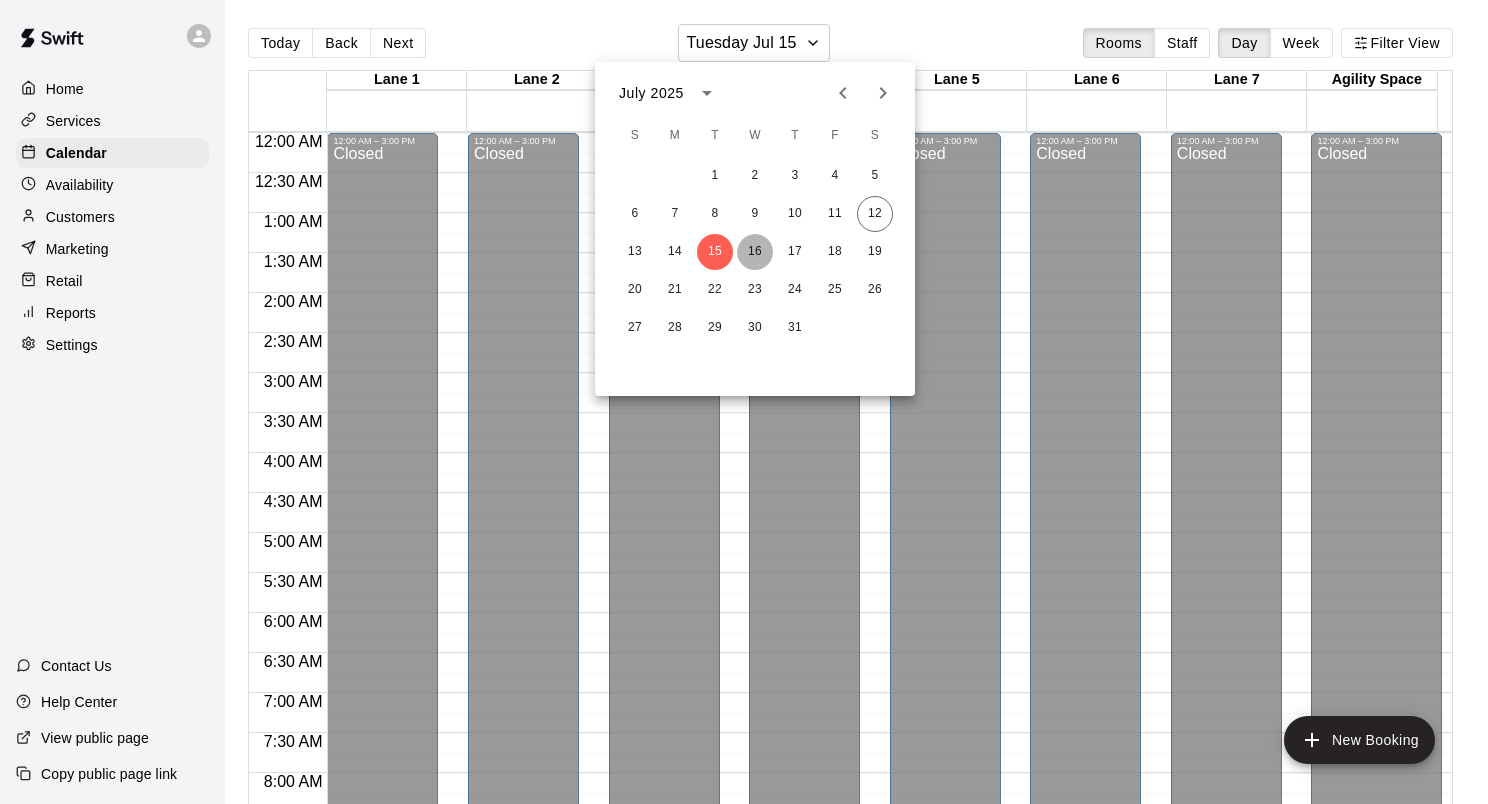 click on "16" at bounding box center [755, 252] 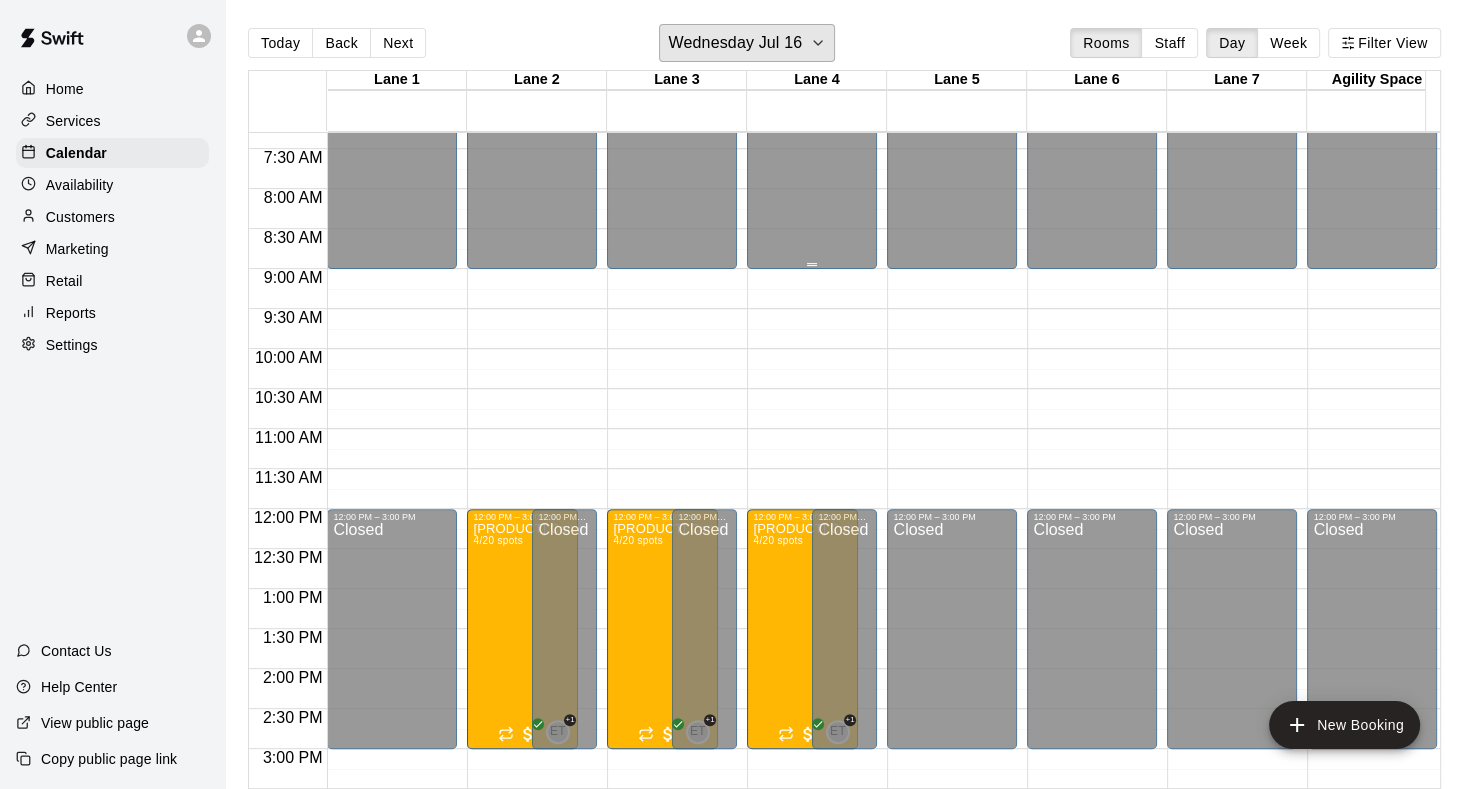 scroll, scrollTop: 400, scrollLeft: 0, axis: vertical 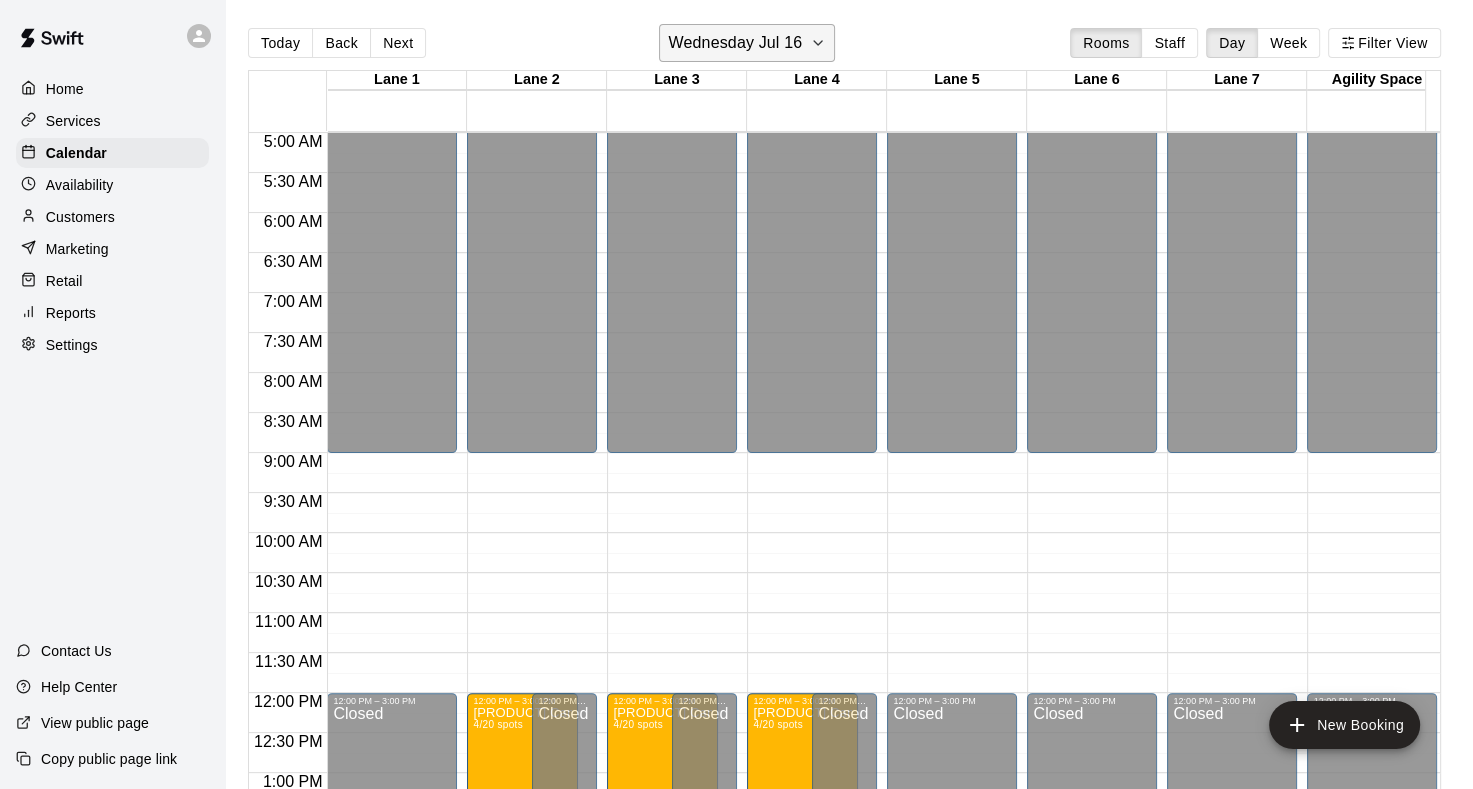 click 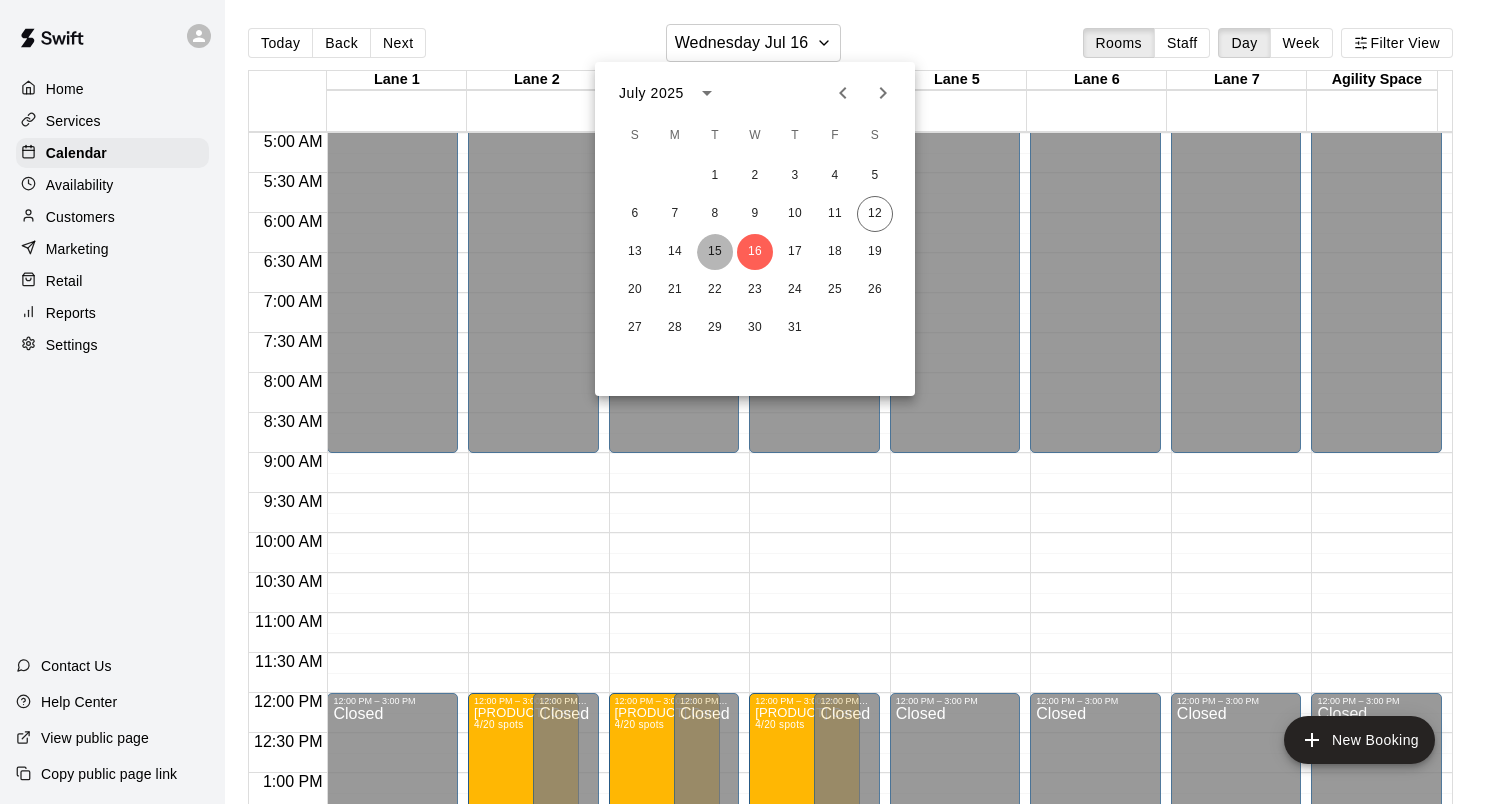 click on "15" at bounding box center [715, 252] 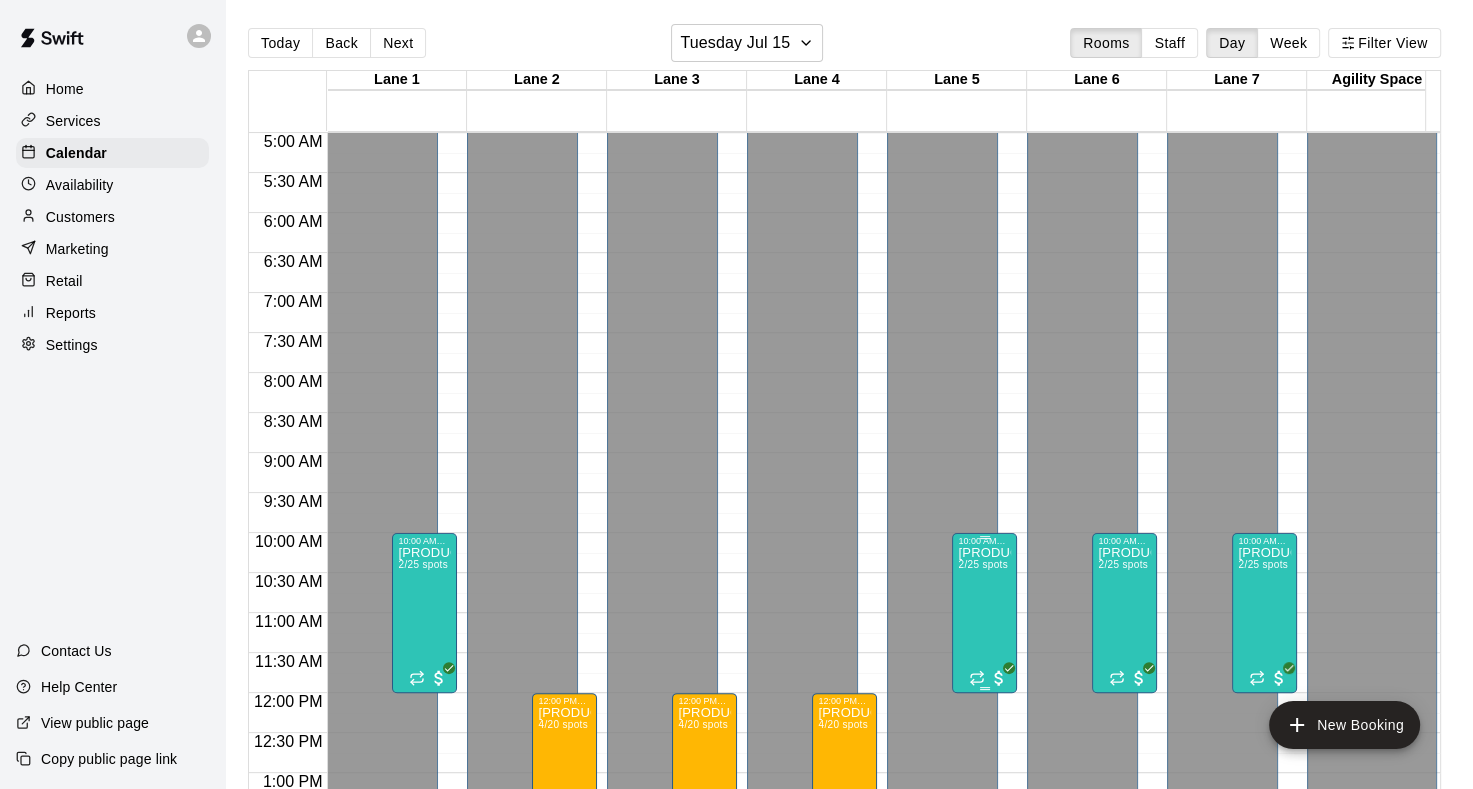 click on "[PRODUCT] with the [BRAND] [PRODUCT]! [AGE]-12 y/o [NUMBER]/25 spots" at bounding box center (984, 940) 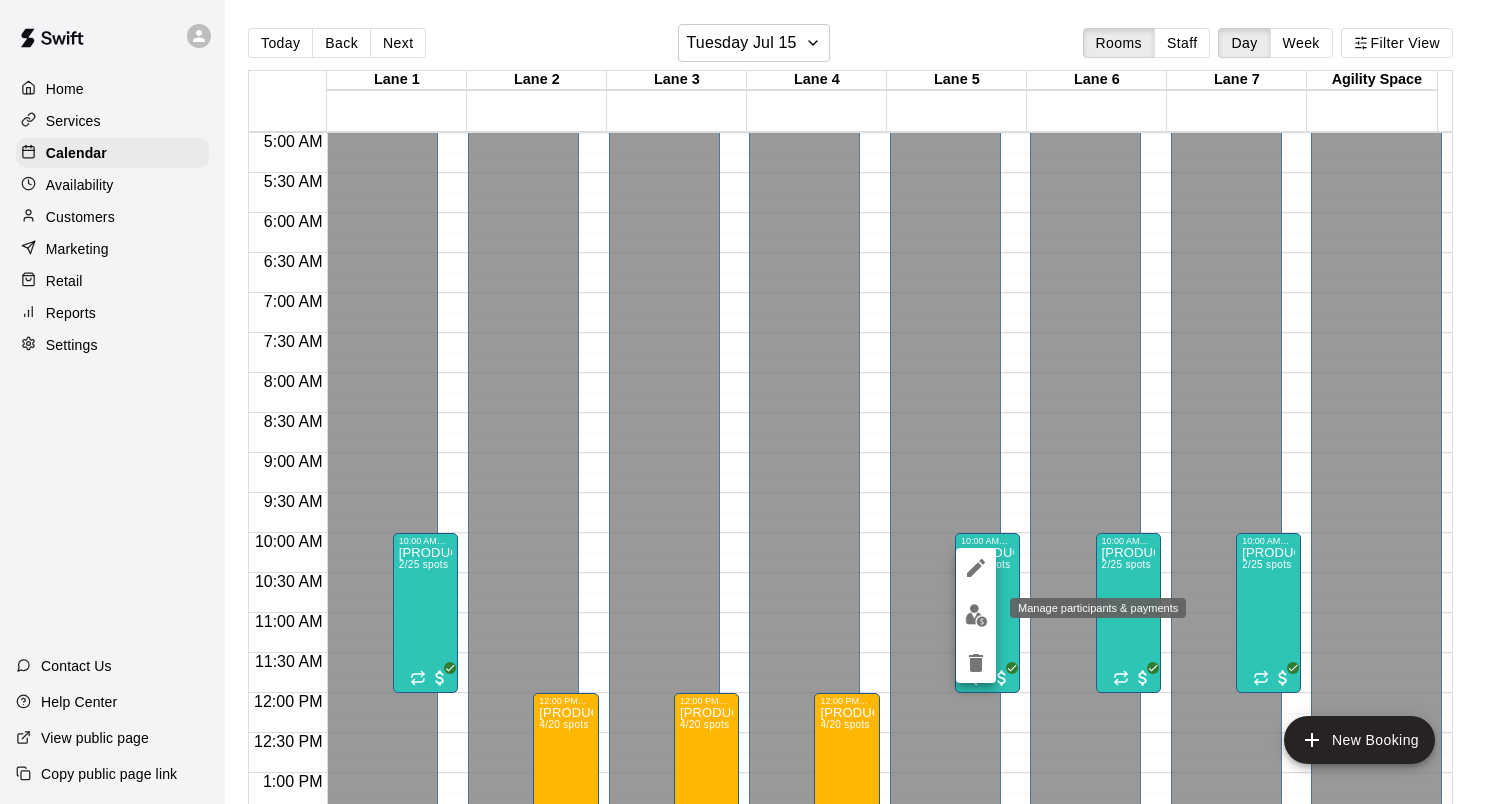 click at bounding box center (976, 615) 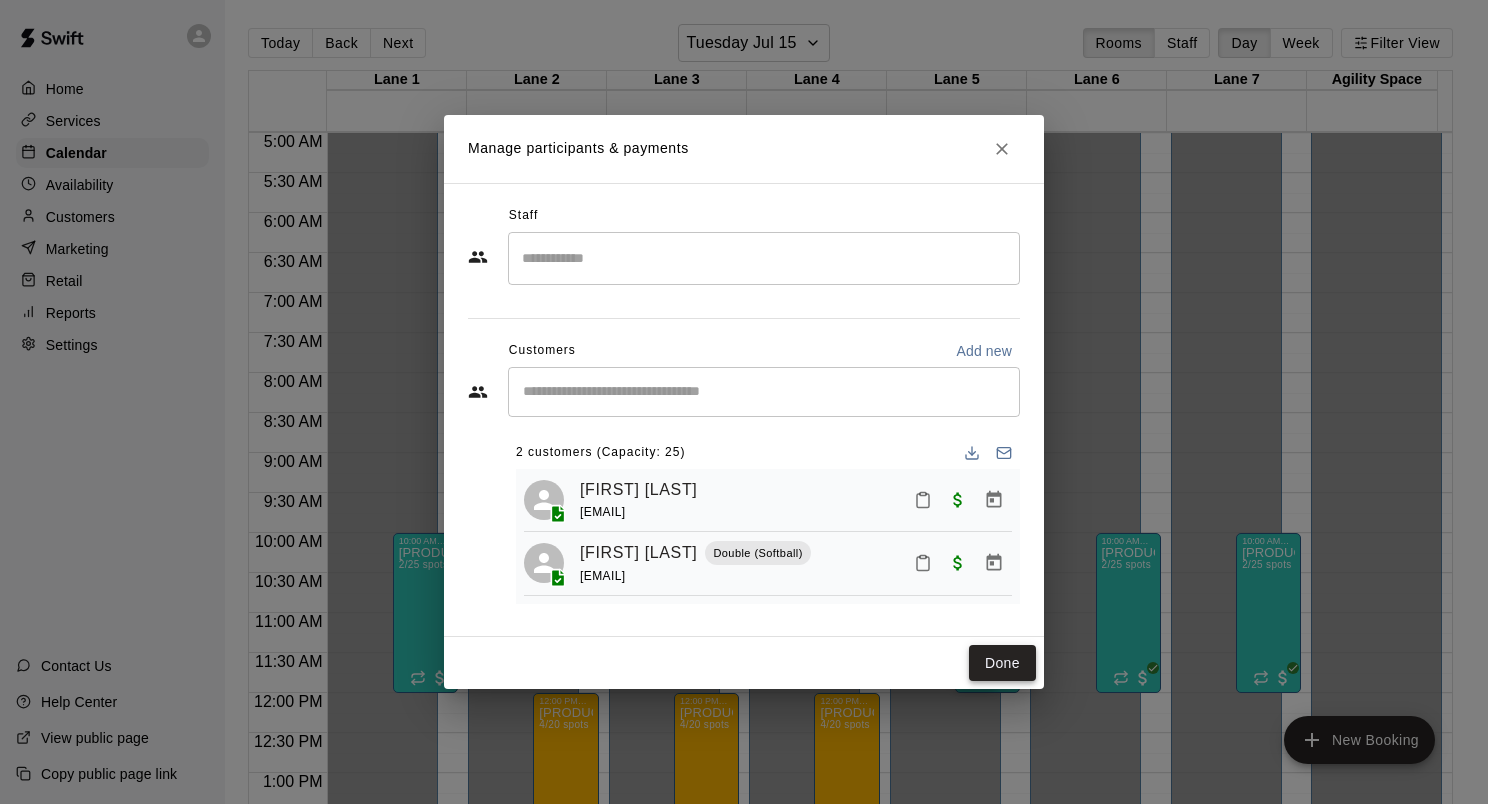 click on "Done" at bounding box center (1002, 663) 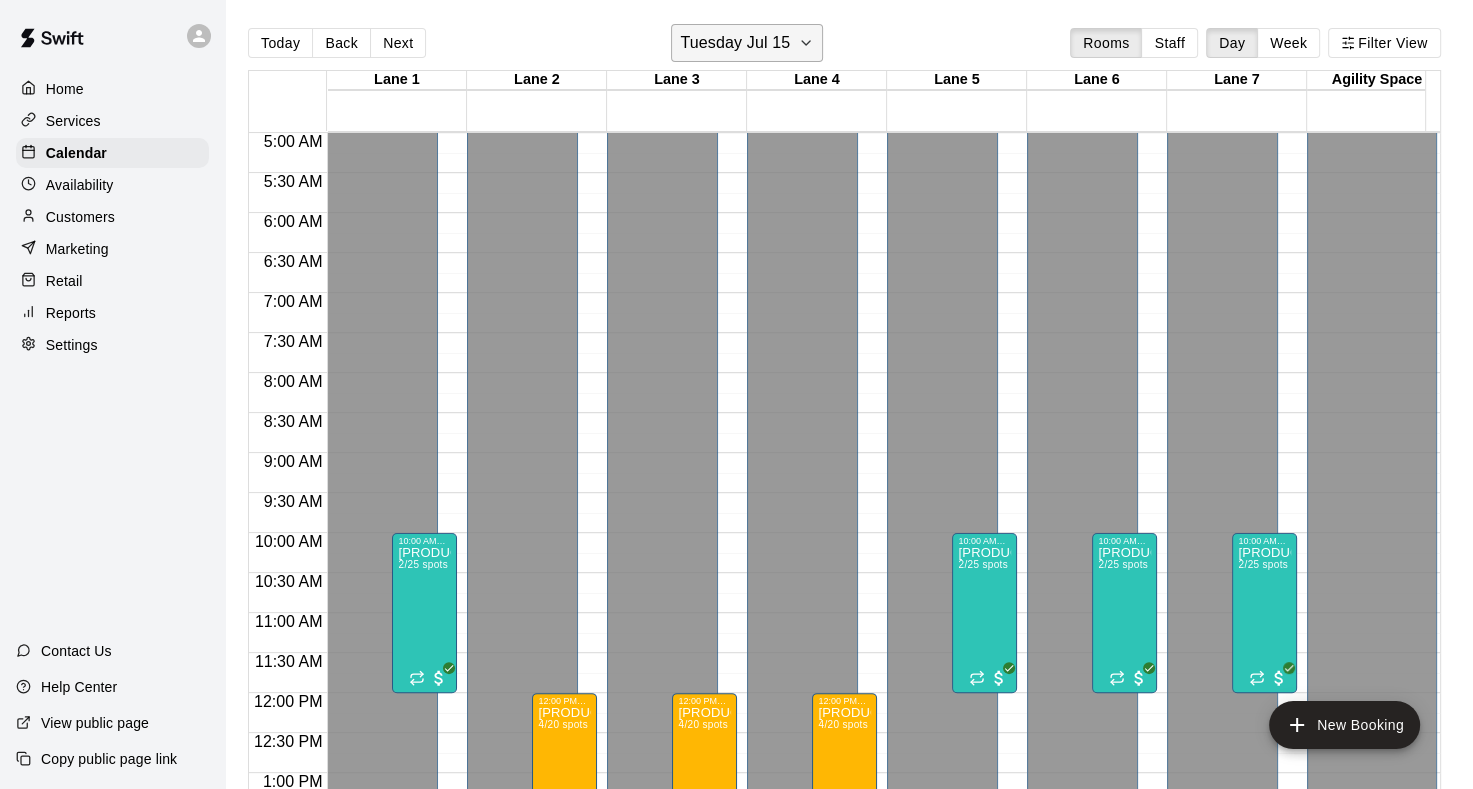 click 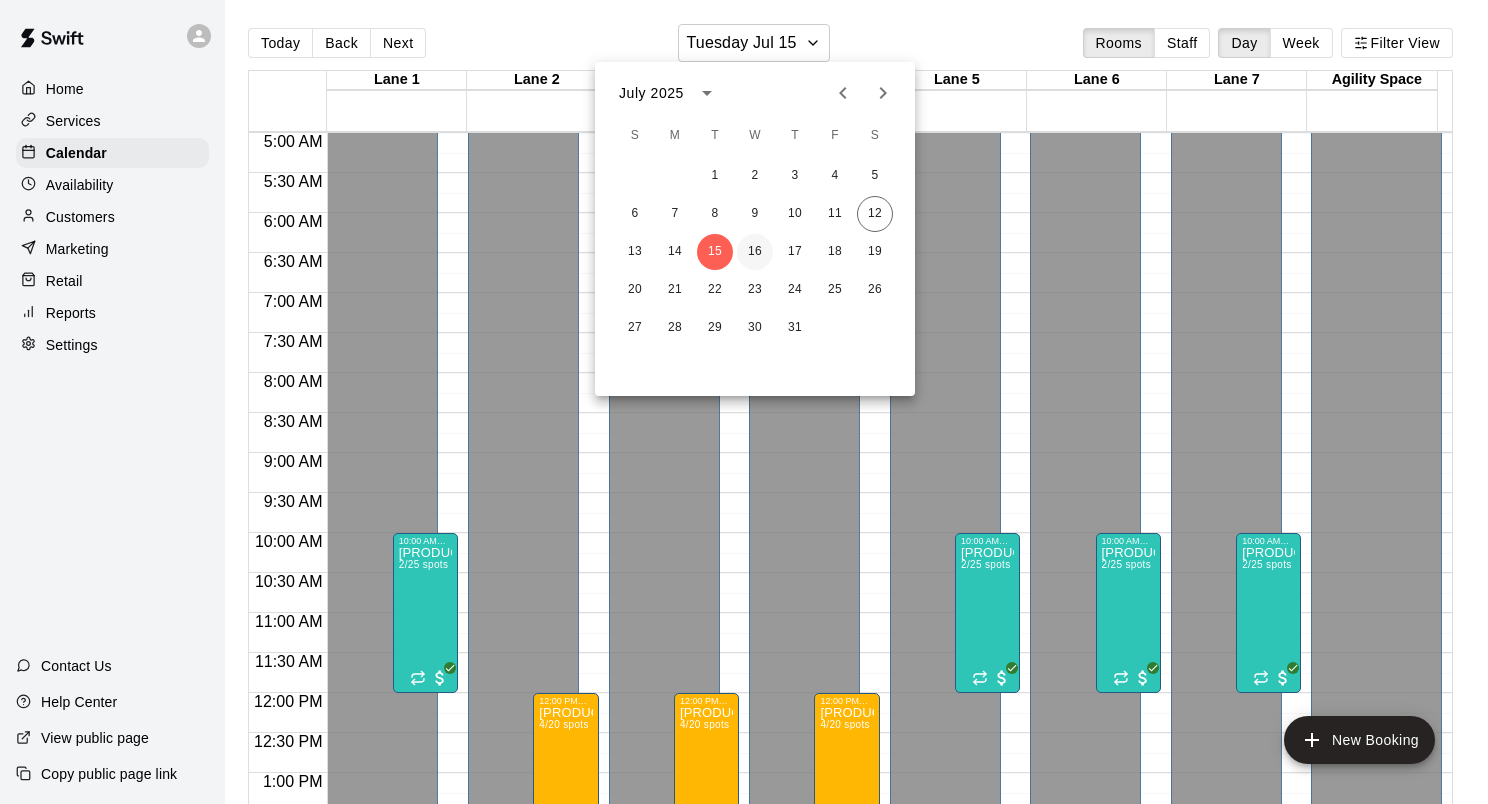 click on "16" at bounding box center [755, 252] 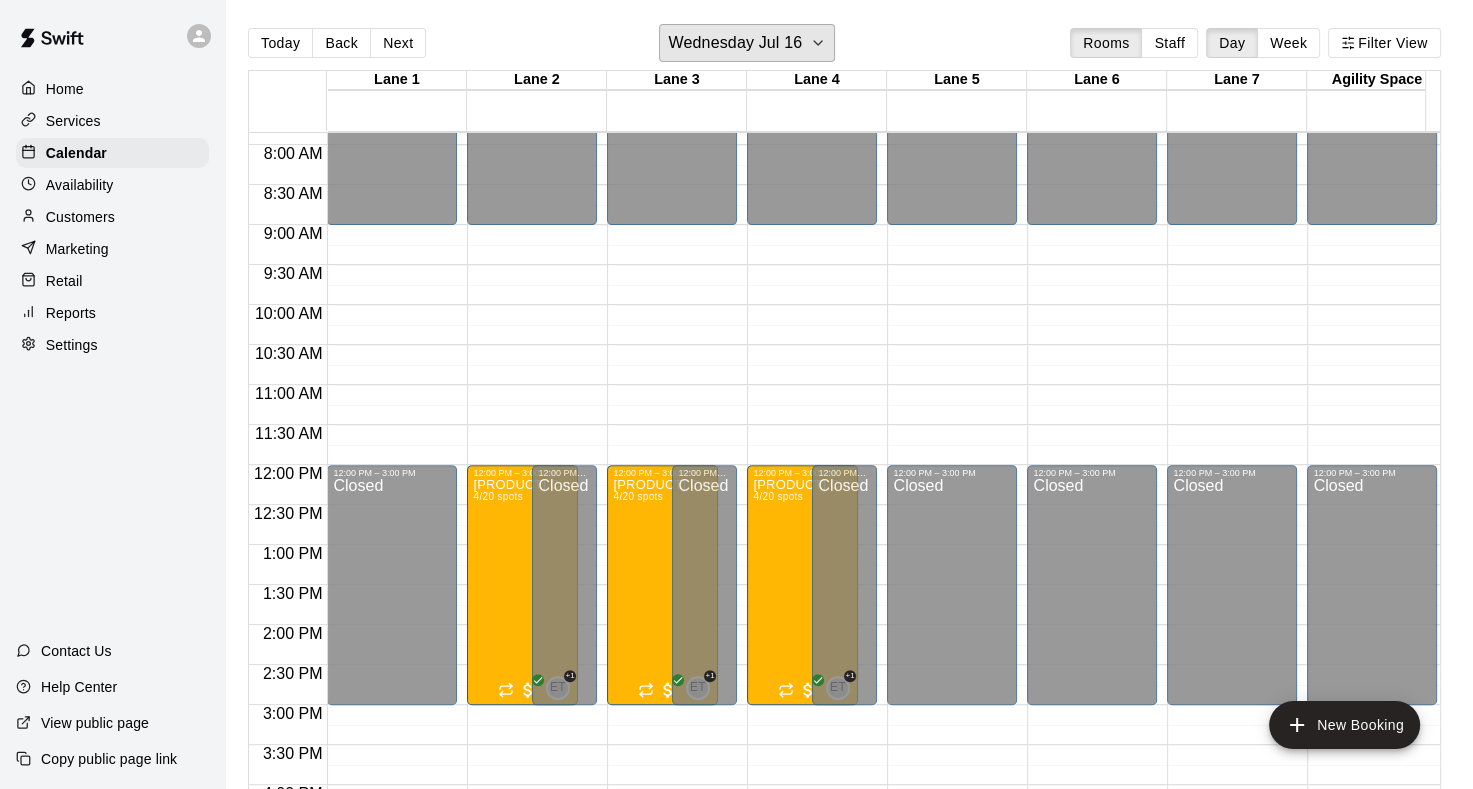 scroll, scrollTop: 600, scrollLeft: 0, axis: vertical 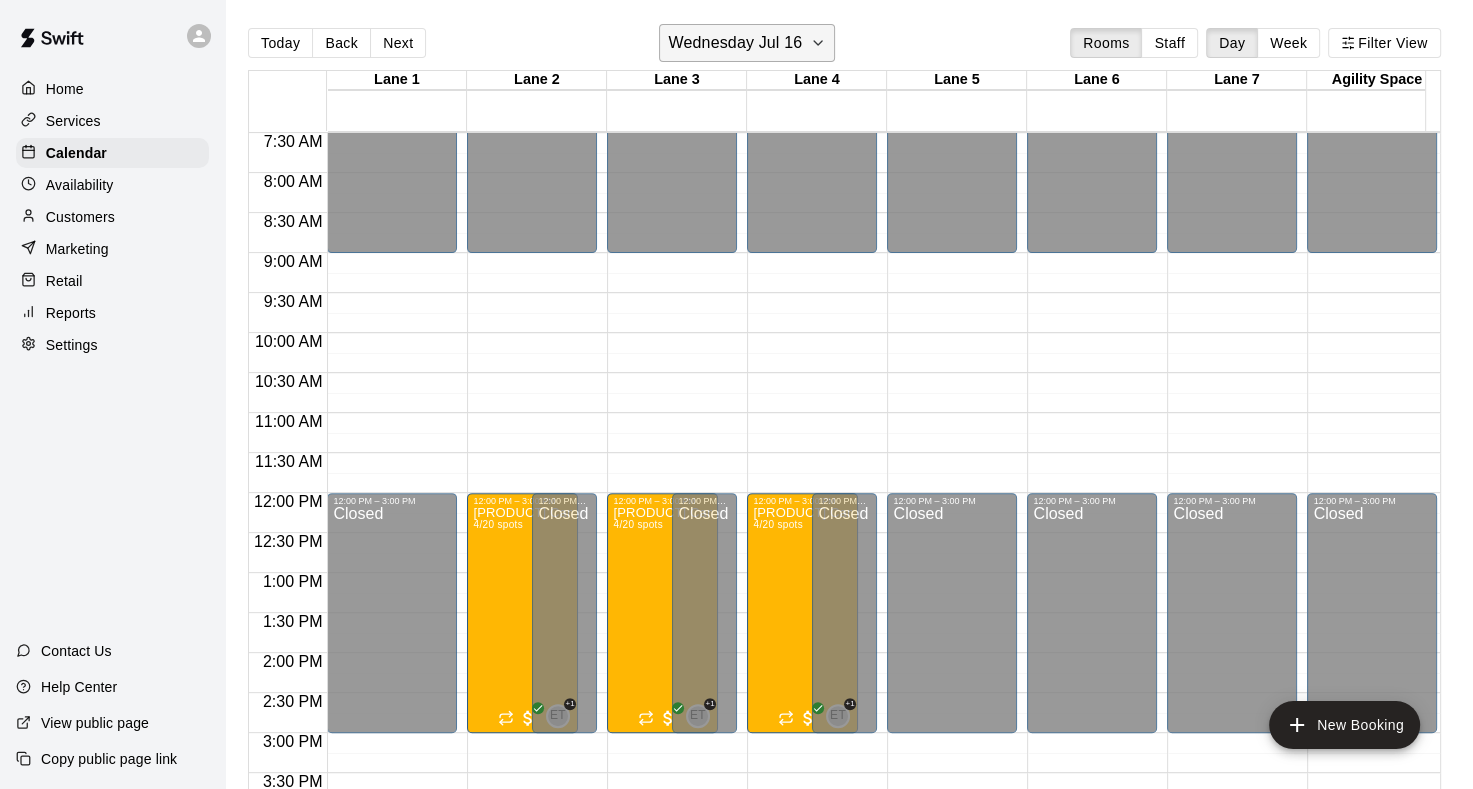 click on "Wednesday Jul 16" at bounding box center (747, 43) 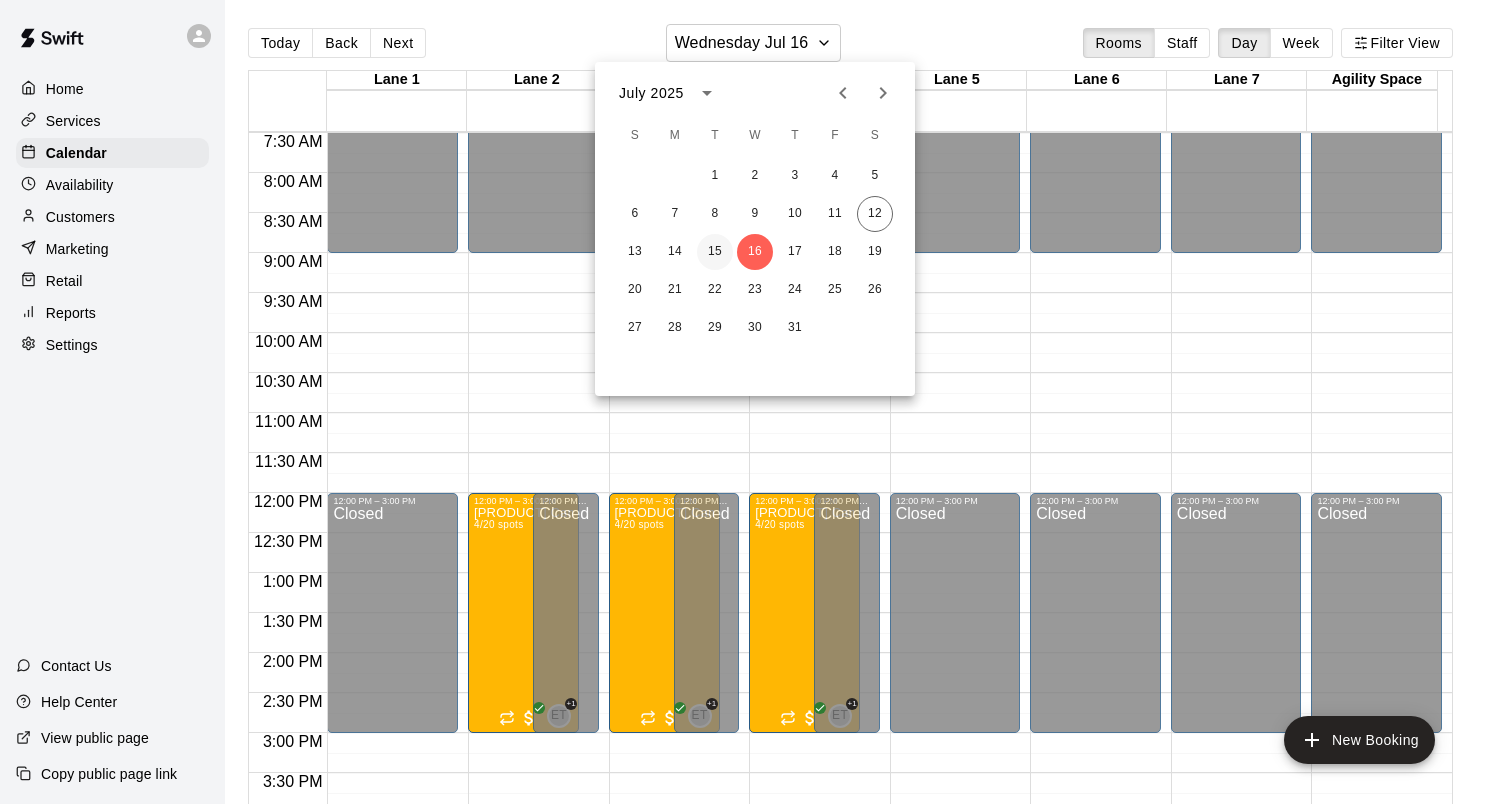 click on "15" at bounding box center (715, 252) 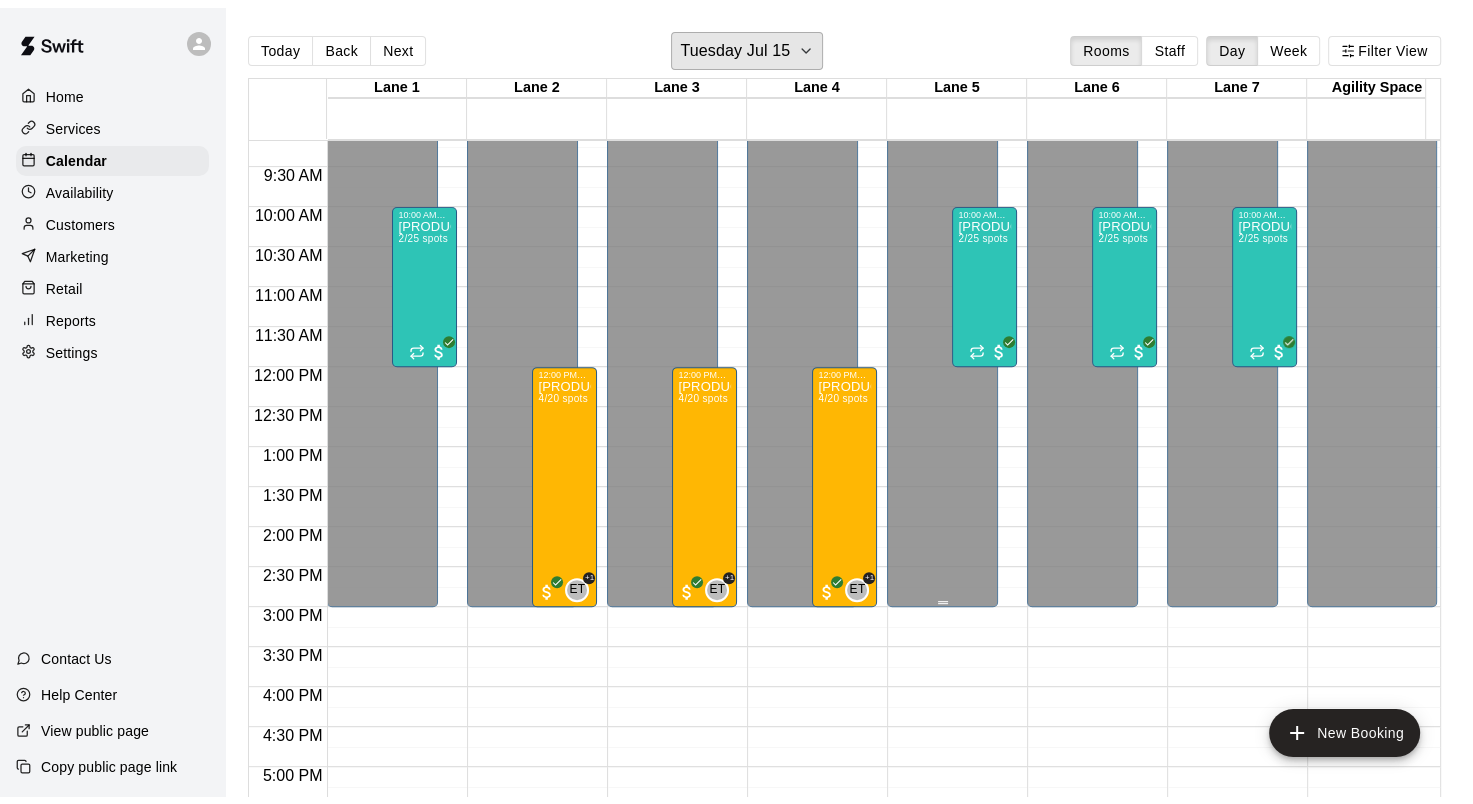 scroll, scrollTop: 700, scrollLeft: 0, axis: vertical 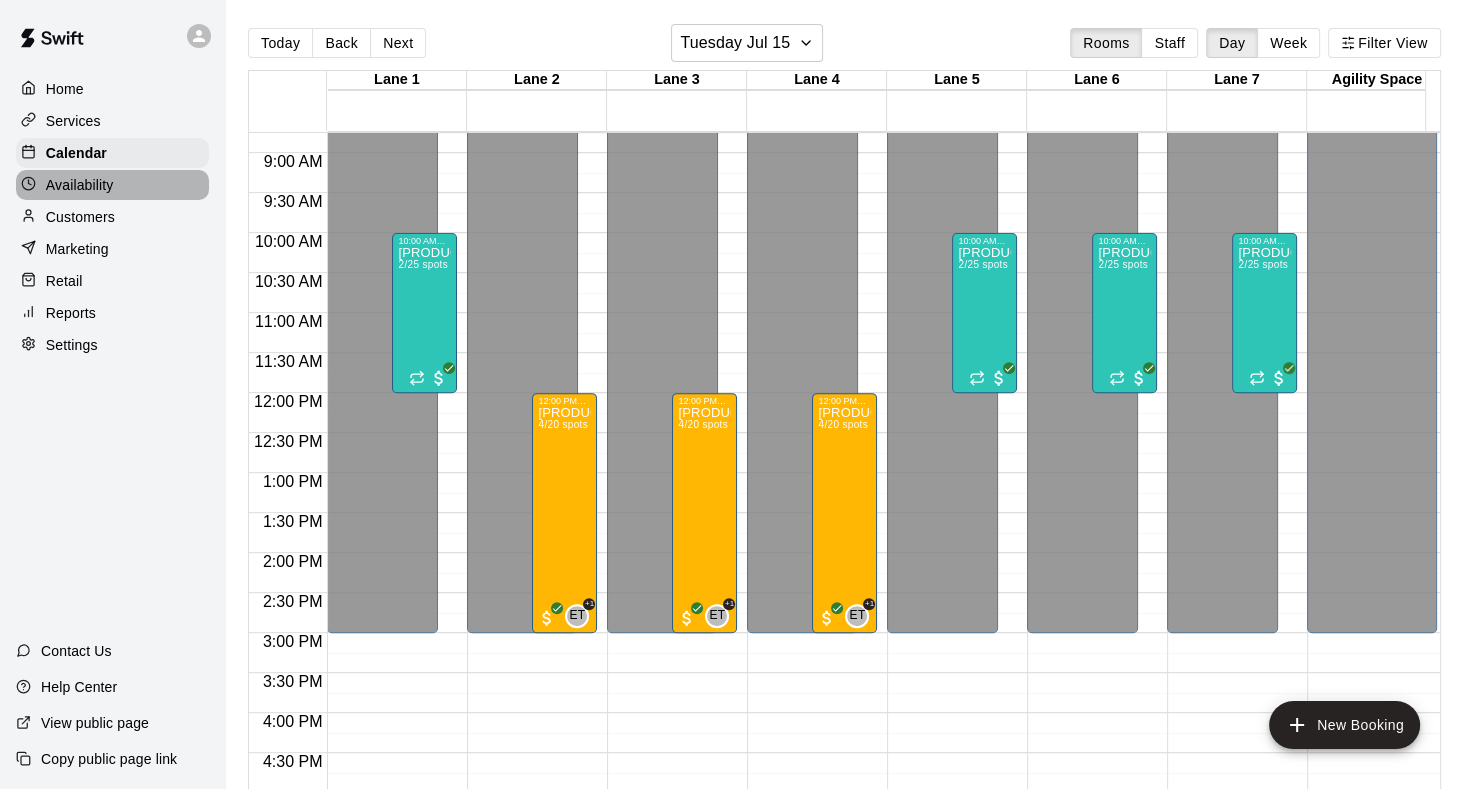 click on "Availability" at bounding box center (80, 185) 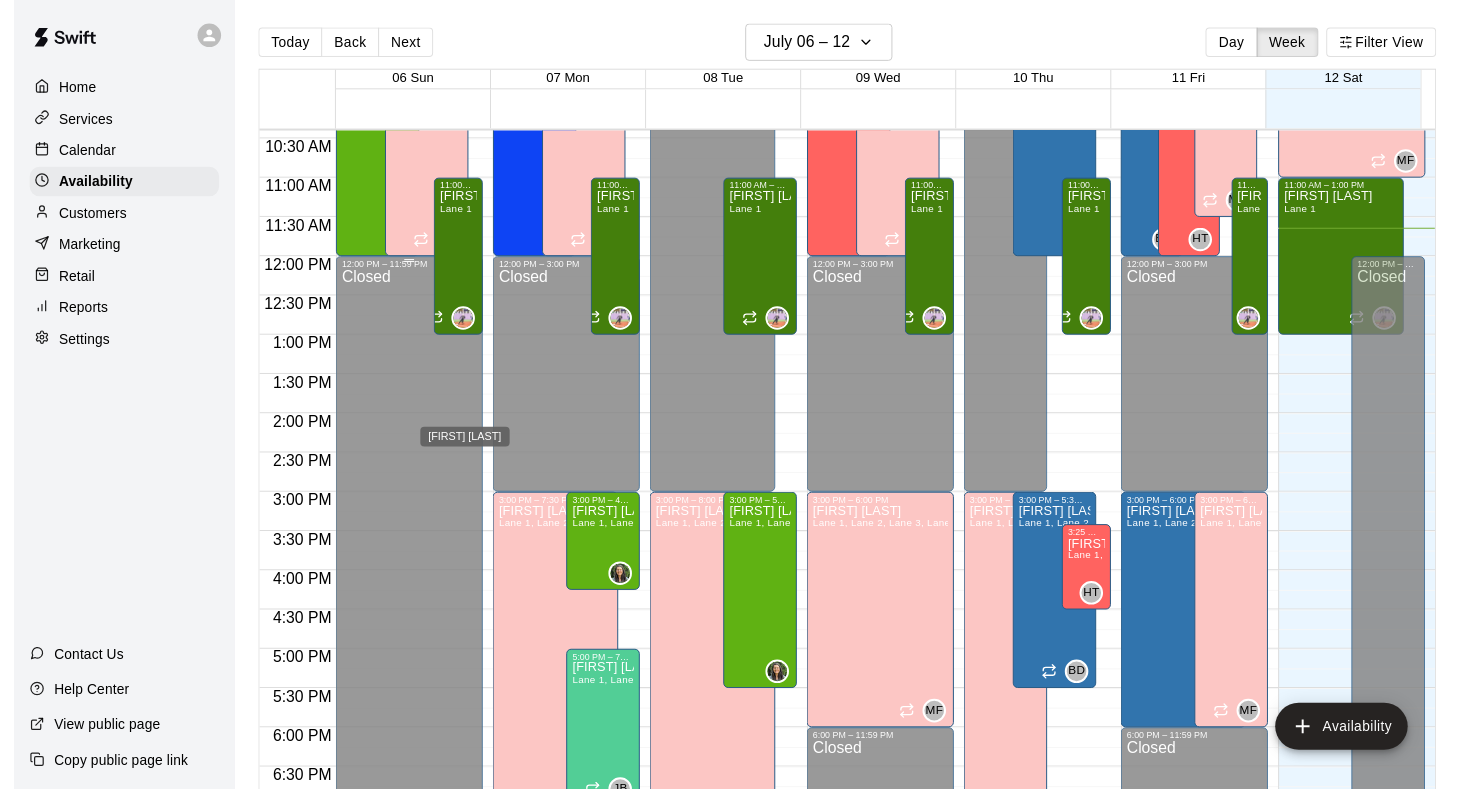 scroll, scrollTop: 632, scrollLeft: 0, axis: vertical 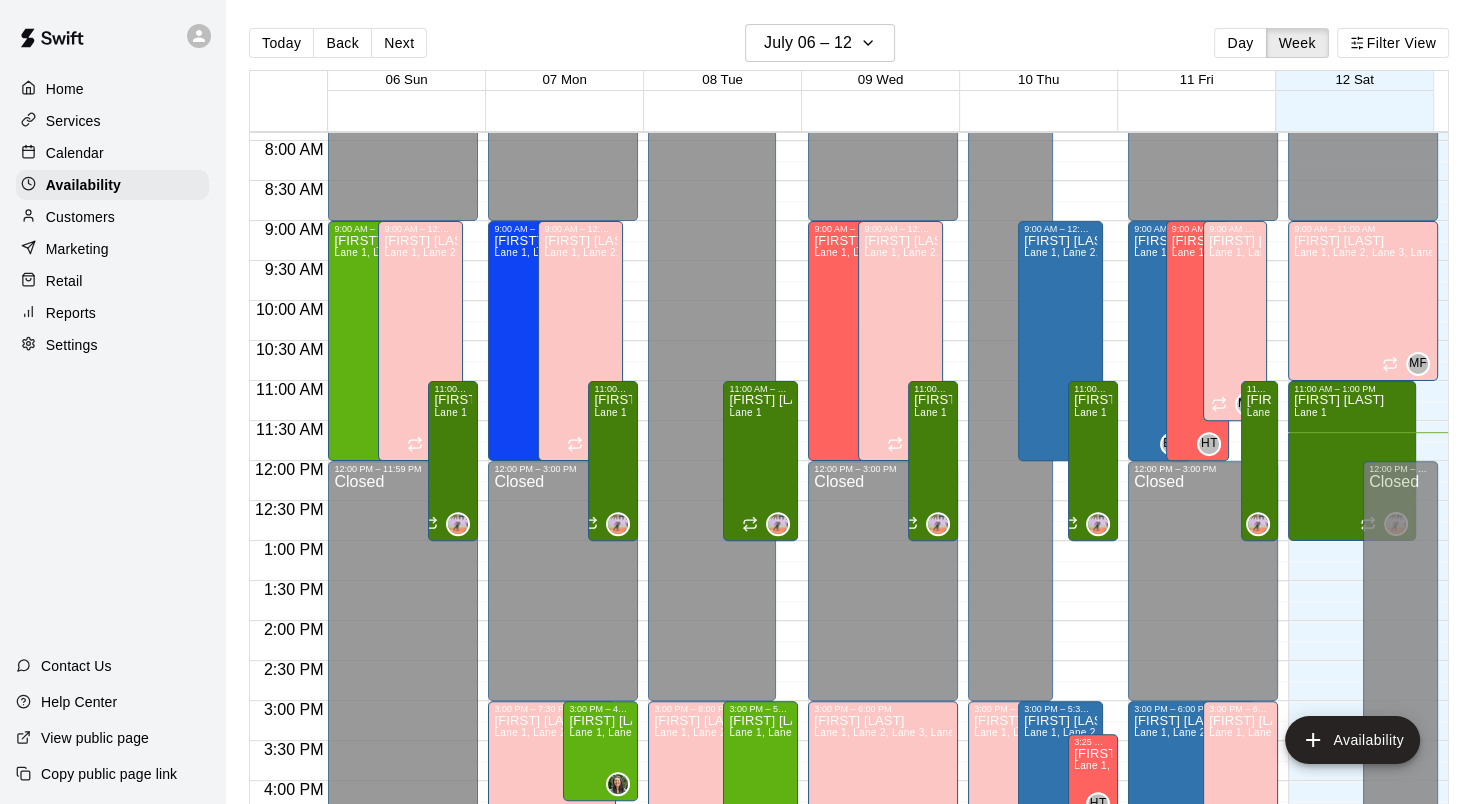 click on "Customers" at bounding box center [80, 217] 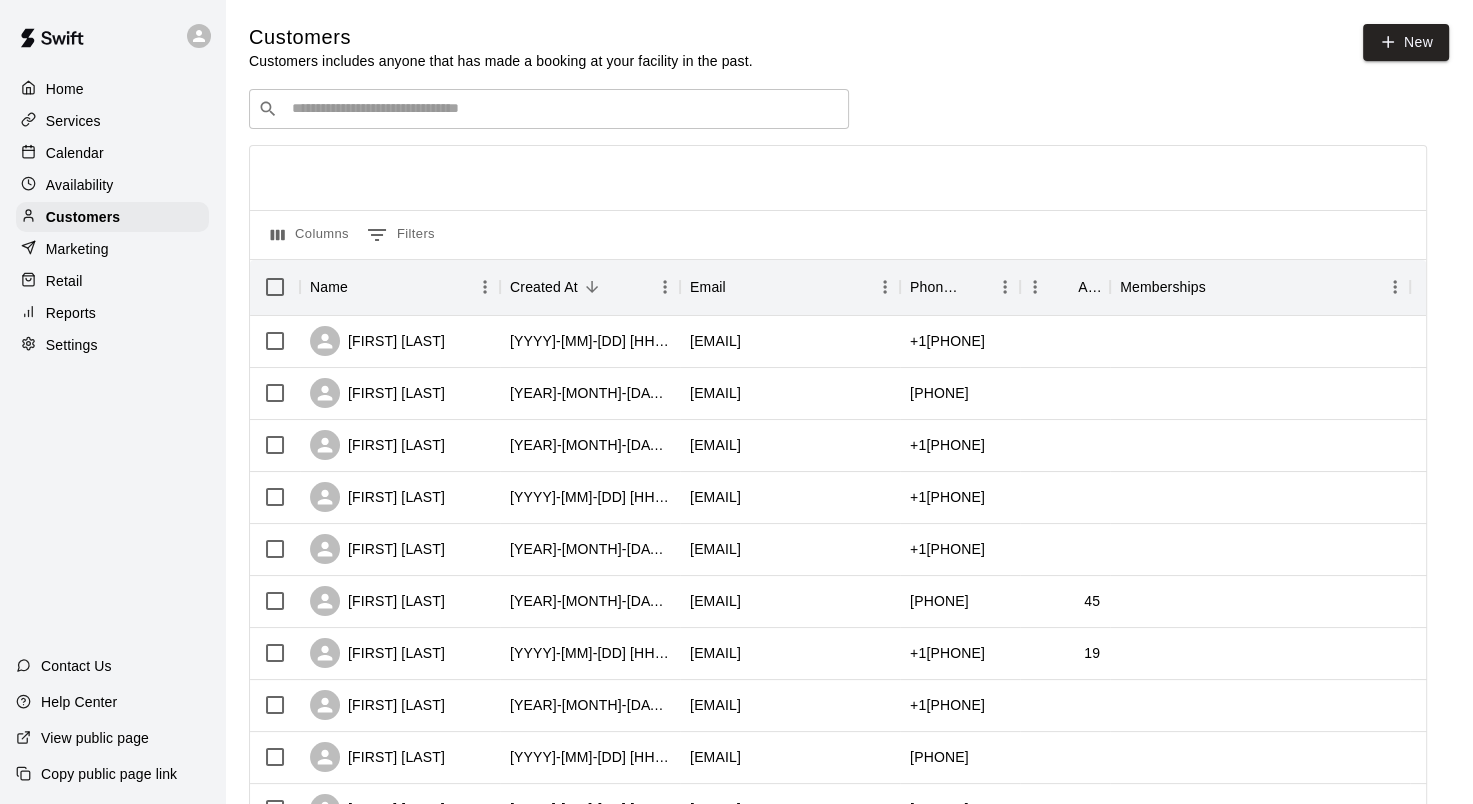 click on "Calendar" at bounding box center (75, 153) 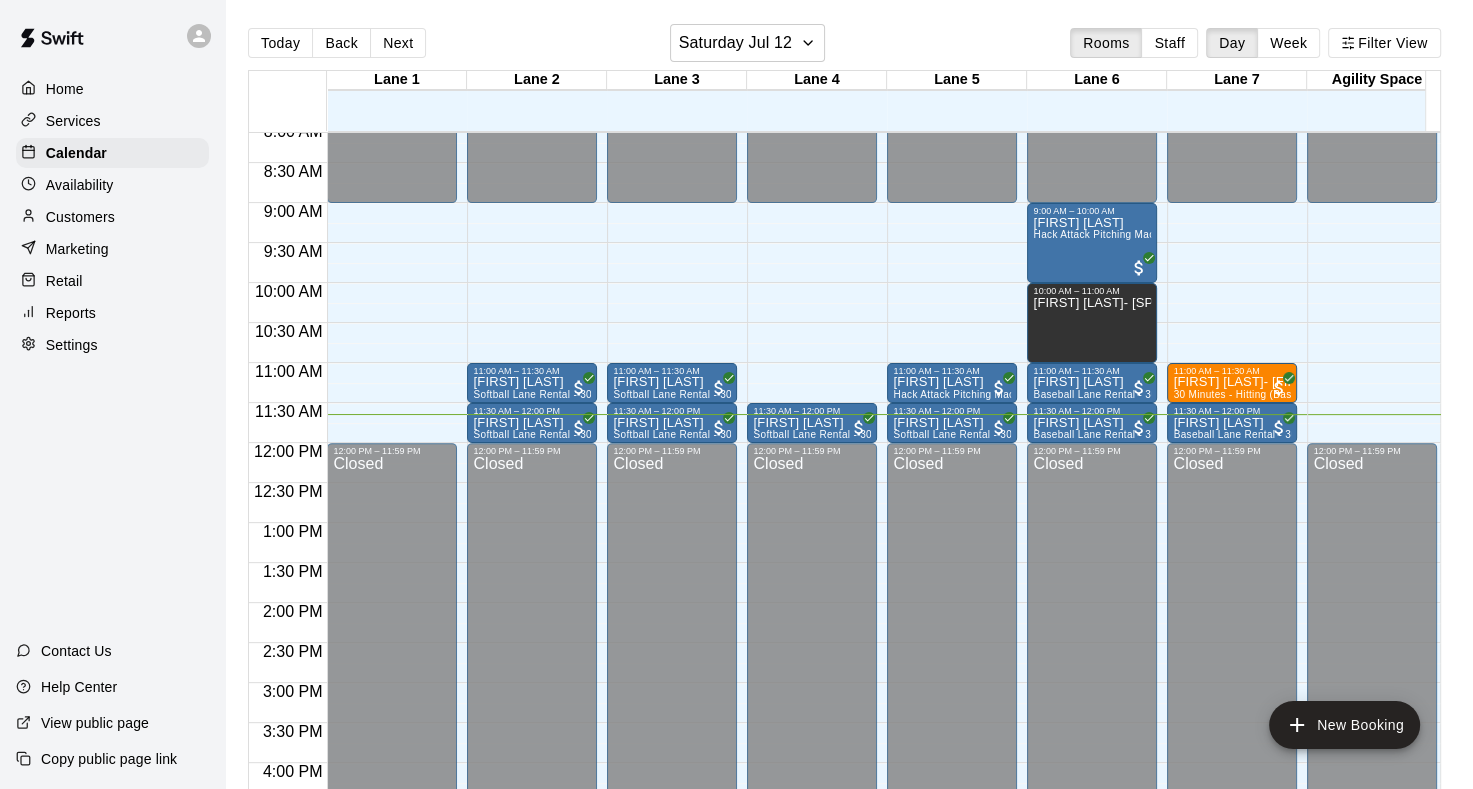 scroll, scrollTop: 632, scrollLeft: 0, axis: vertical 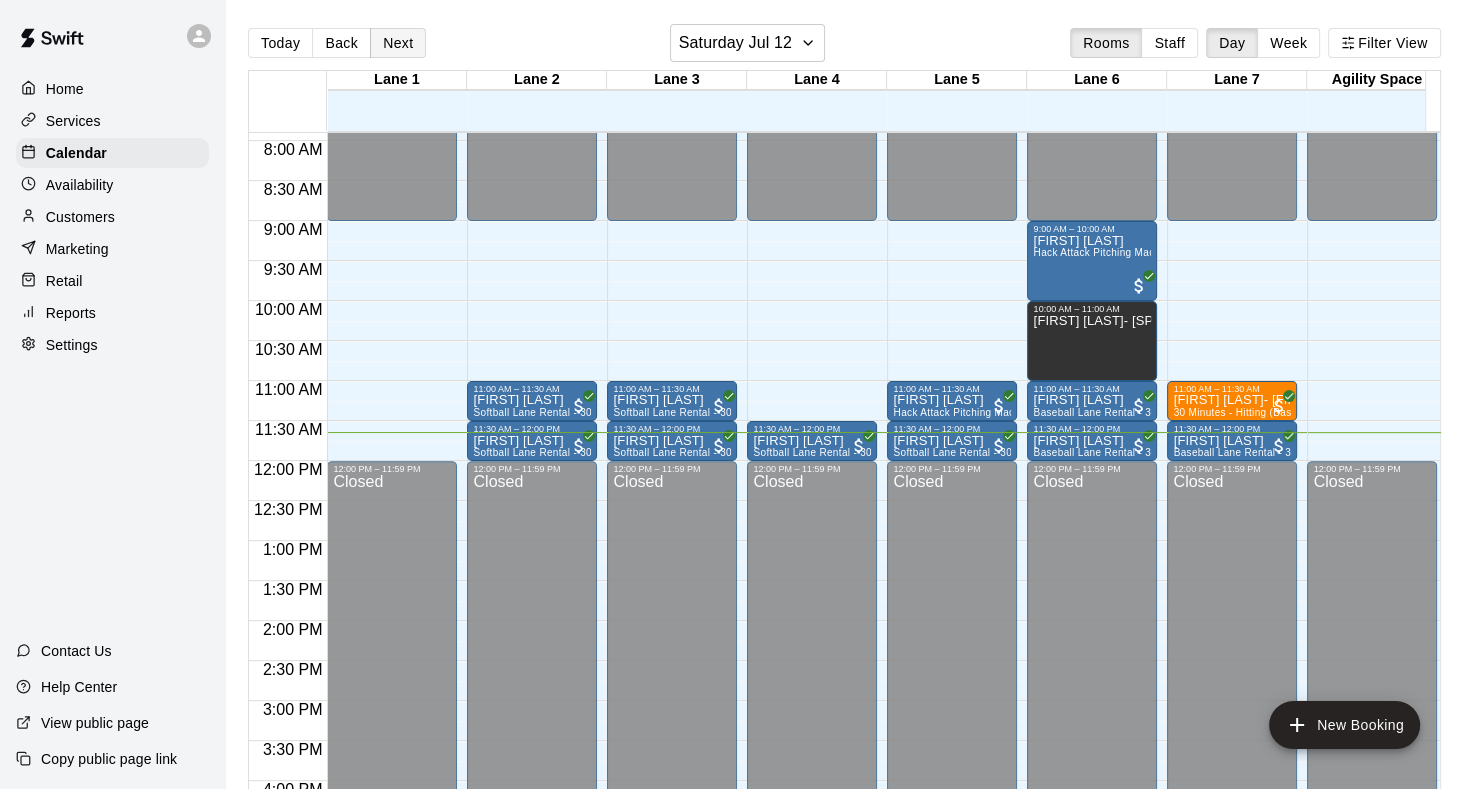click on "Next" at bounding box center [398, 43] 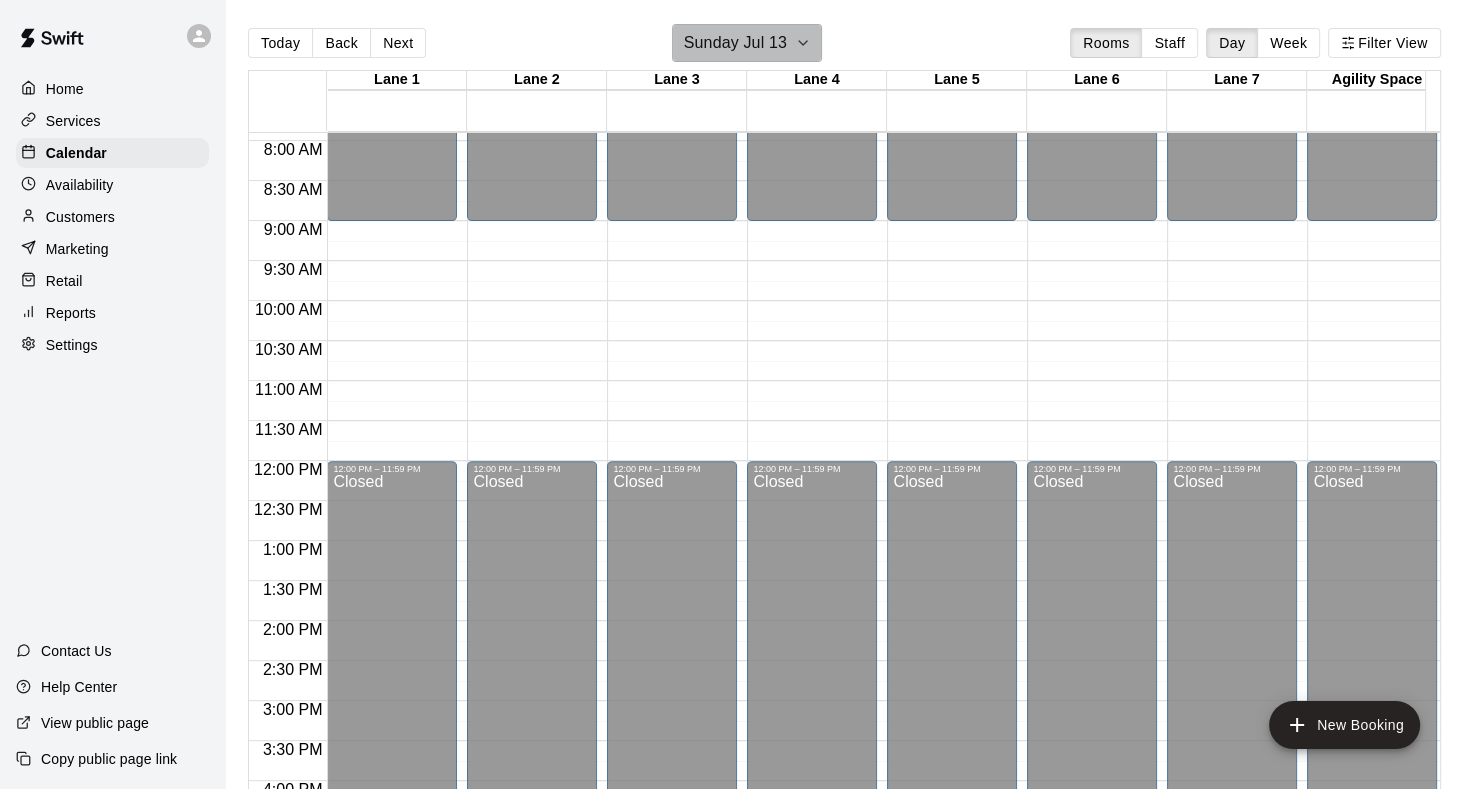 click on "Sunday Jul 13" at bounding box center [747, 43] 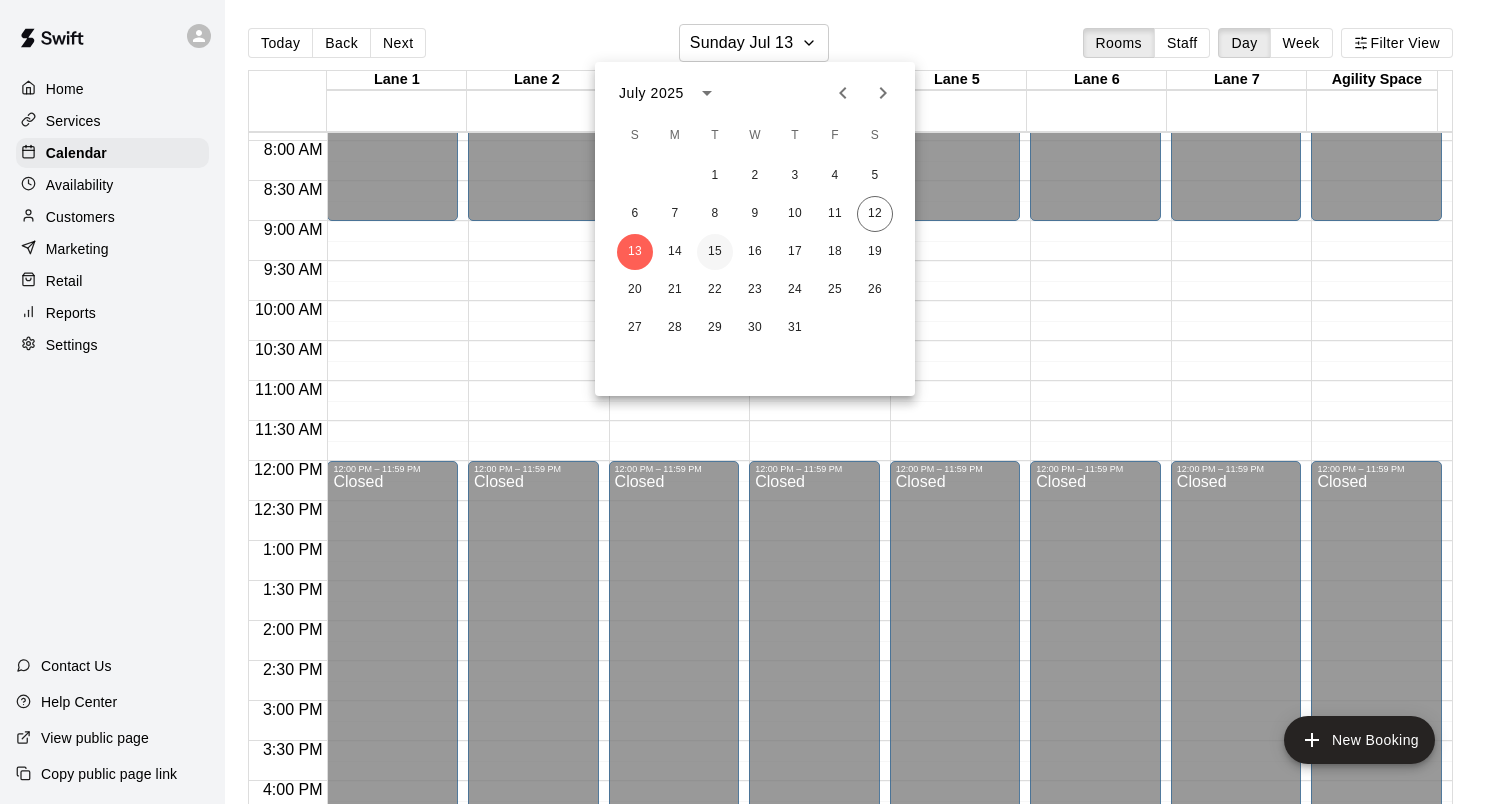 click on "15" at bounding box center [715, 252] 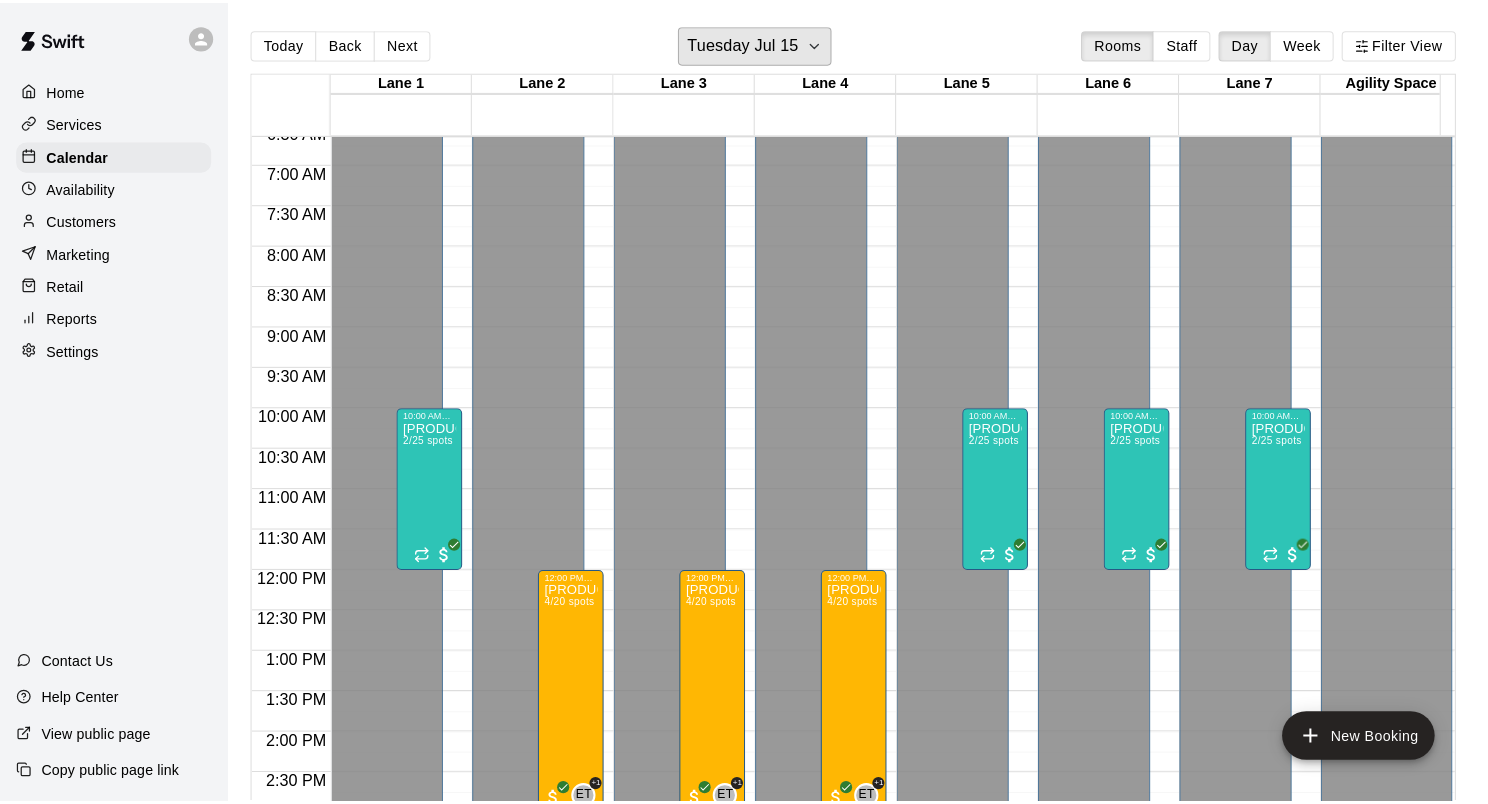 scroll, scrollTop: 532, scrollLeft: 0, axis: vertical 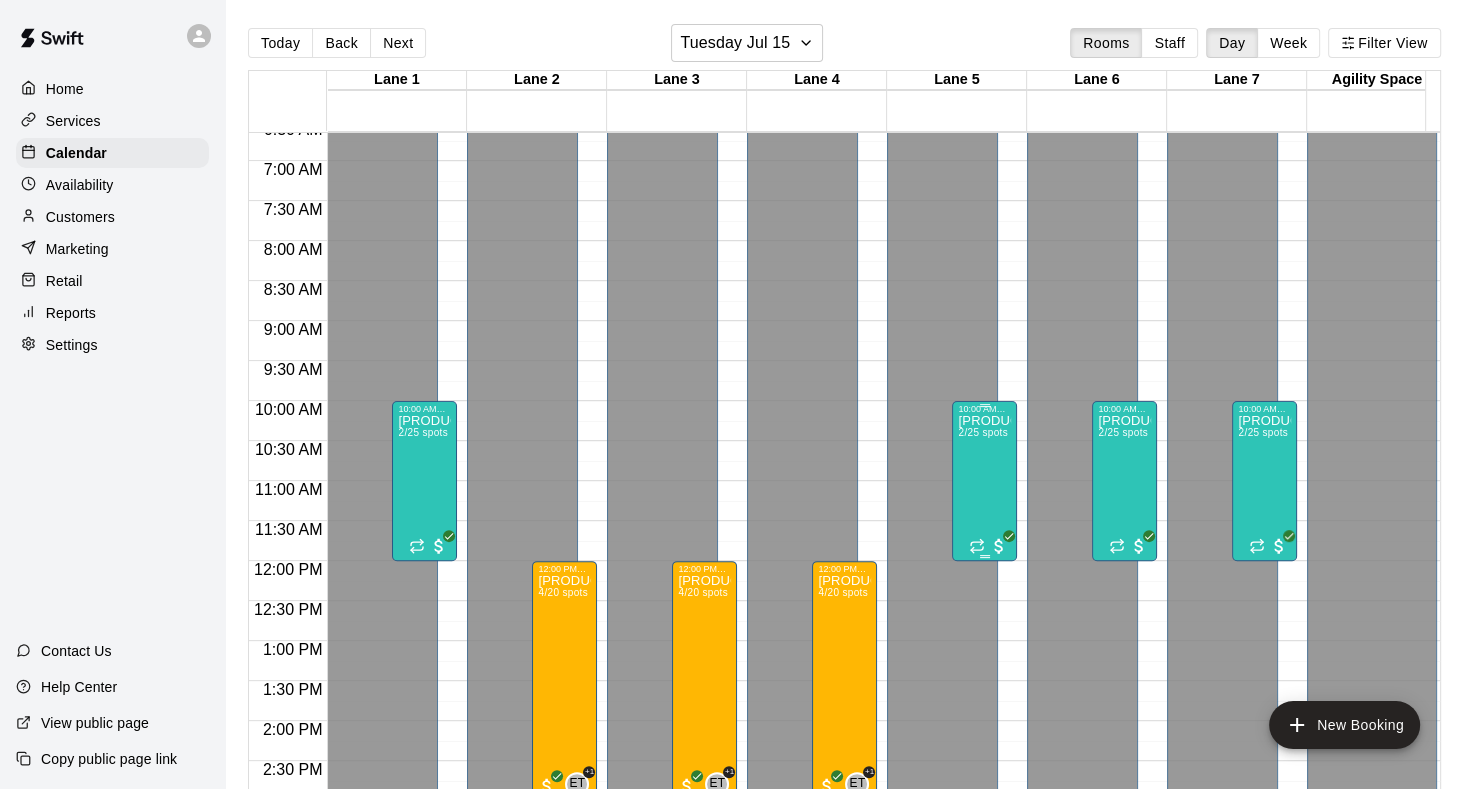 click on "[PRODUCT] with the [BRAND] [PRODUCT]! [AGE]-12 y/o [NUMBER]/25 spots" at bounding box center [984, 808] 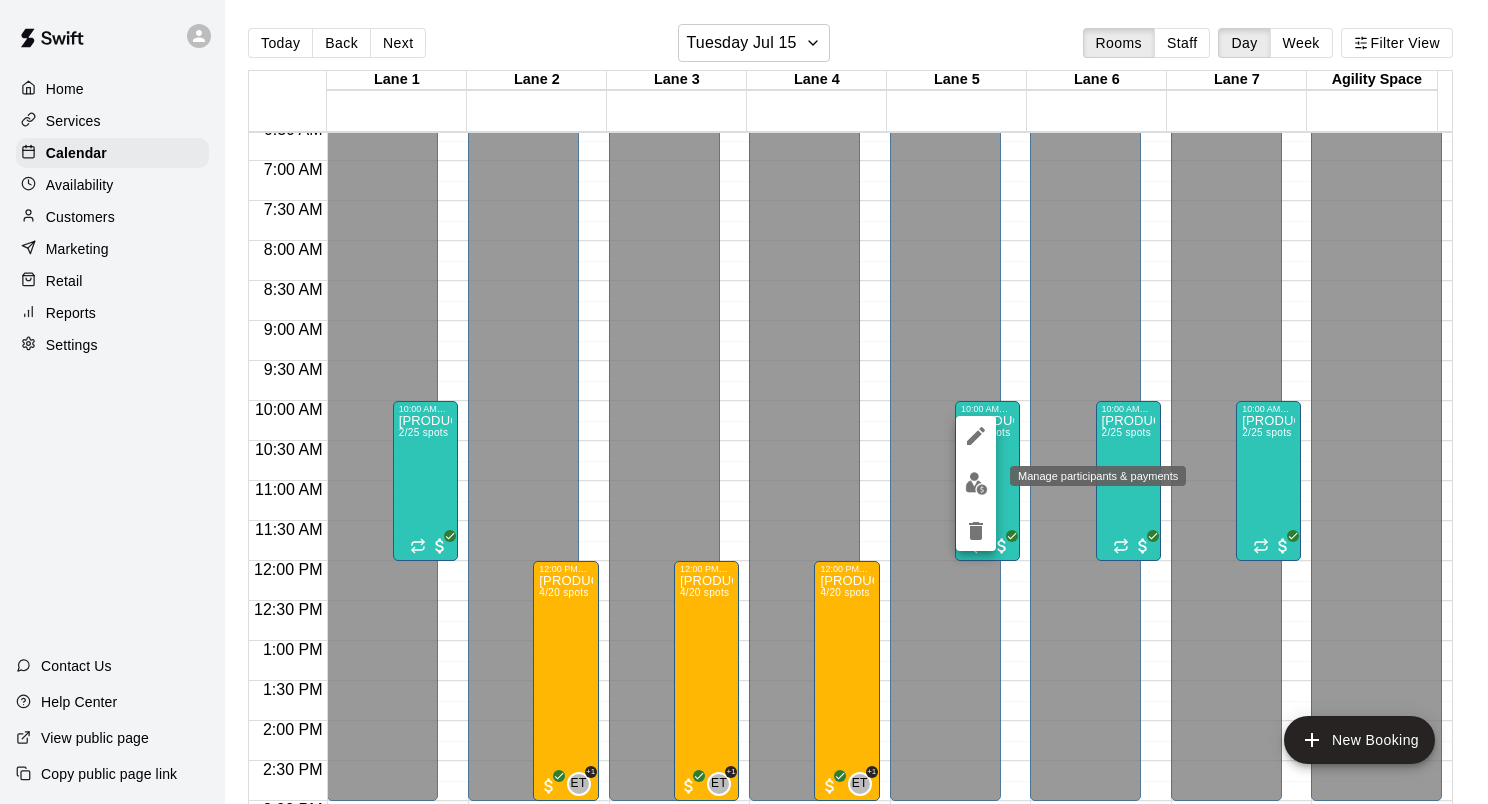 click at bounding box center [976, 483] 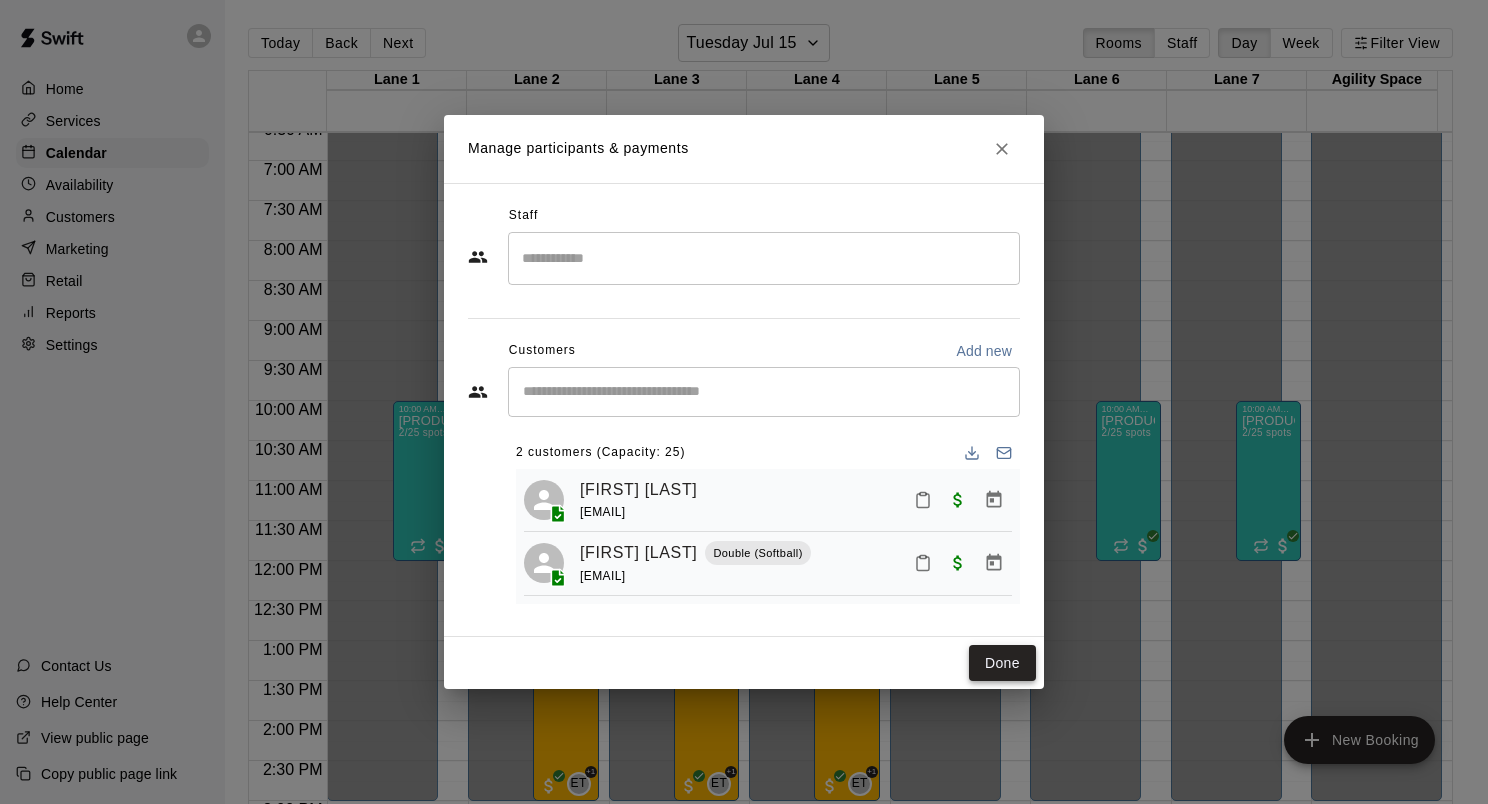 click on "Done" at bounding box center [1002, 663] 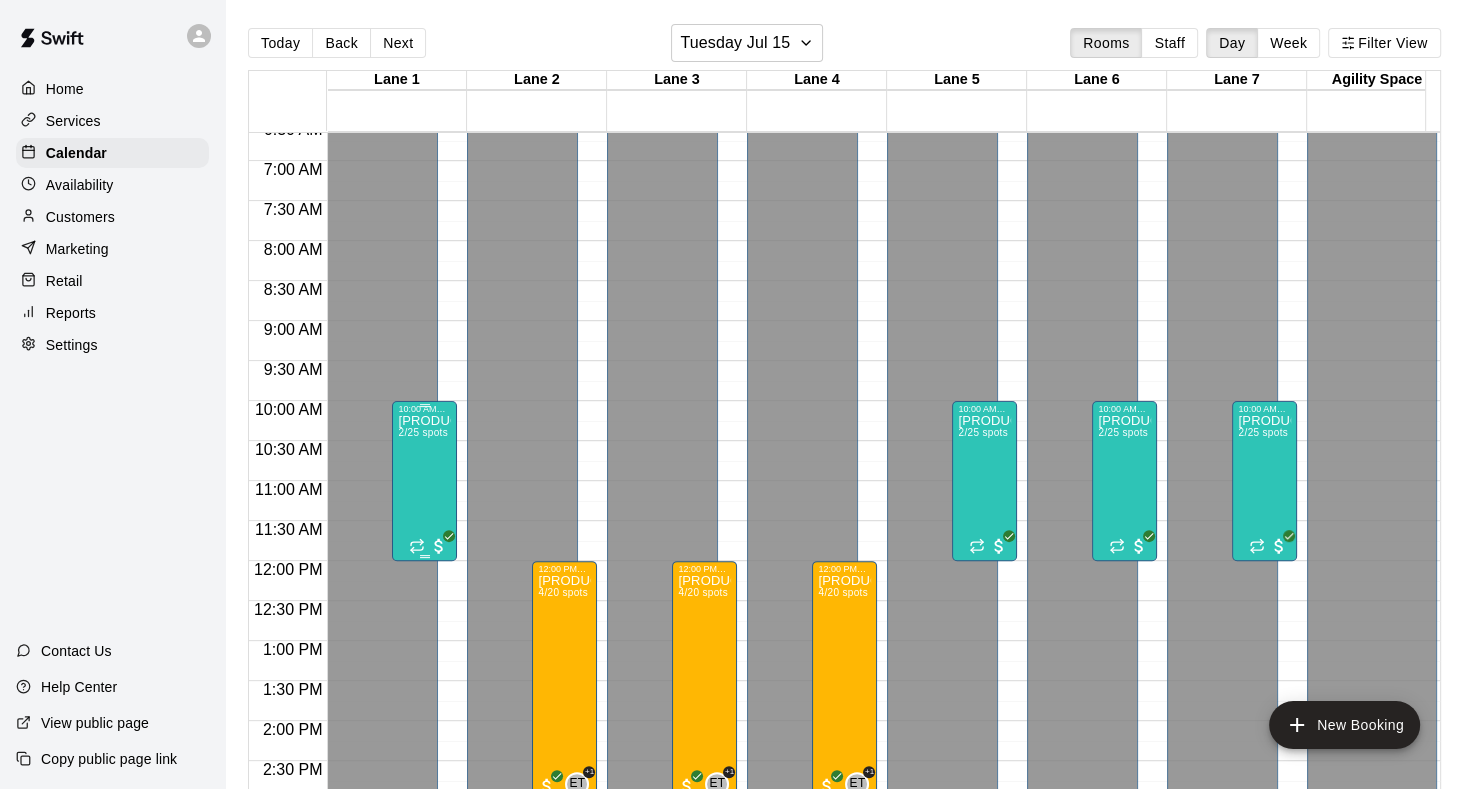 click on "[PRODUCT] with the [BRAND] [PRODUCT]! [AGE]-12 y/o [NUMBER]/25 spots" at bounding box center (424, 808) 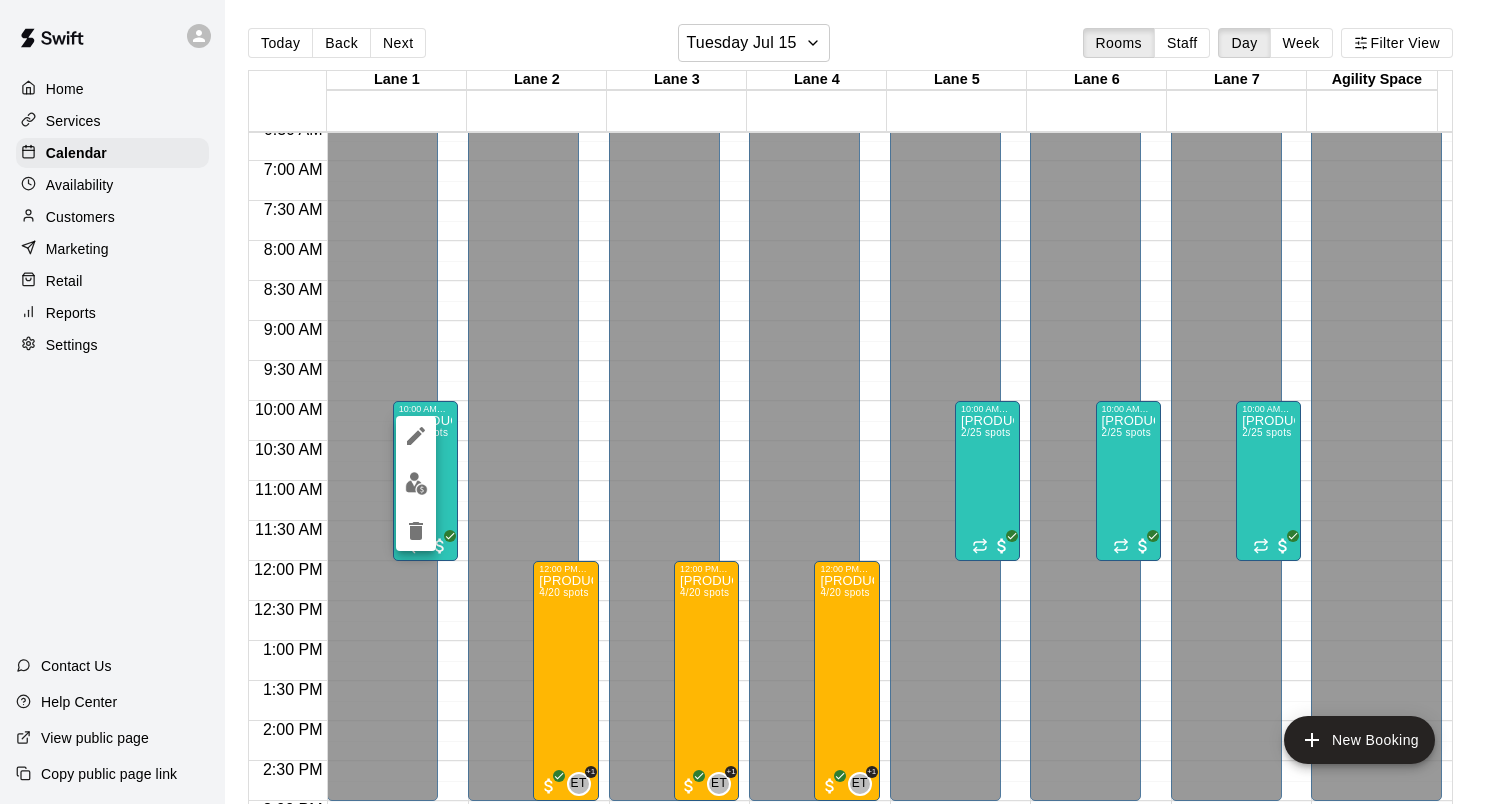 click at bounding box center (744, 402) 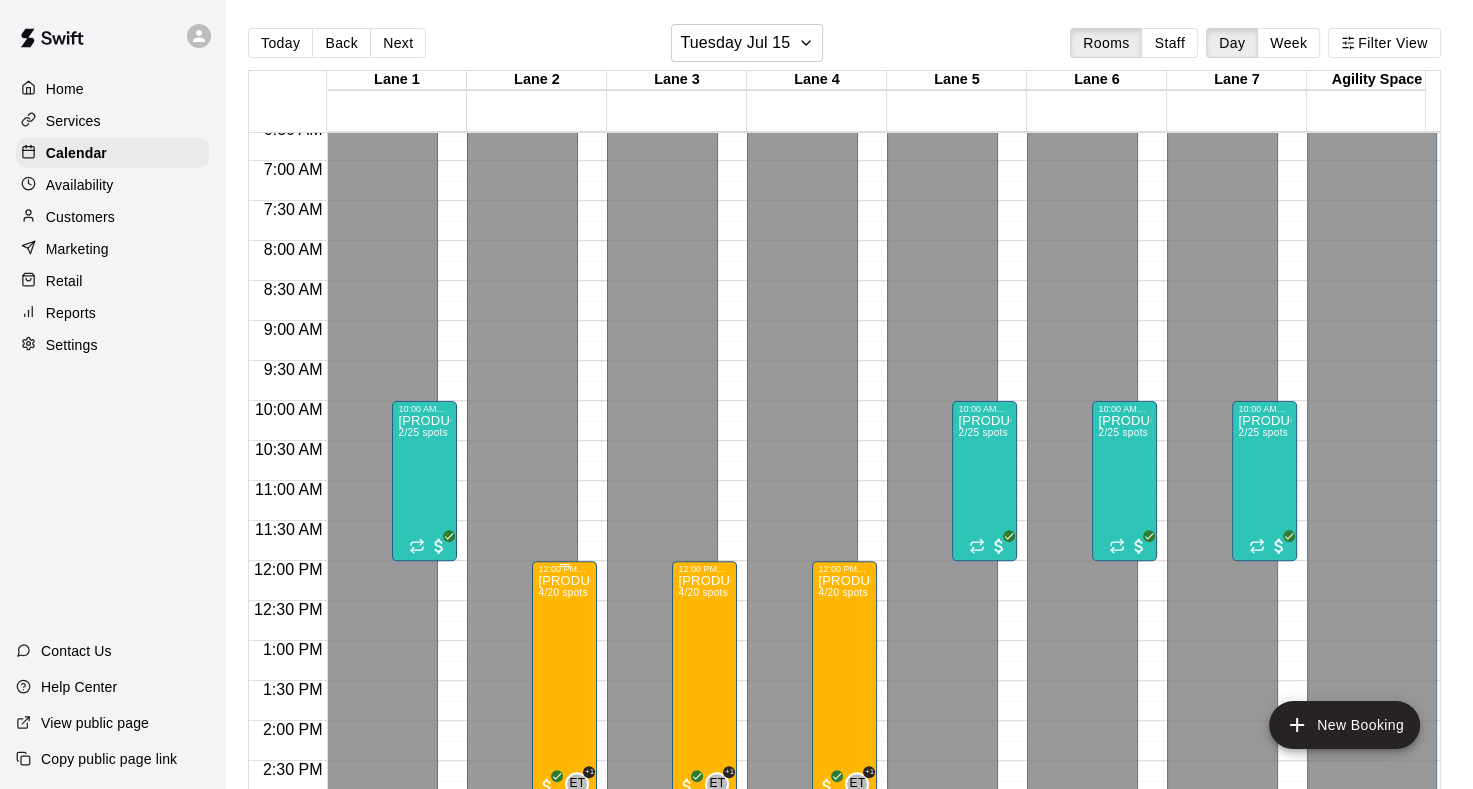 click on "Softball Camp with [FIRST] [LAST] and [FIRST] [LAST] 6-12 y/o 4/20 spots" at bounding box center (564, 968) 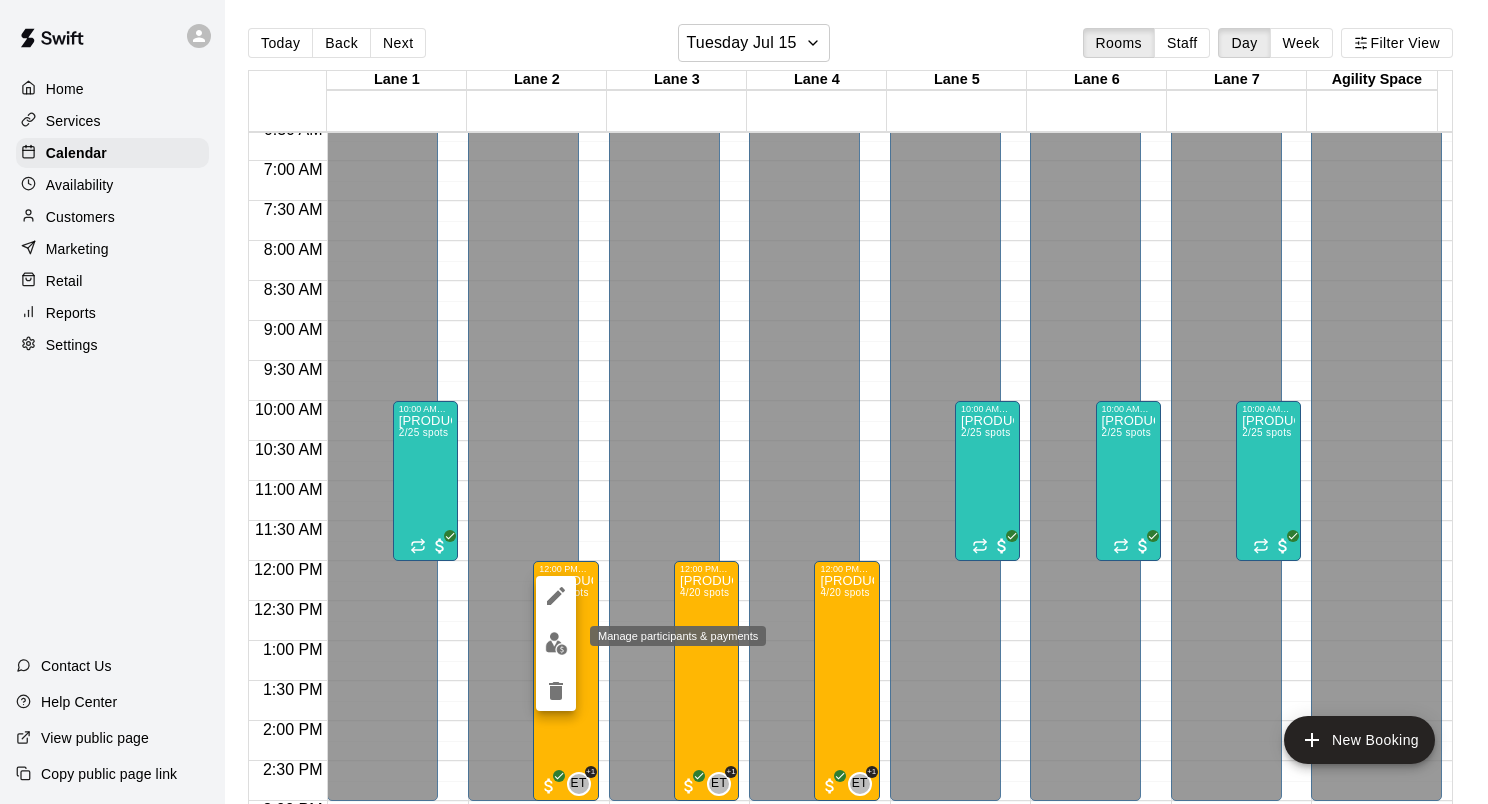 click at bounding box center [556, 643] 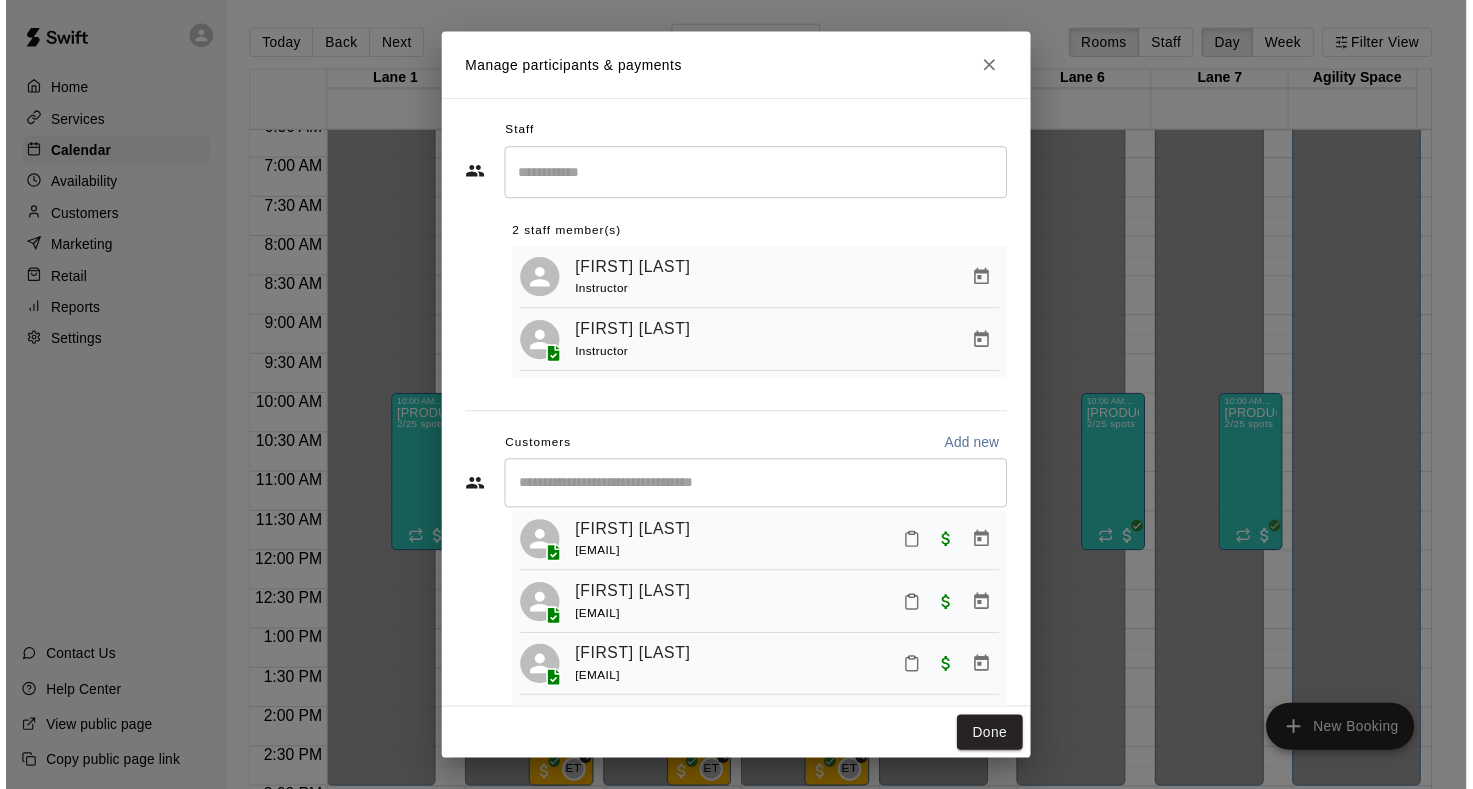 scroll, scrollTop: 34, scrollLeft: 0, axis: vertical 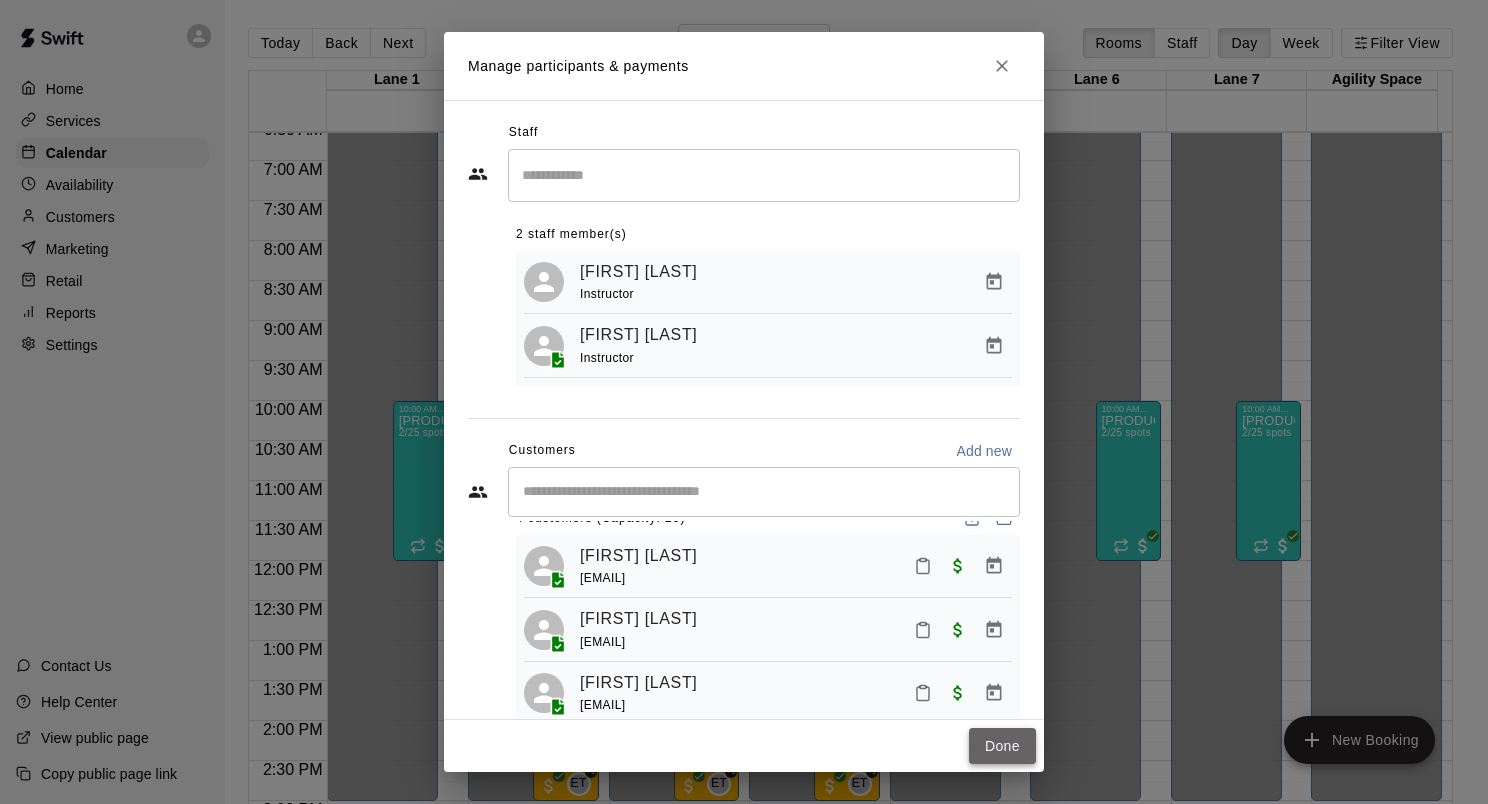 click on "Done" at bounding box center [1002, 746] 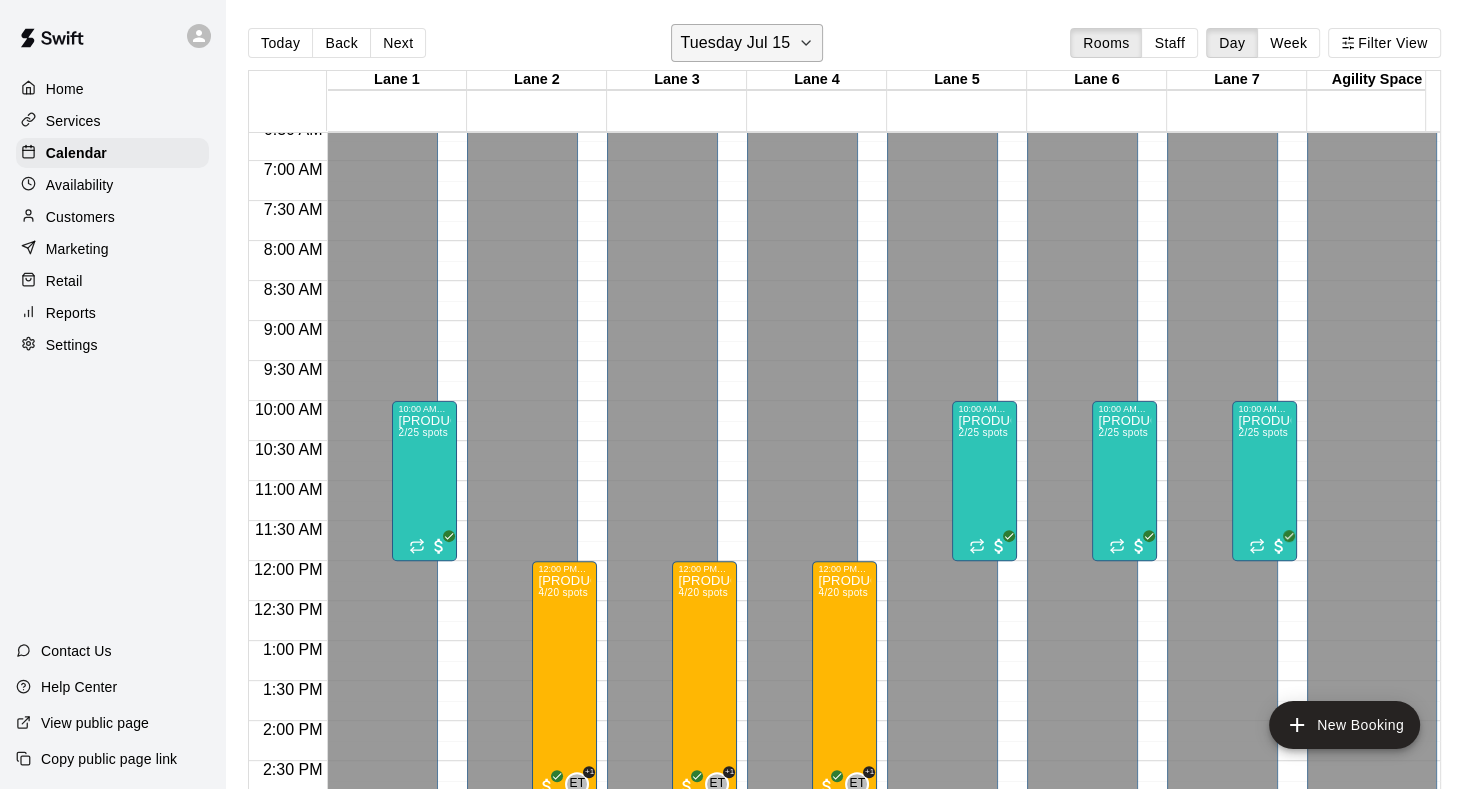 click 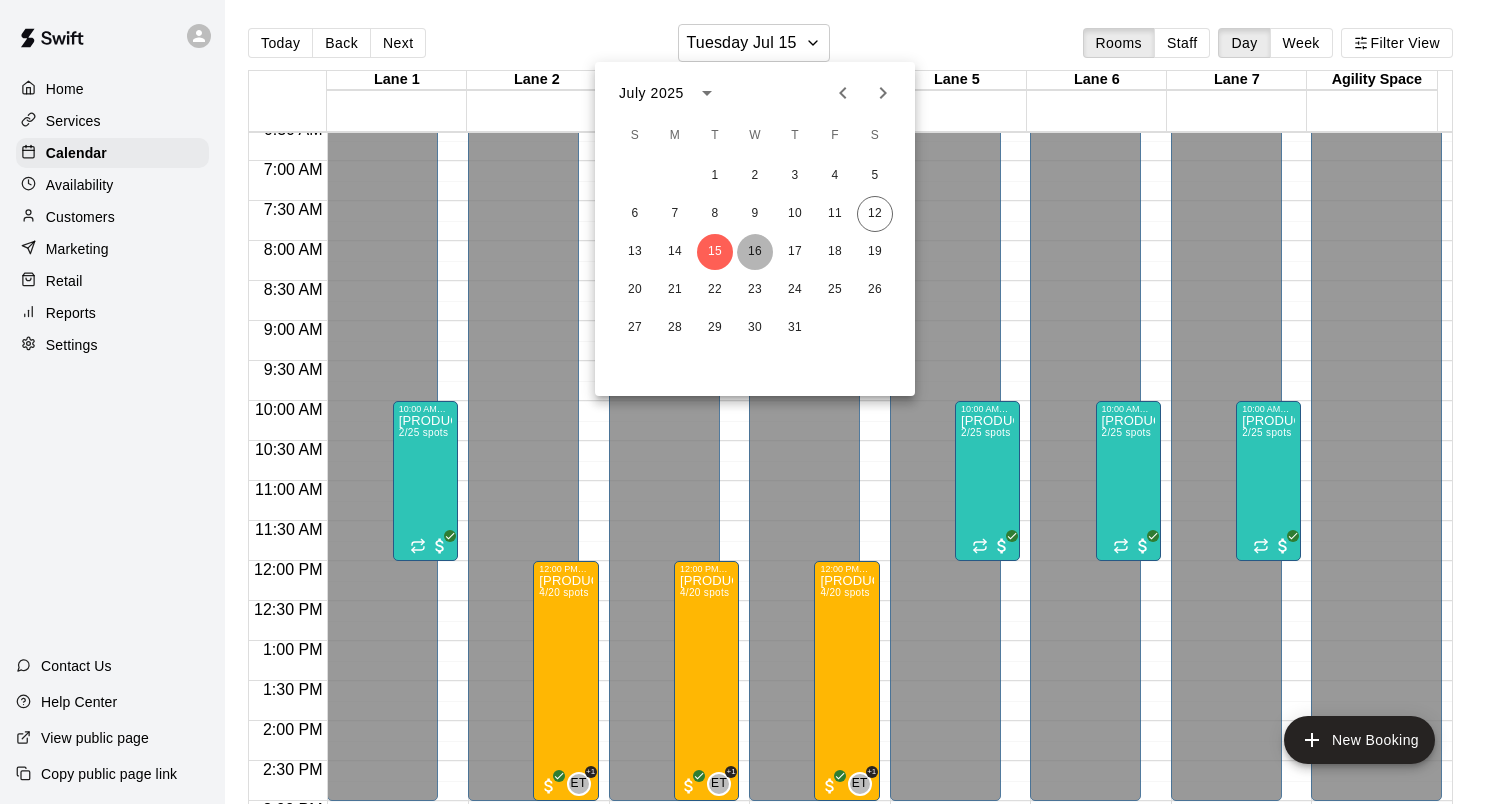 click on "16" at bounding box center [755, 252] 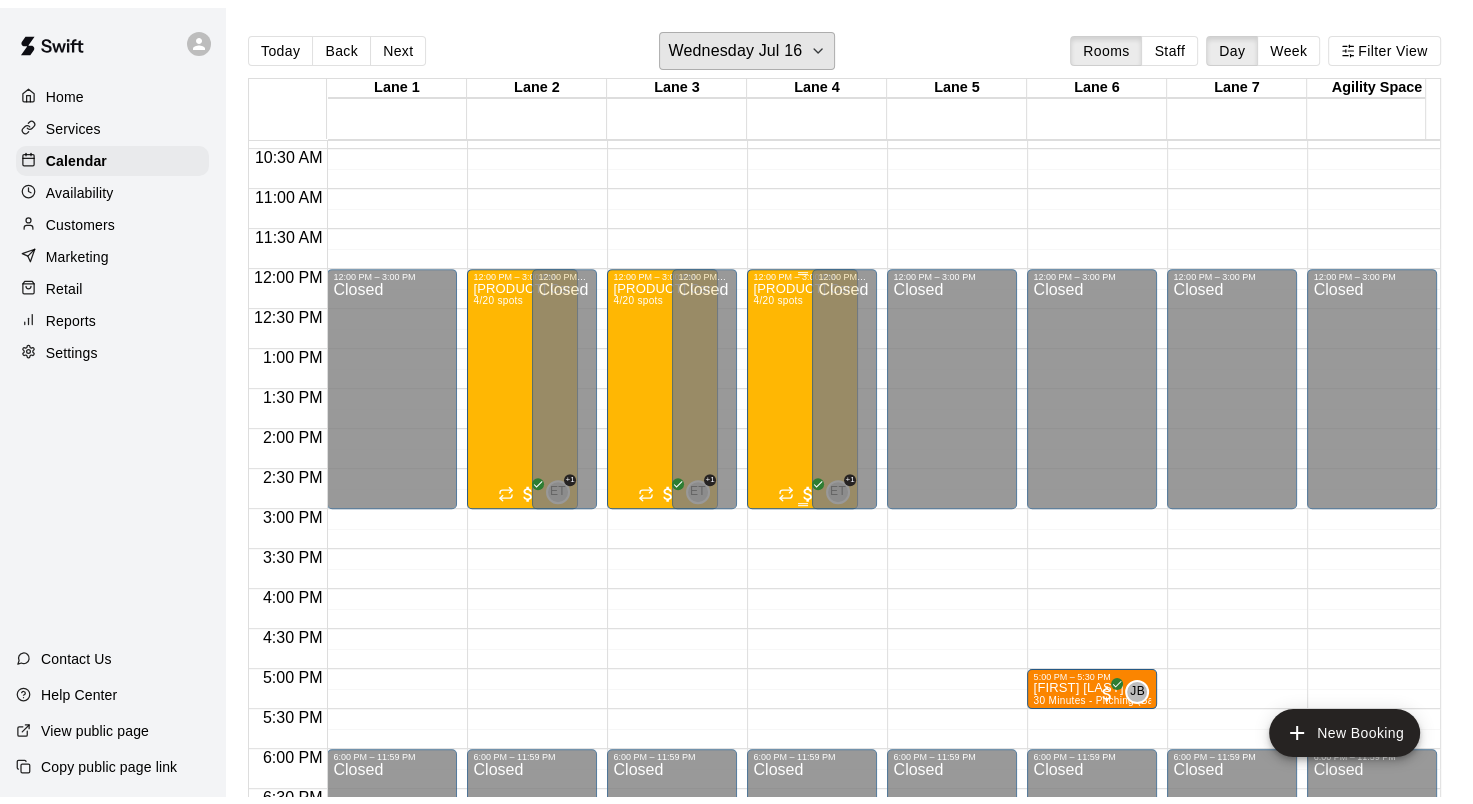 scroll, scrollTop: 732, scrollLeft: 0, axis: vertical 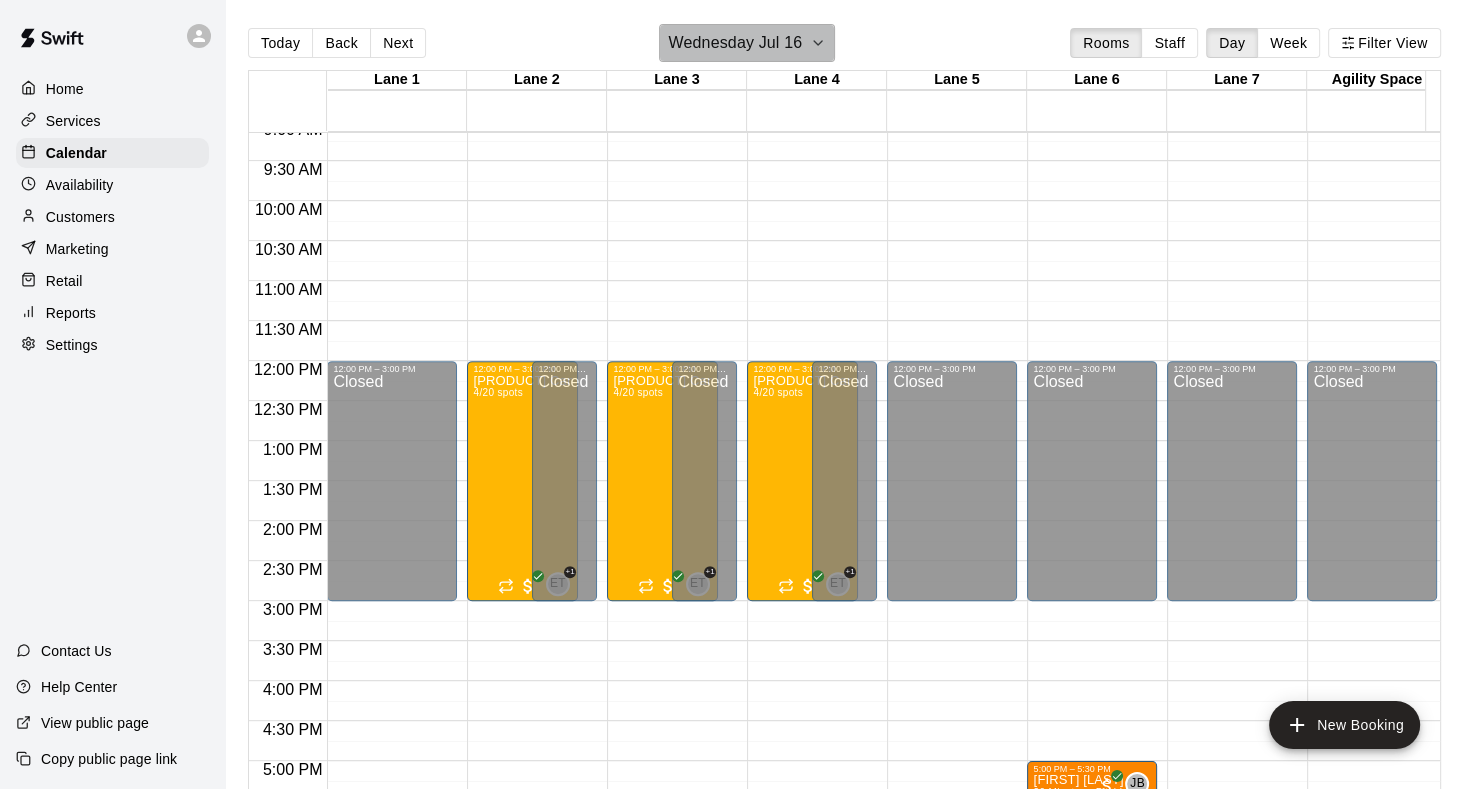 click 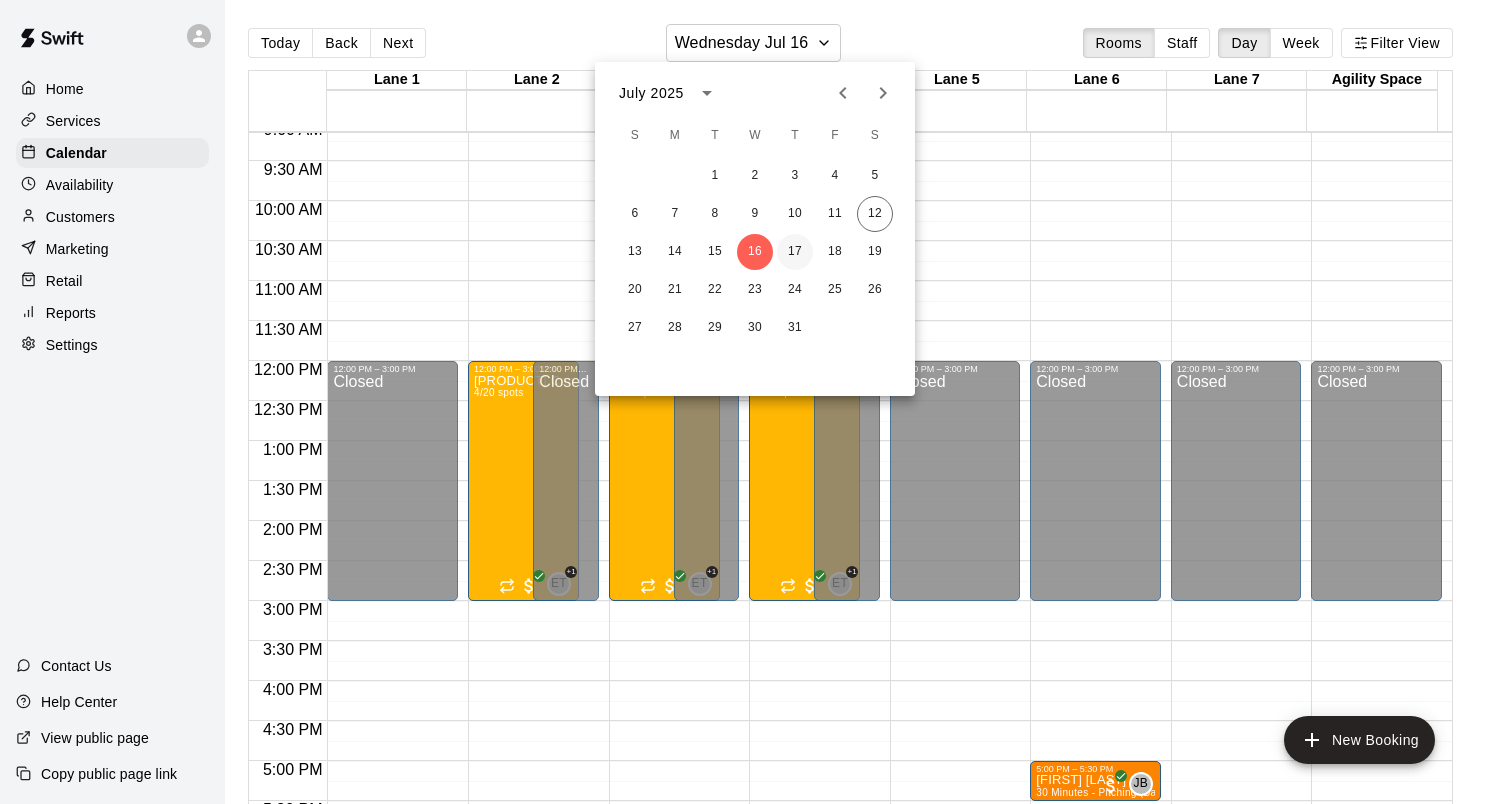 click on "17" at bounding box center (795, 252) 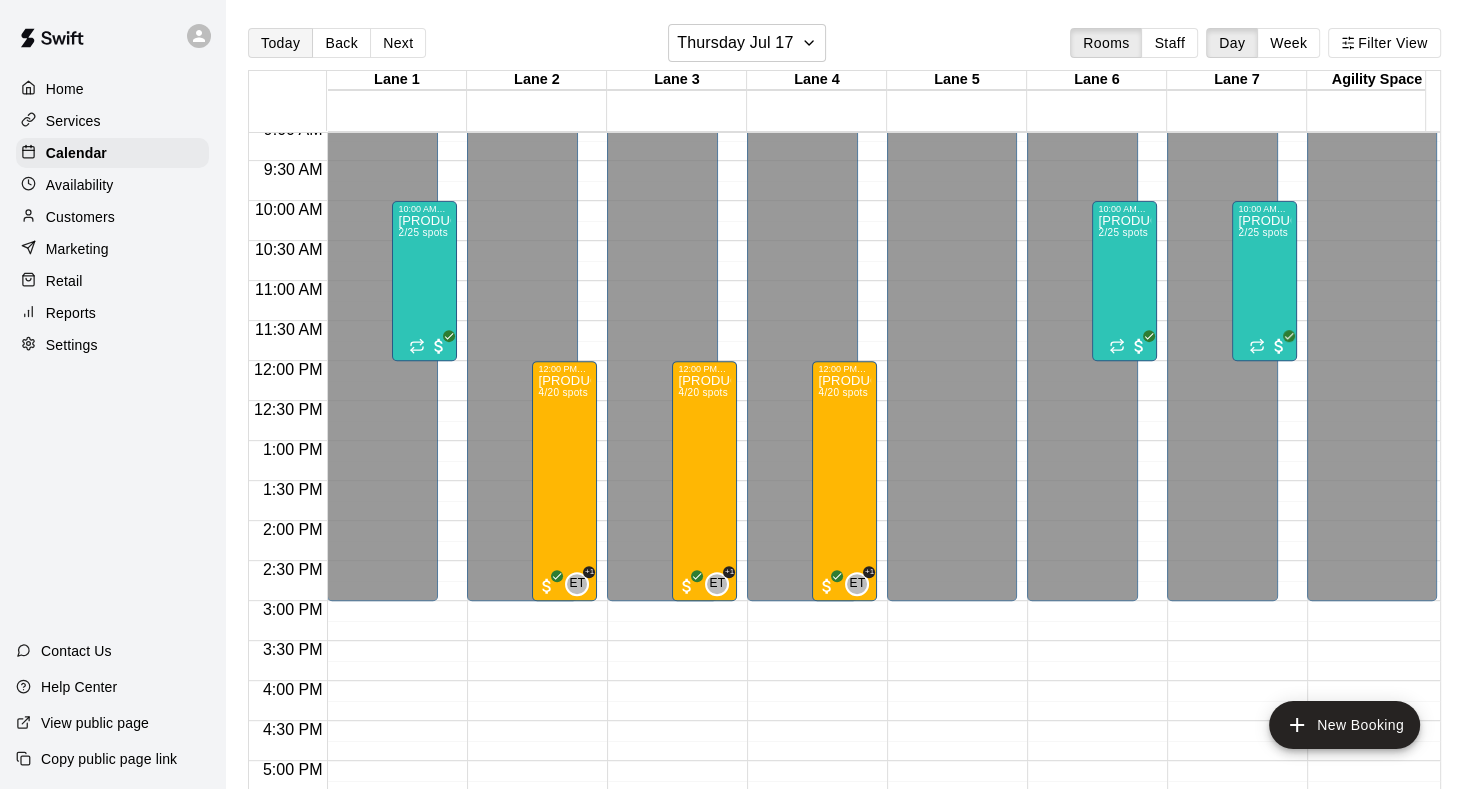 click on "Today" at bounding box center (280, 43) 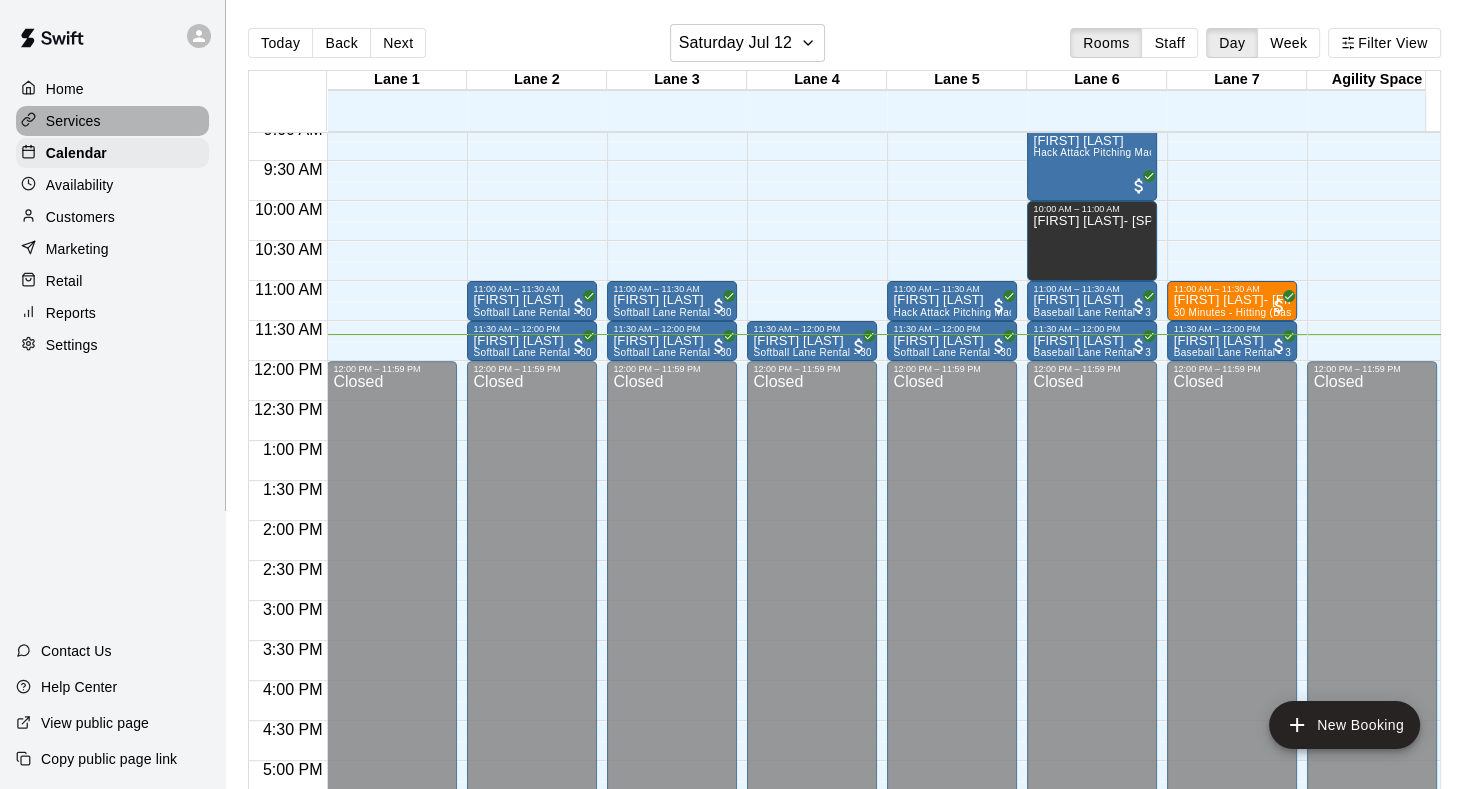 click on "Services" at bounding box center [73, 121] 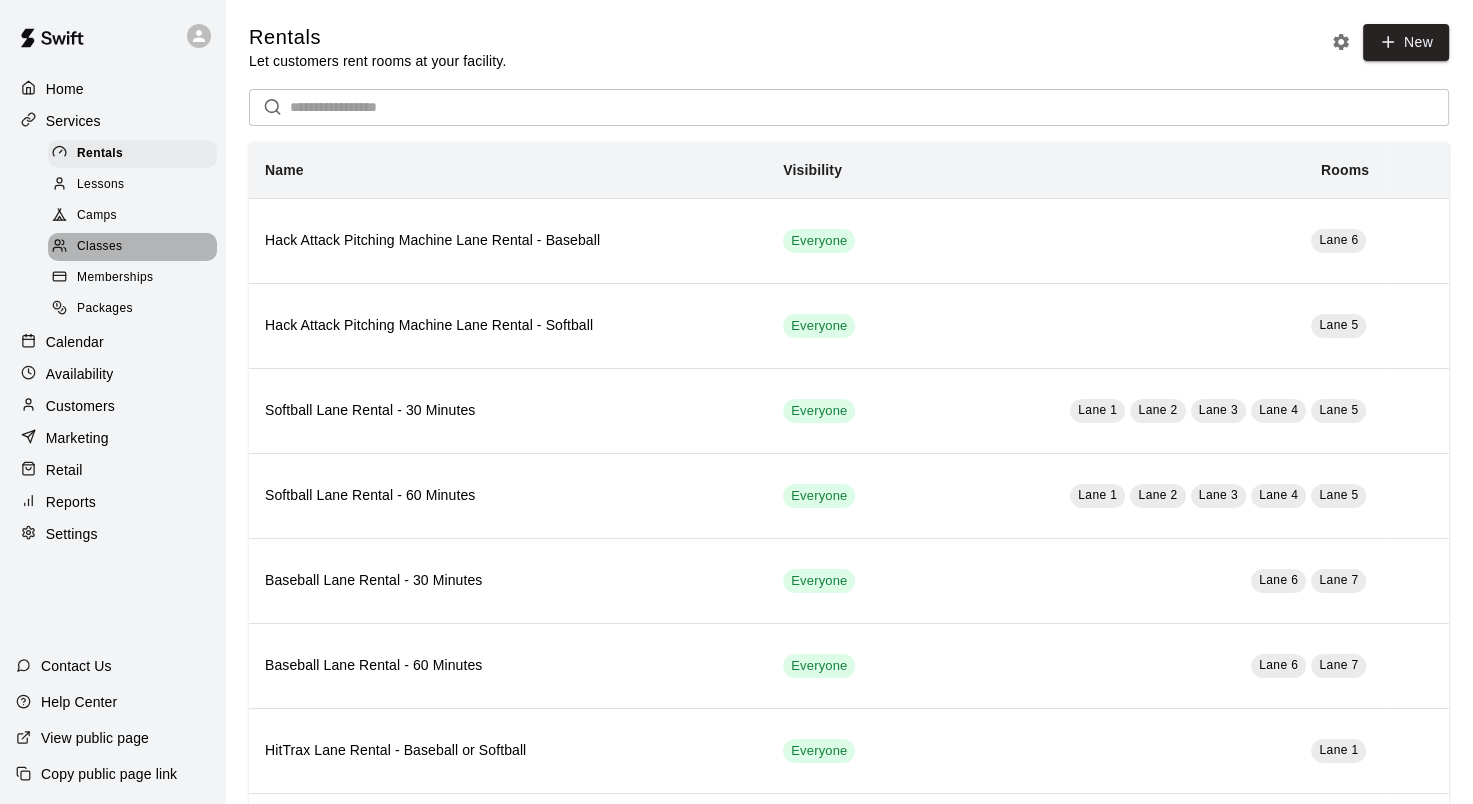 click on "Classes" at bounding box center [99, 247] 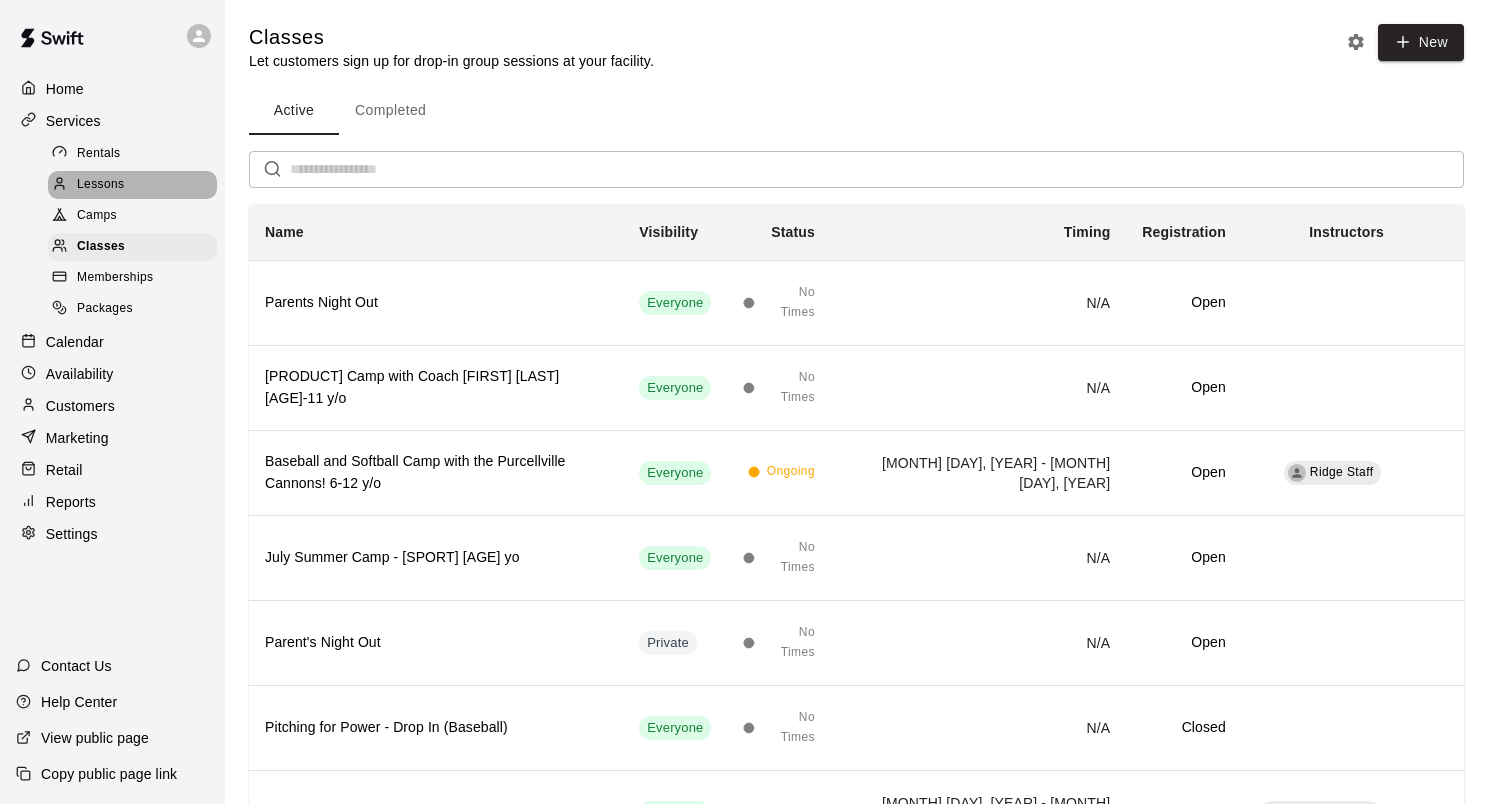 click on "Lessons" at bounding box center (101, 185) 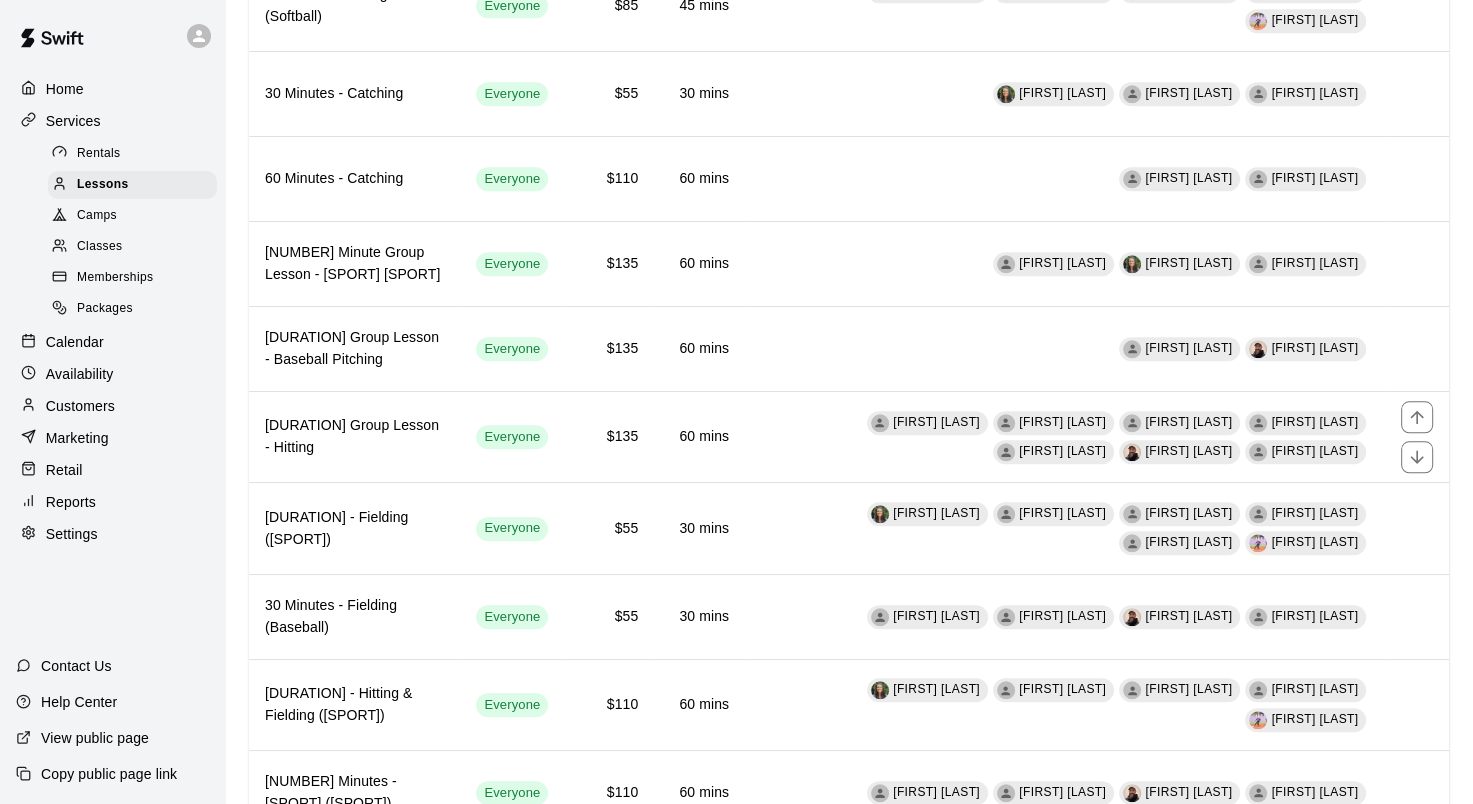 scroll, scrollTop: 1898, scrollLeft: 0, axis: vertical 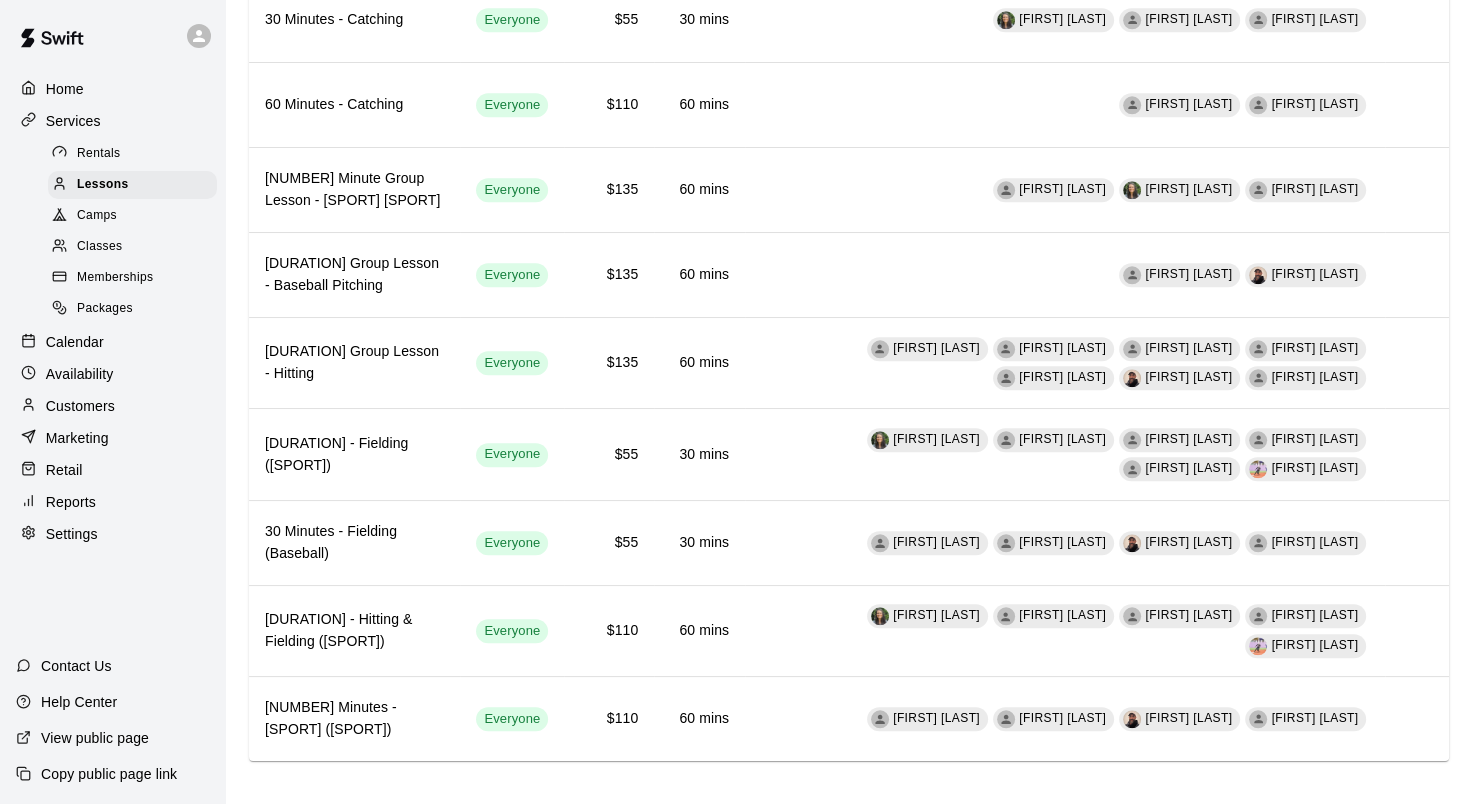 click on "Customers" at bounding box center (80, 406) 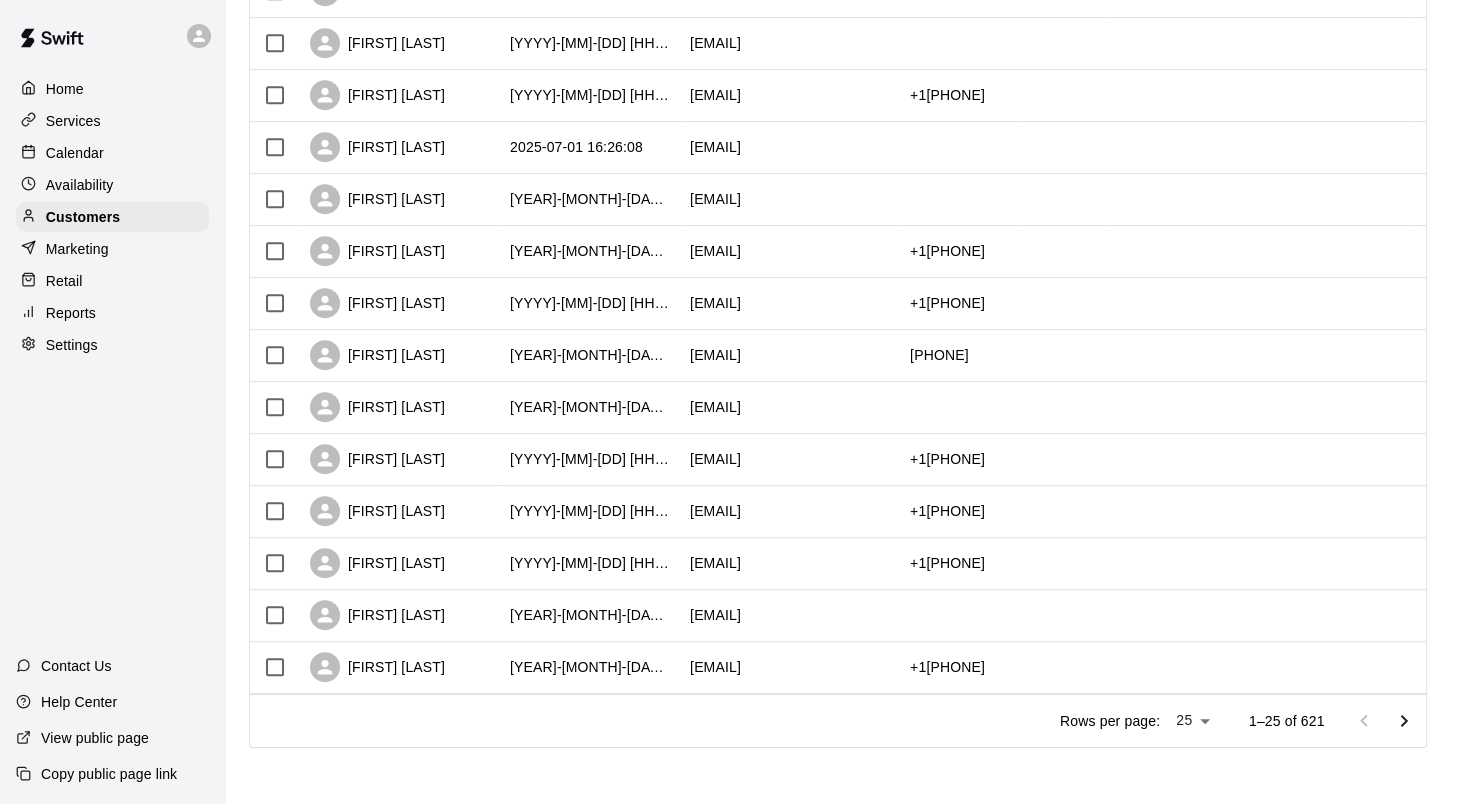 scroll, scrollTop: 0, scrollLeft: 0, axis: both 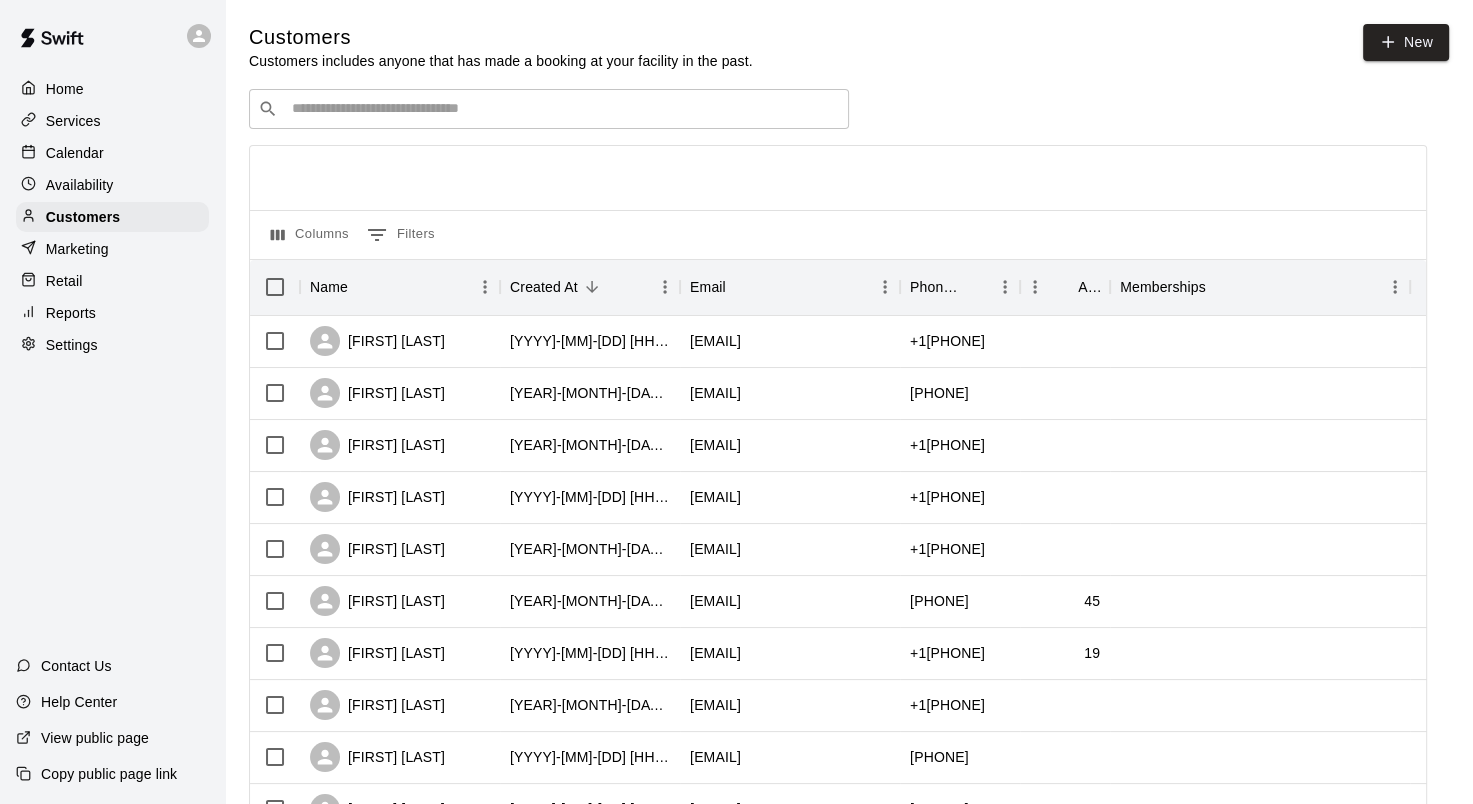 click at bounding box center (563, 109) 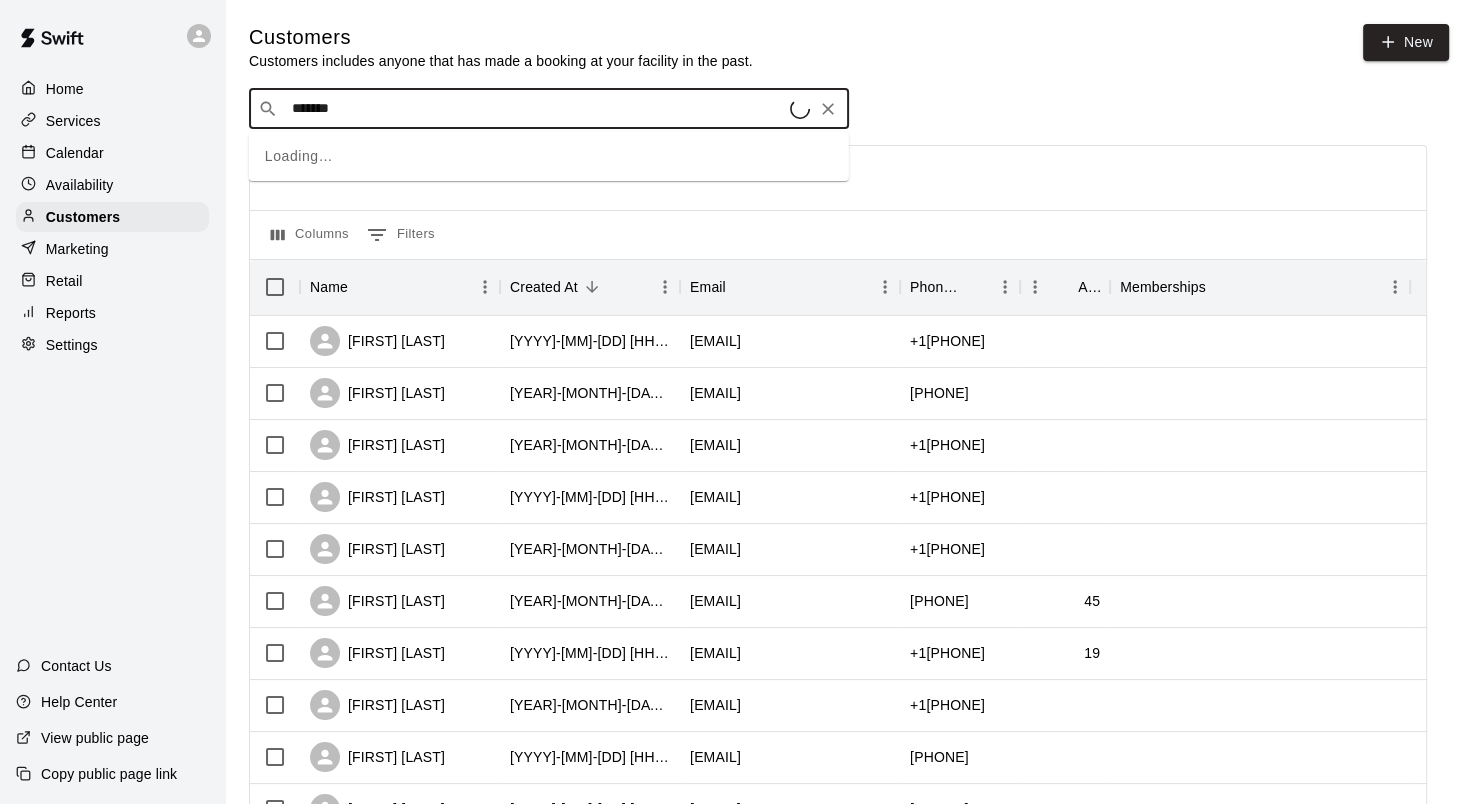 type on "*******" 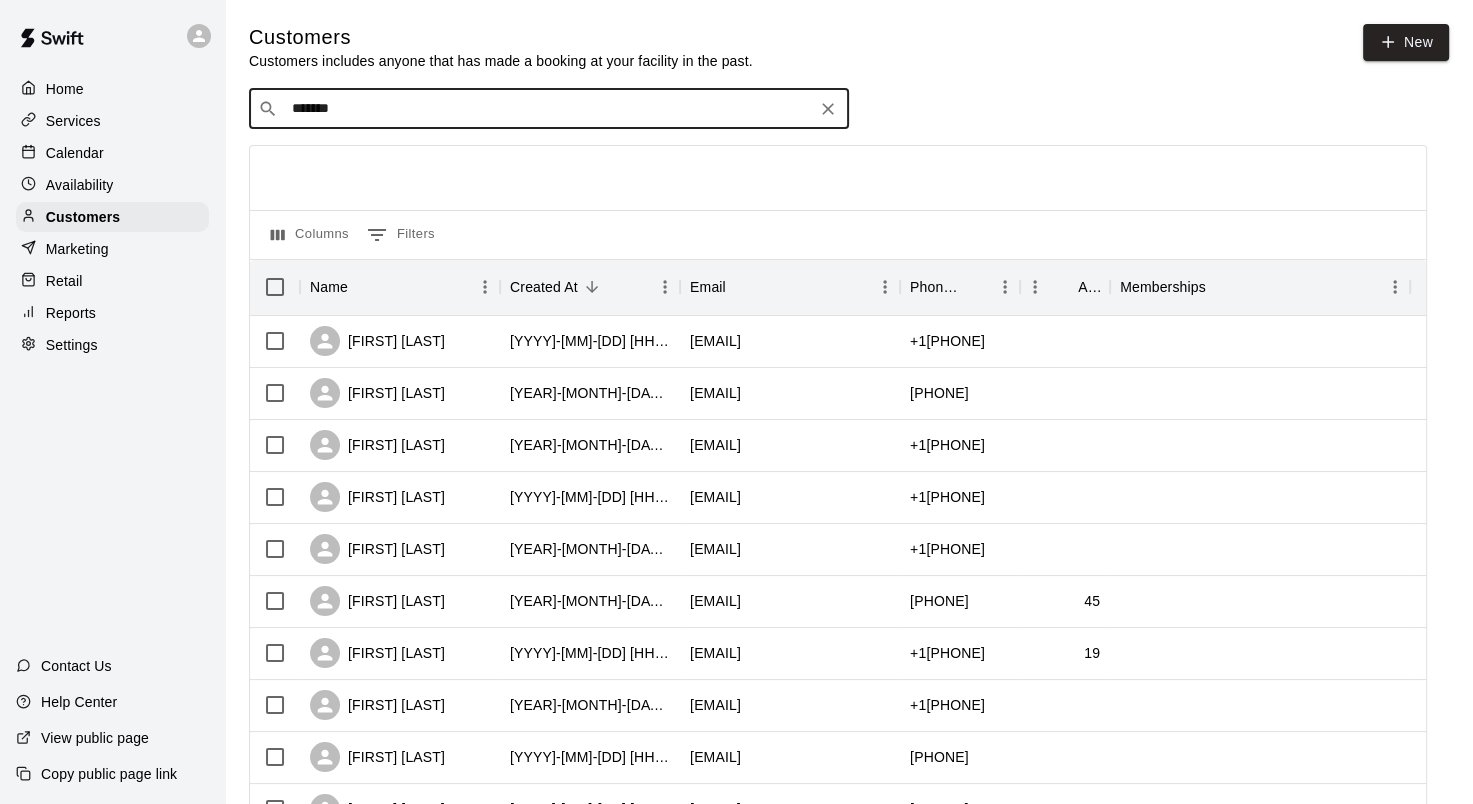click on "*******" at bounding box center (548, 109) 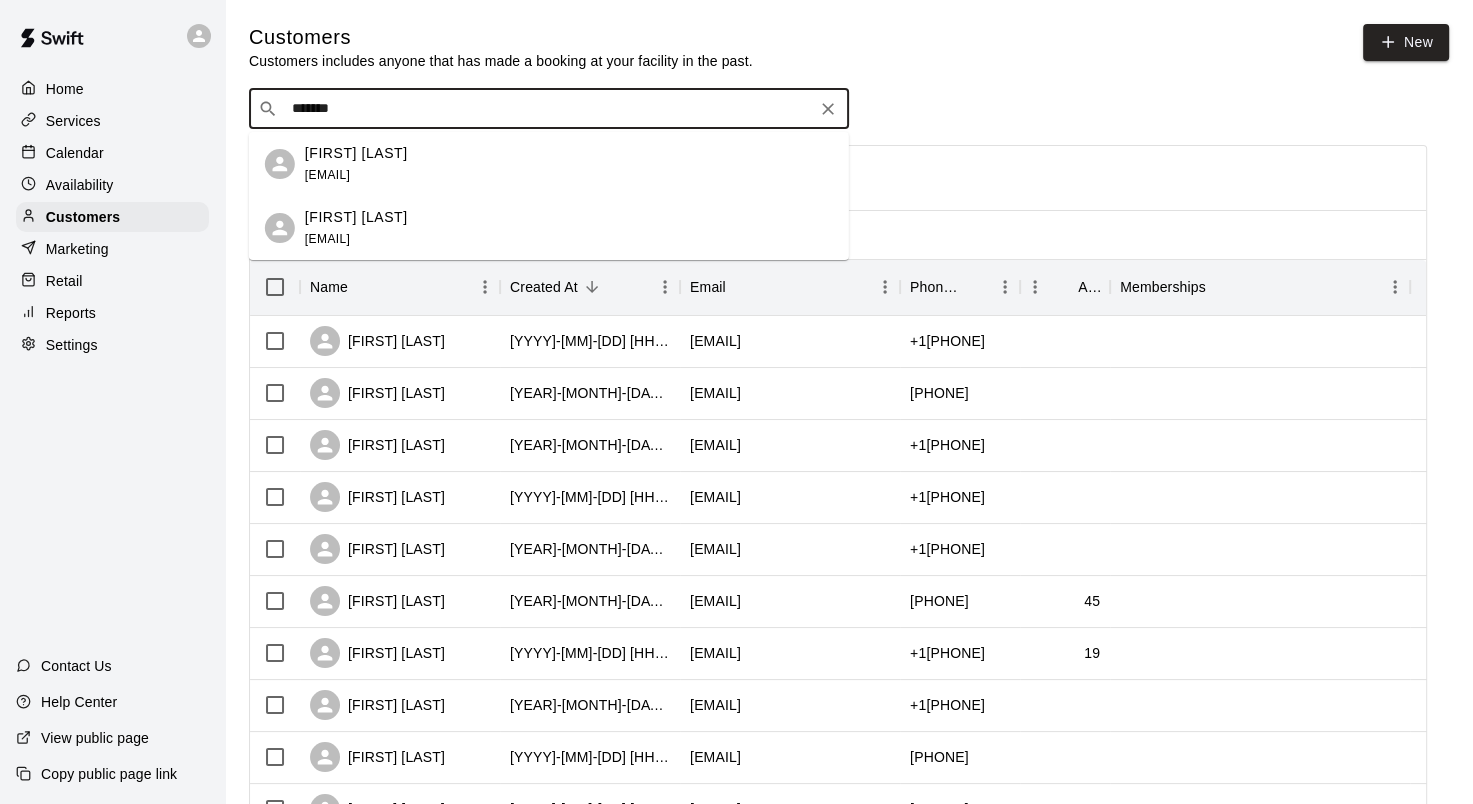 click on "[FIRST] [LAST] [EMAIL]" at bounding box center [549, 228] 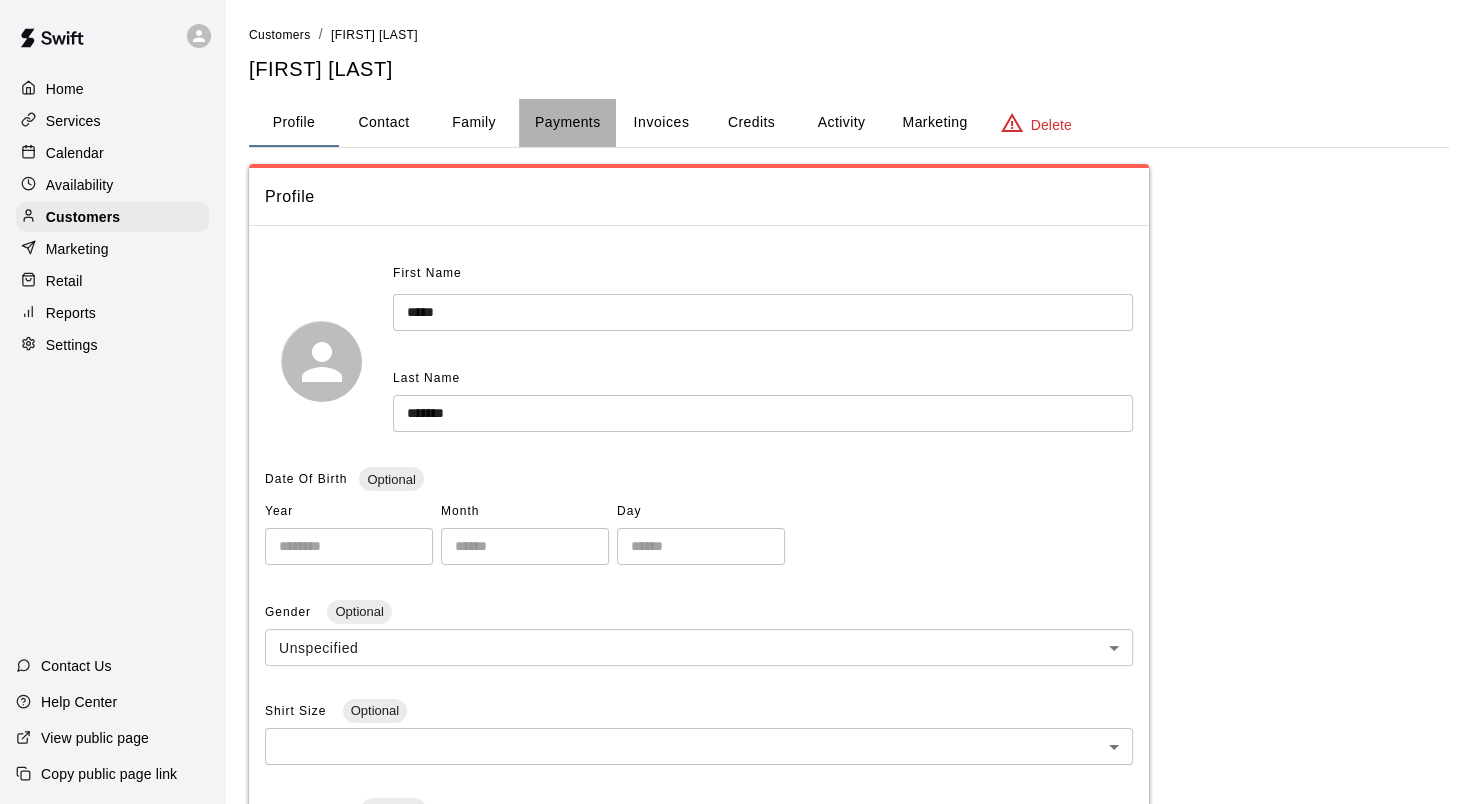 click on "Payments" at bounding box center (567, 123) 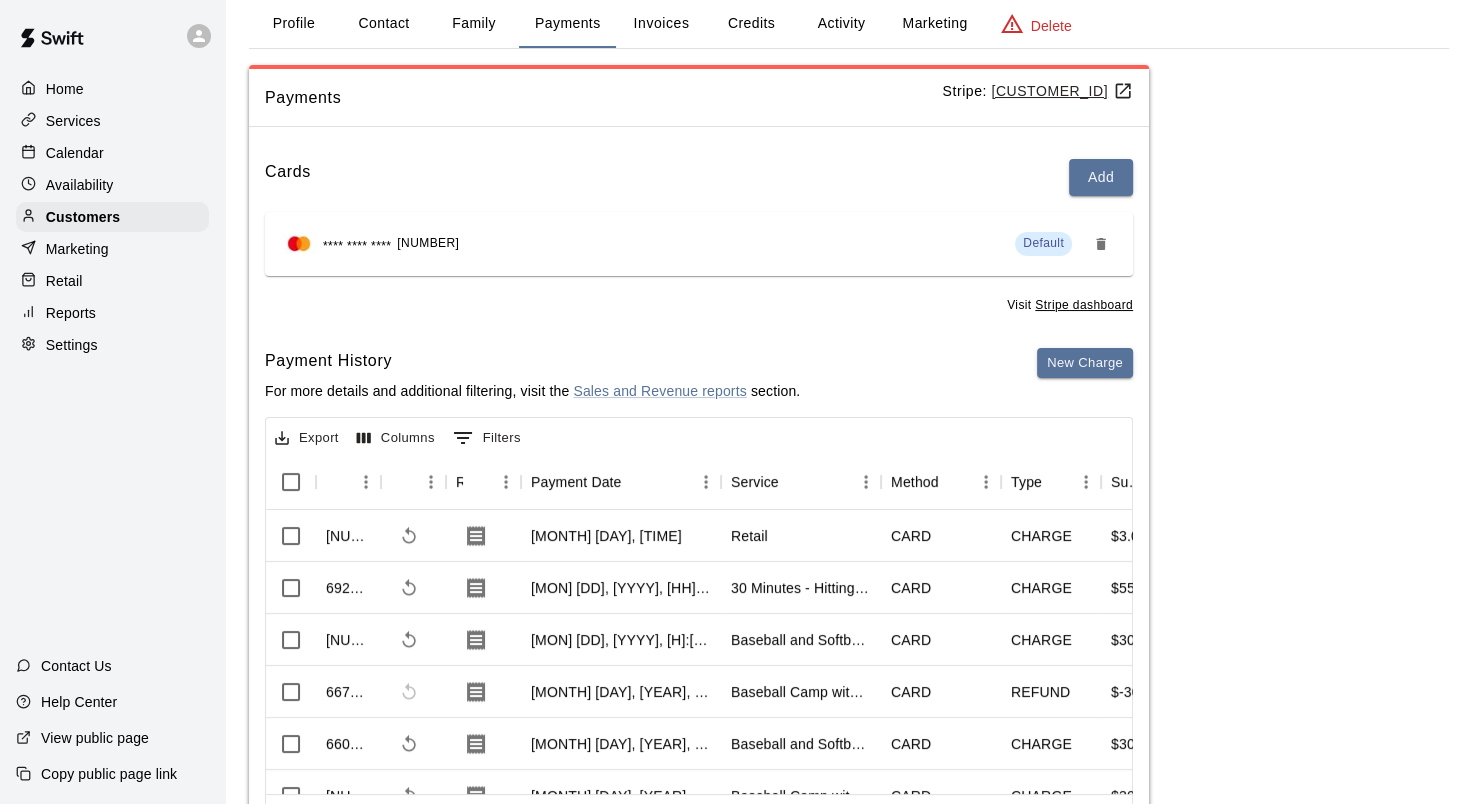 scroll, scrollTop: 100, scrollLeft: 0, axis: vertical 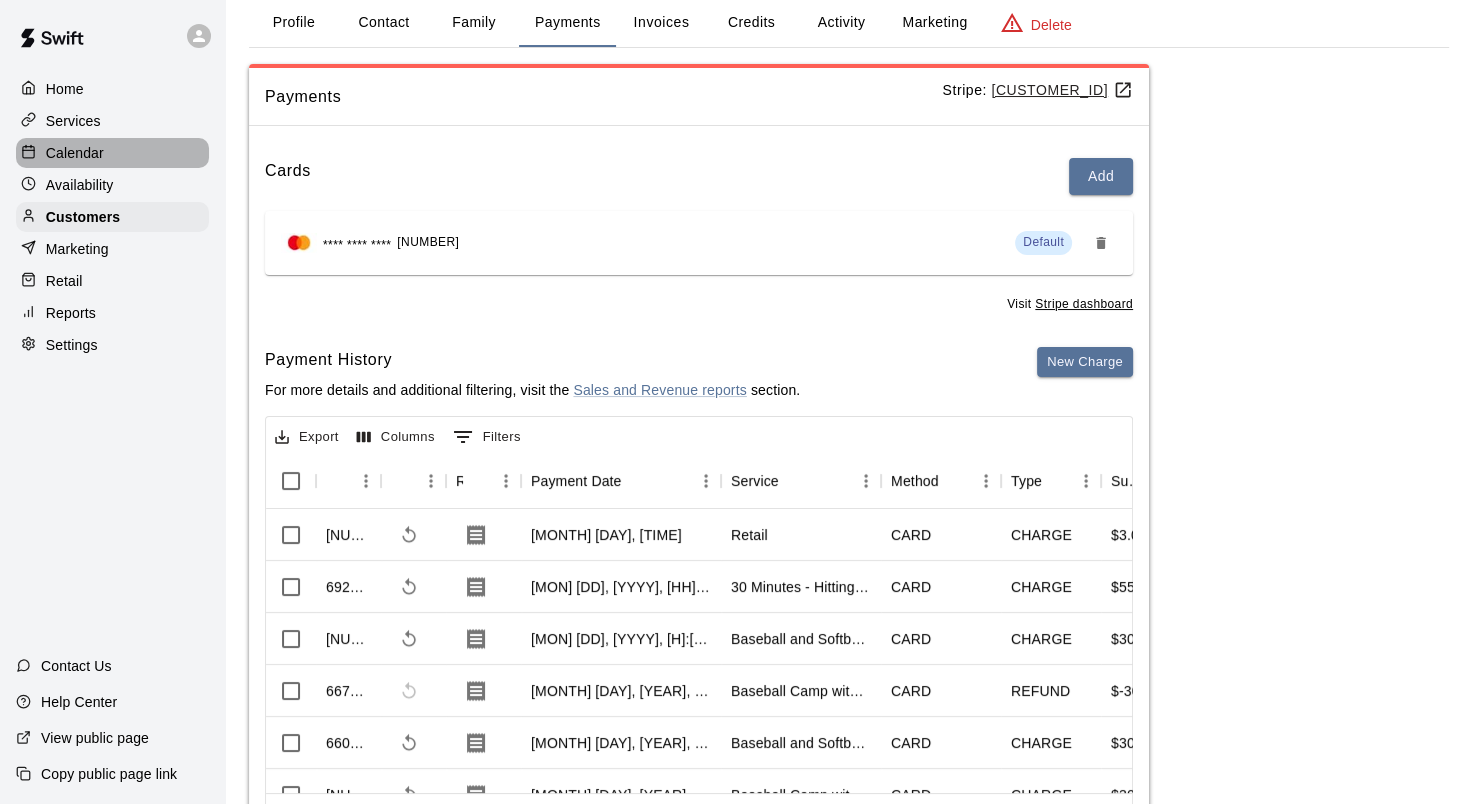 click on "Calendar" at bounding box center [75, 153] 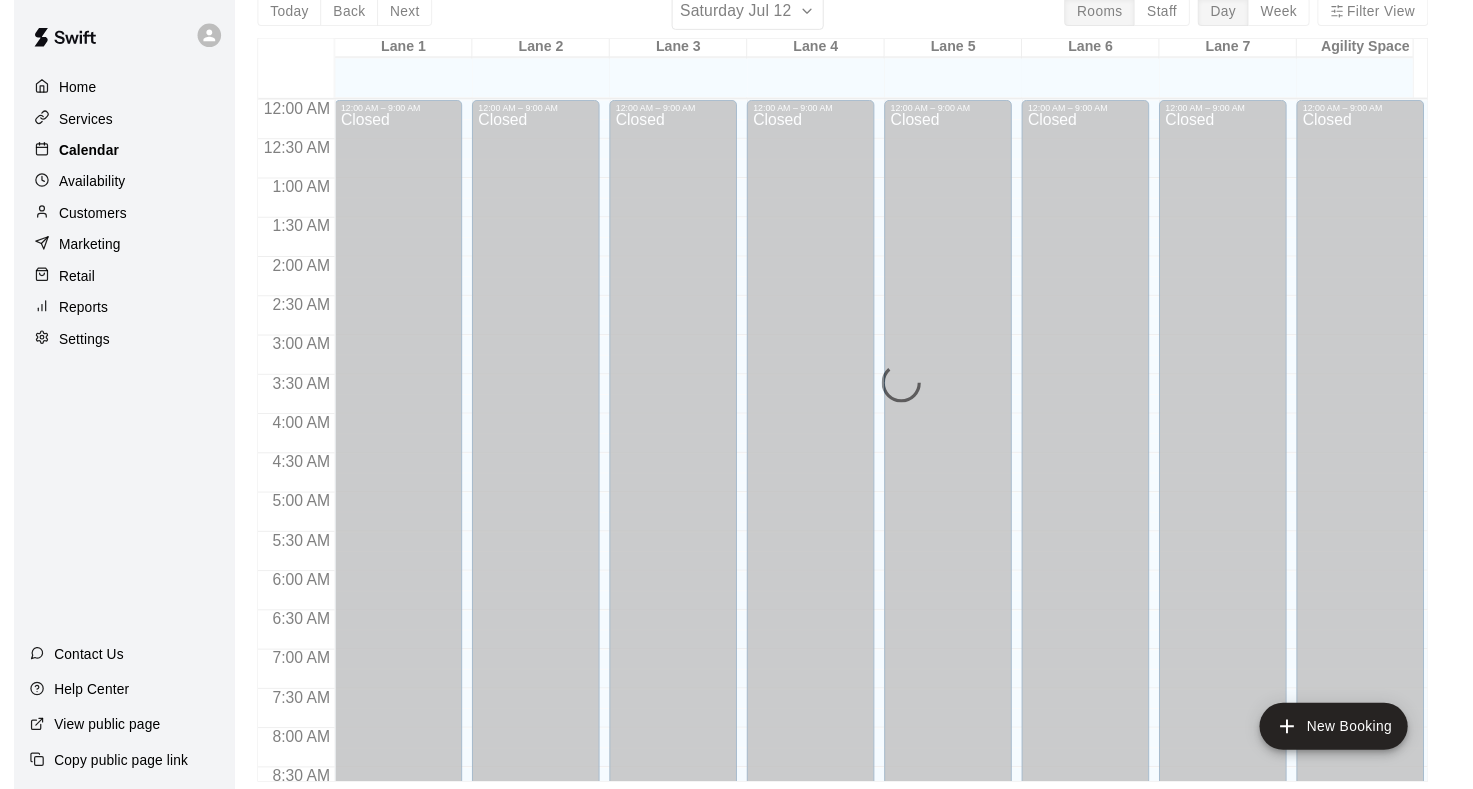 scroll, scrollTop: 0, scrollLeft: 0, axis: both 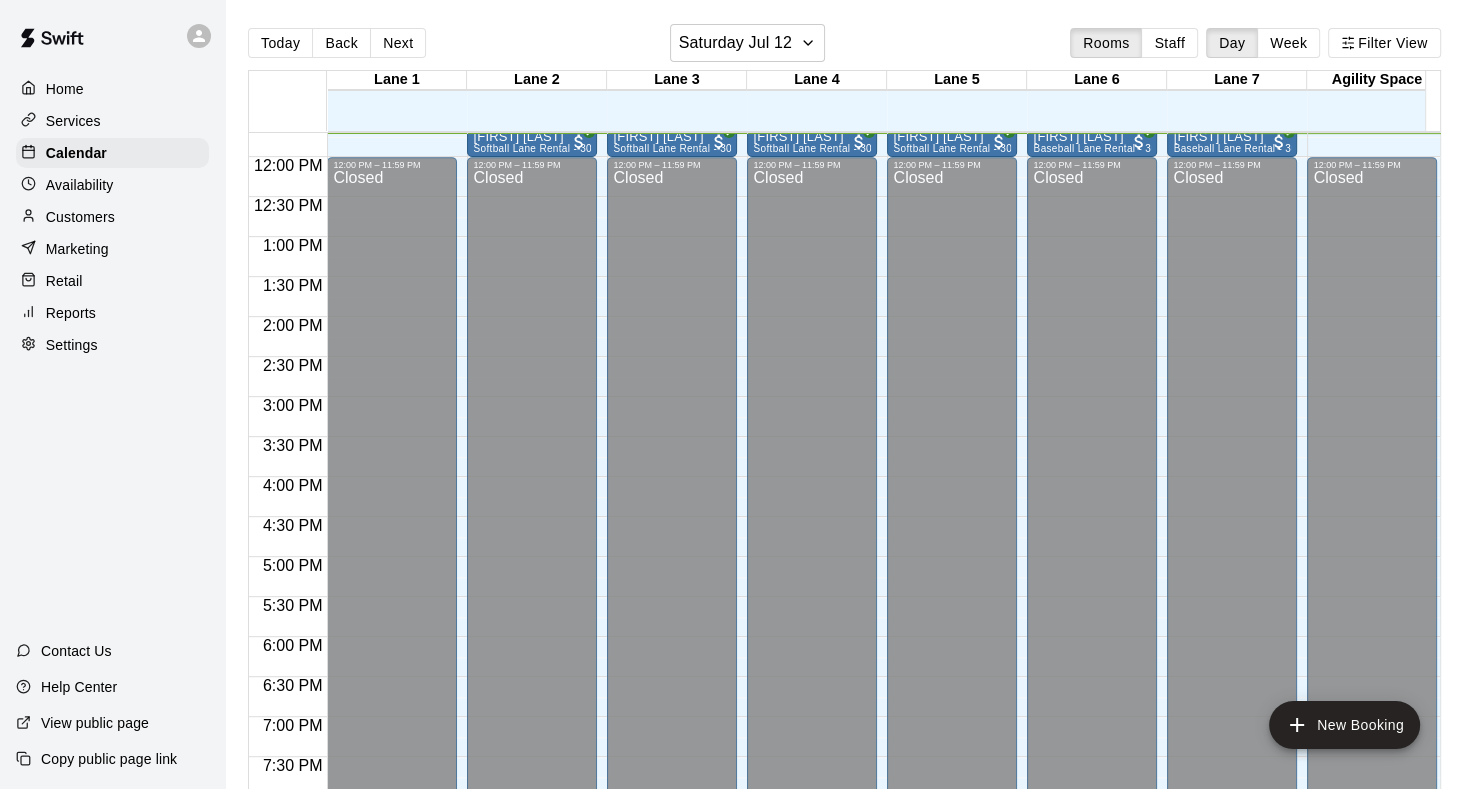click on "Availability" at bounding box center (80, 185) 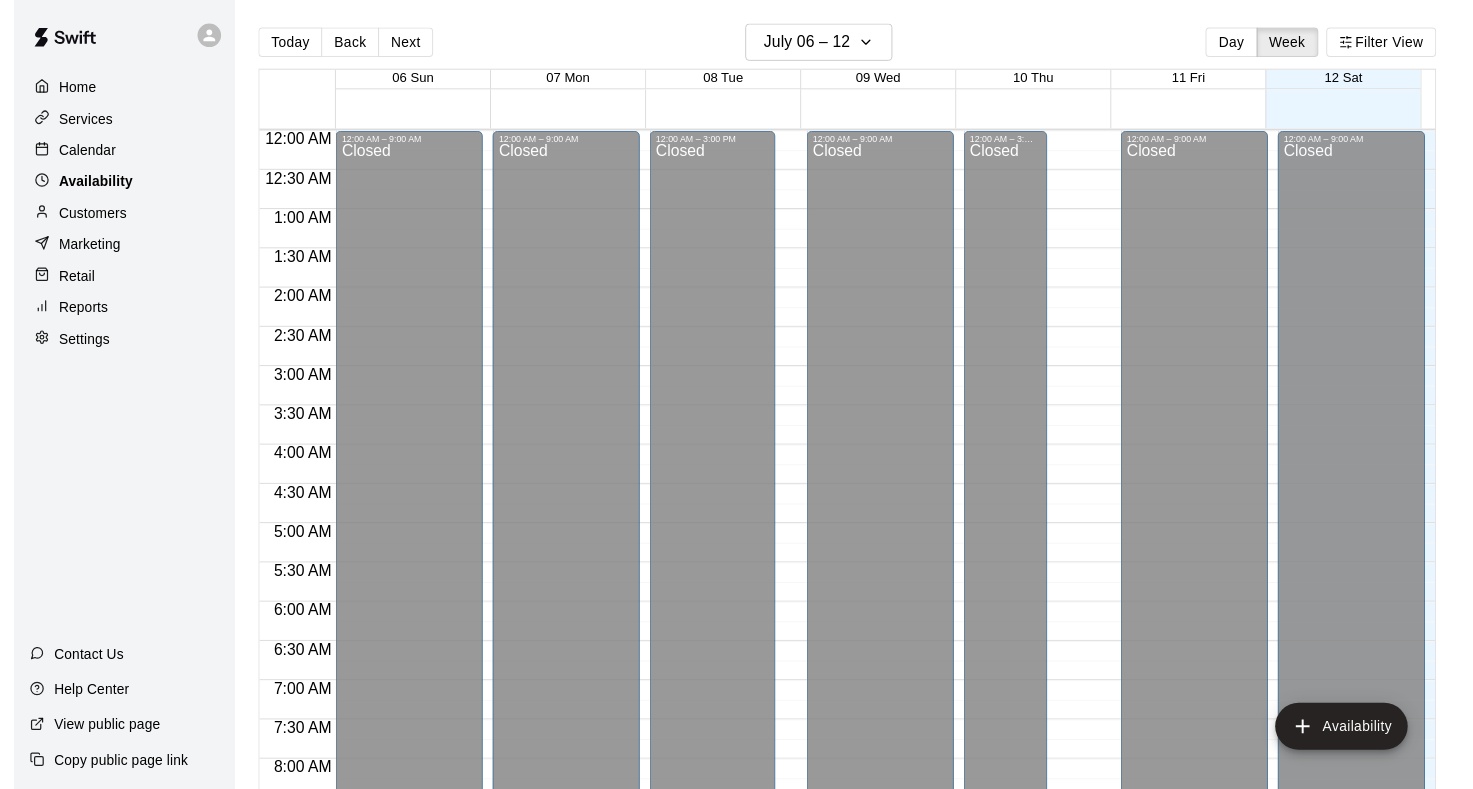 scroll, scrollTop: 936, scrollLeft: 0, axis: vertical 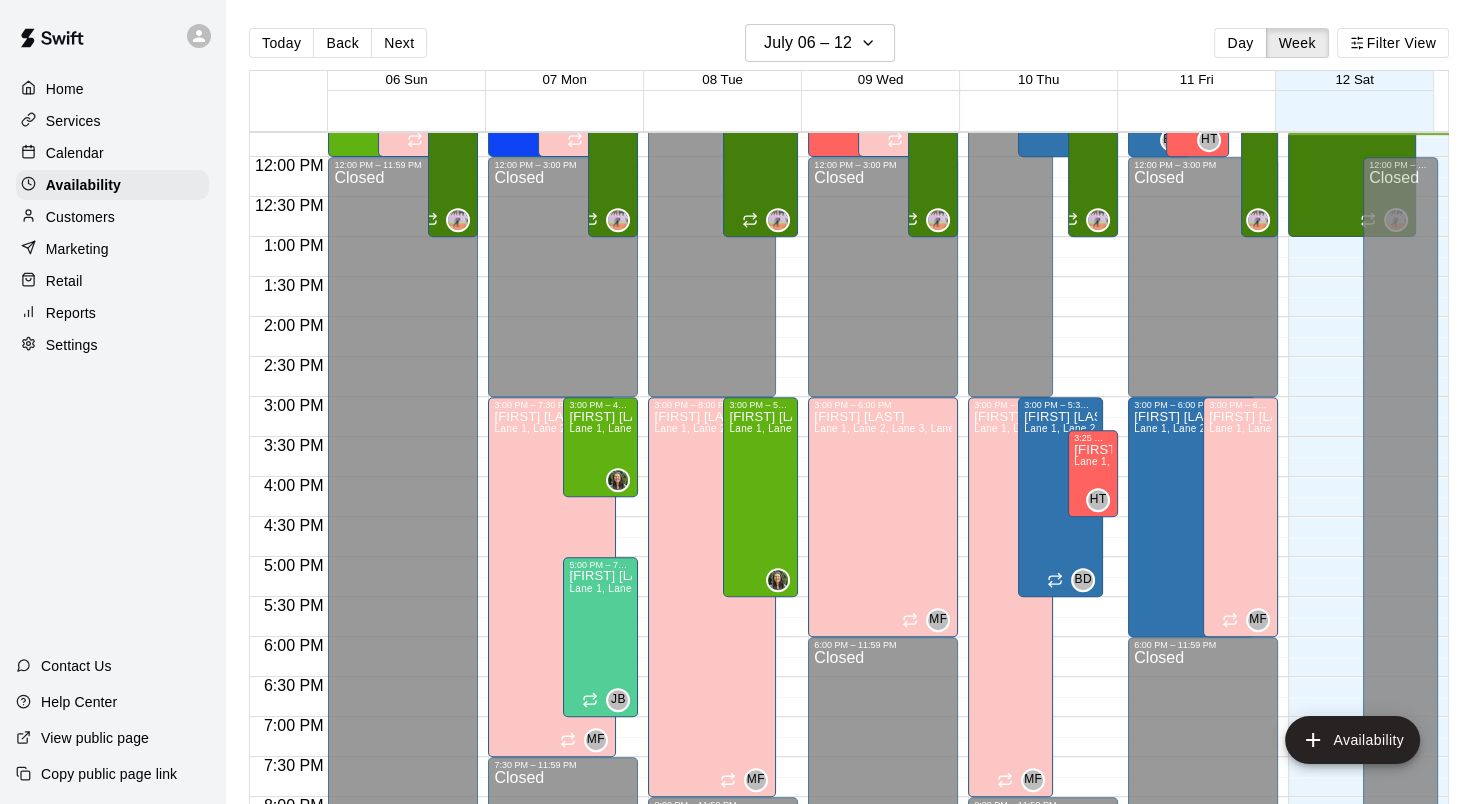 click on "Calendar" at bounding box center [75, 153] 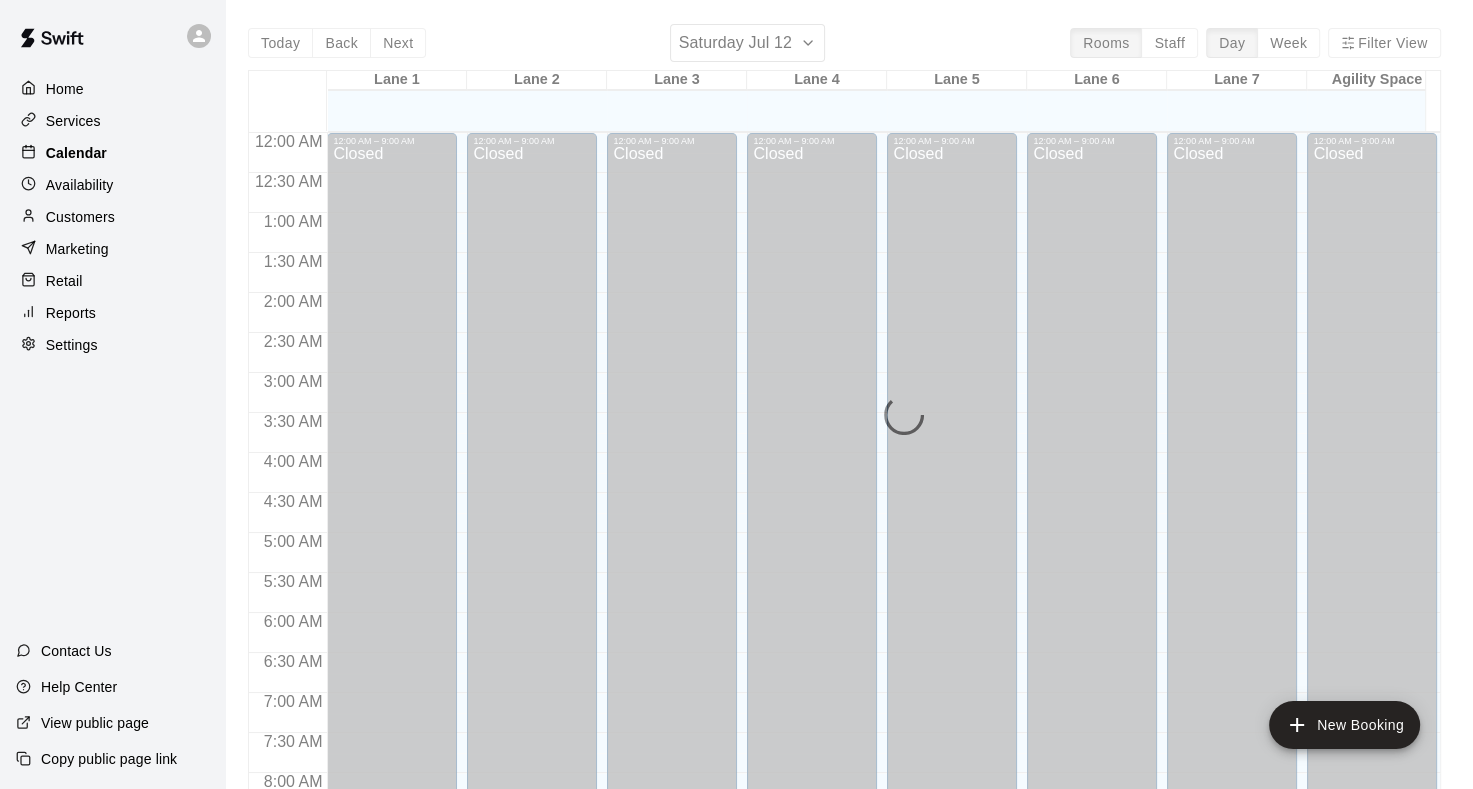 scroll, scrollTop: 936, scrollLeft: 0, axis: vertical 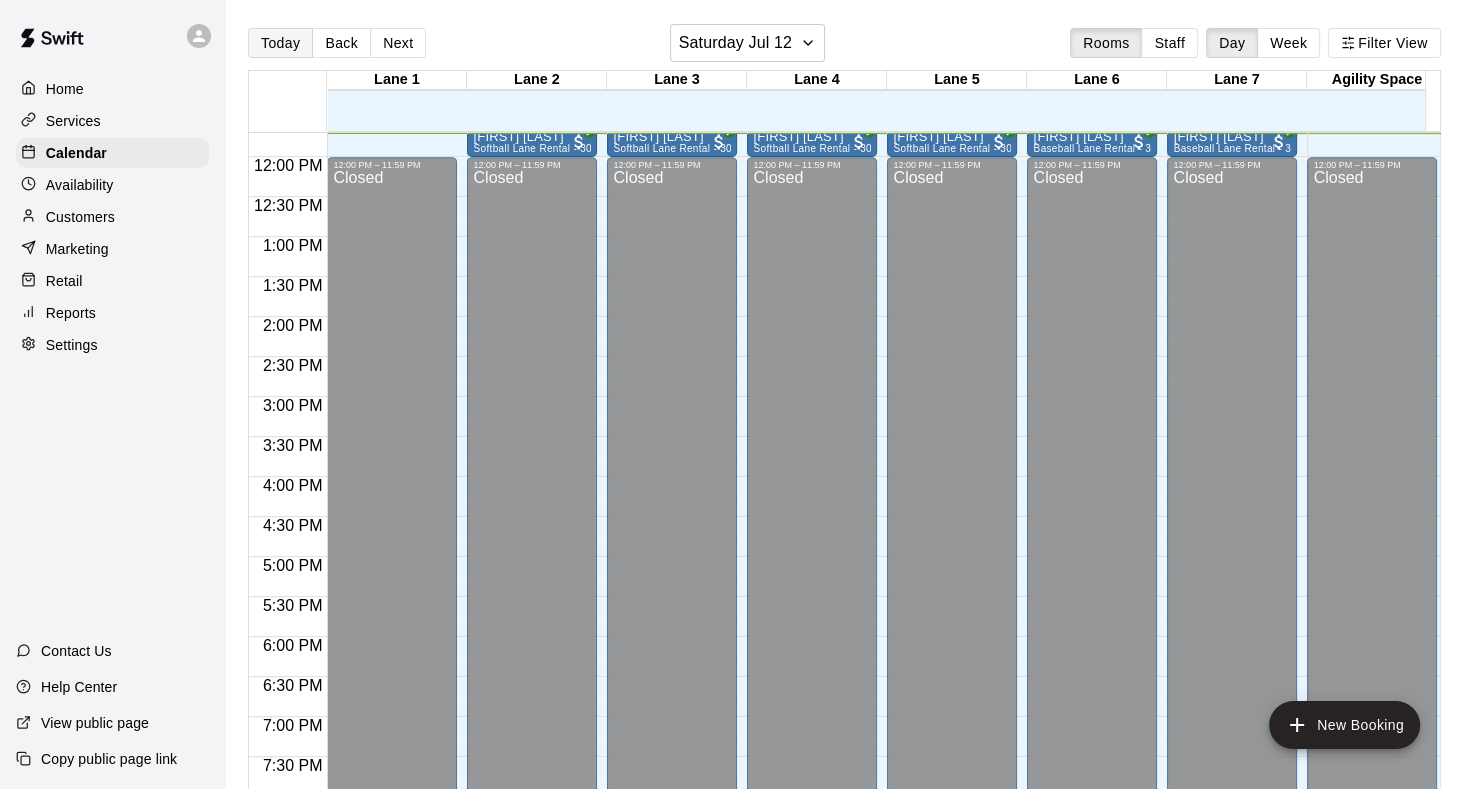 click on "Today" at bounding box center (280, 43) 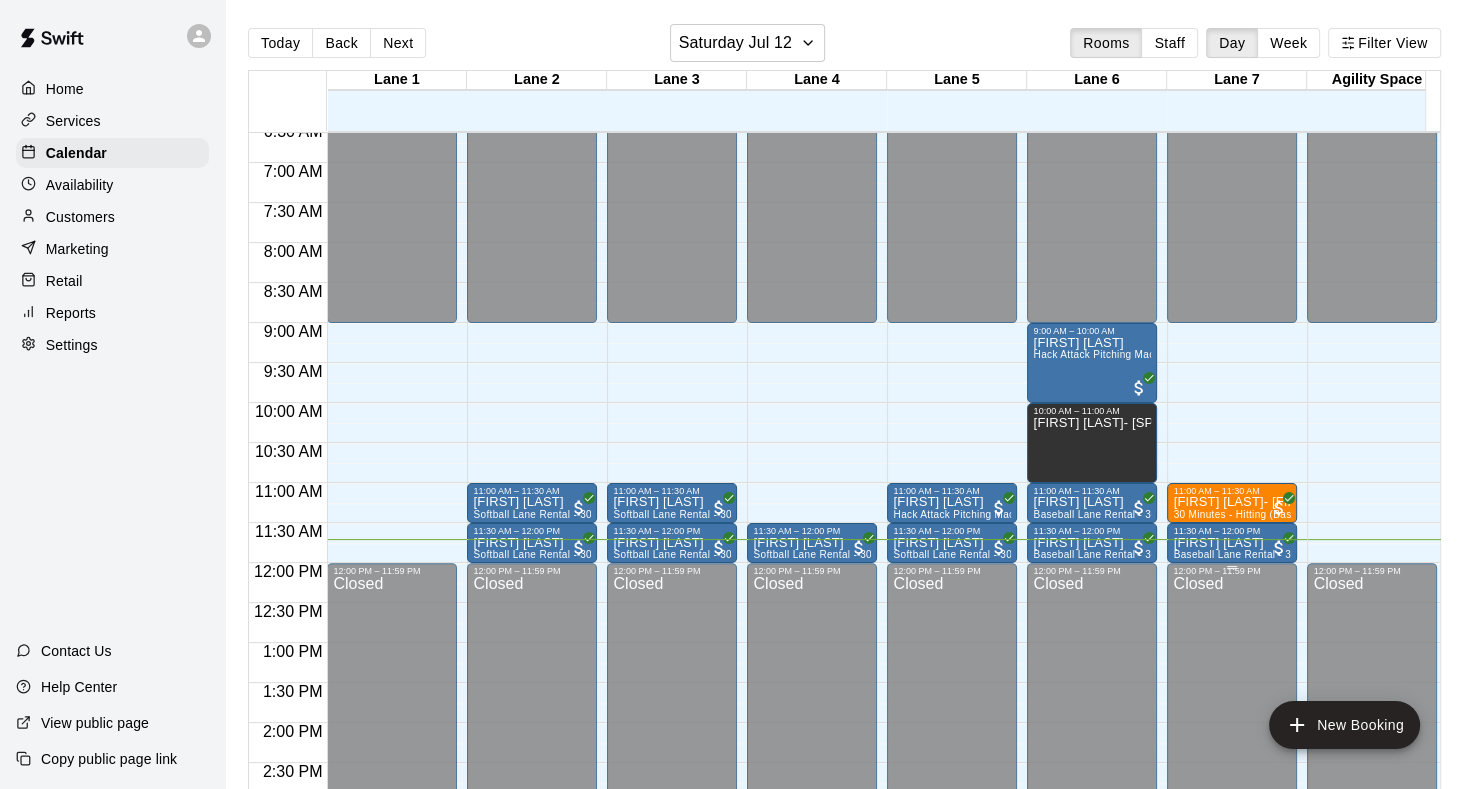 scroll, scrollTop: 436, scrollLeft: 0, axis: vertical 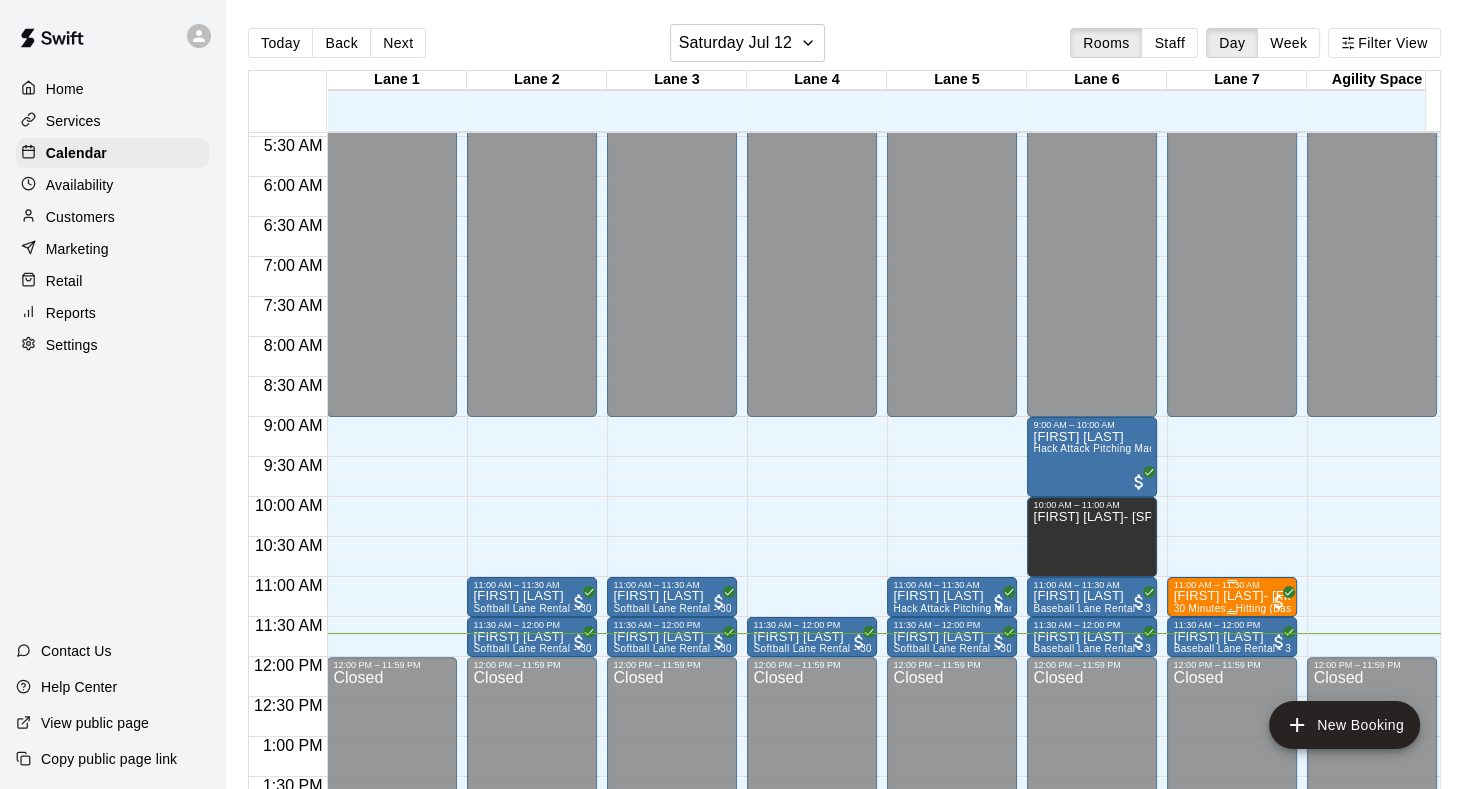 click on "[FIRST] [LAST]- [FIRST]" at bounding box center [1232, 596] 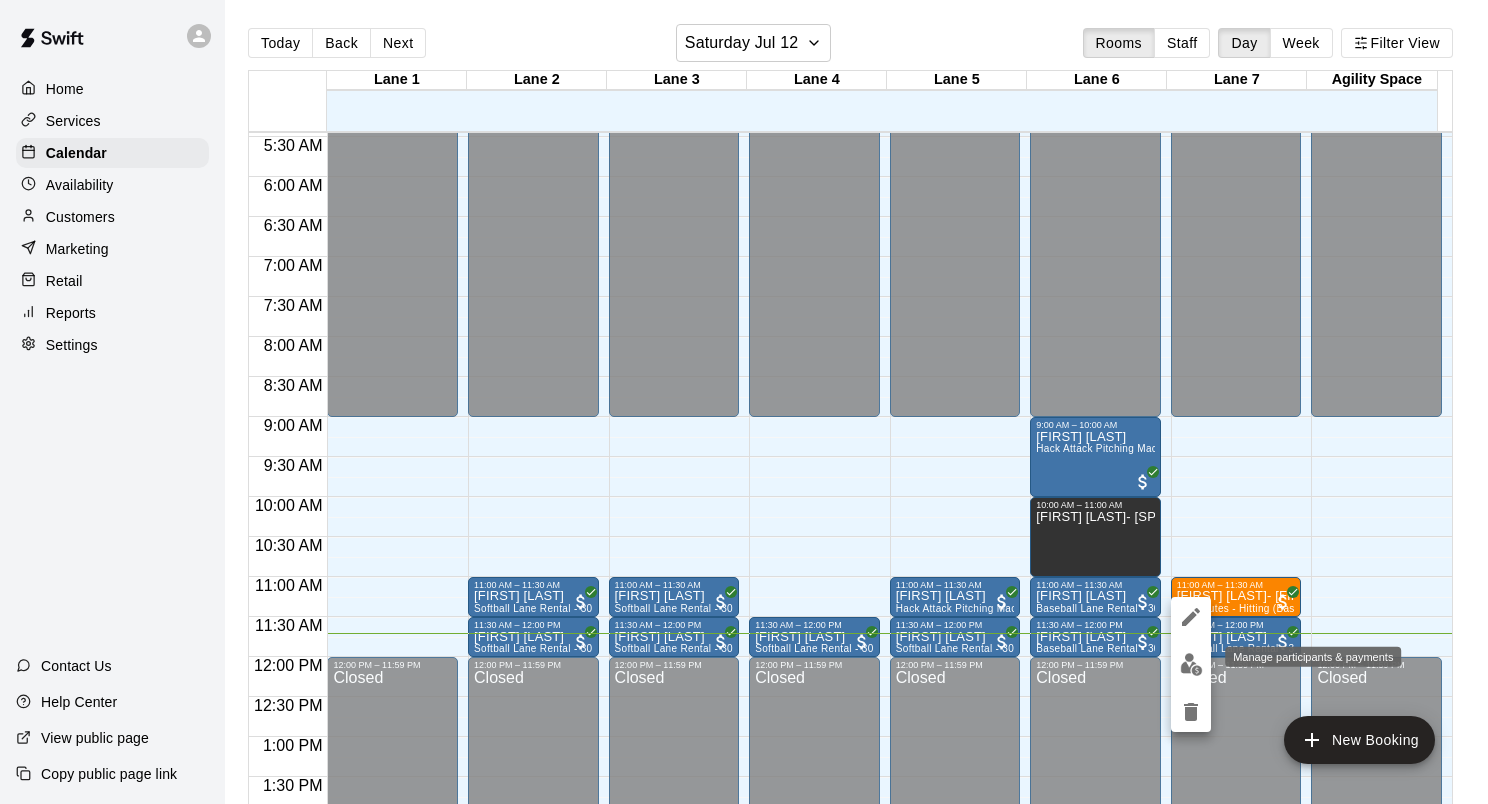 click at bounding box center [1191, 664] 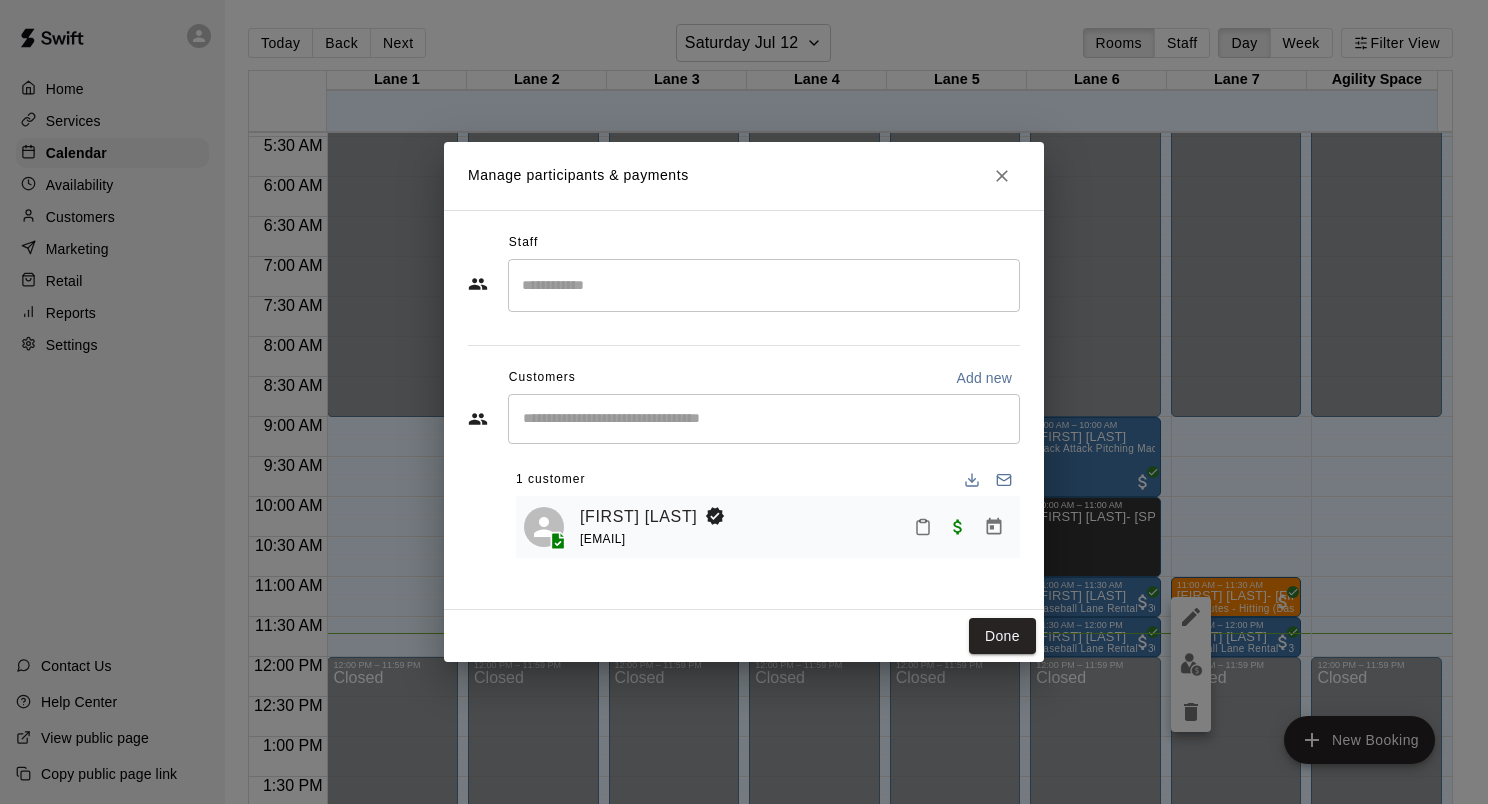 click on "Manage participants ​ Staff ​ Customers Add new ​ 1   customer  Hendrix [LAST] [EMAIL] Done" at bounding box center [744, 402] 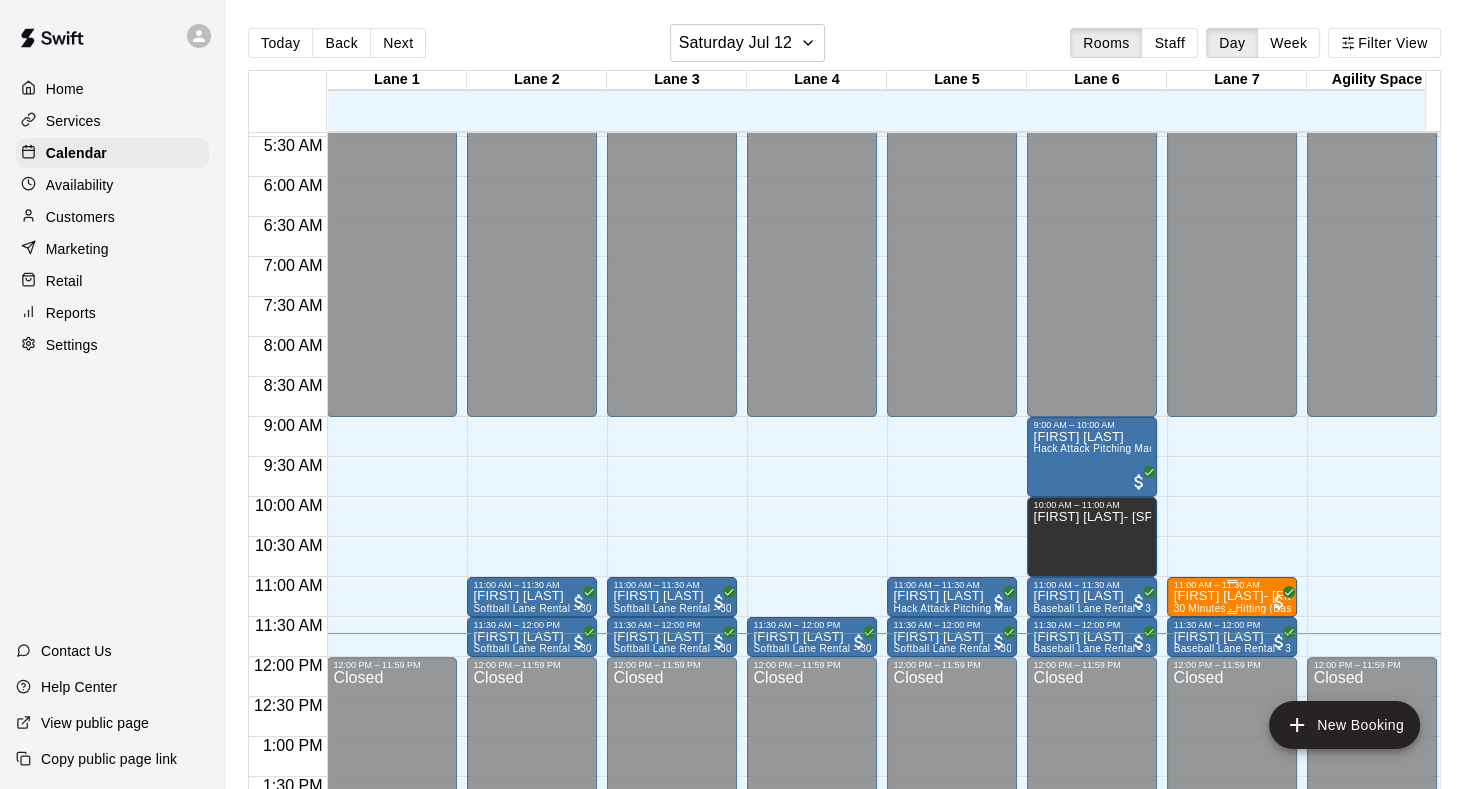click on "[FIRST] [LAST]- [FIRST]" at bounding box center [1232, 596] 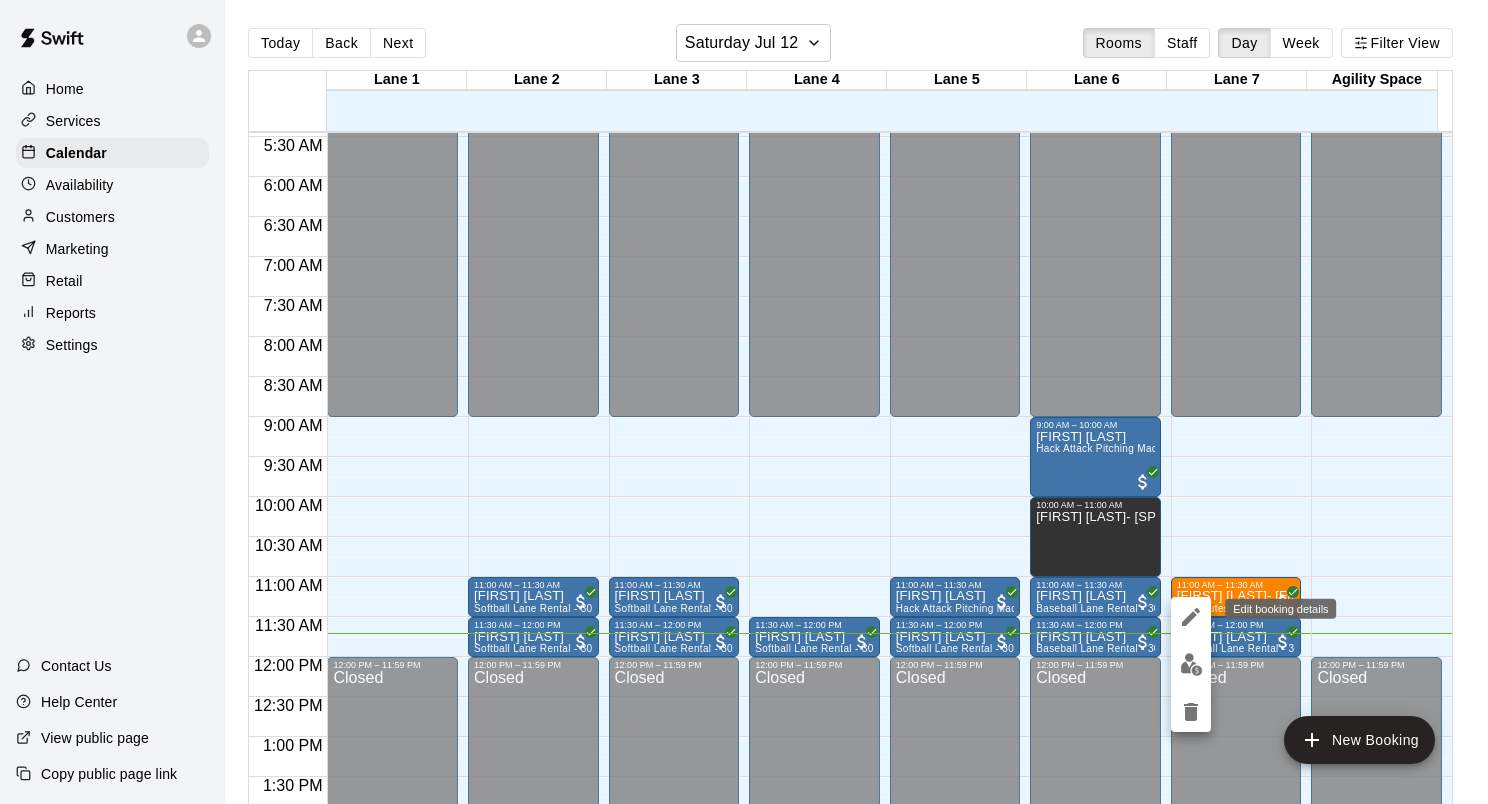 click 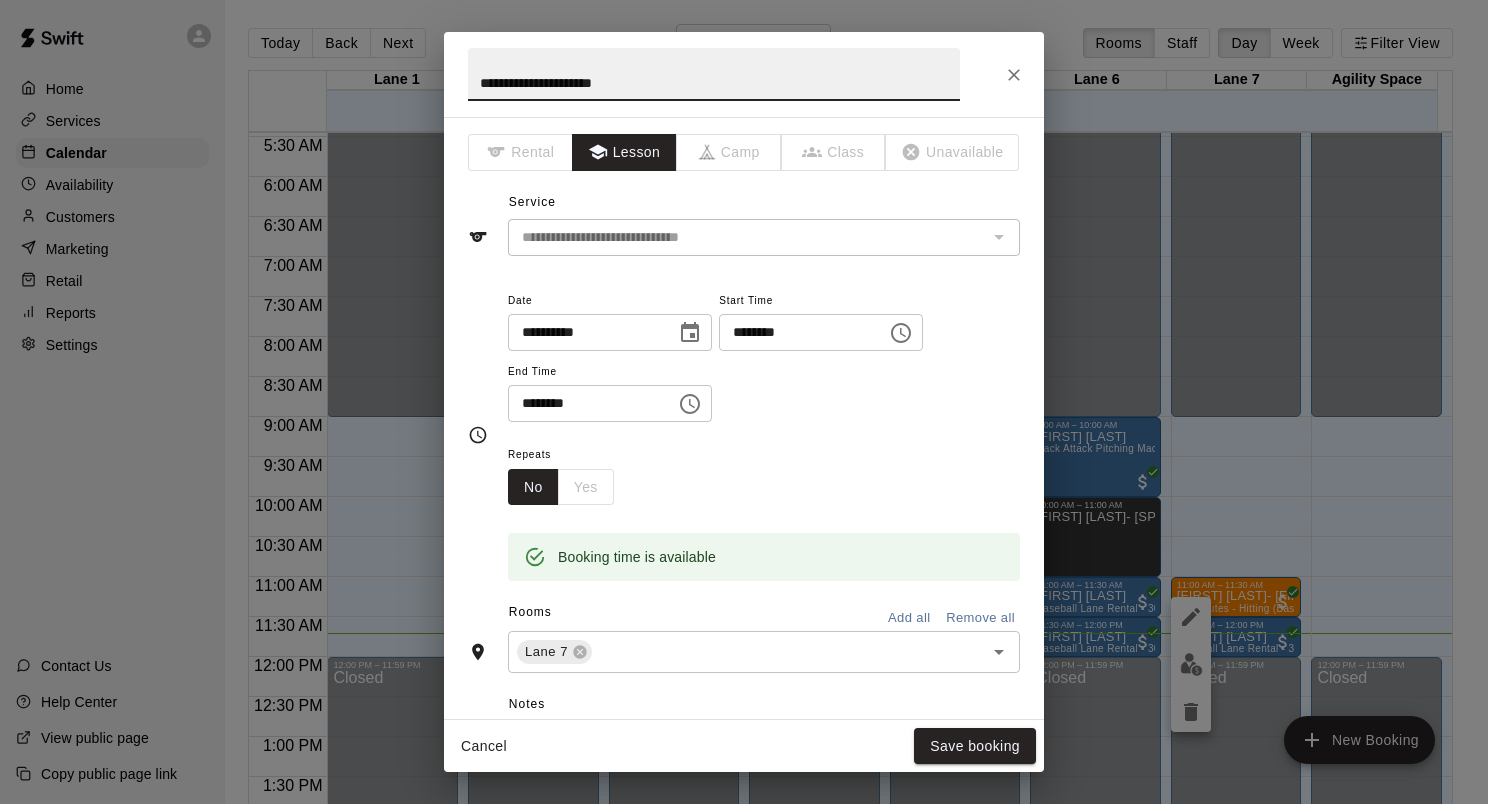 click on "**********" at bounding box center [744, 402] 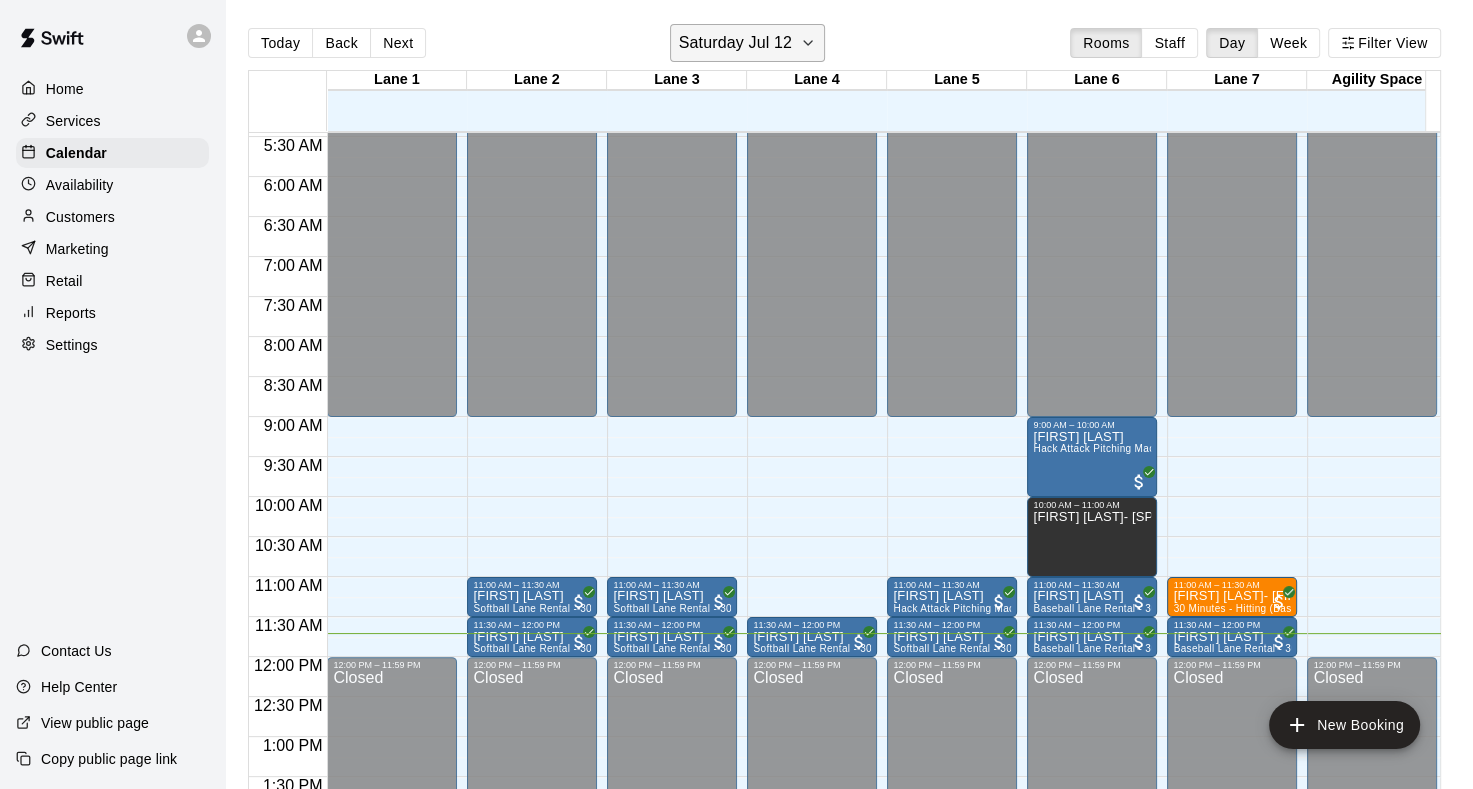 click 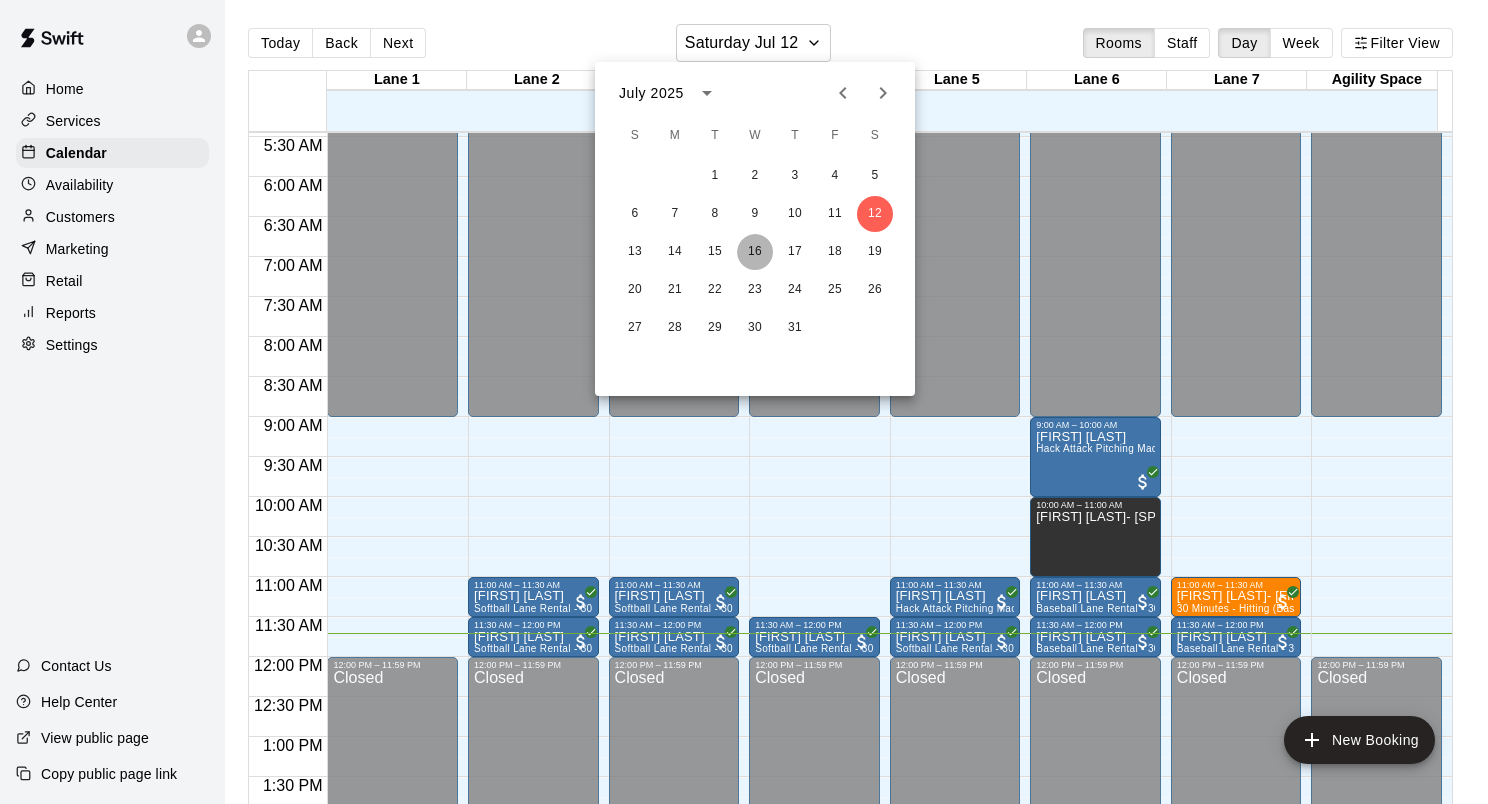 click on "16" at bounding box center [755, 252] 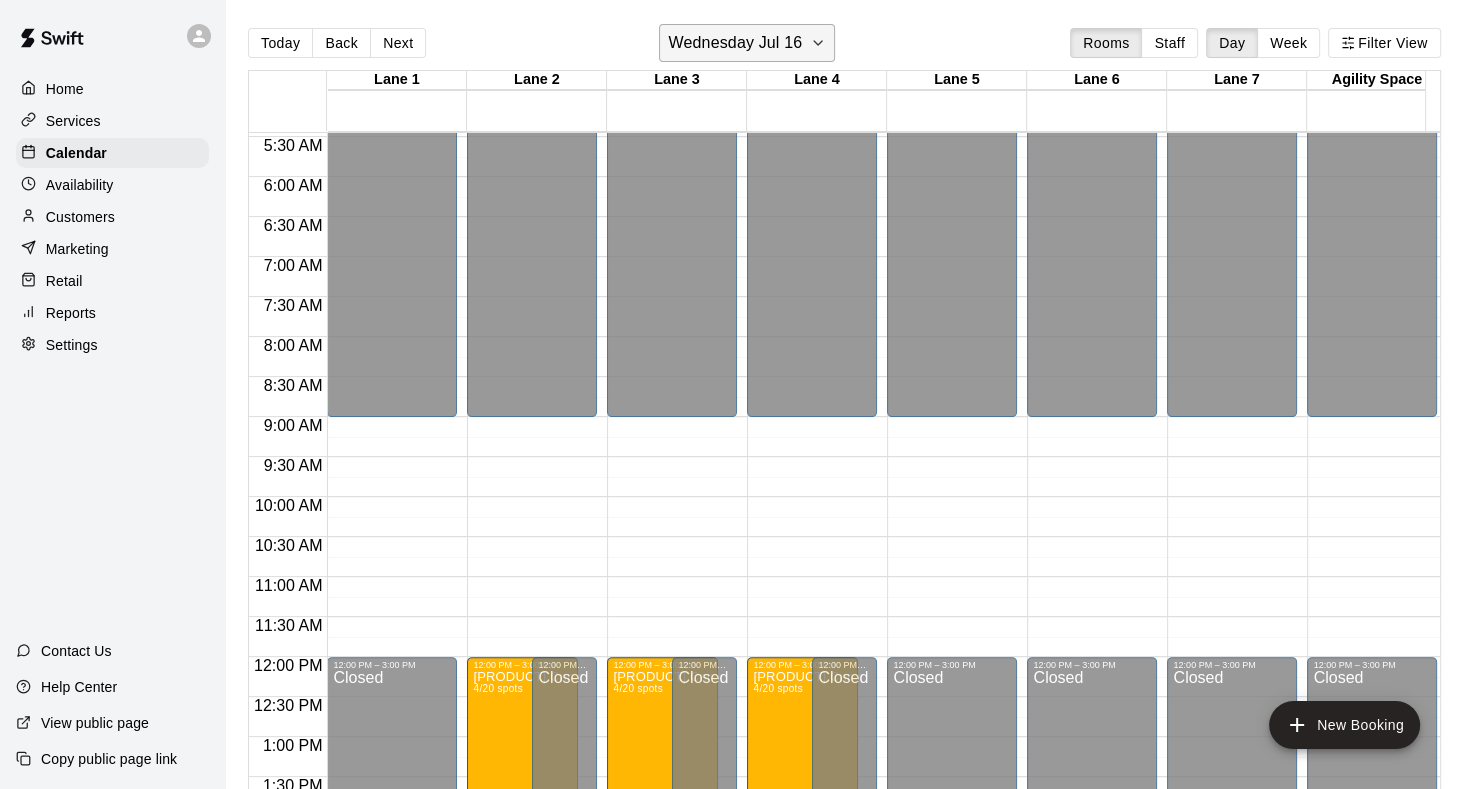 click 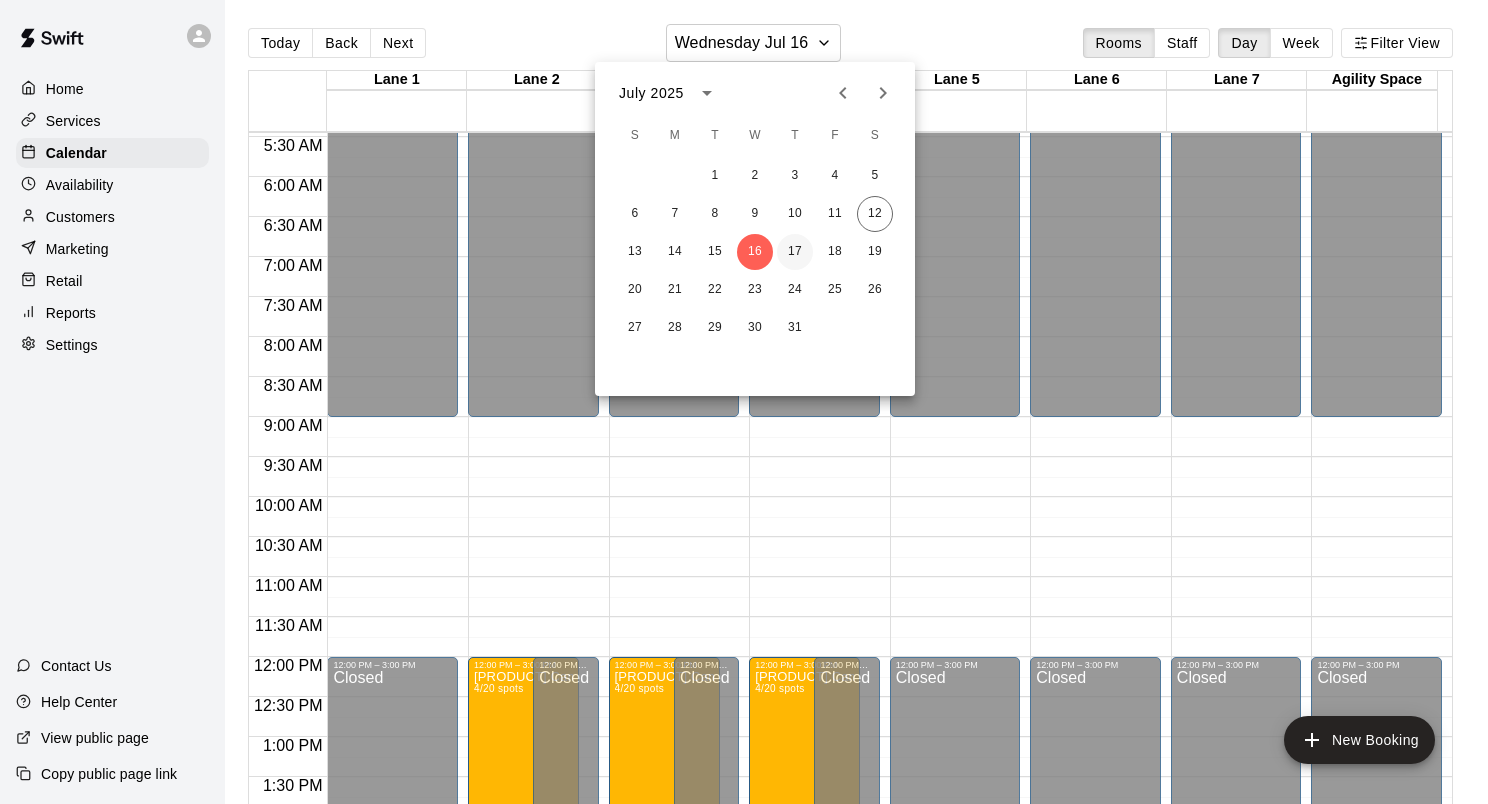 click on "17" at bounding box center (795, 252) 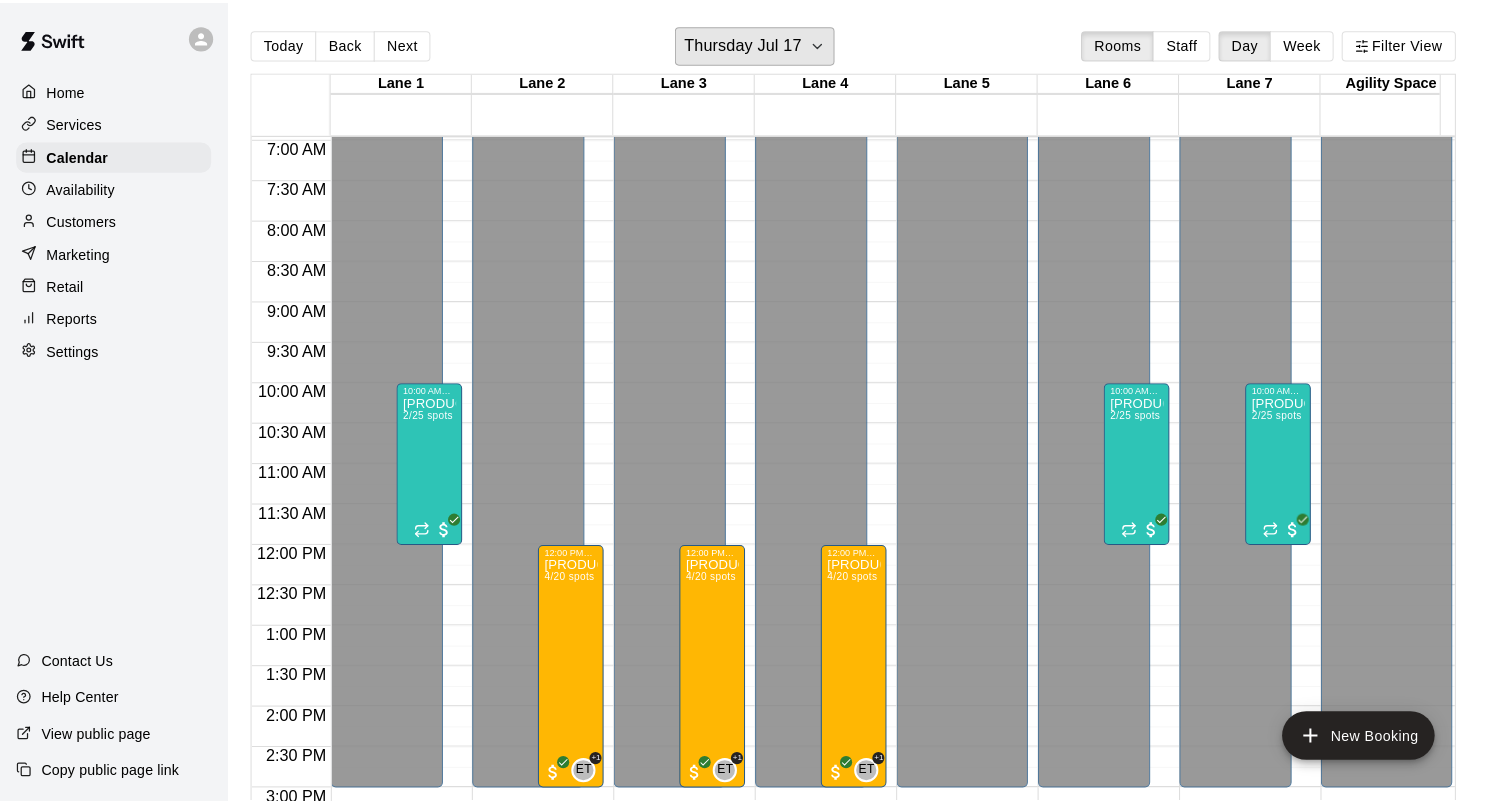 scroll, scrollTop: 736, scrollLeft: 0, axis: vertical 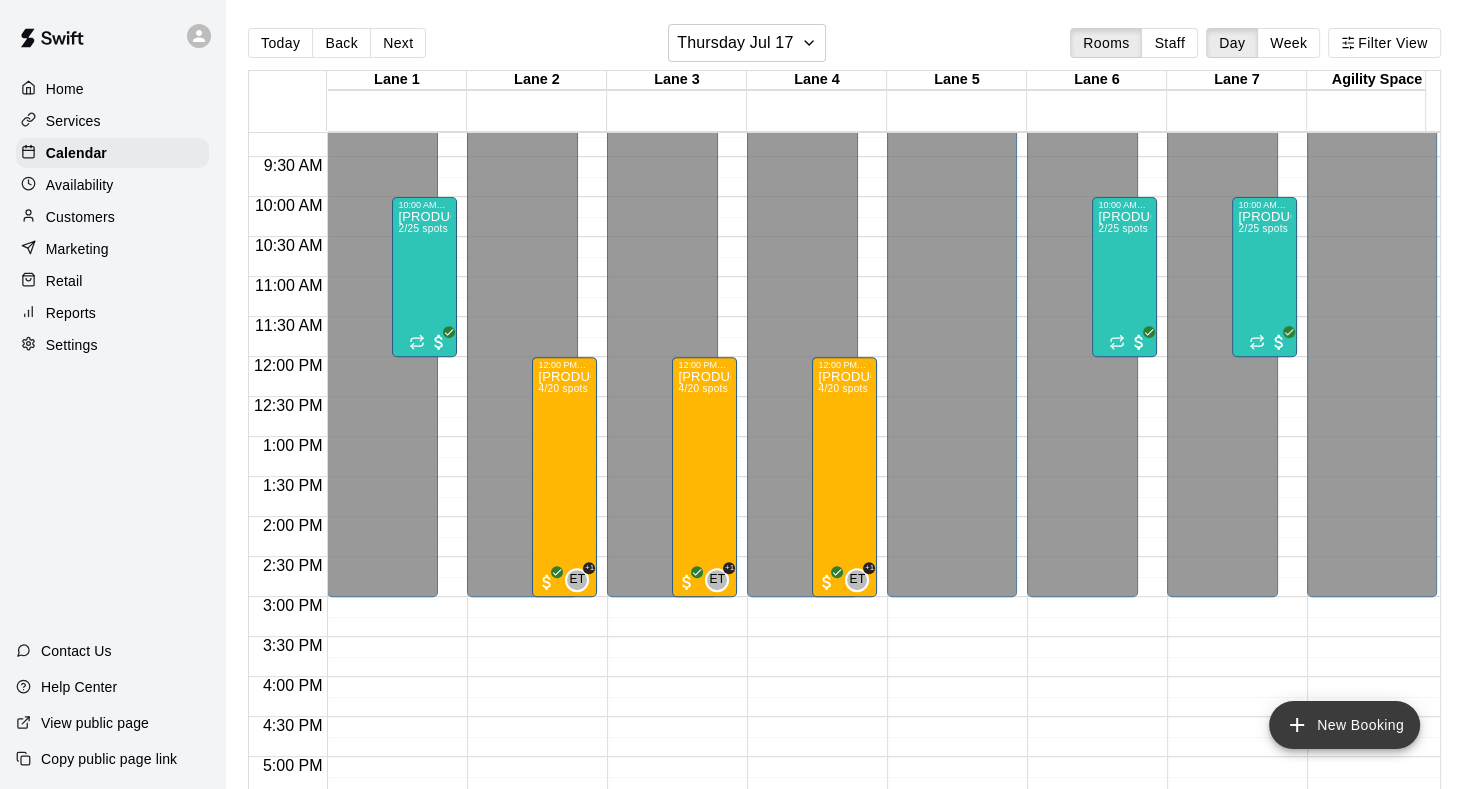 click 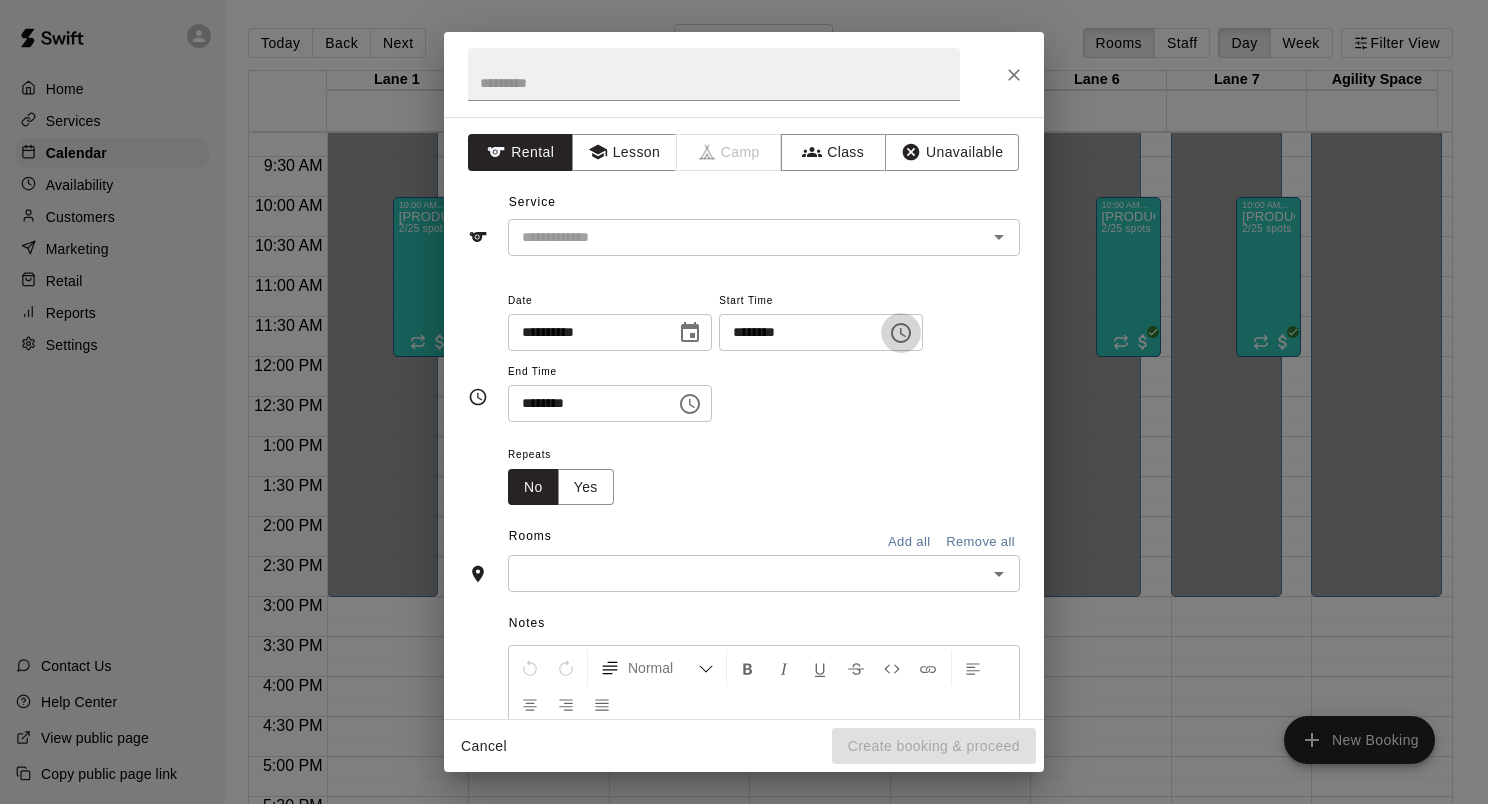 click 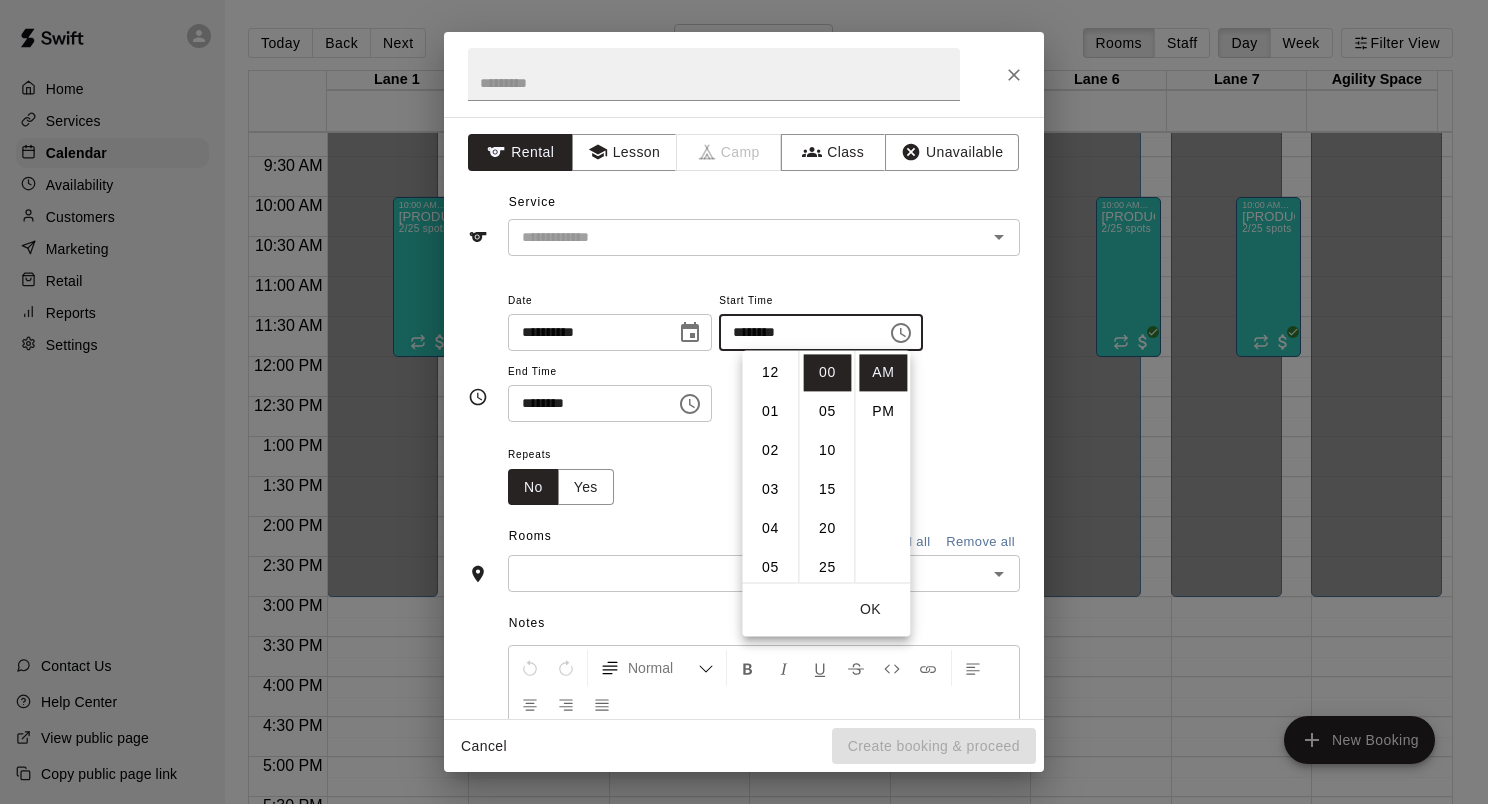 scroll, scrollTop: 426, scrollLeft: 0, axis: vertical 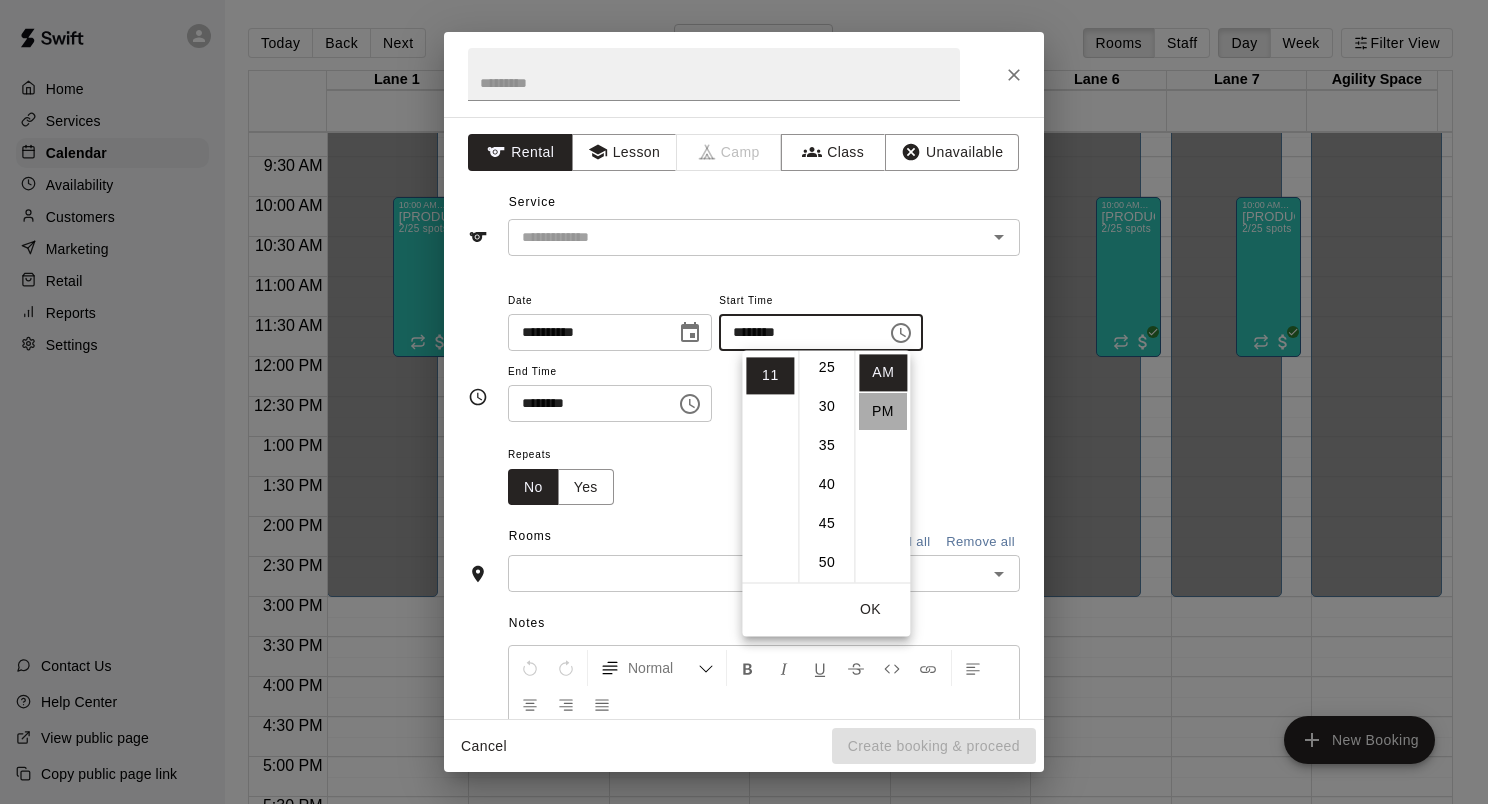 click on "PM" at bounding box center (883, 411) 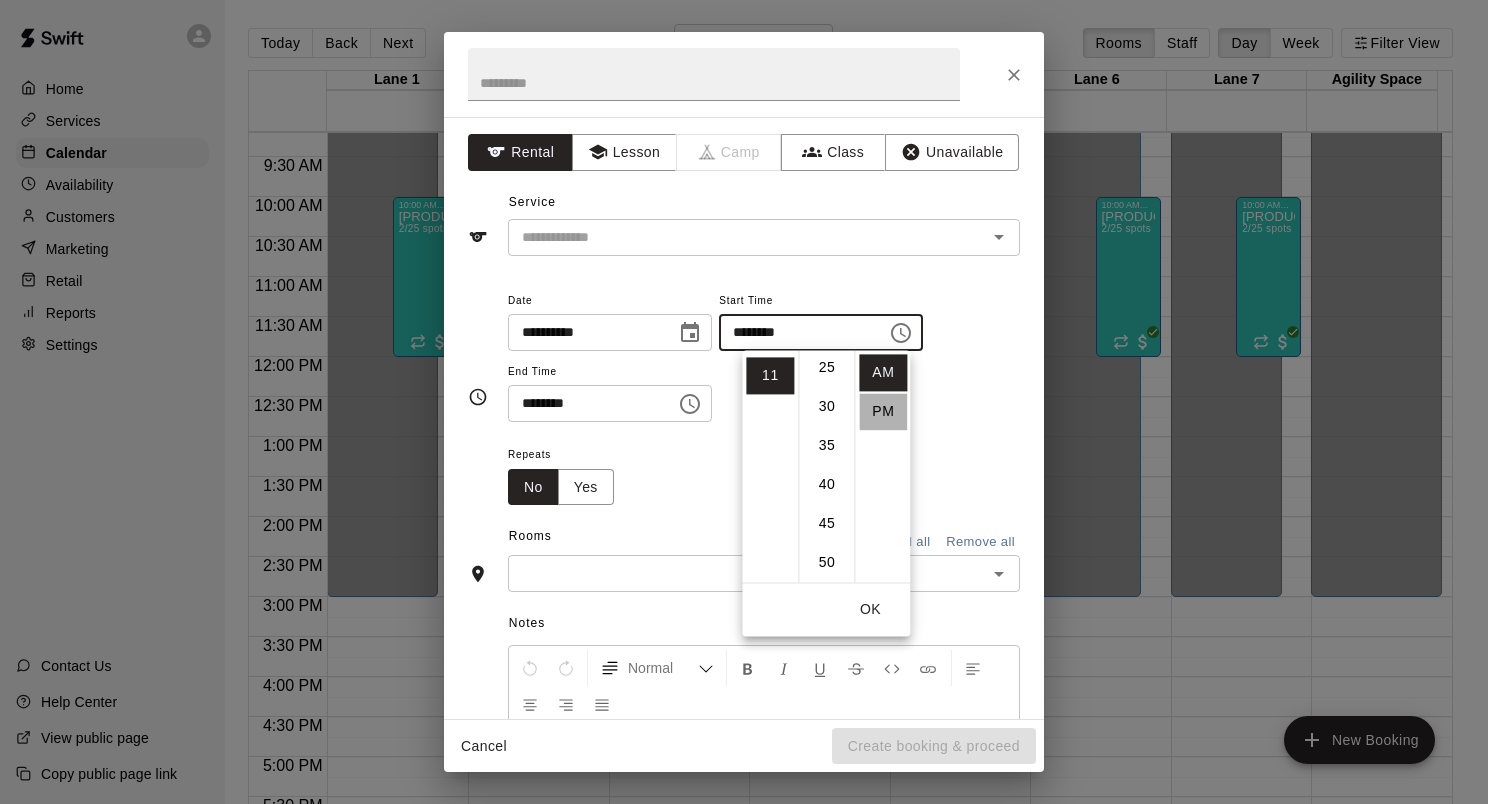 scroll, scrollTop: 36, scrollLeft: 0, axis: vertical 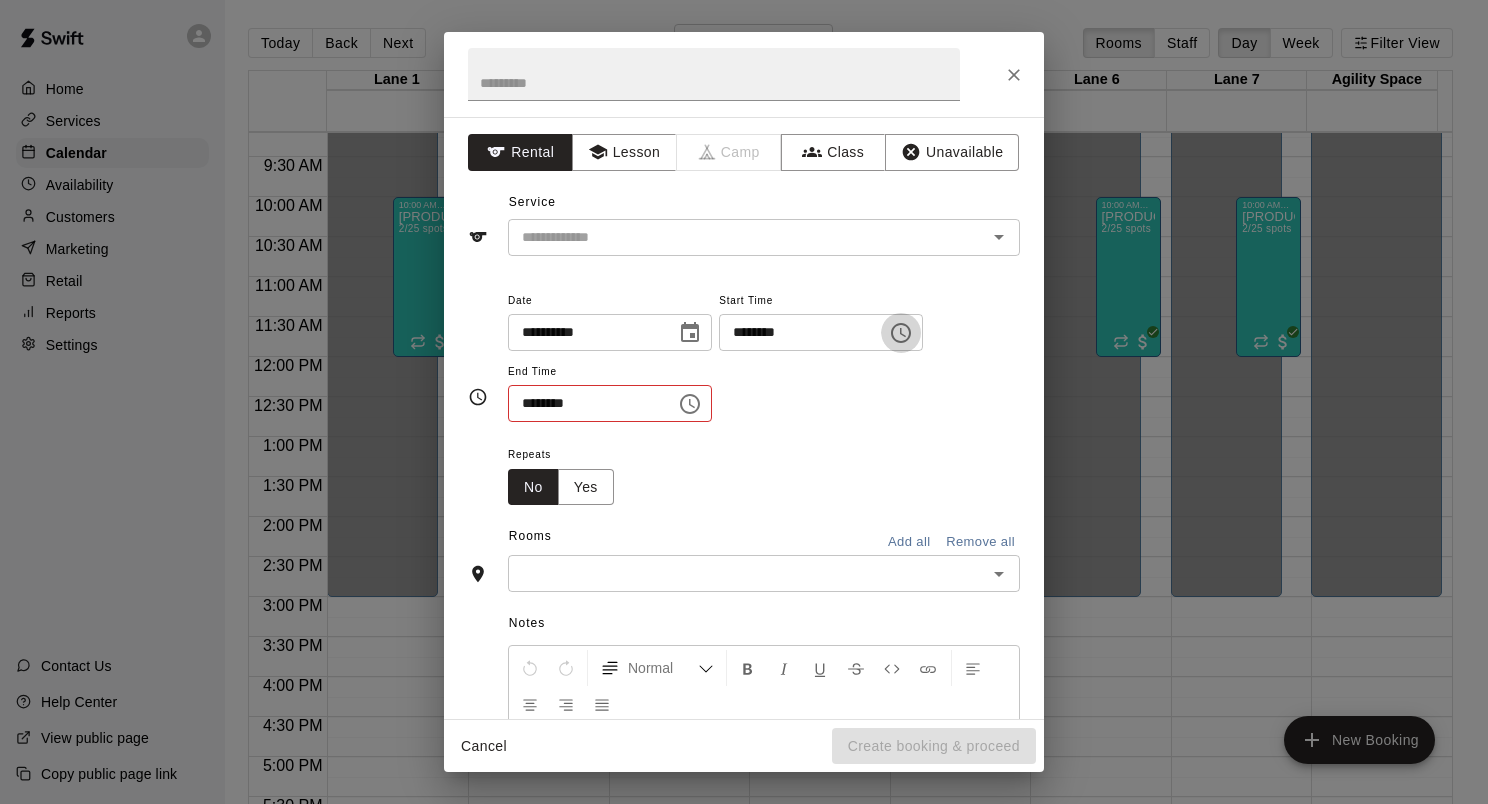 click 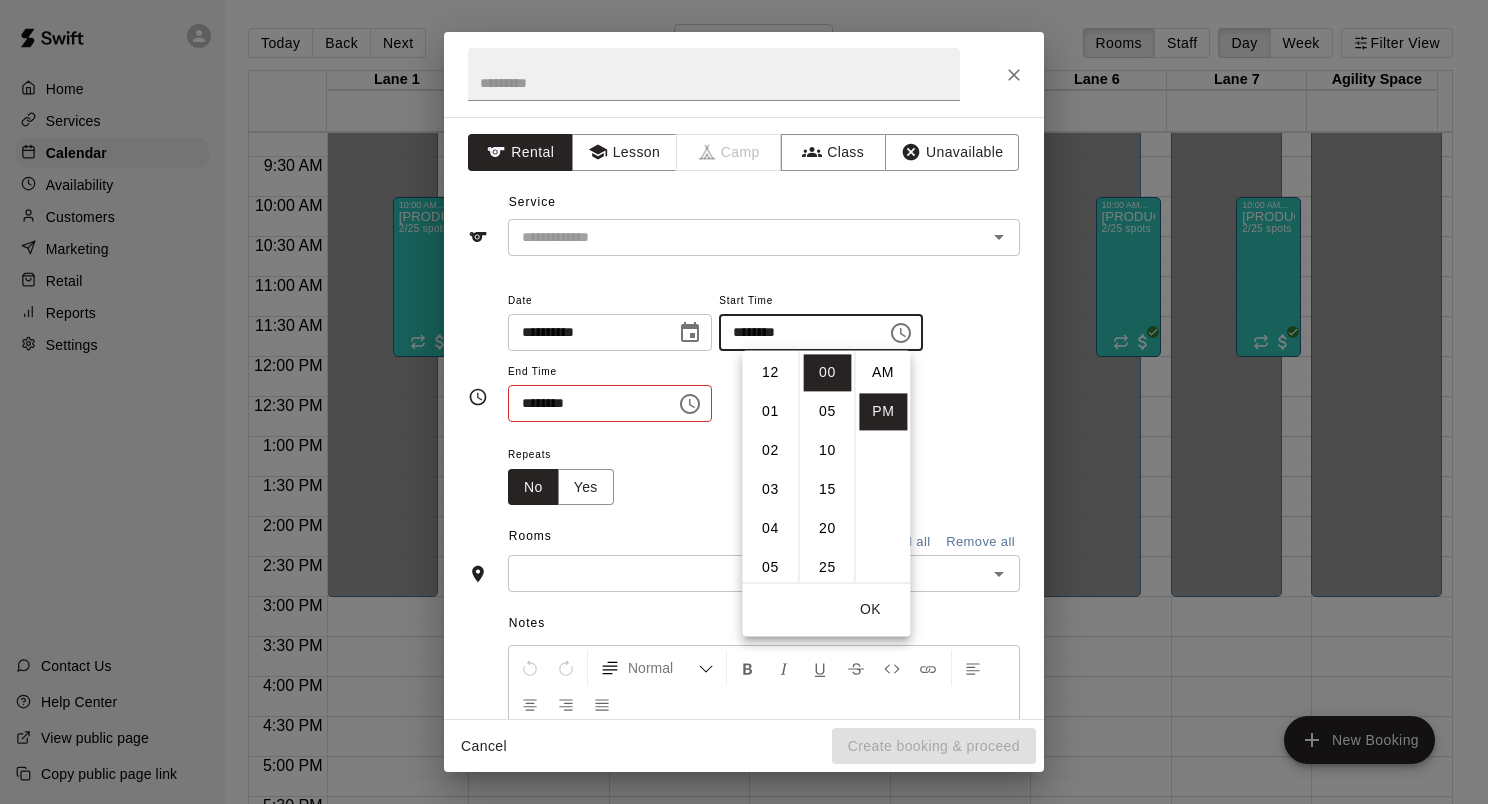 scroll, scrollTop: 426, scrollLeft: 0, axis: vertical 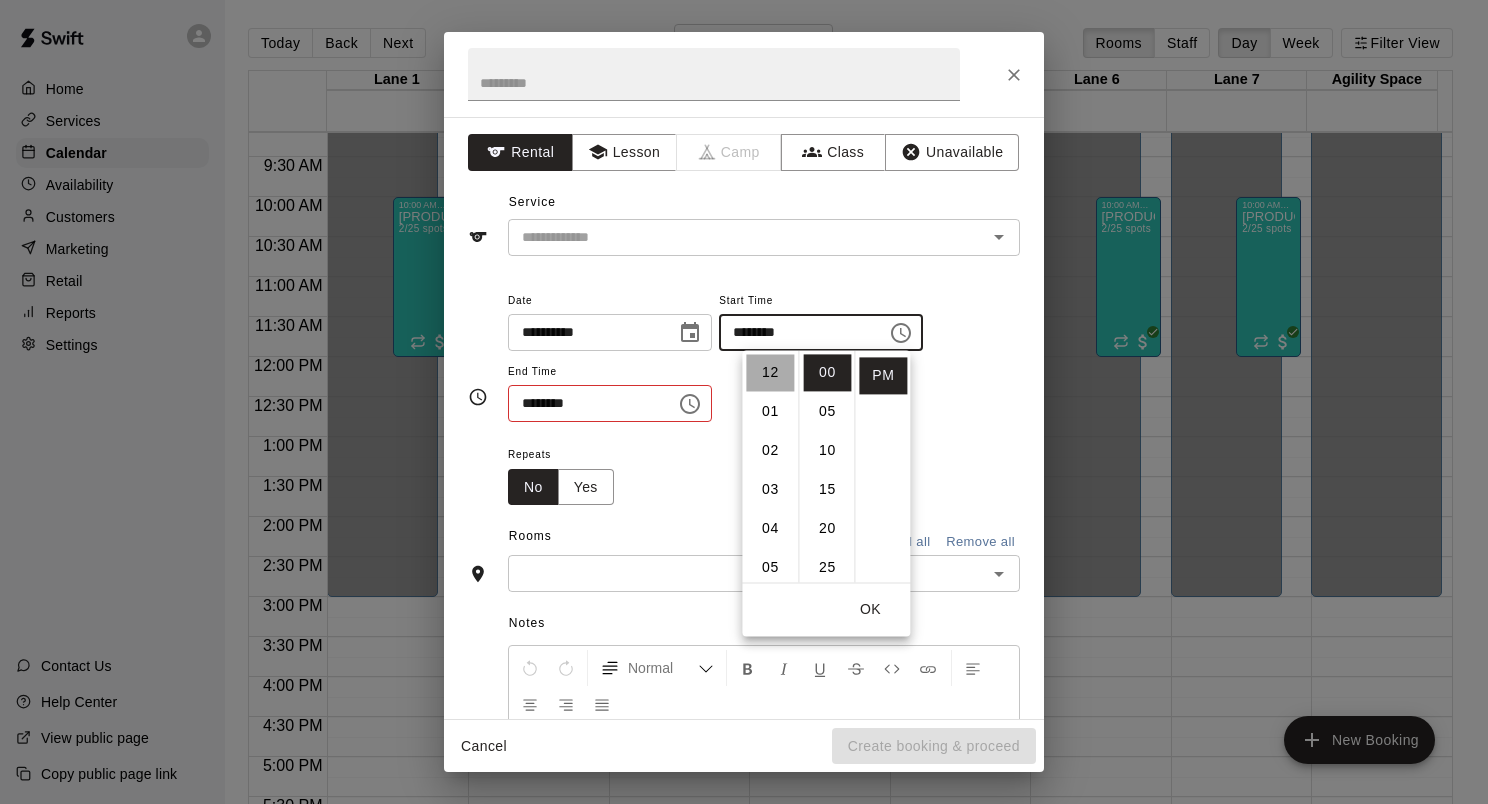 click on "12" at bounding box center (770, 372) 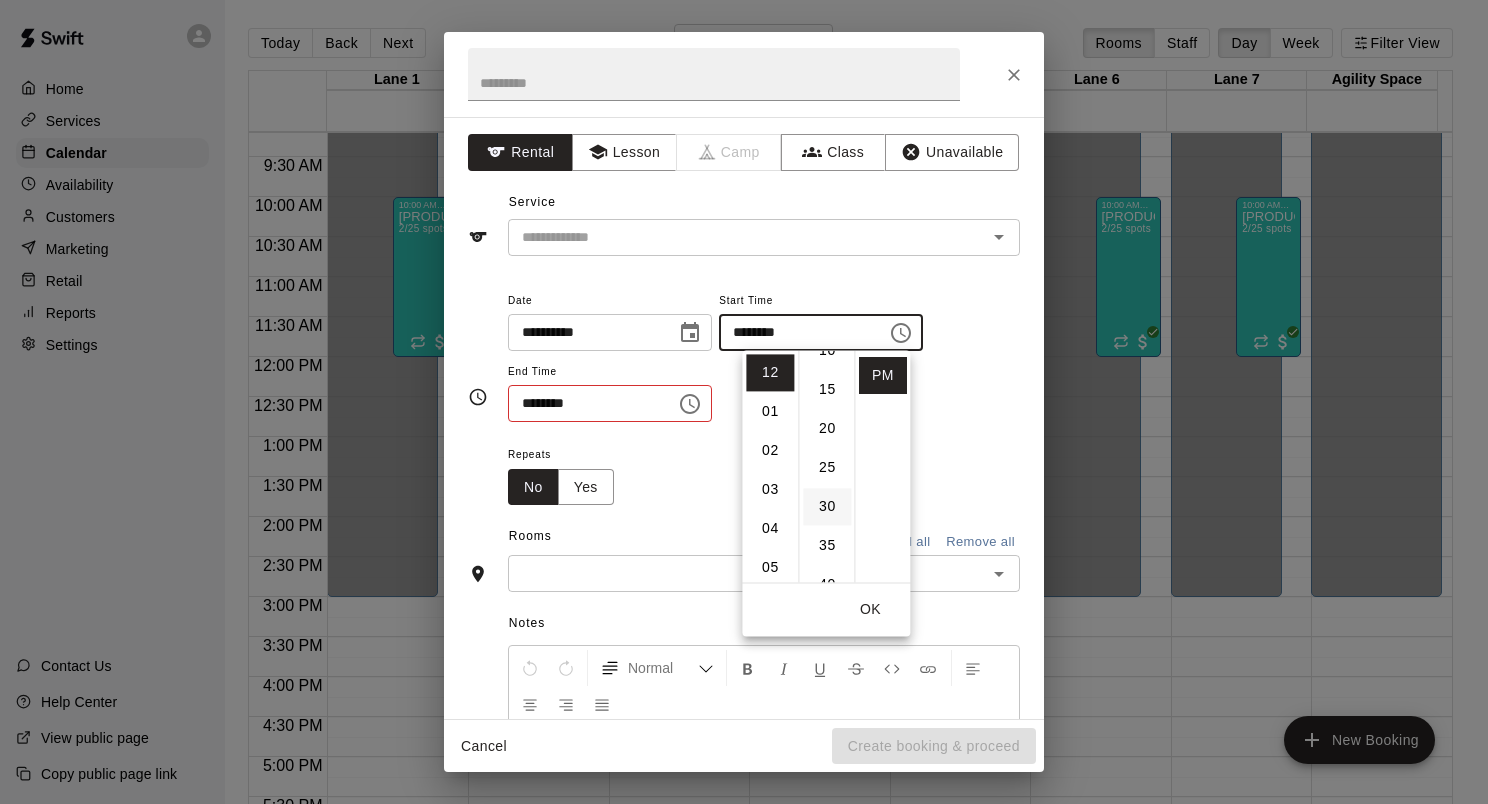 click on "30" at bounding box center [827, 506] 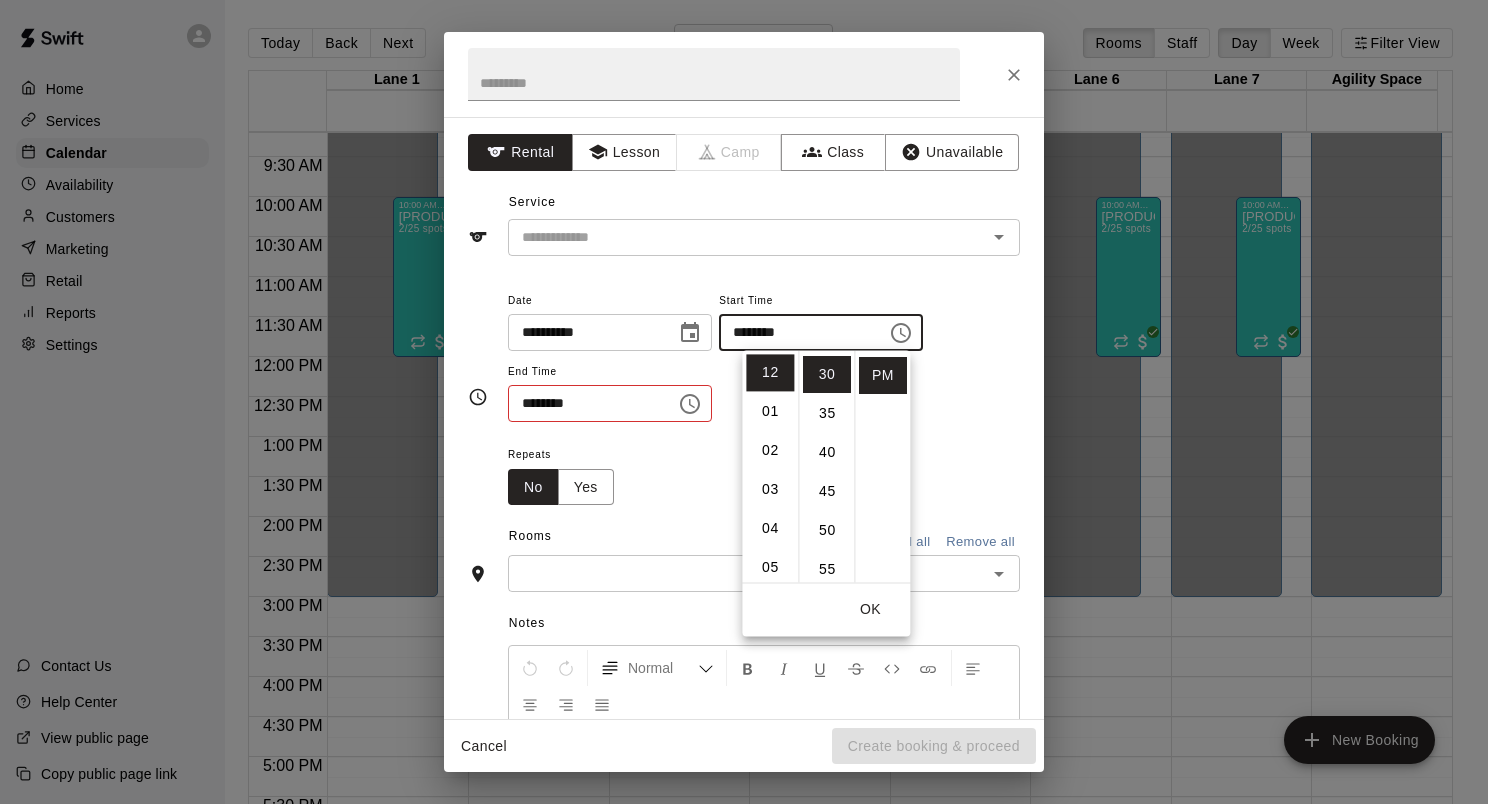 scroll, scrollTop: 234, scrollLeft: 0, axis: vertical 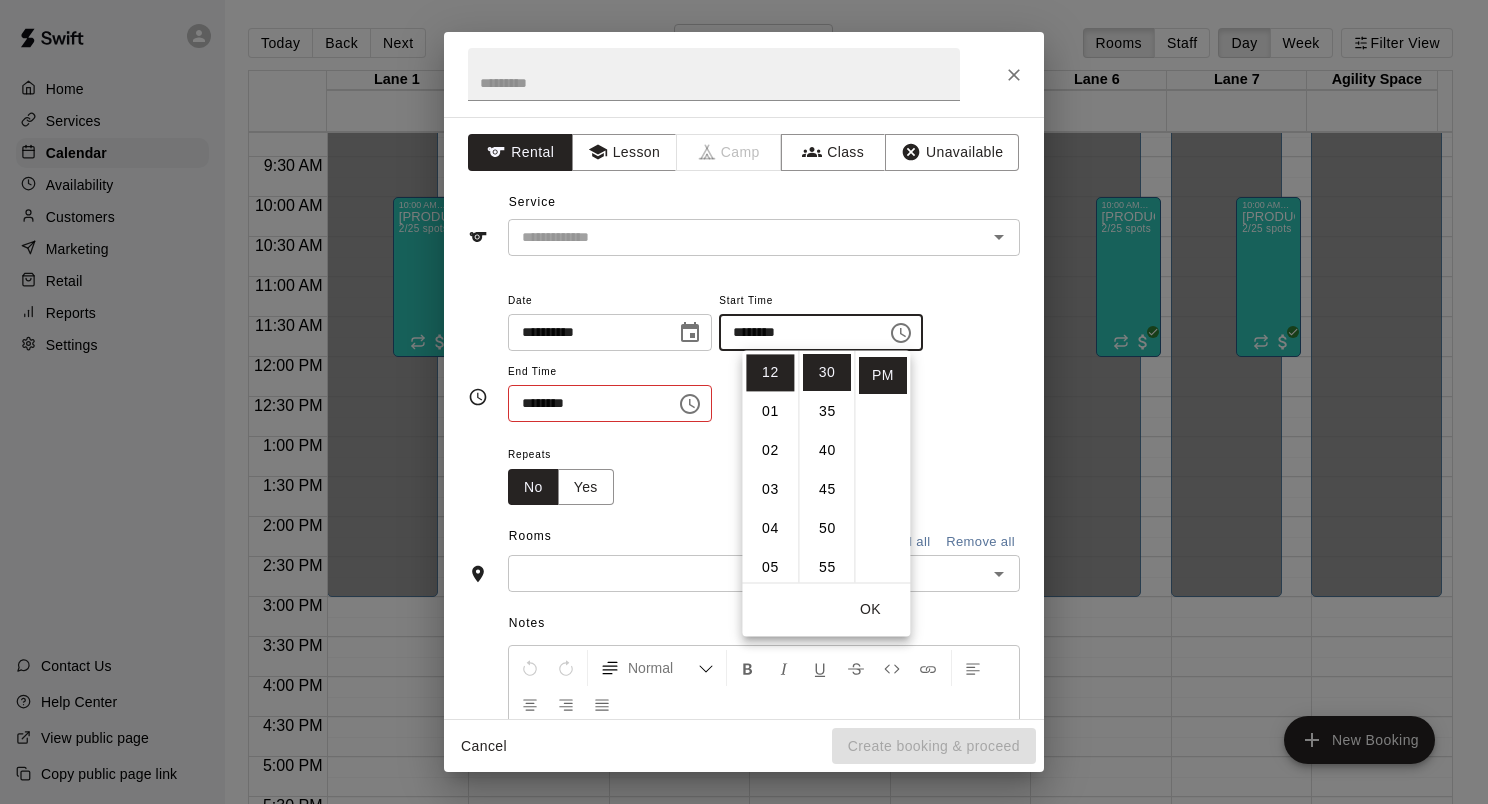 click 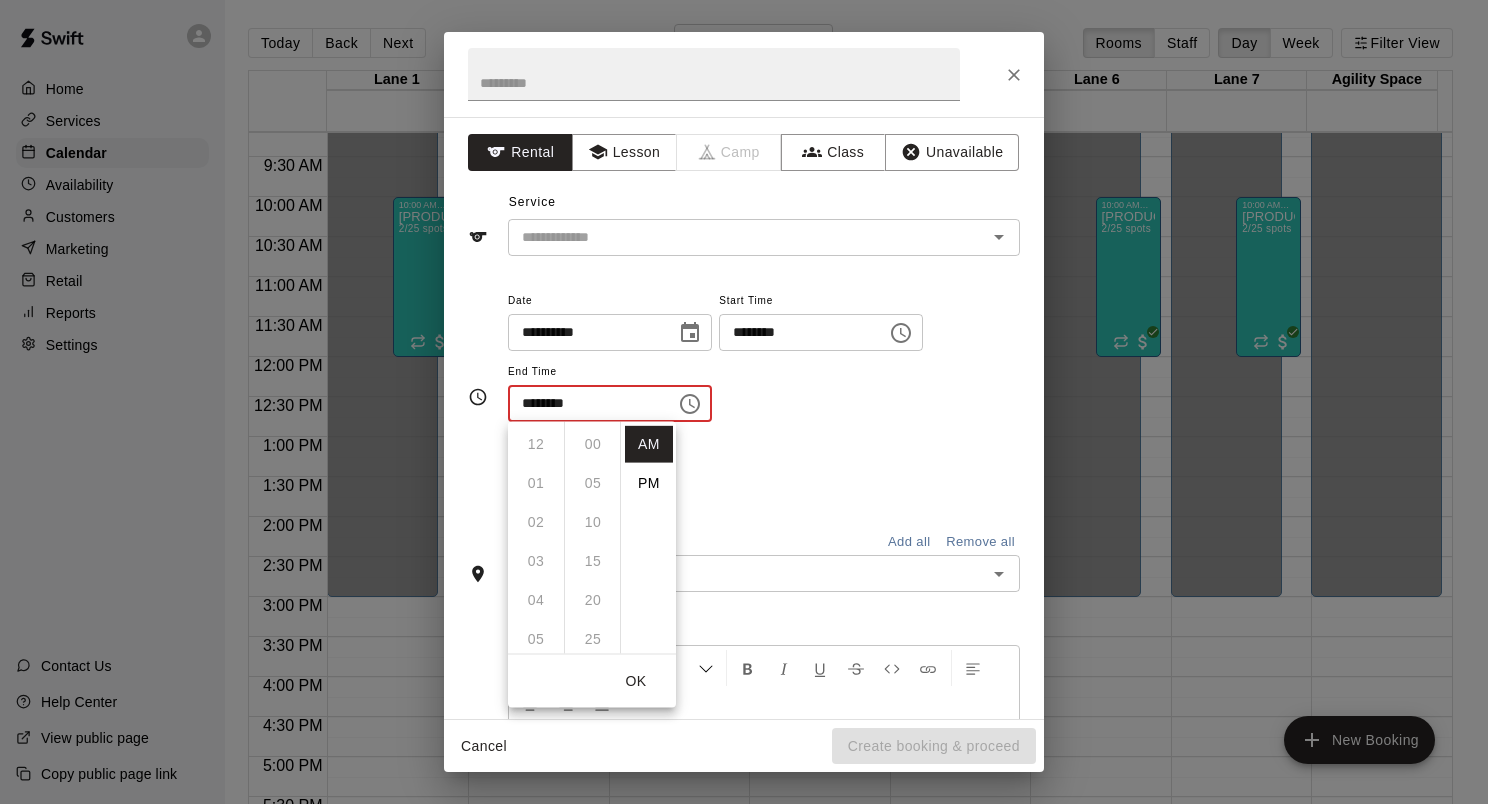 scroll, scrollTop: 426, scrollLeft: 0, axis: vertical 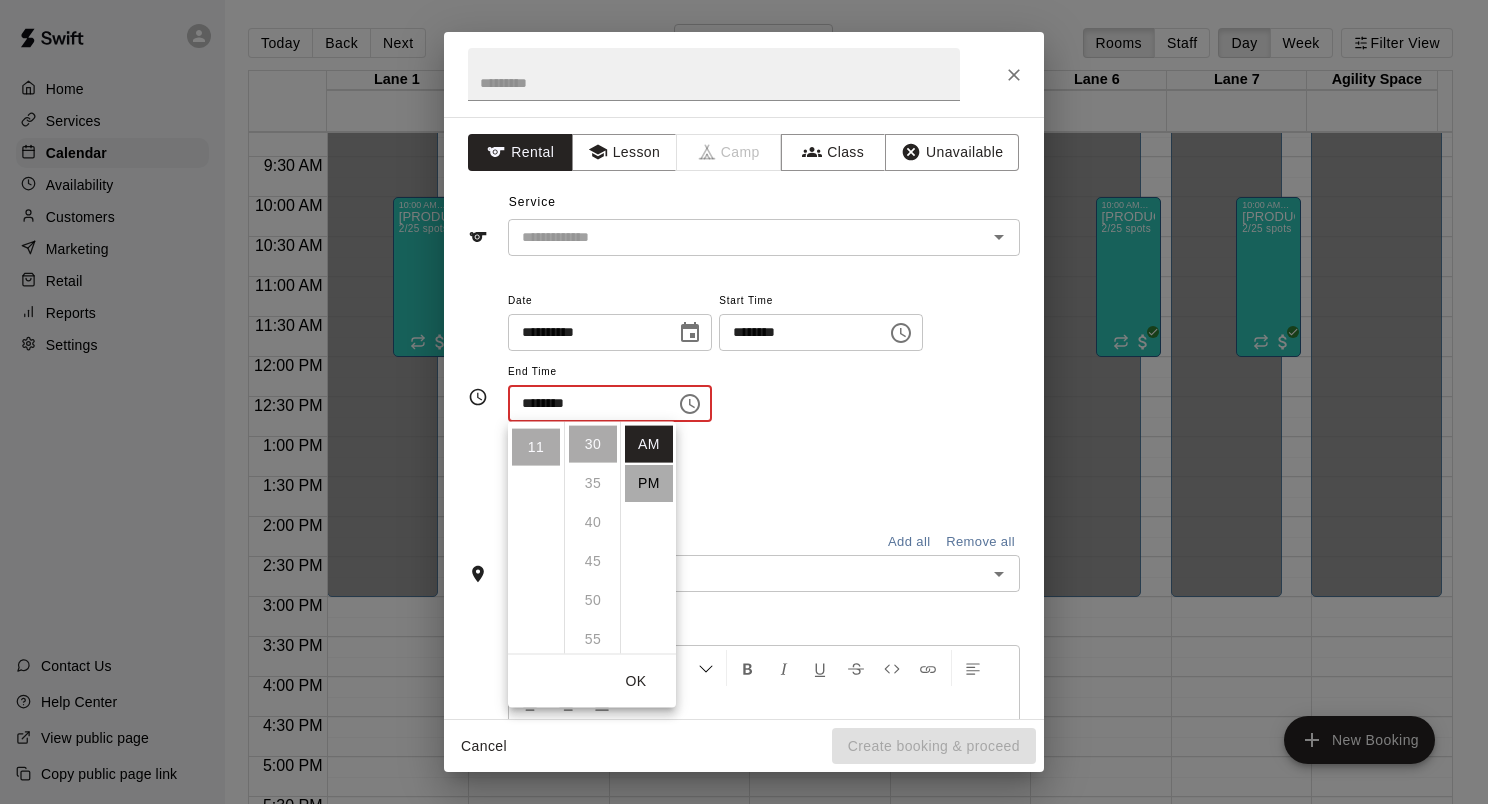 click on "PM" at bounding box center (649, 483) 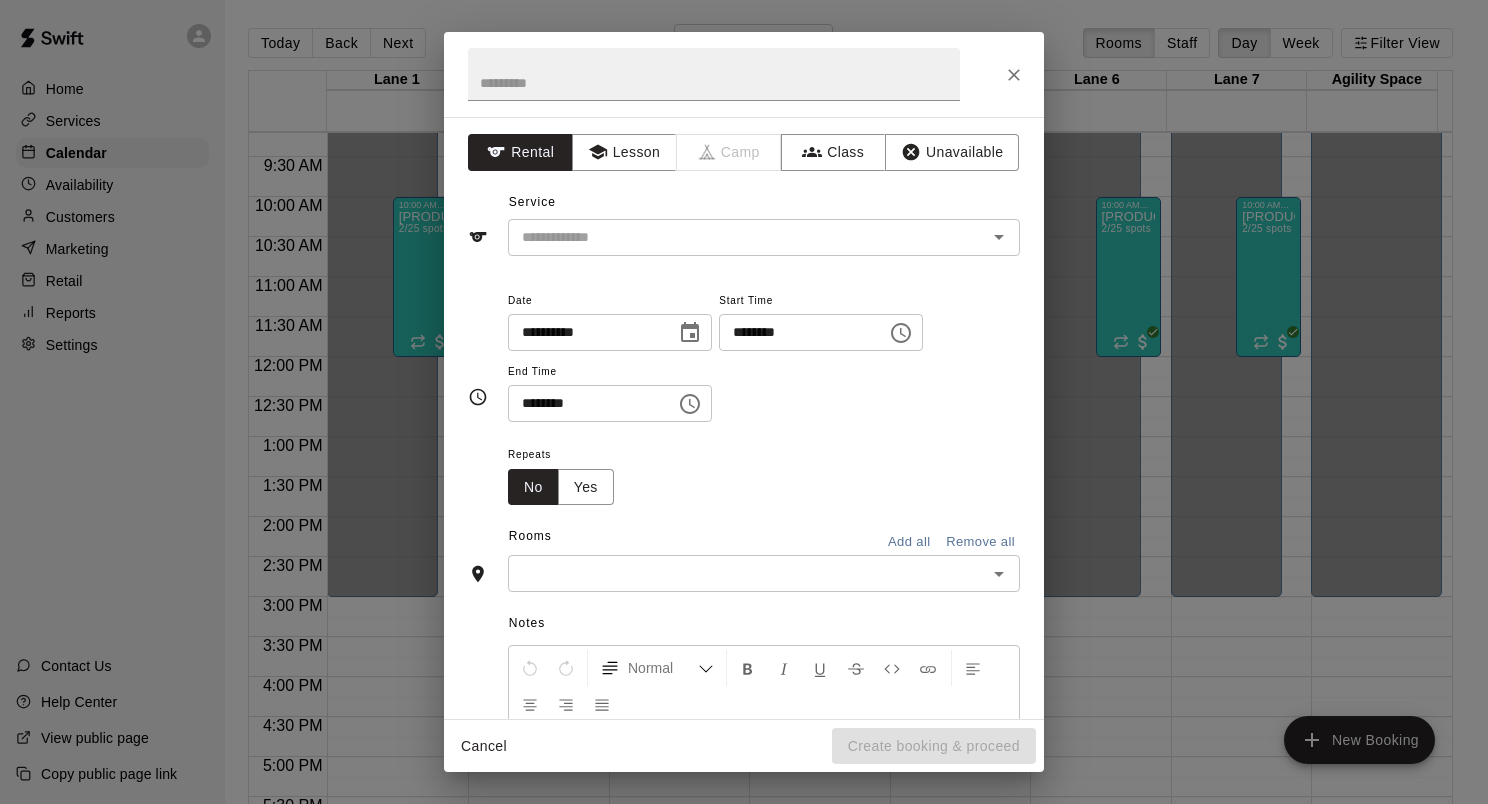 scroll, scrollTop: 36, scrollLeft: 0, axis: vertical 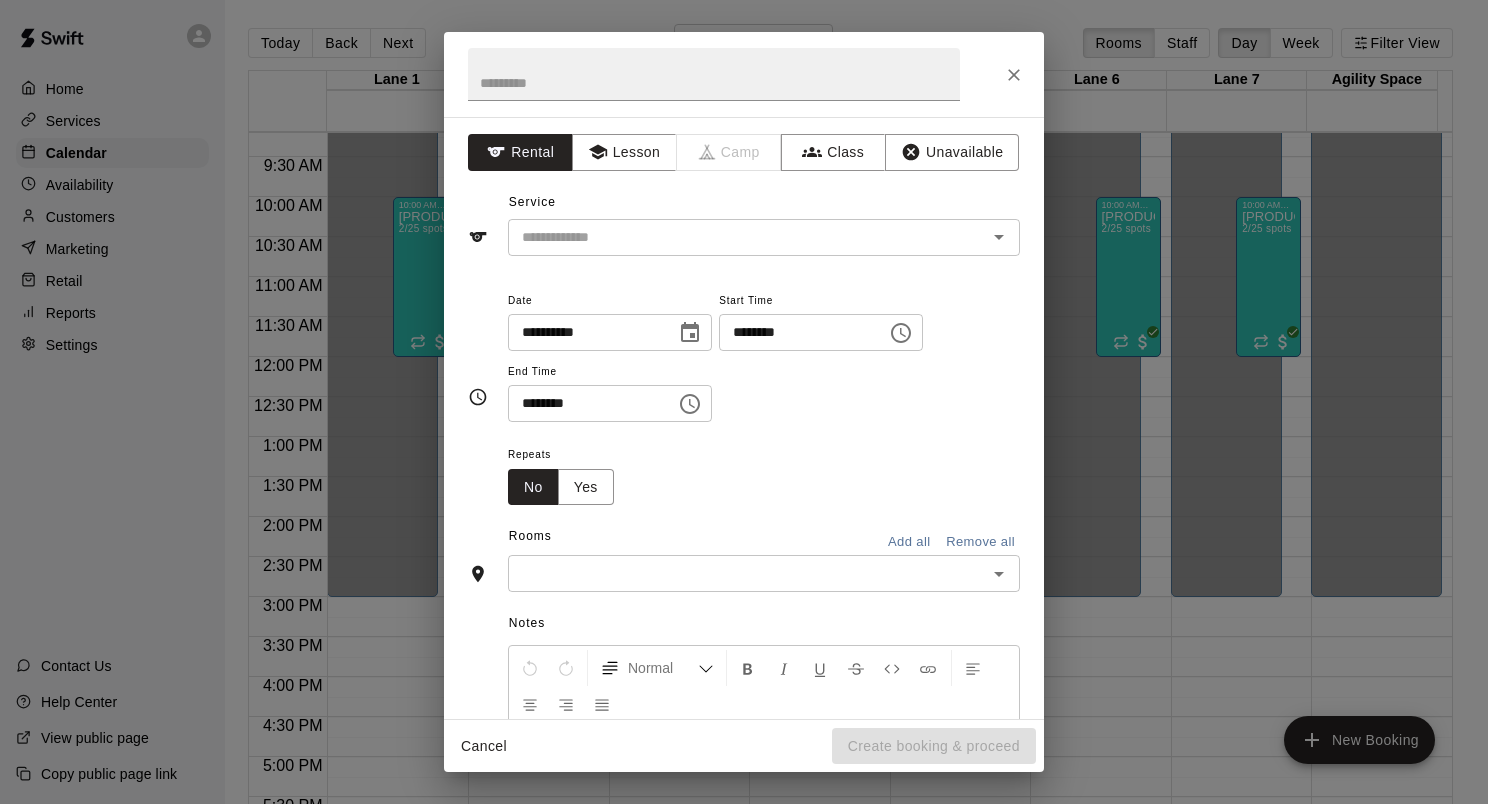 click 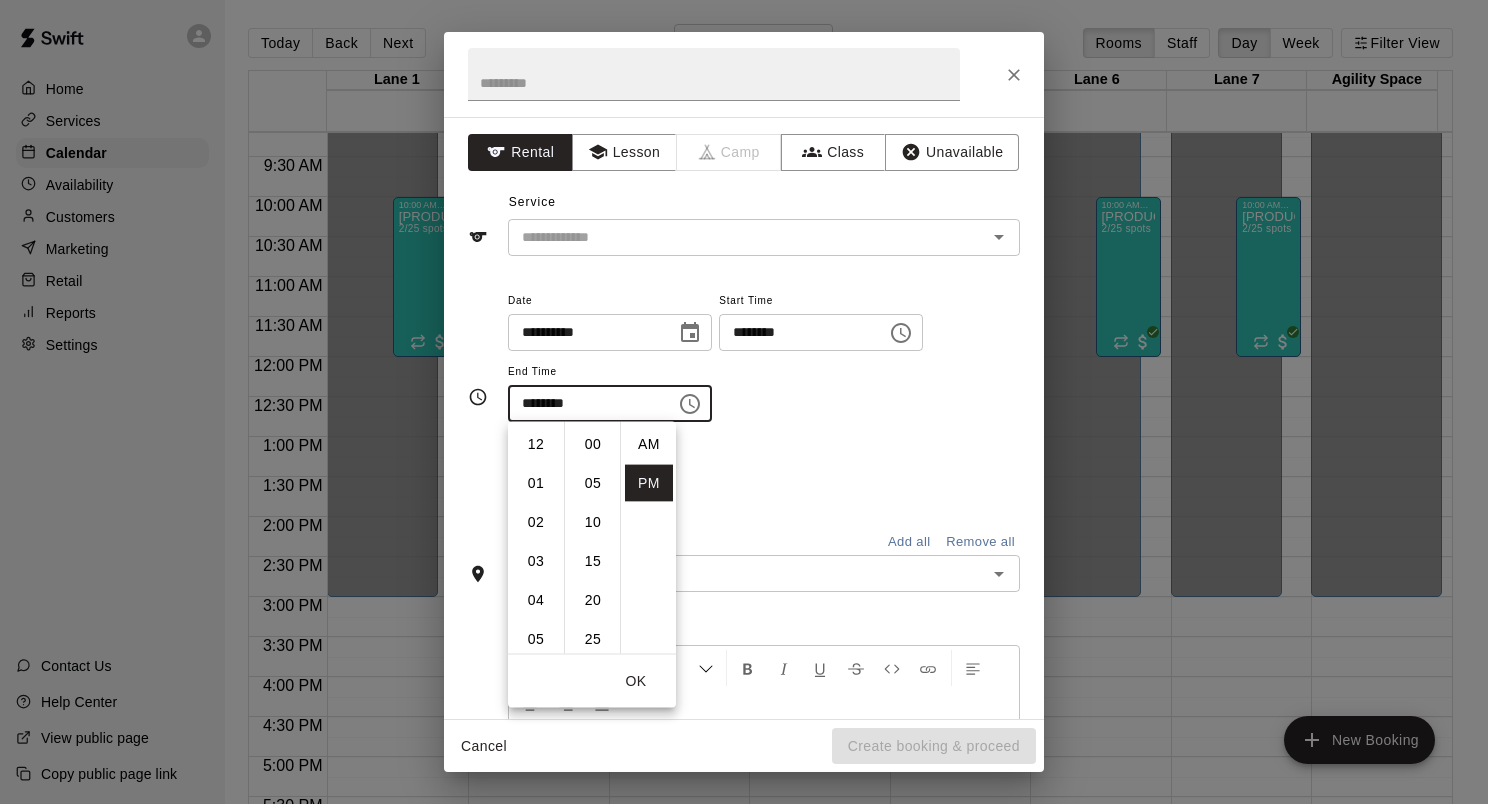 scroll, scrollTop: 426, scrollLeft: 0, axis: vertical 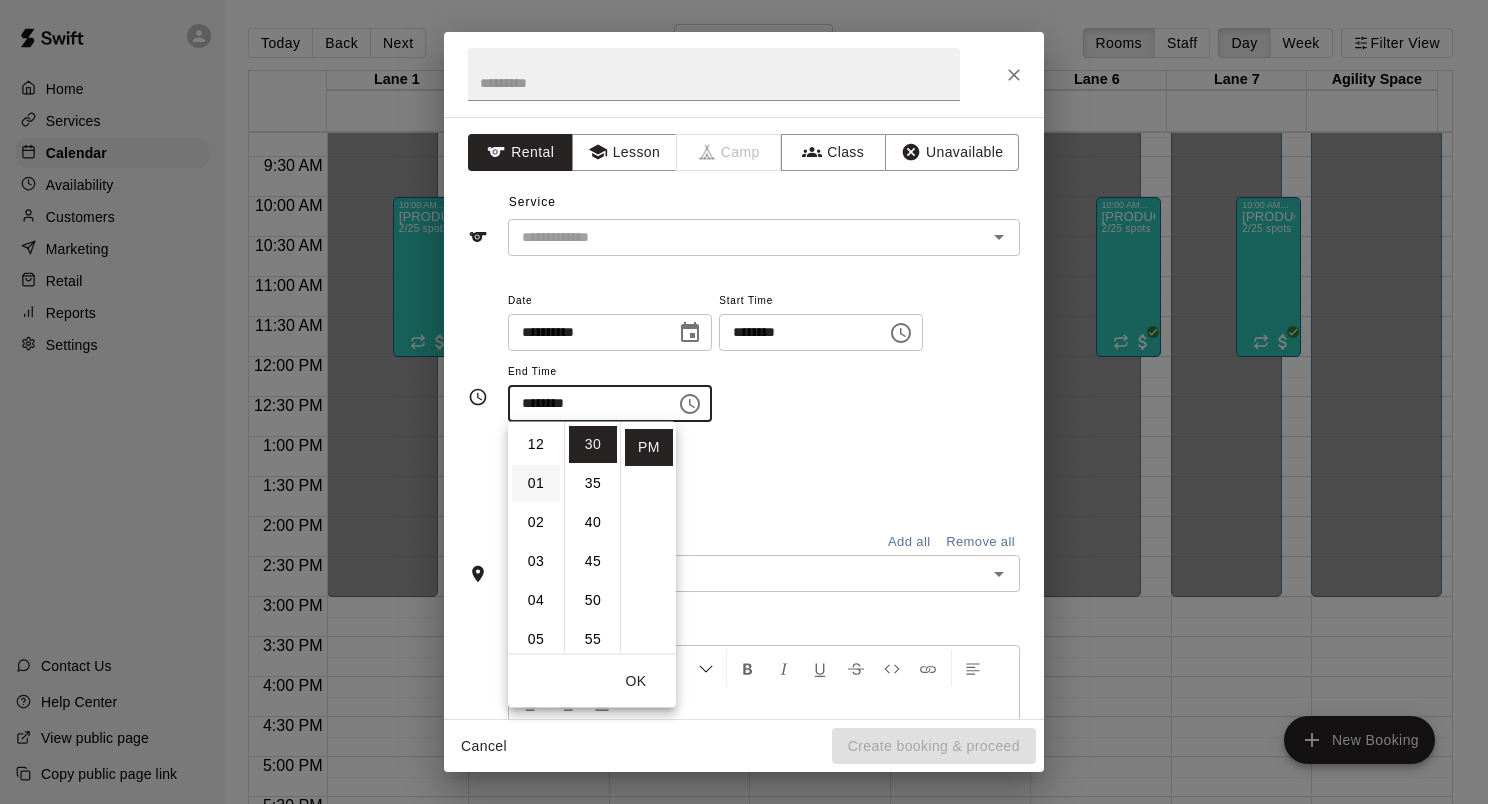 click on "01" at bounding box center [536, 483] 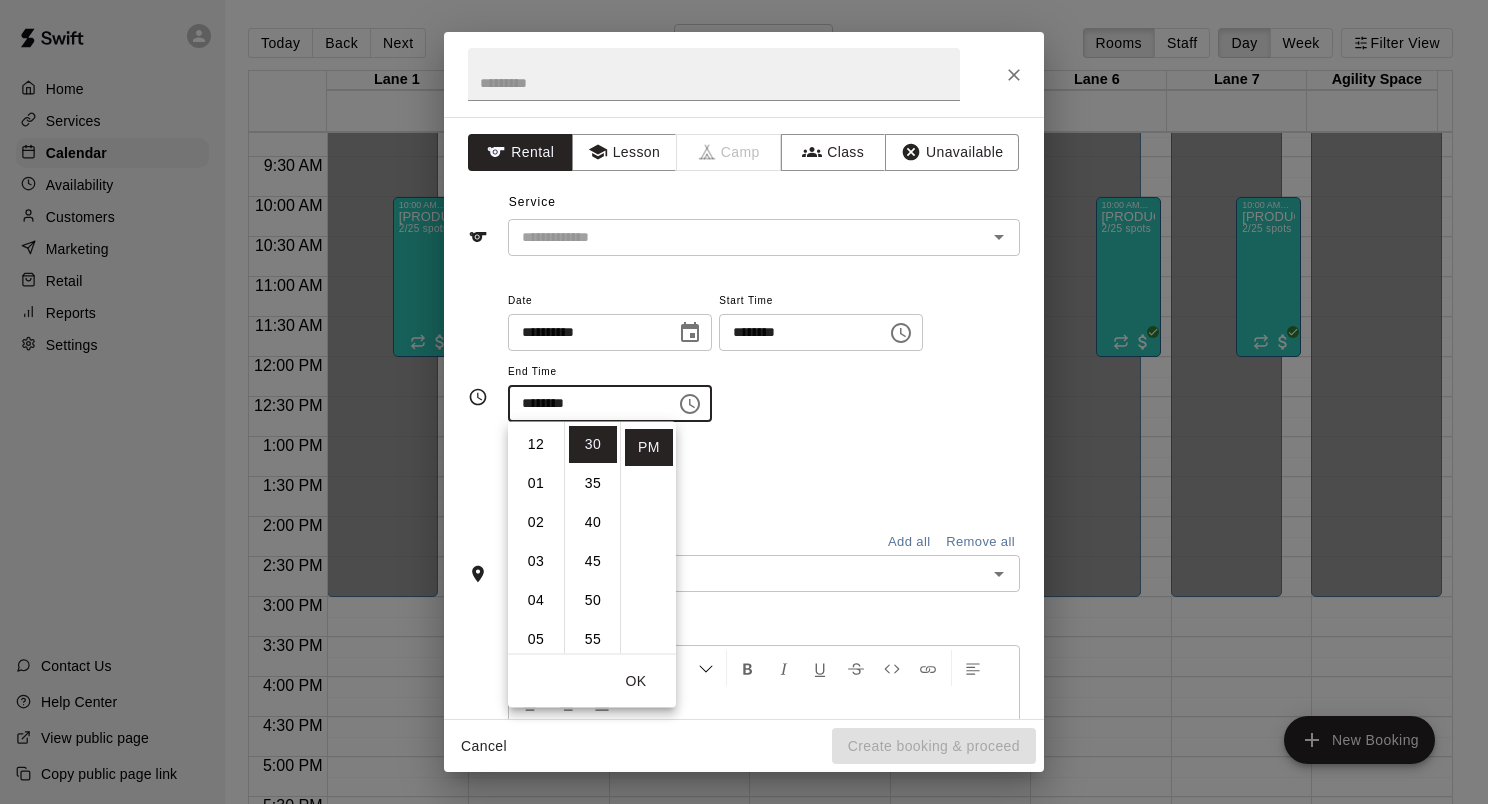 scroll, scrollTop: 39, scrollLeft: 0, axis: vertical 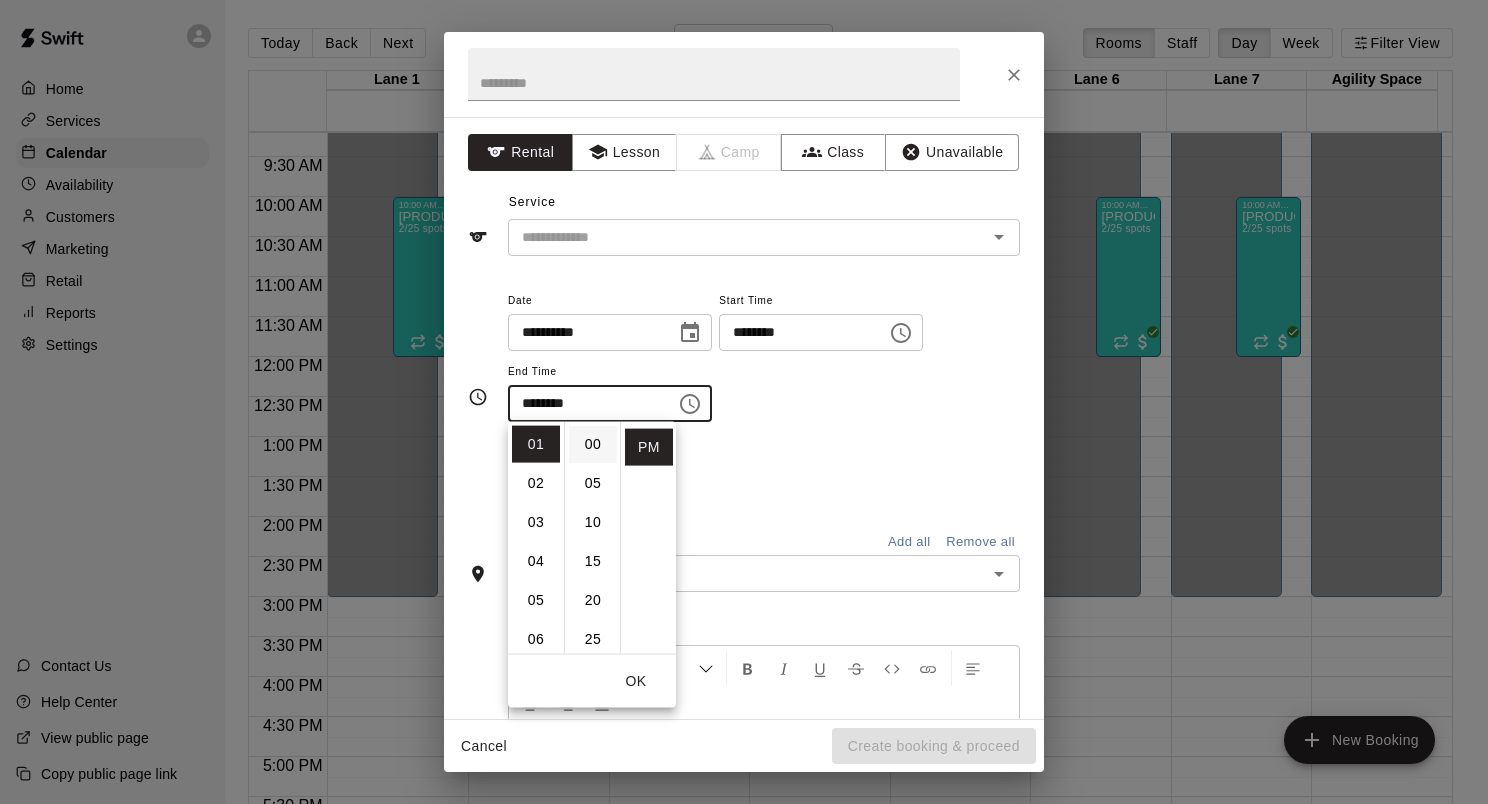 click on "00" at bounding box center (593, 444) 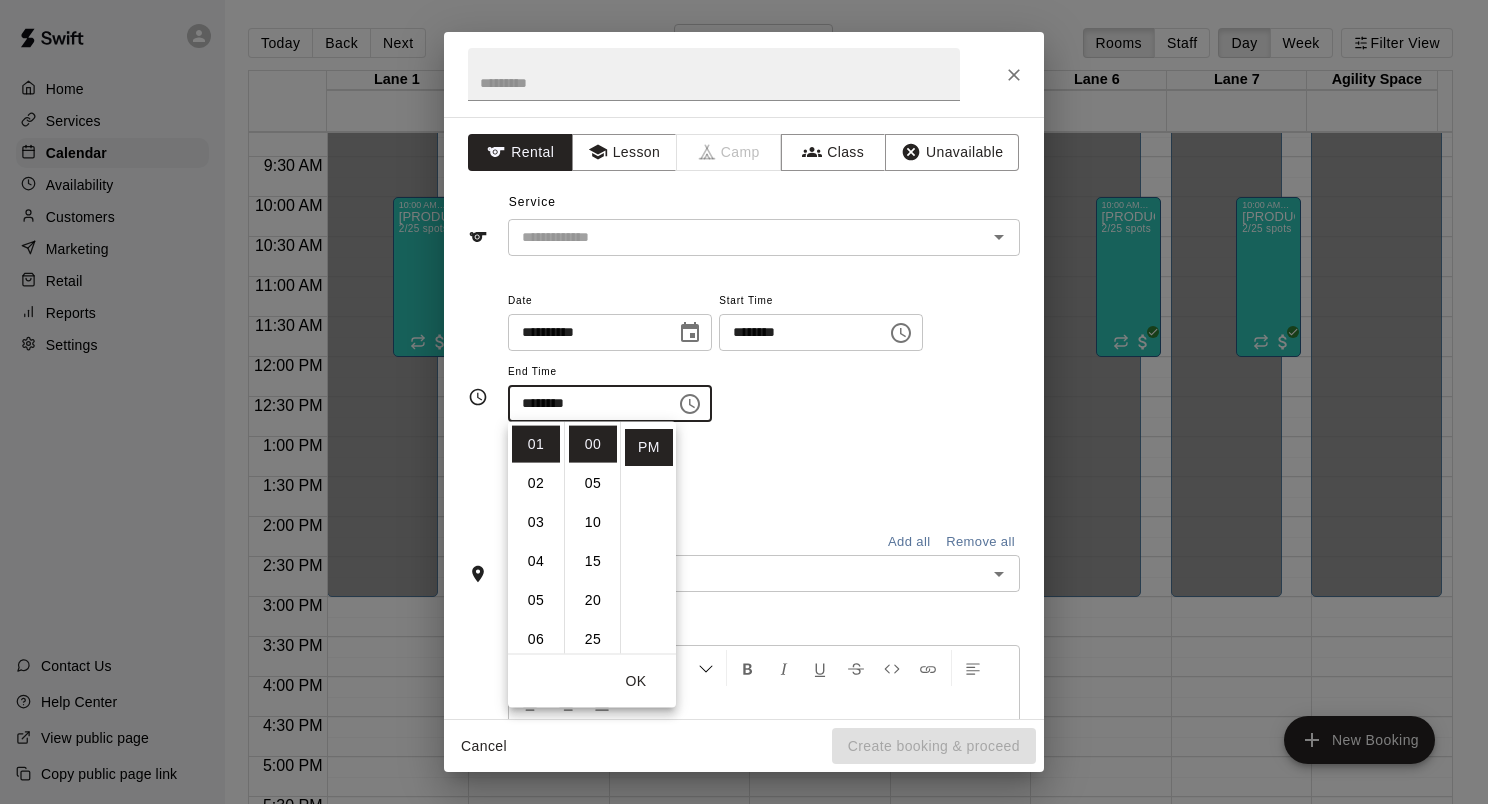 click on "**********" at bounding box center (764, 355) 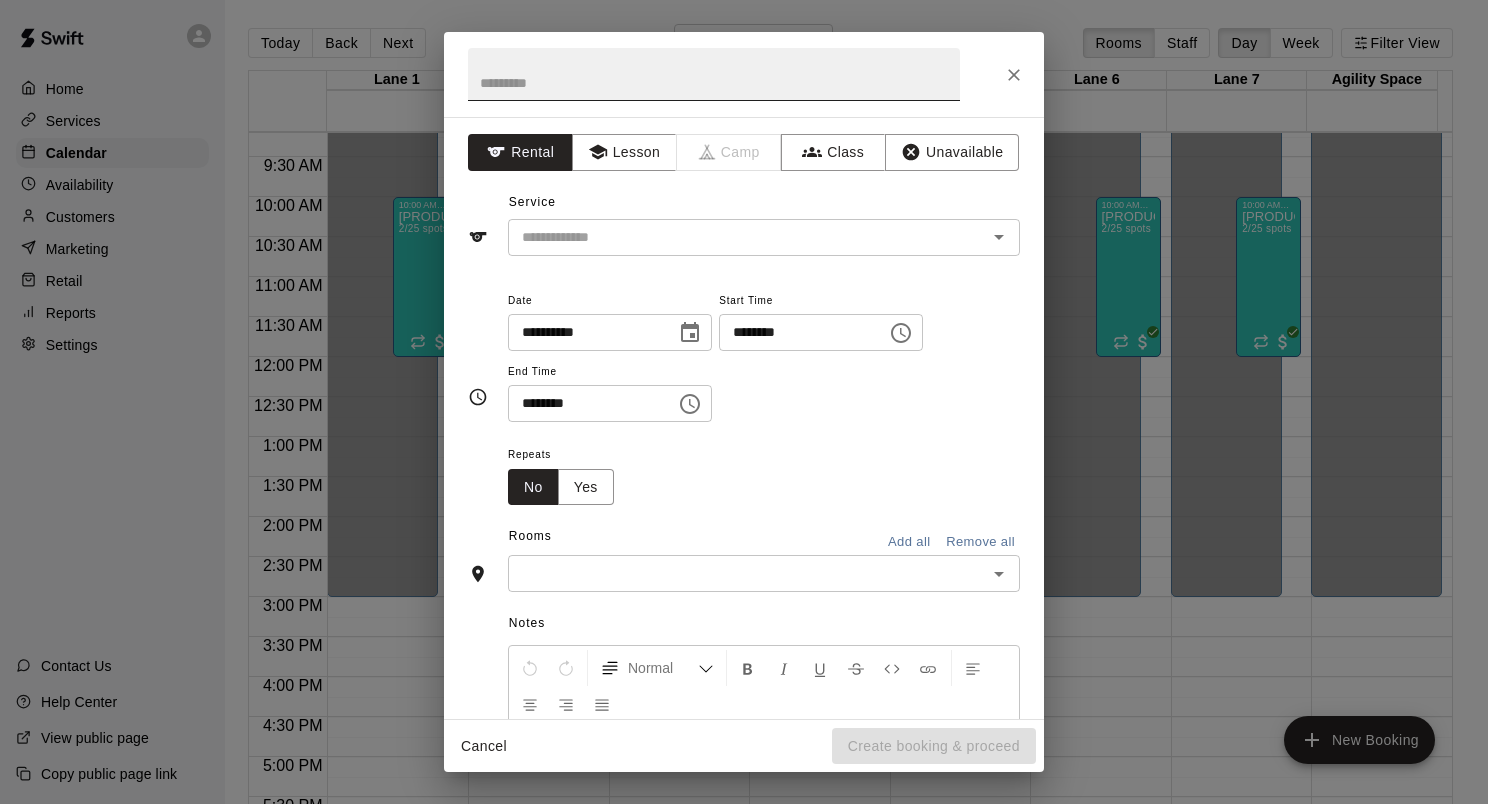 click at bounding box center [714, 74] 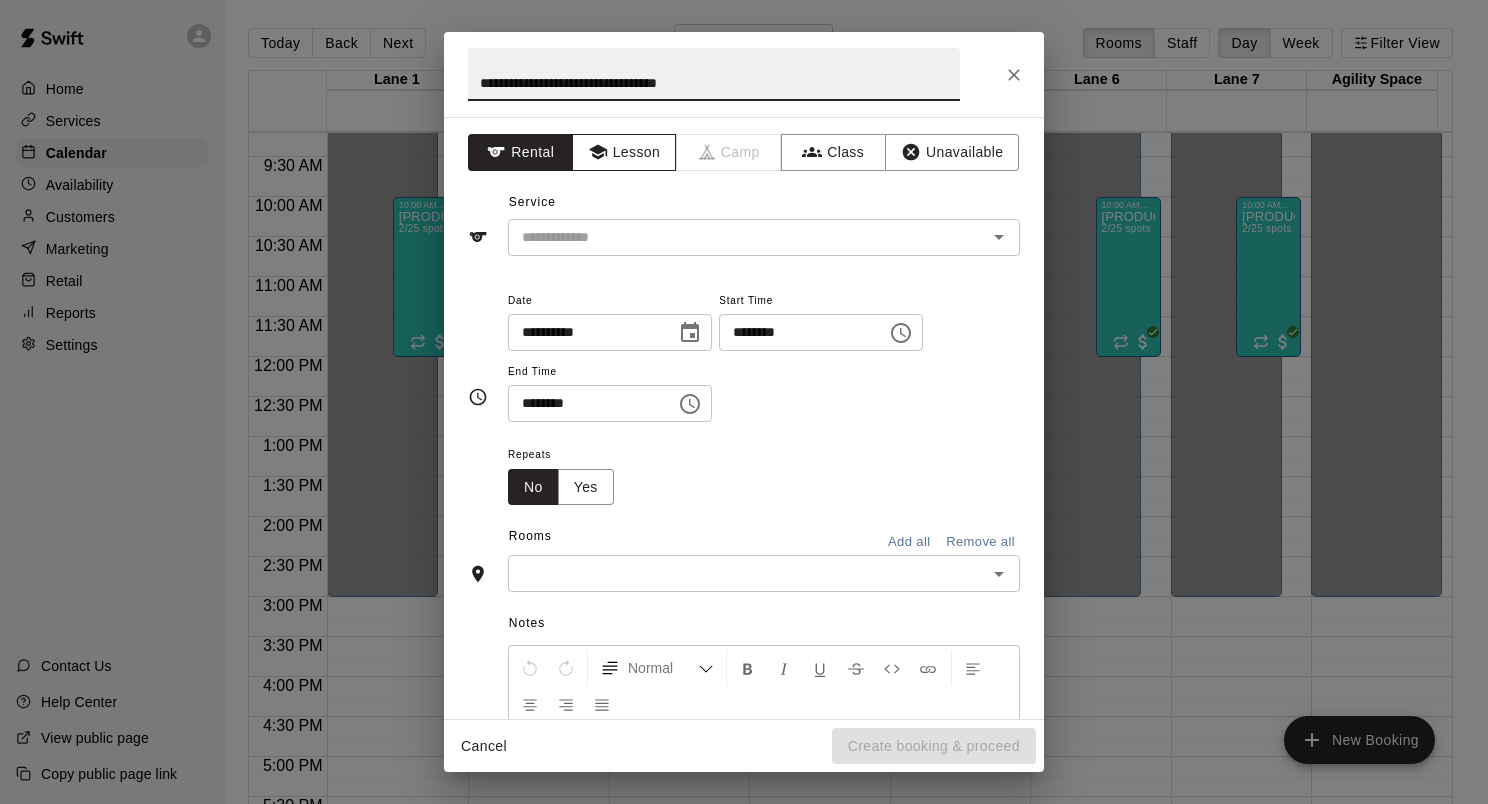 type on "**********" 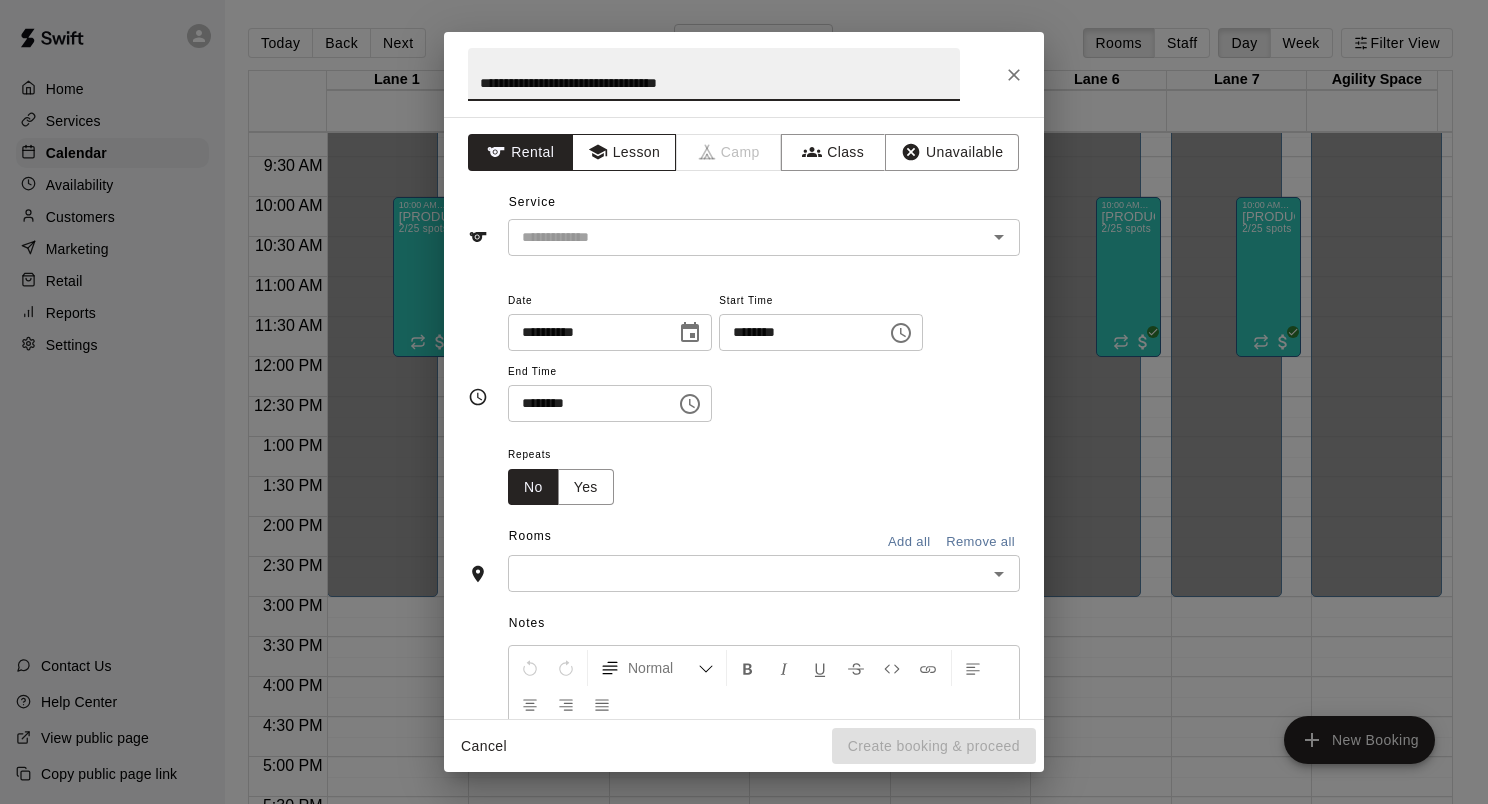 click on "Lesson" at bounding box center (624, 152) 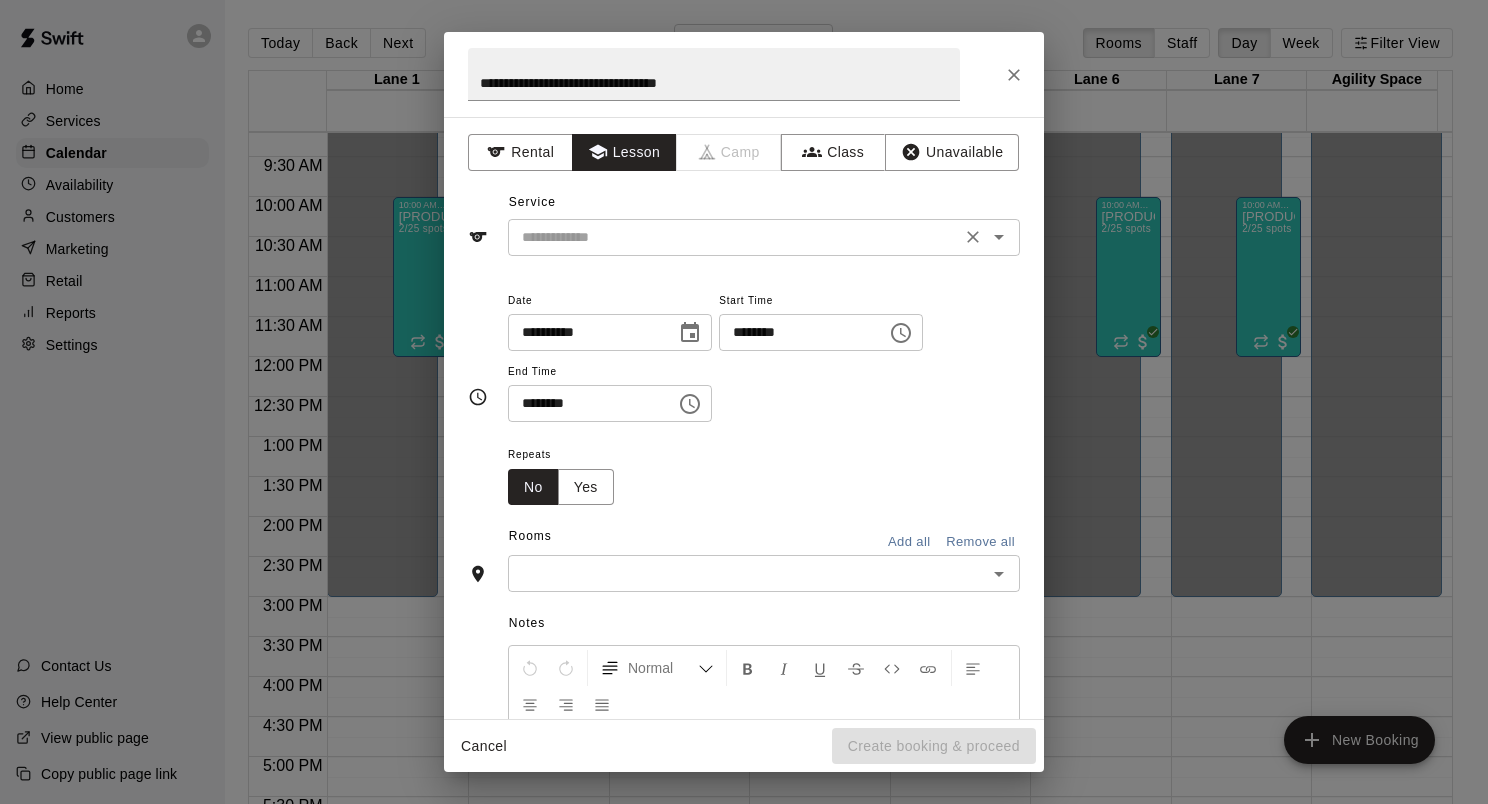 click 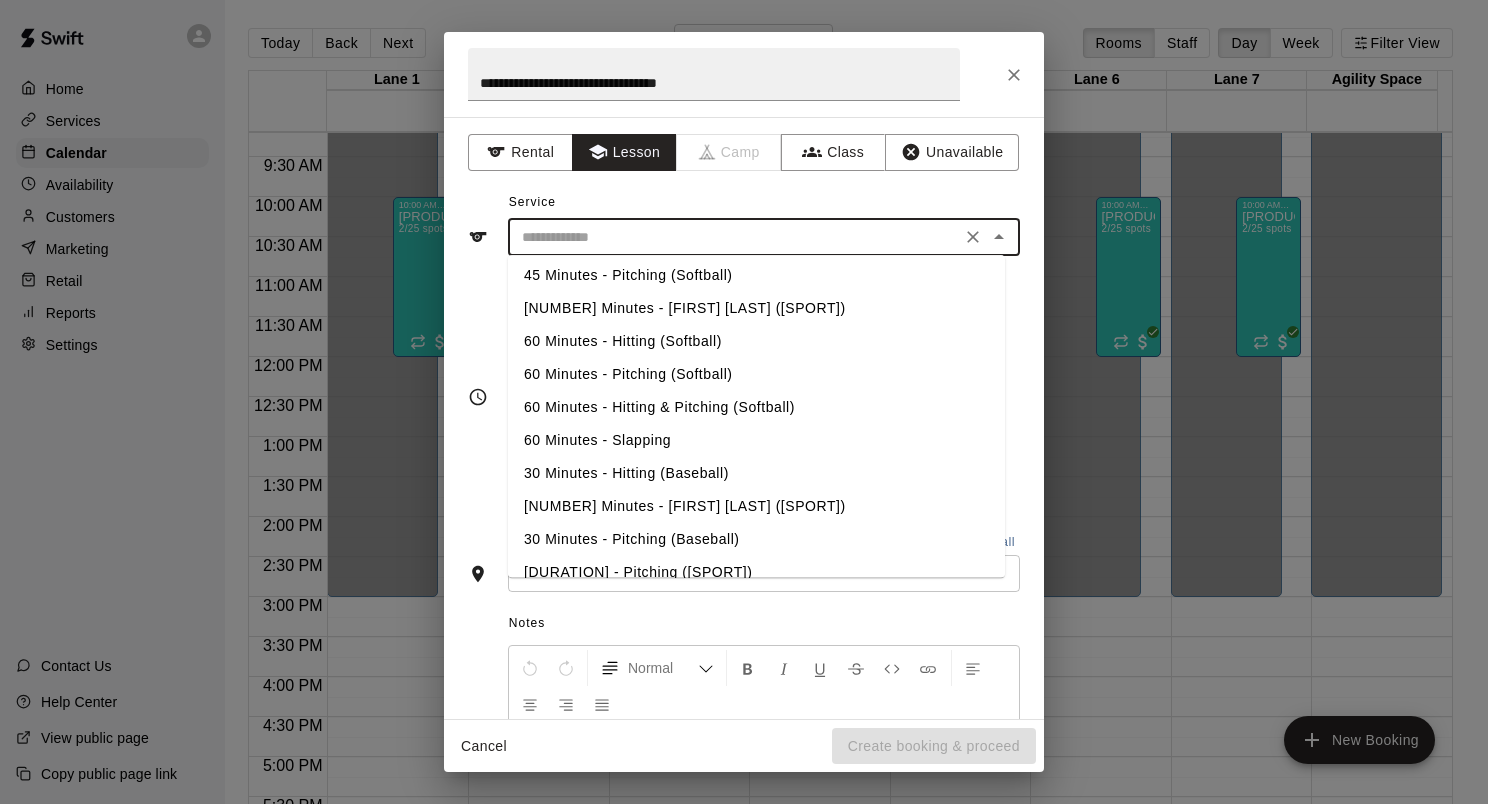 scroll, scrollTop: 200, scrollLeft: 0, axis: vertical 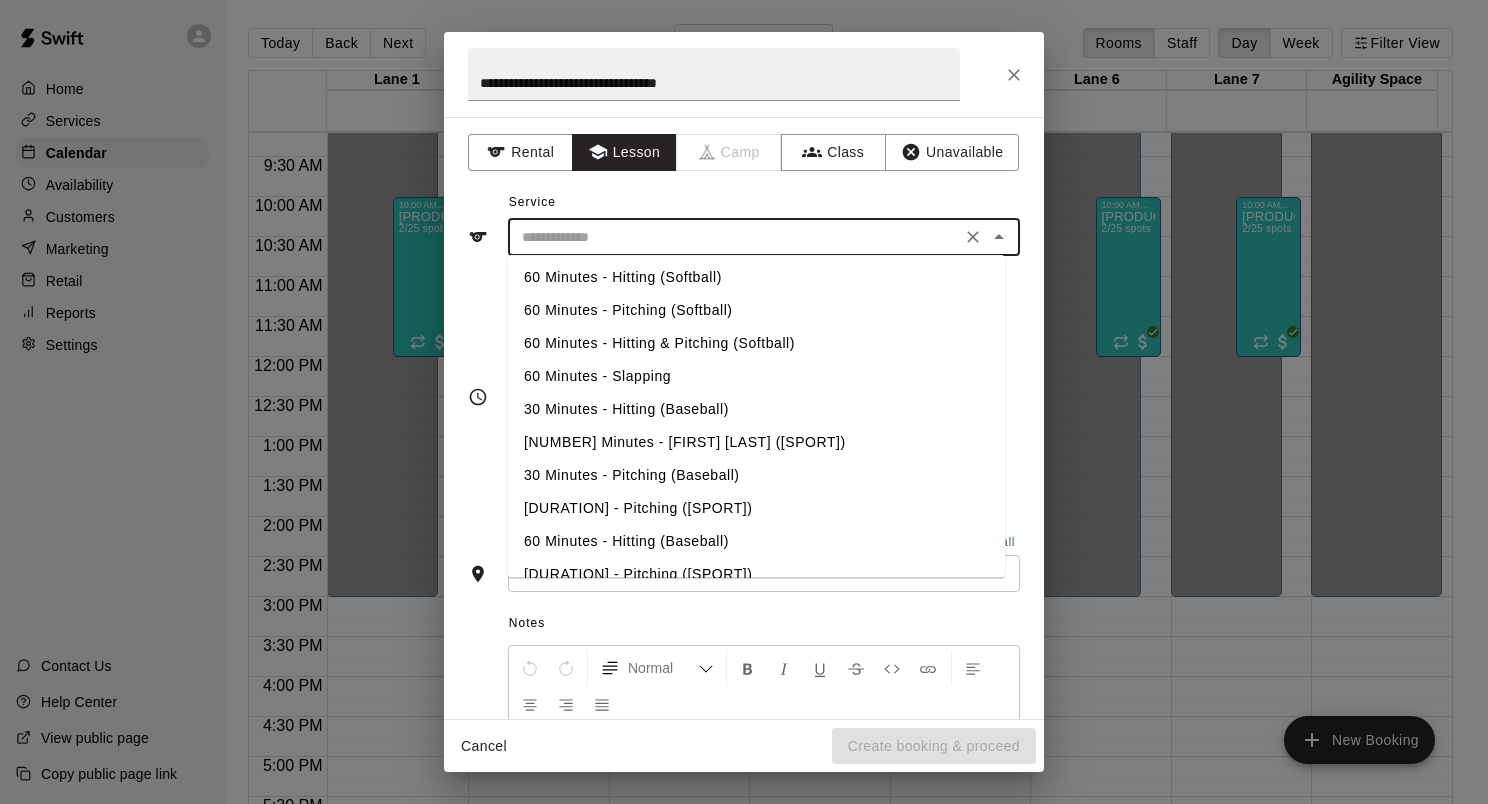 click on "30 Minutes - Hitting (Baseball)" at bounding box center (756, 409) 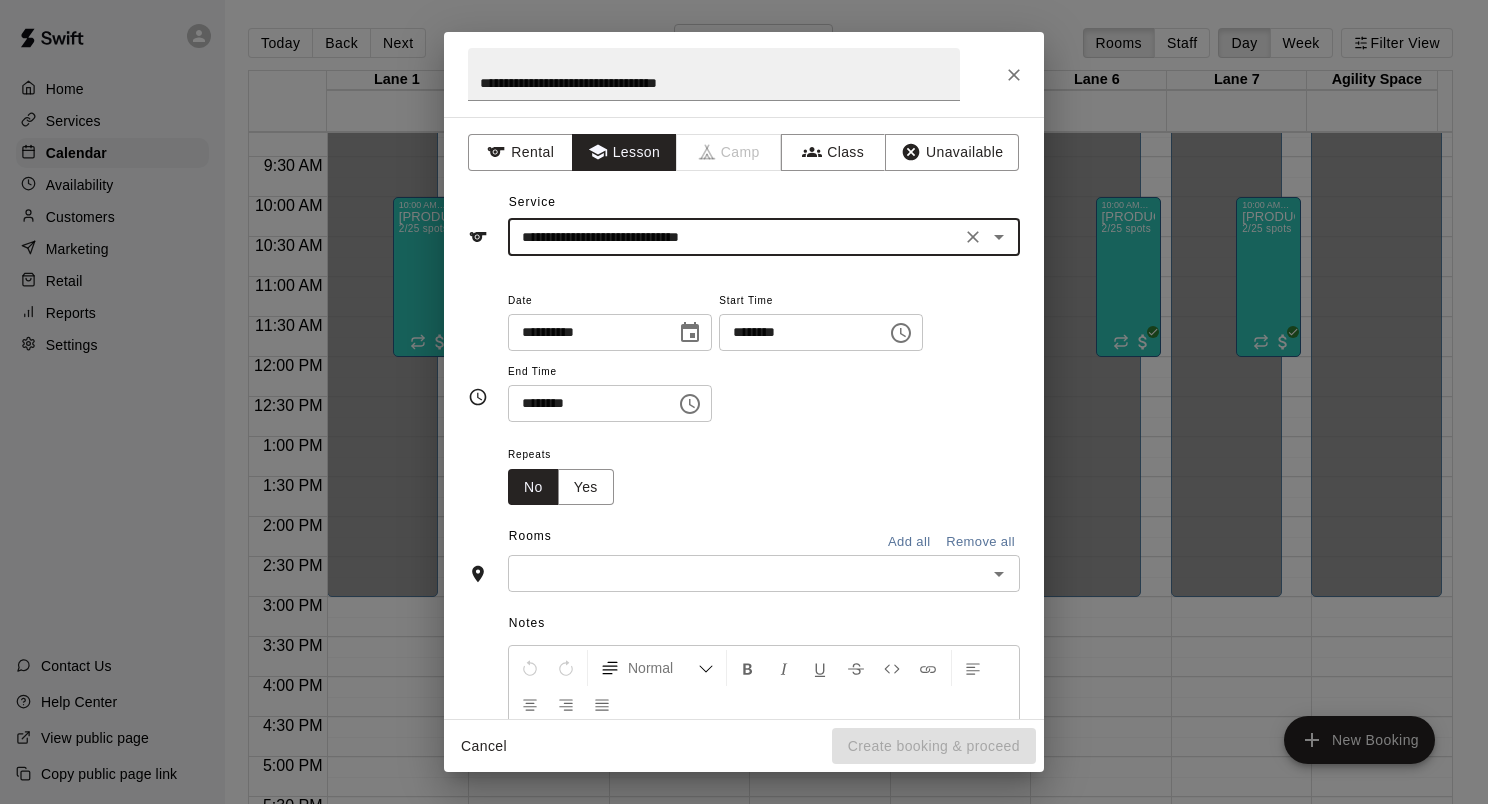 click at bounding box center (998, 574) 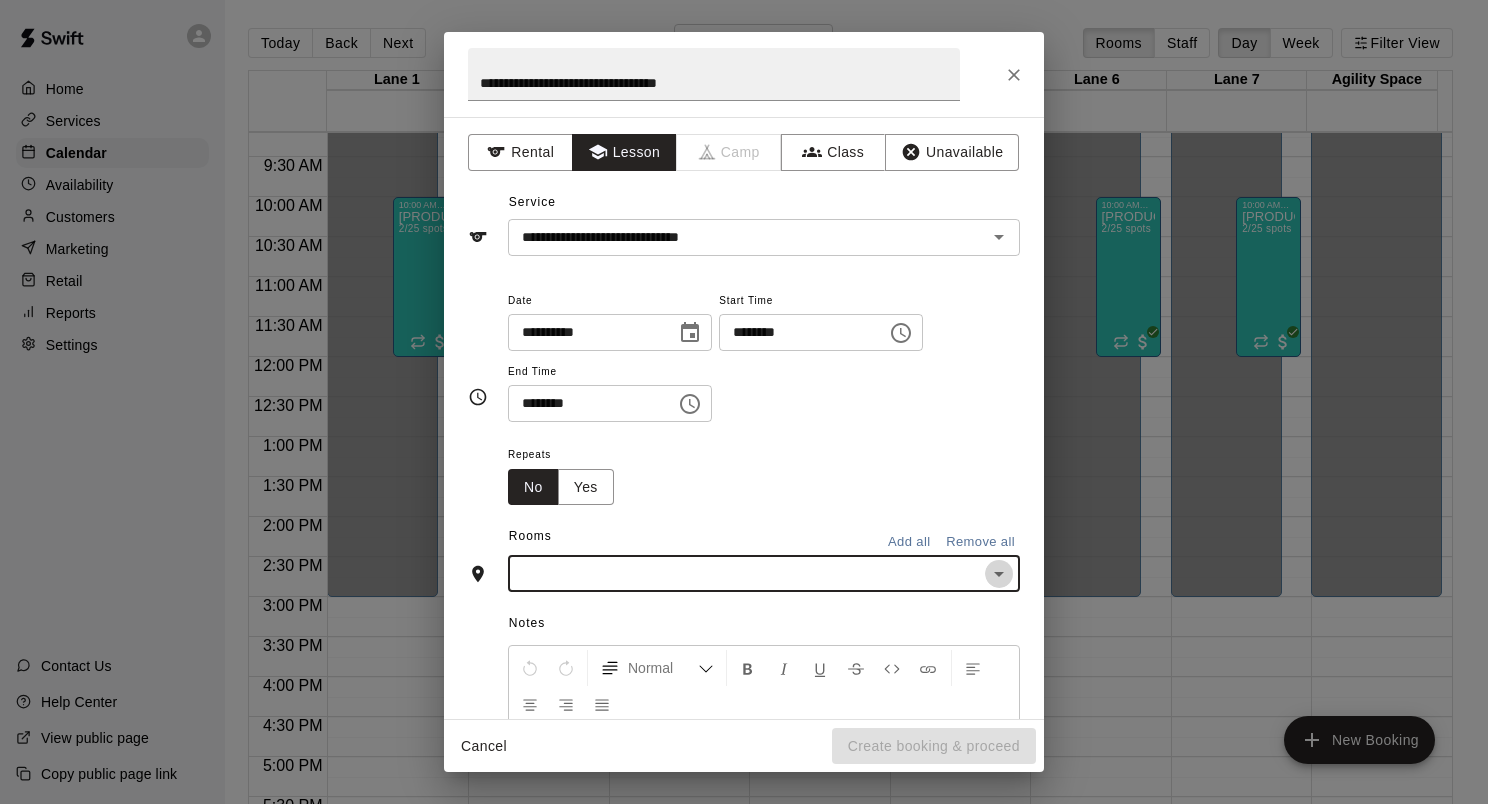 click 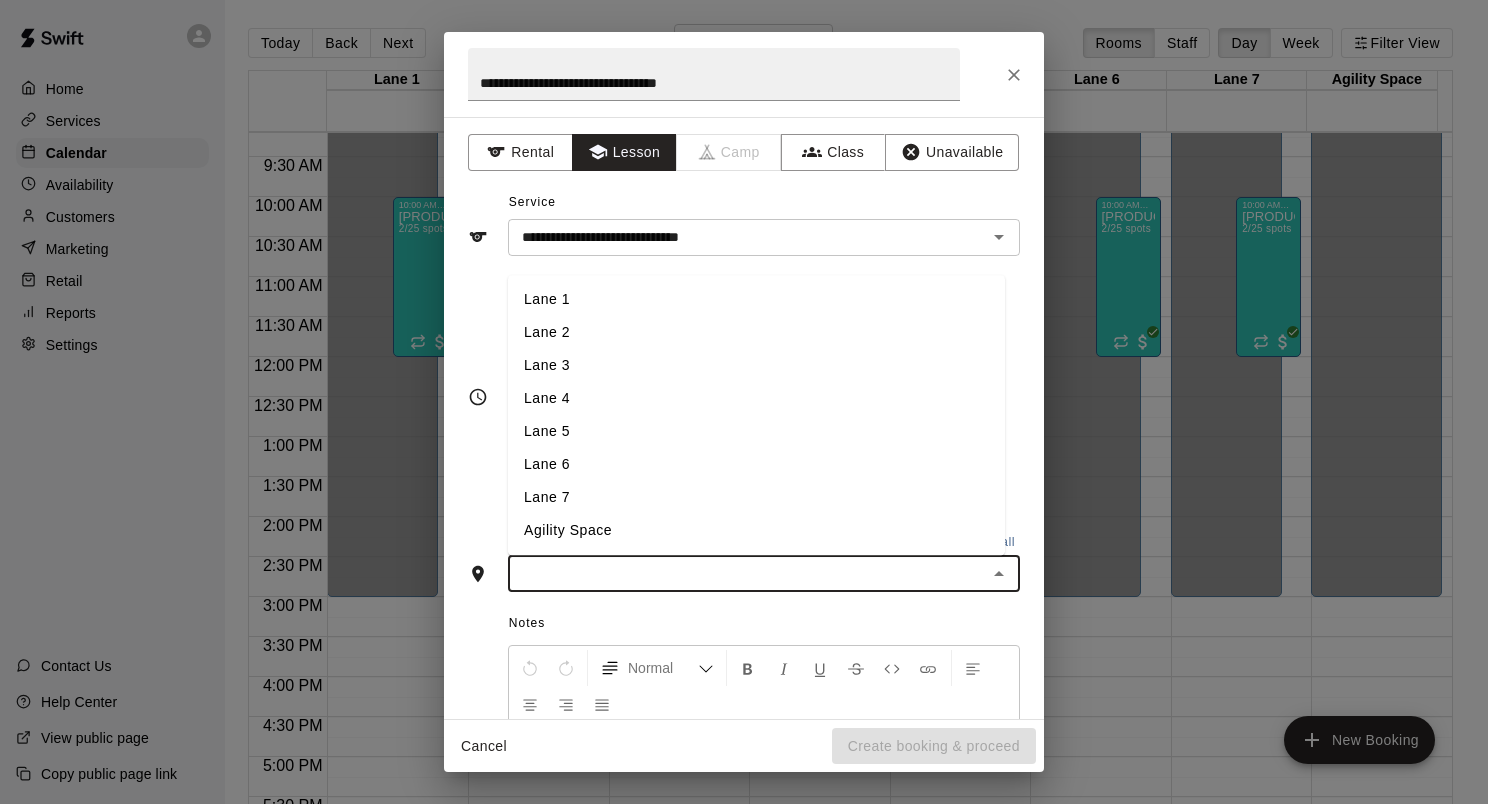 click on "Lane 7" at bounding box center (756, 498) 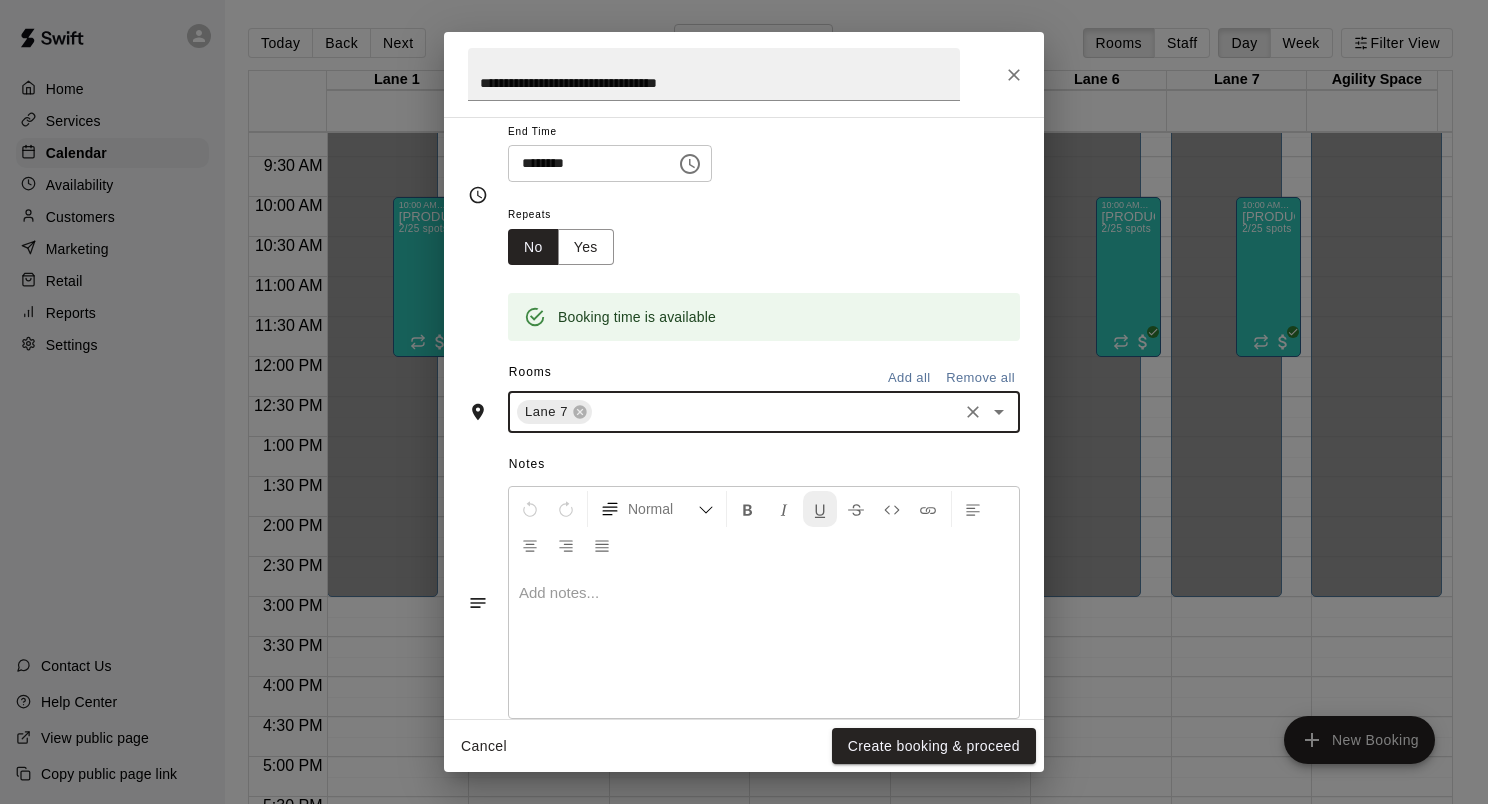 scroll, scrollTop: 276, scrollLeft: 0, axis: vertical 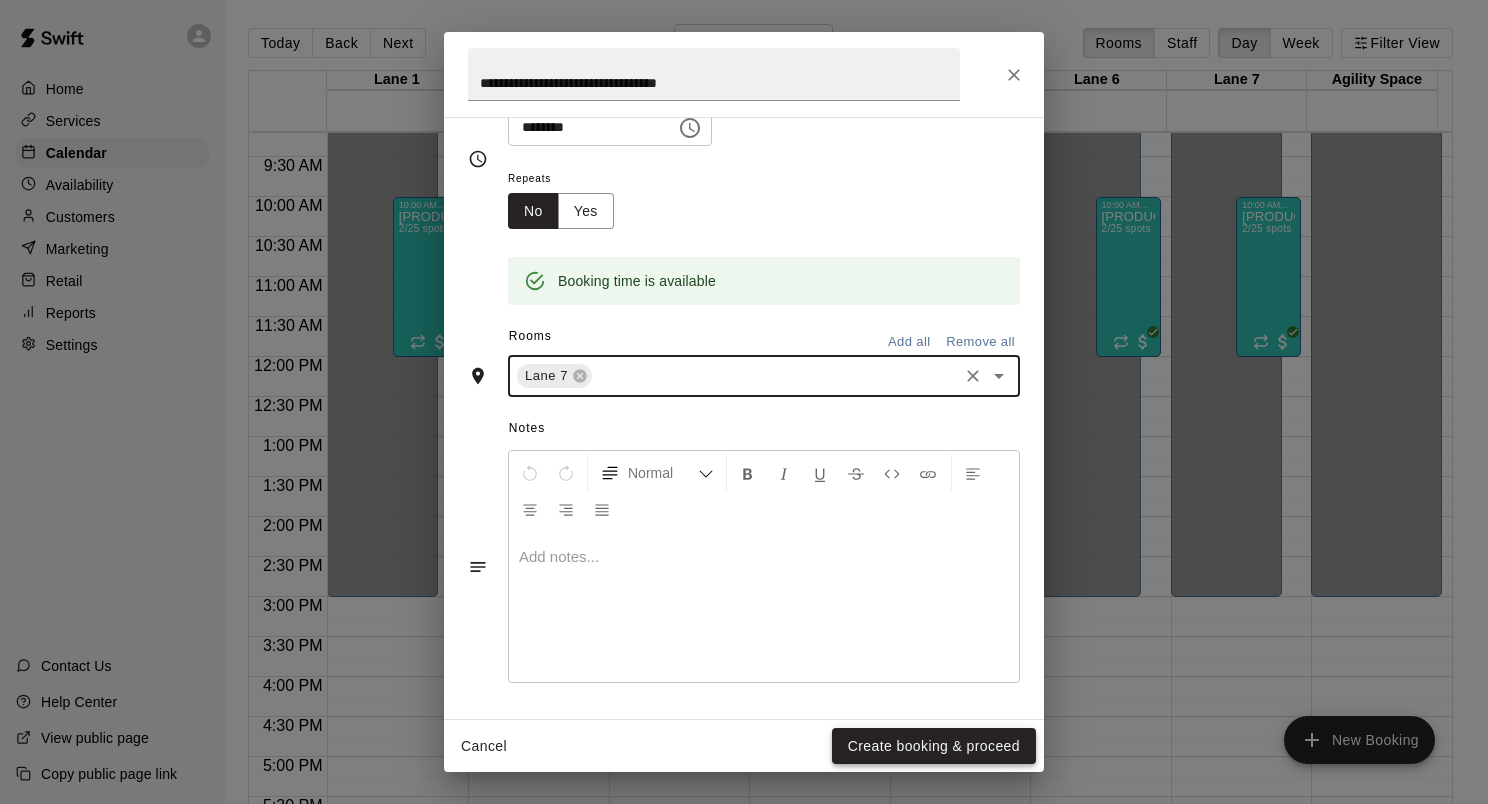 click on "Create booking & proceed" at bounding box center (934, 746) 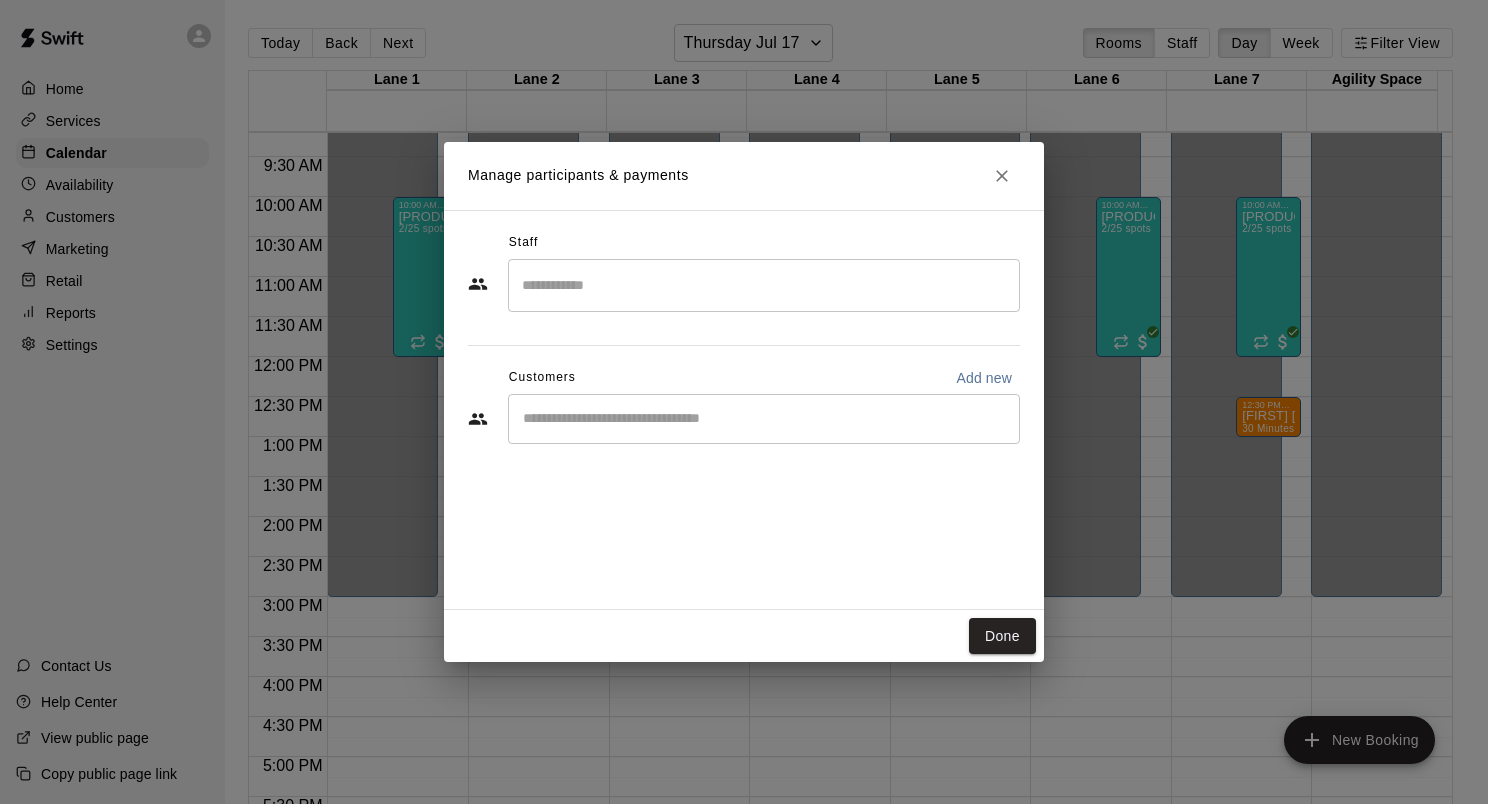 click at bounding box center (764, 285) 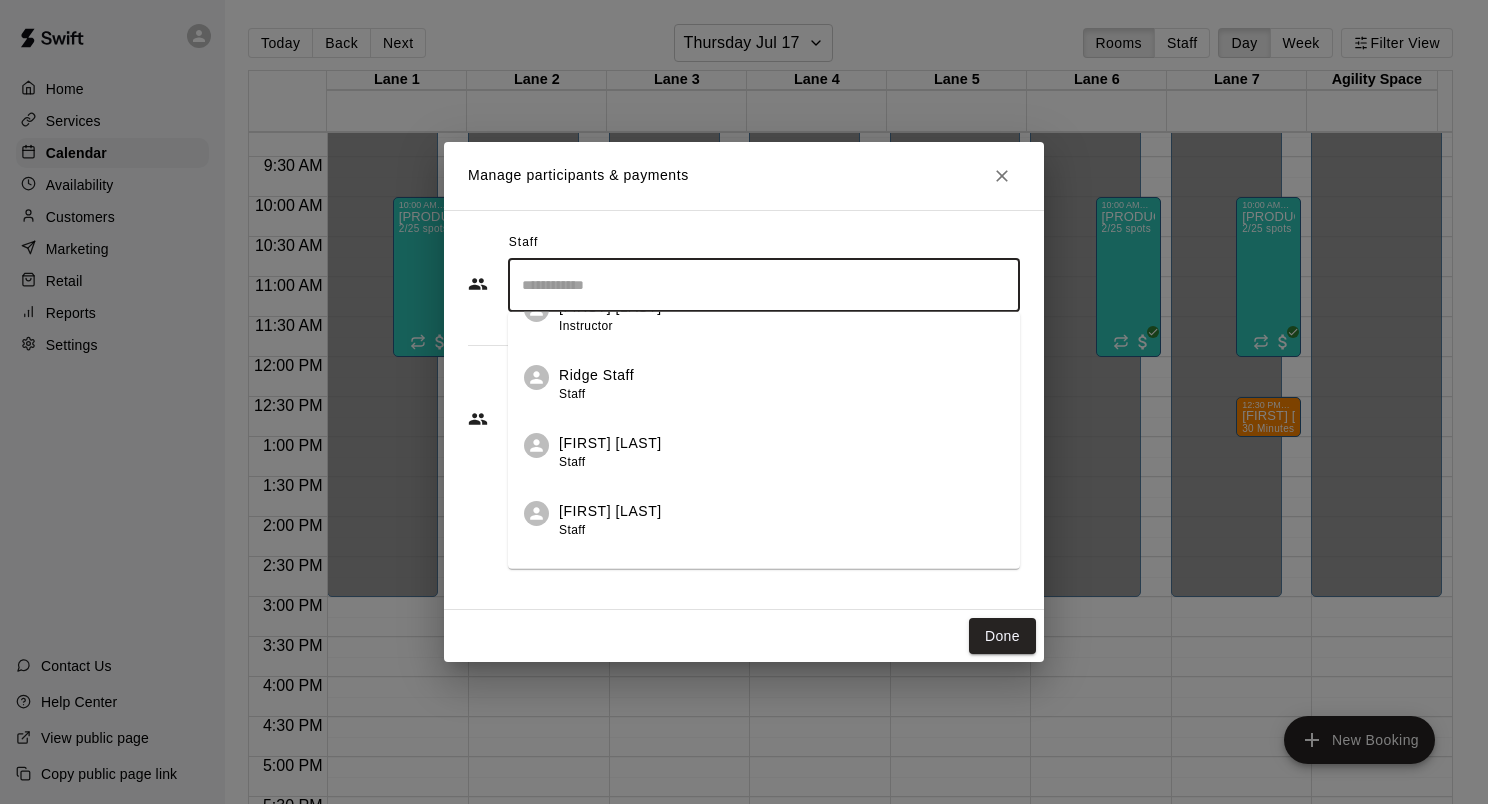 scroll, scrollTop: 1378, scrollLeft: 0, axis: vertical 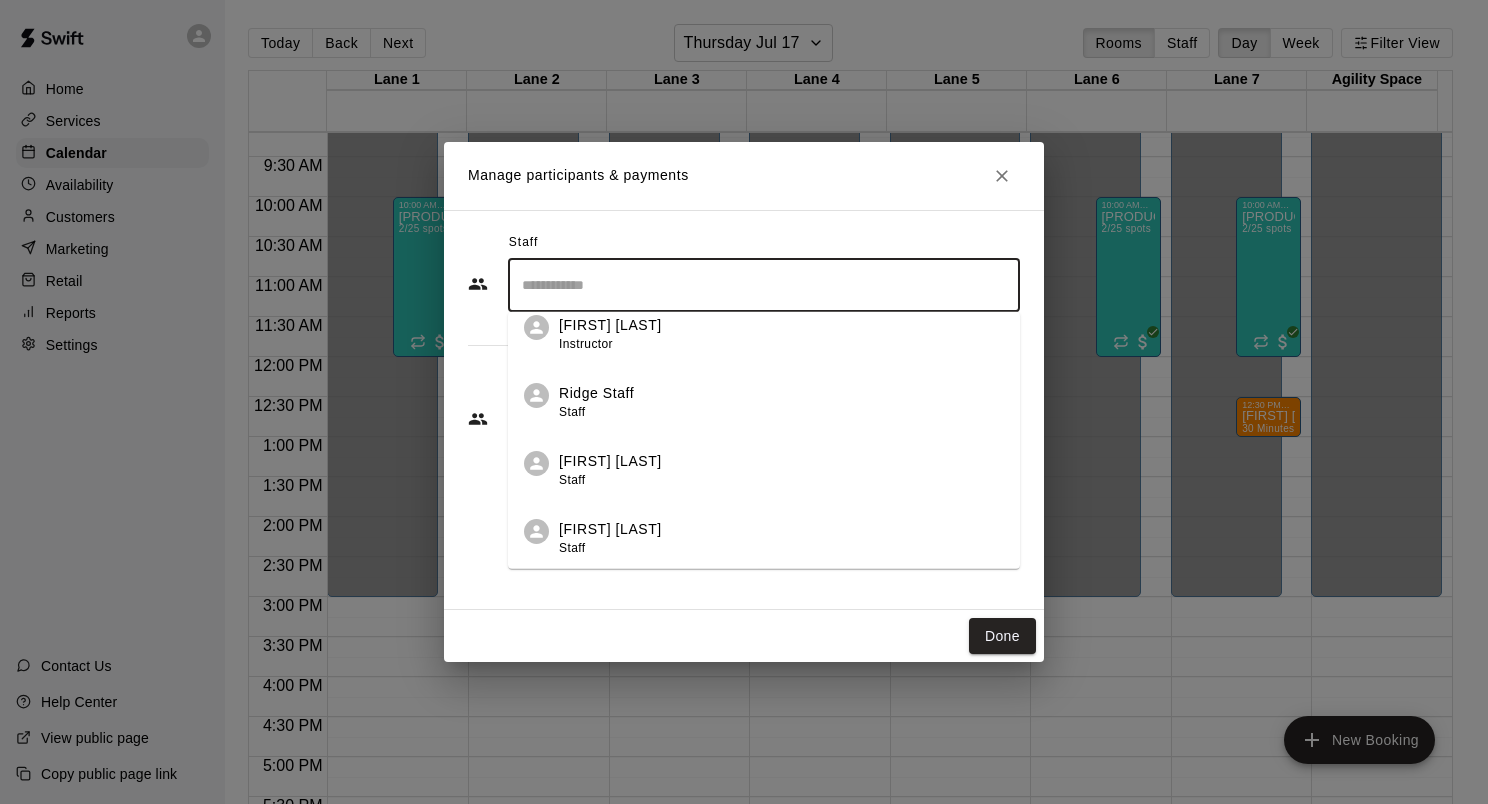 click on "[FIRST] Staff Staff" at bounding box center [781, 402] 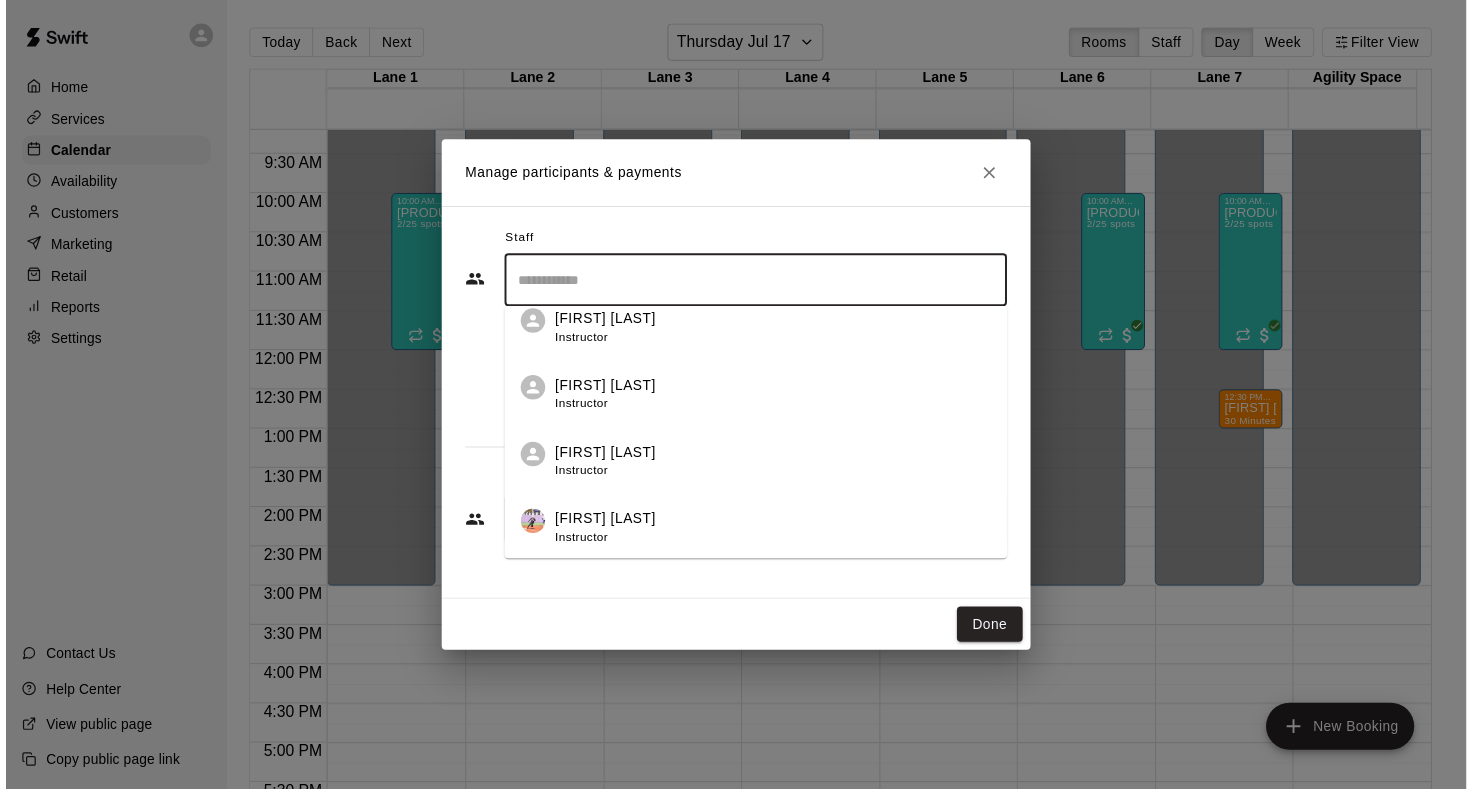 scroll, scrollTop: 0, scrollLeft: 0, axis: both 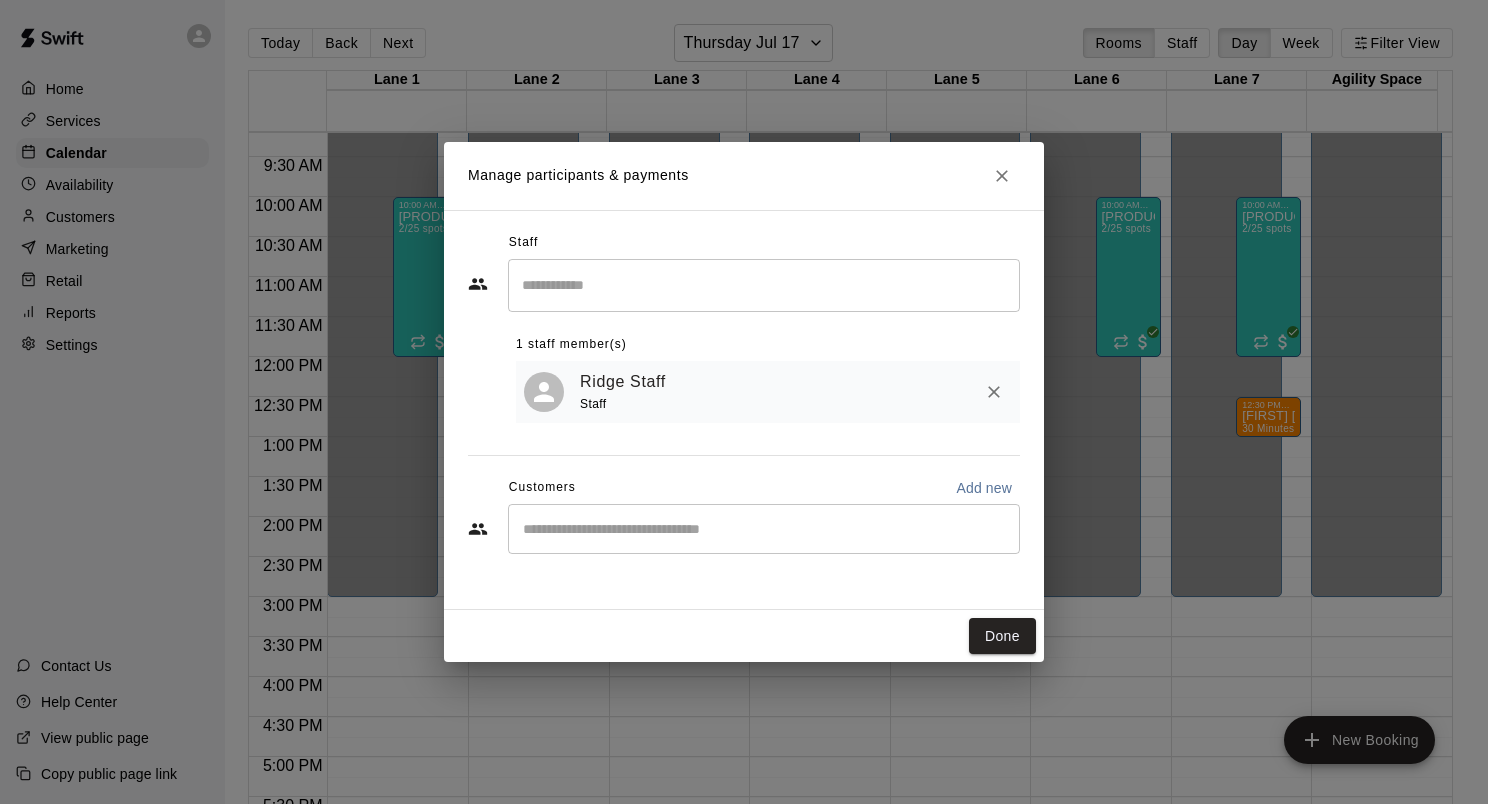 click on "Manage participants & payments" at bounding box center [744, 176] 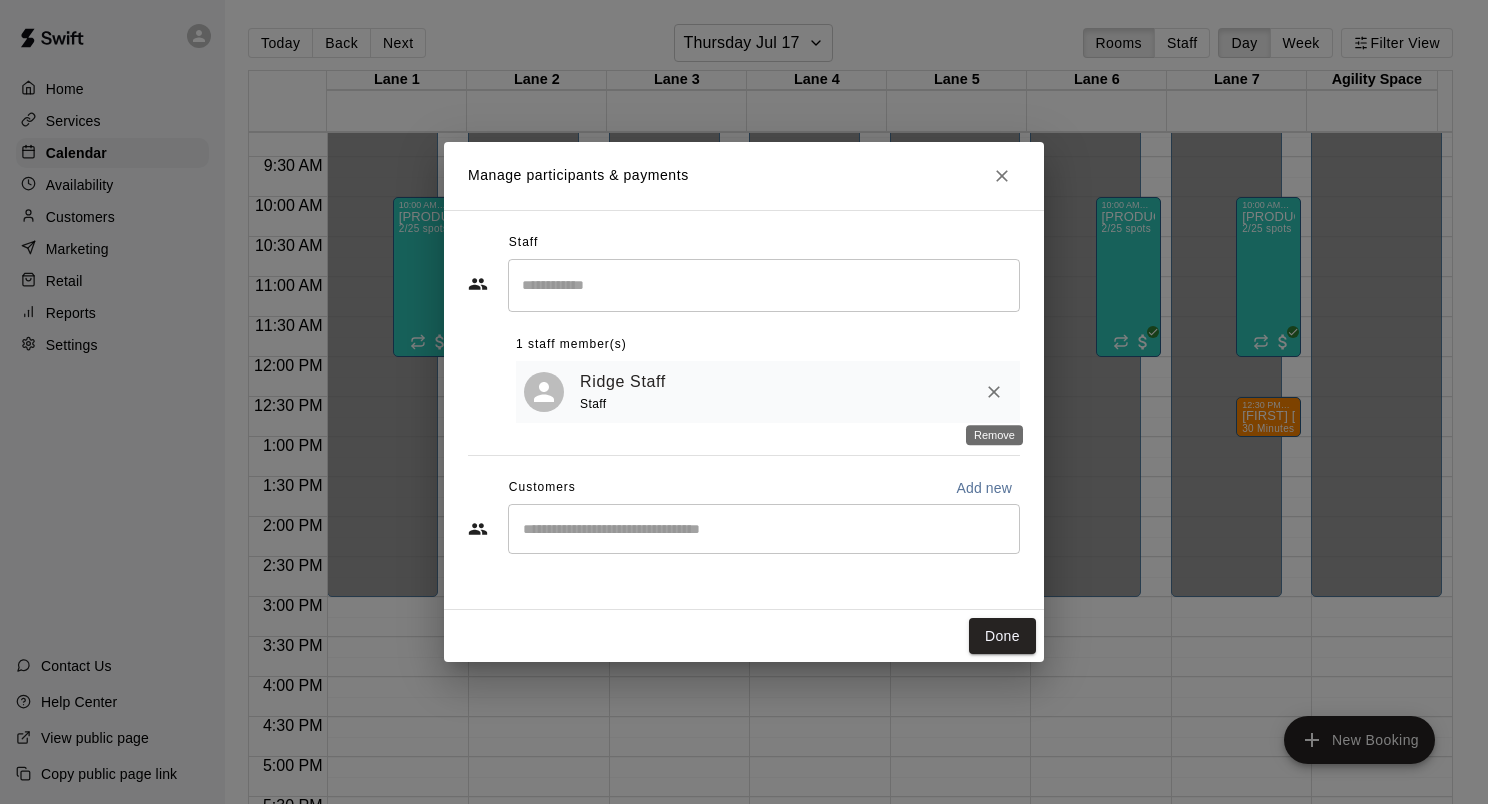 click 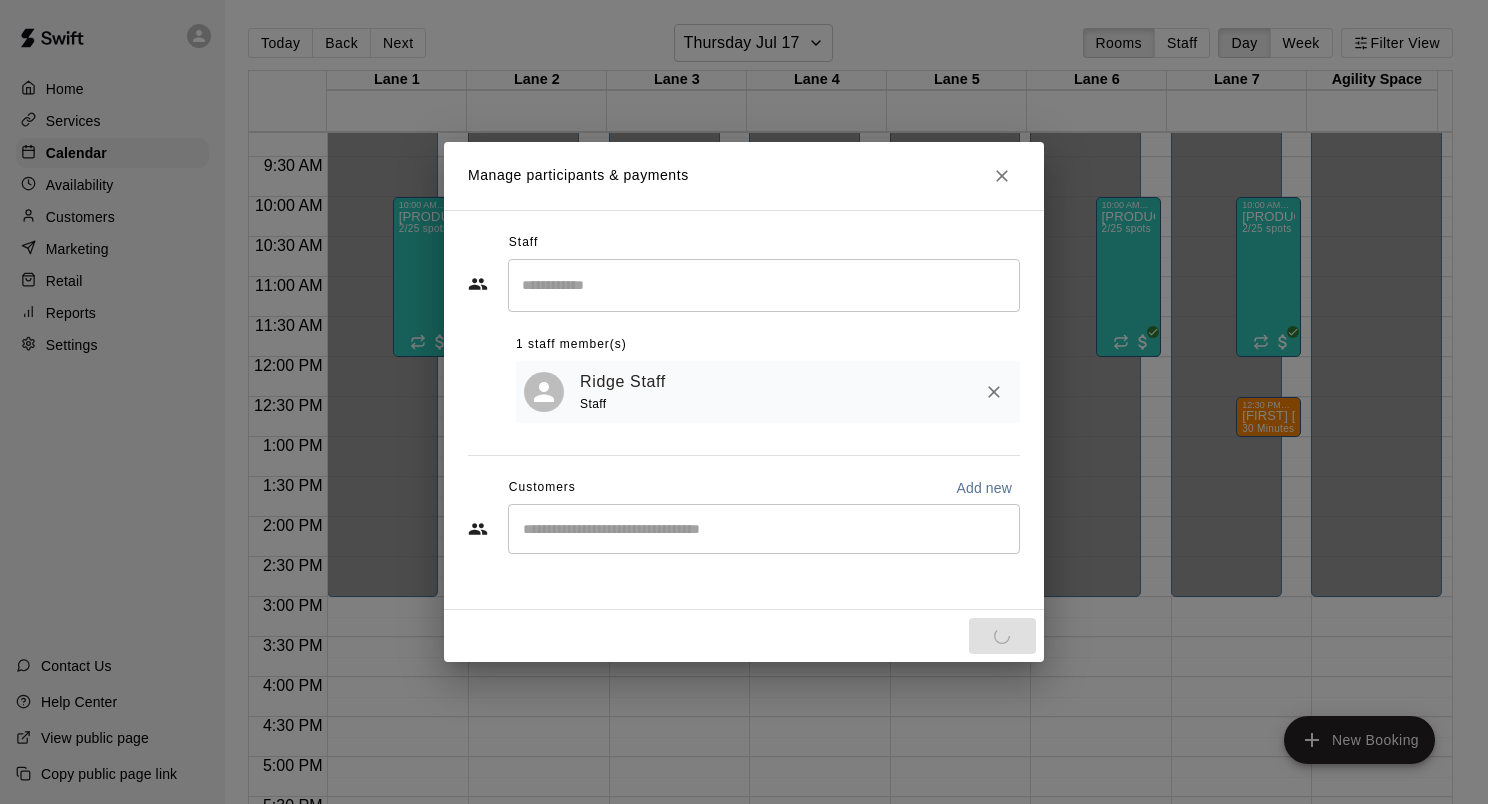 click at bounding box center (764, 529) 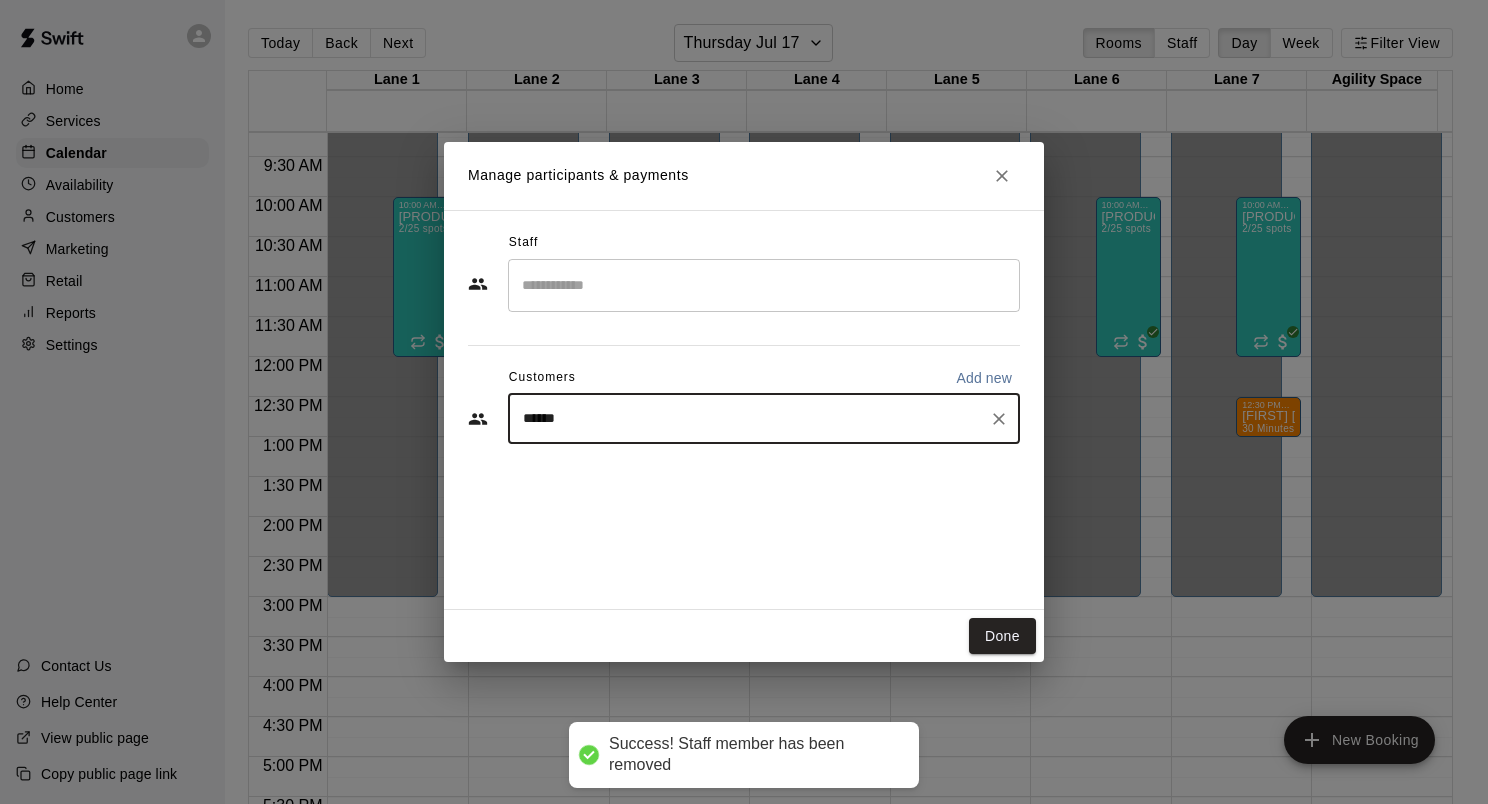type on "*******" 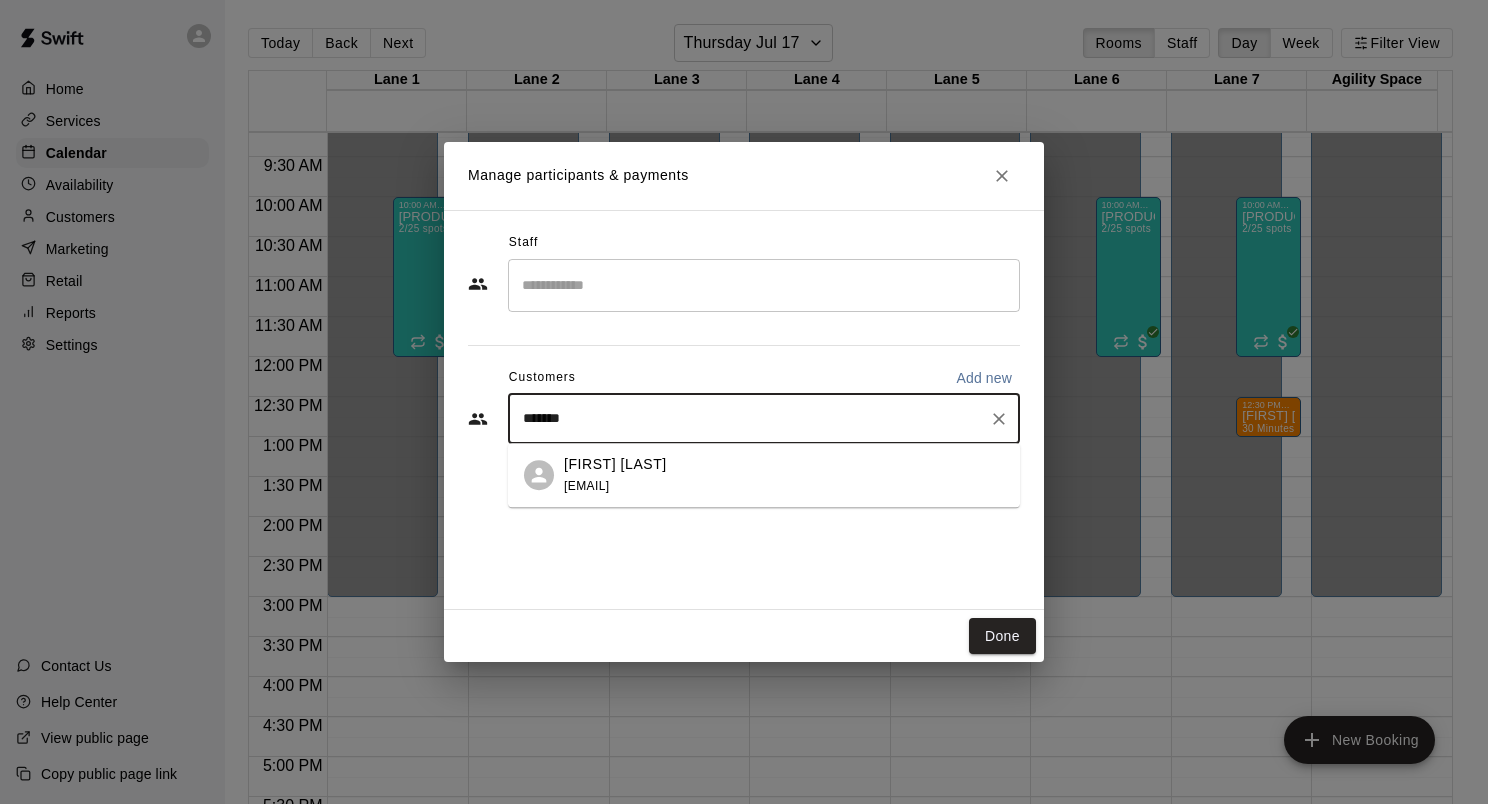 click on "[FIRST] [LAST]" at bounding box center (615, 464) 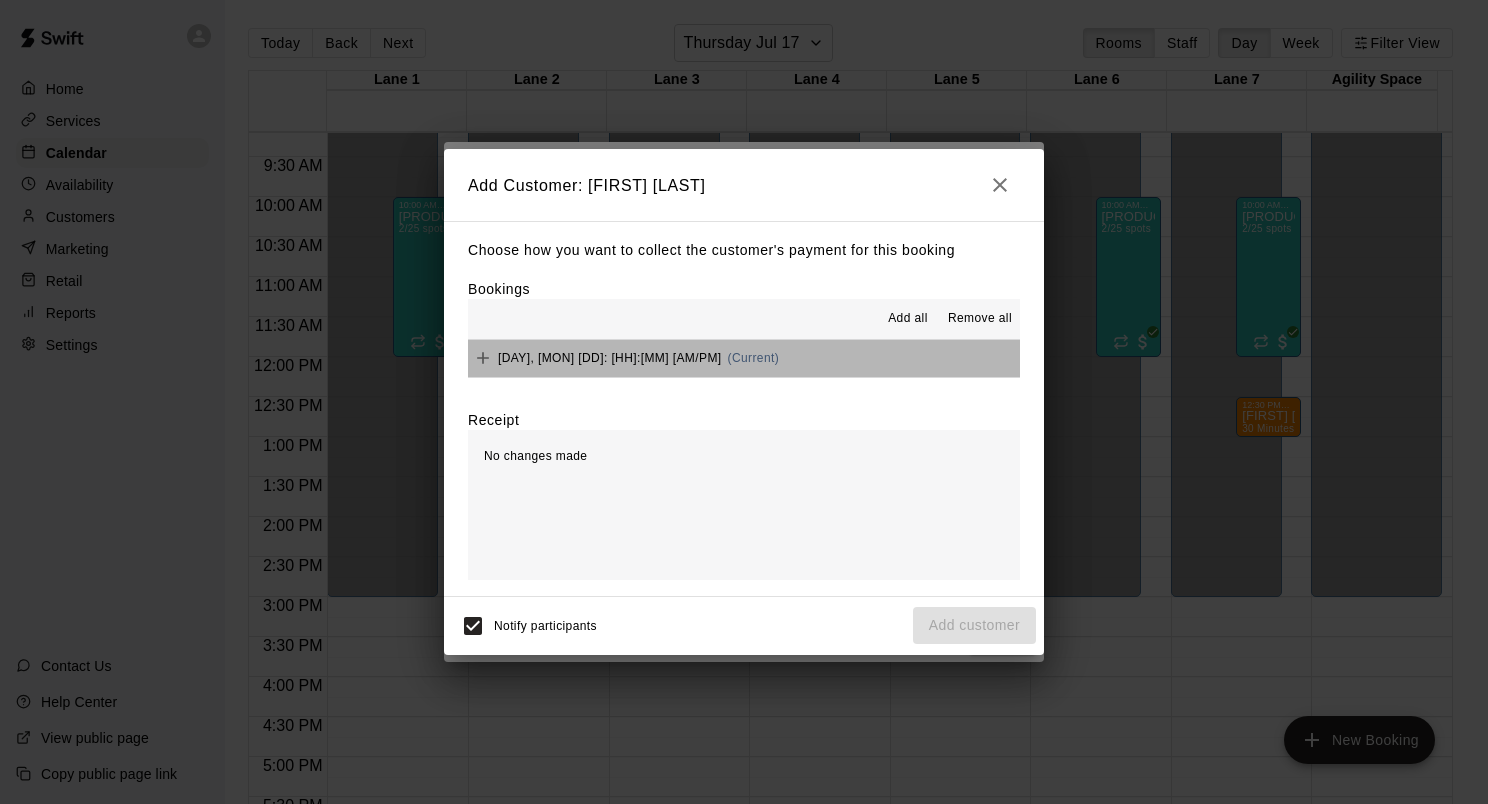 click on "[DAY], [MONTH] [DAY]: [TIME] (Current)" at bounding box center (744, 358) 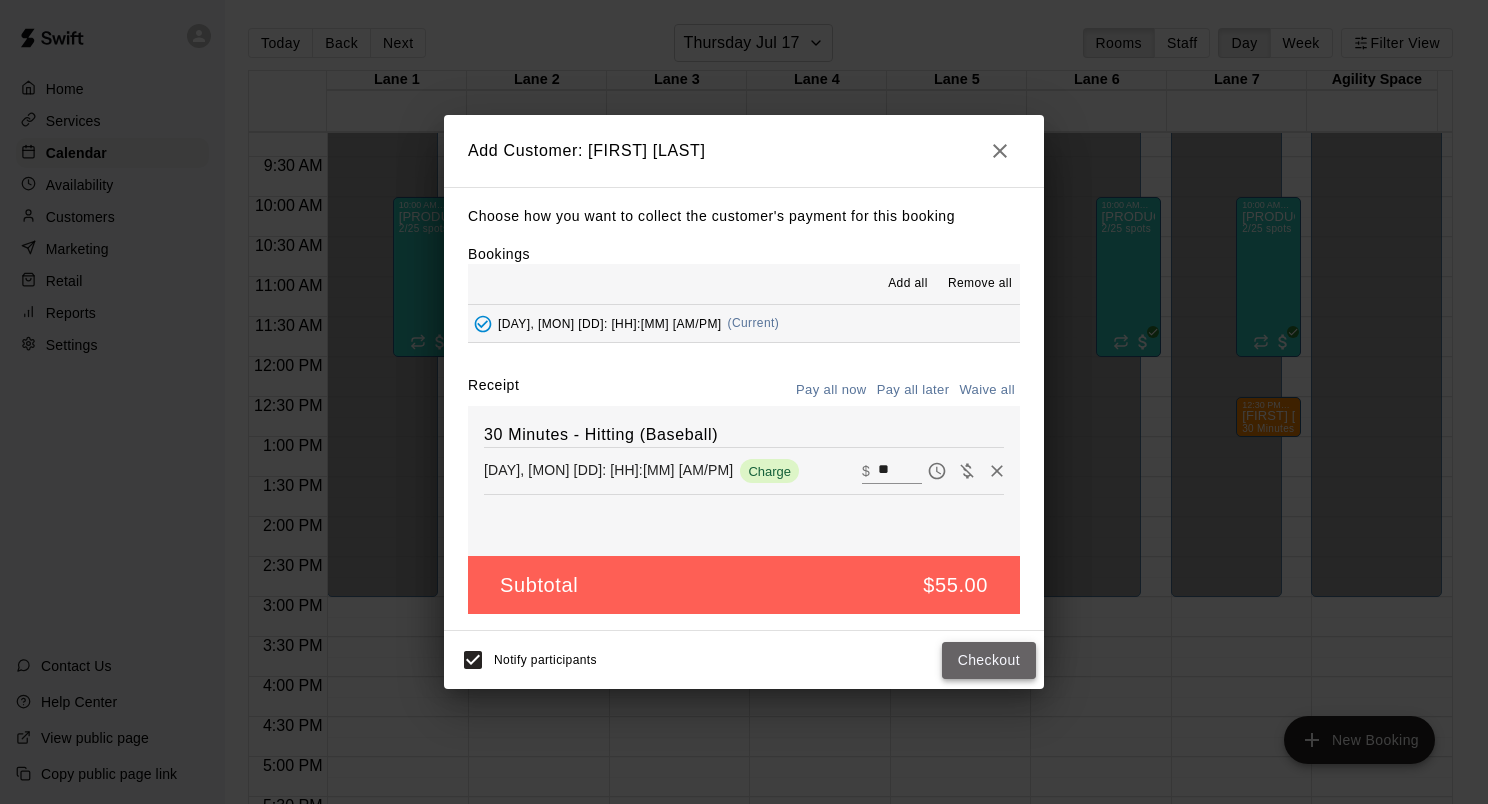 click on "Checkout" at bounding box center [989, 660] 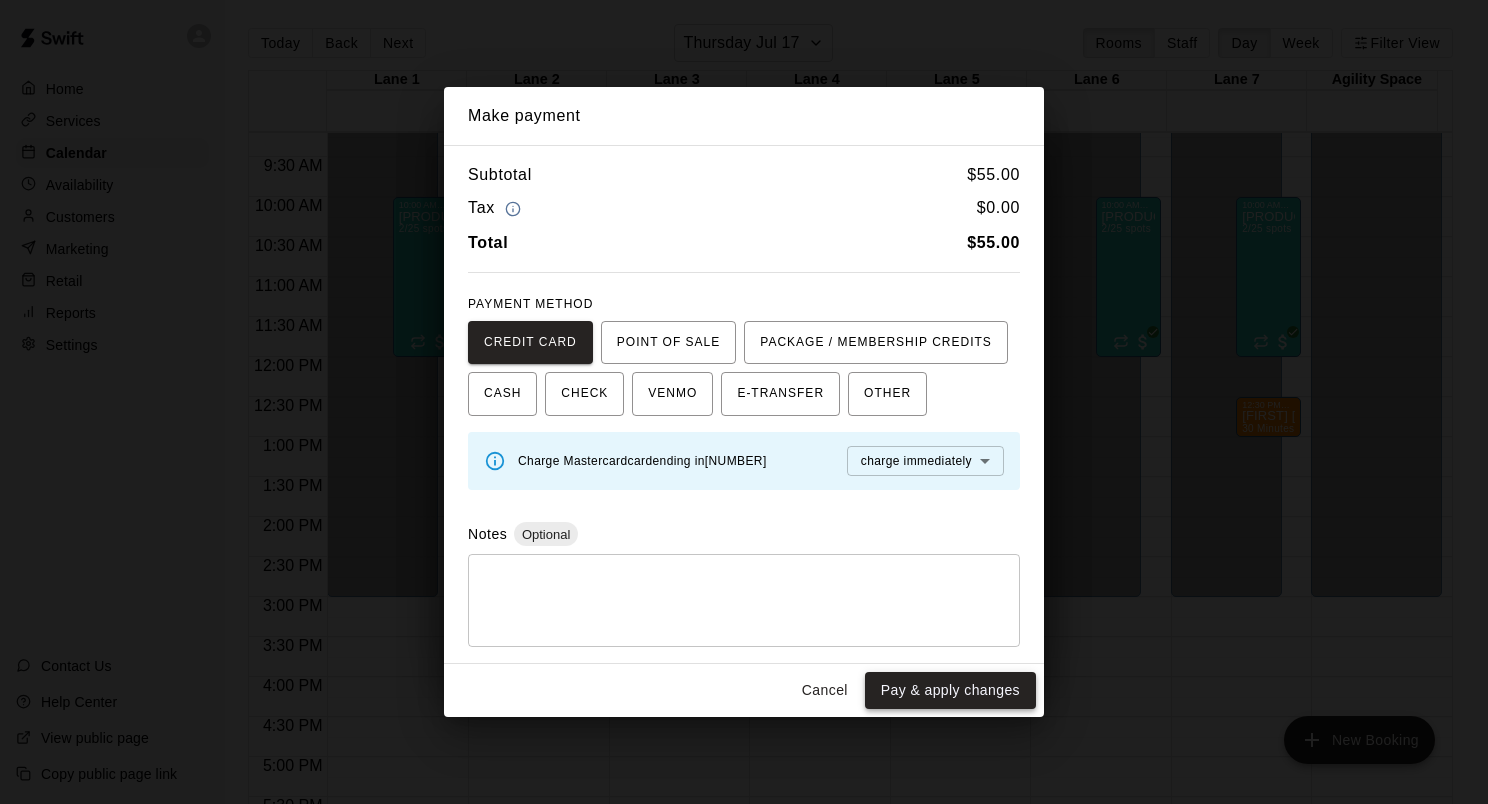 click on "Pay & apply changes" at bounding box center (950, 690) 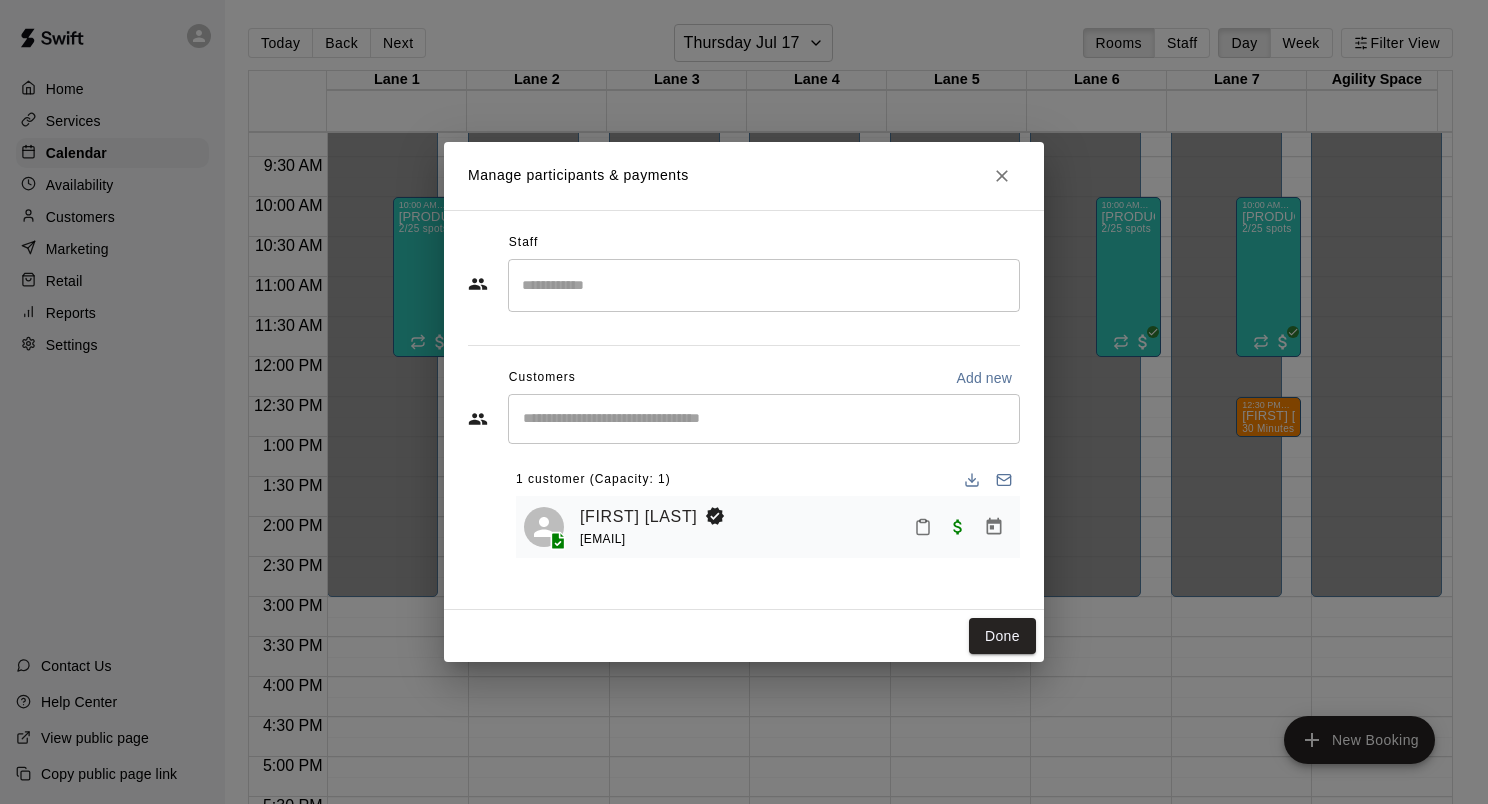 click on "Manage participants & payments Staff ​ Customers Add new ​ 1   customer (Capacity: 1) [FIRST] [LAST] [EMAIL] Done" at bounding box center (744, 402) 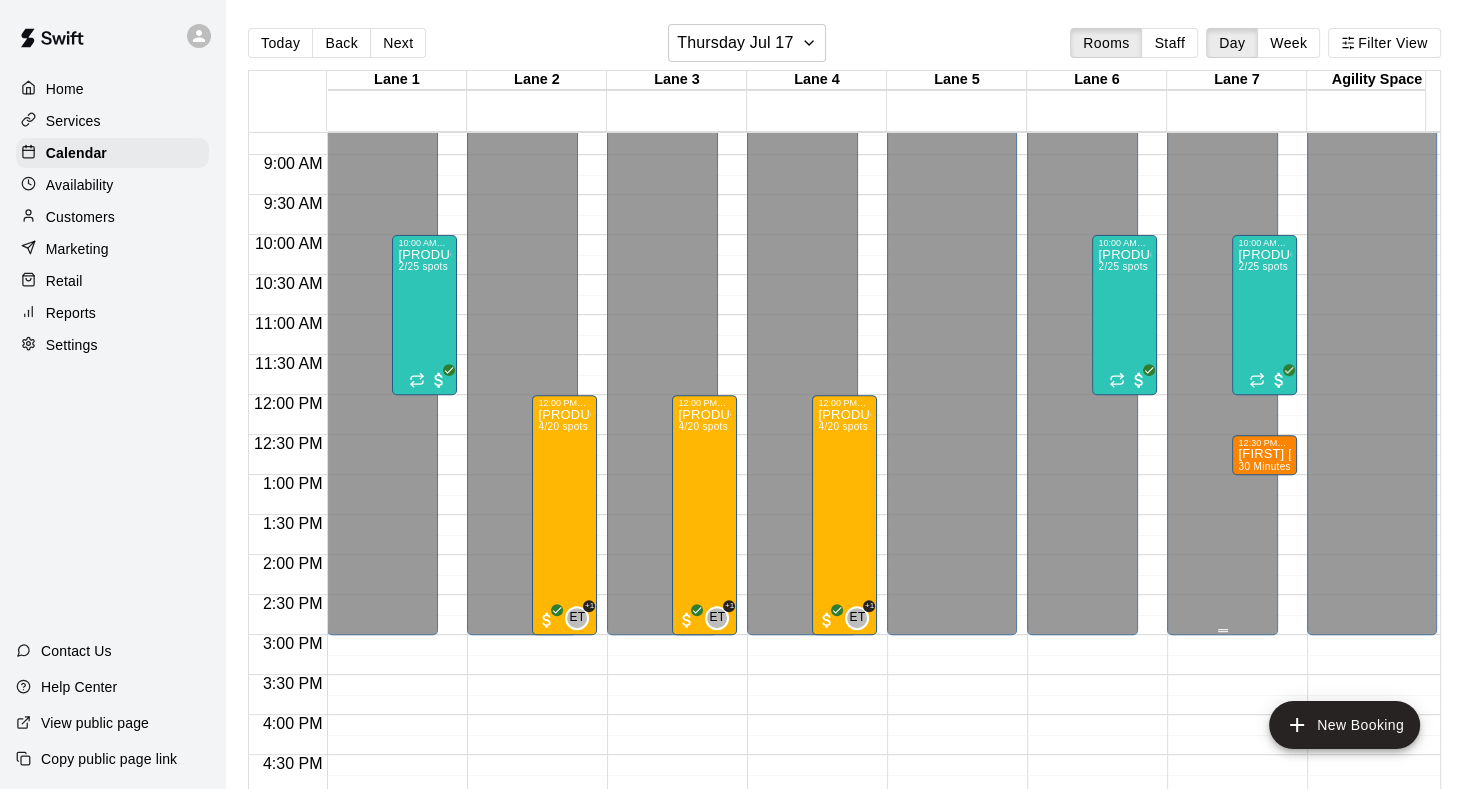 scroll, scrollTop: 700, scrollLeft: 0, axis: vertical 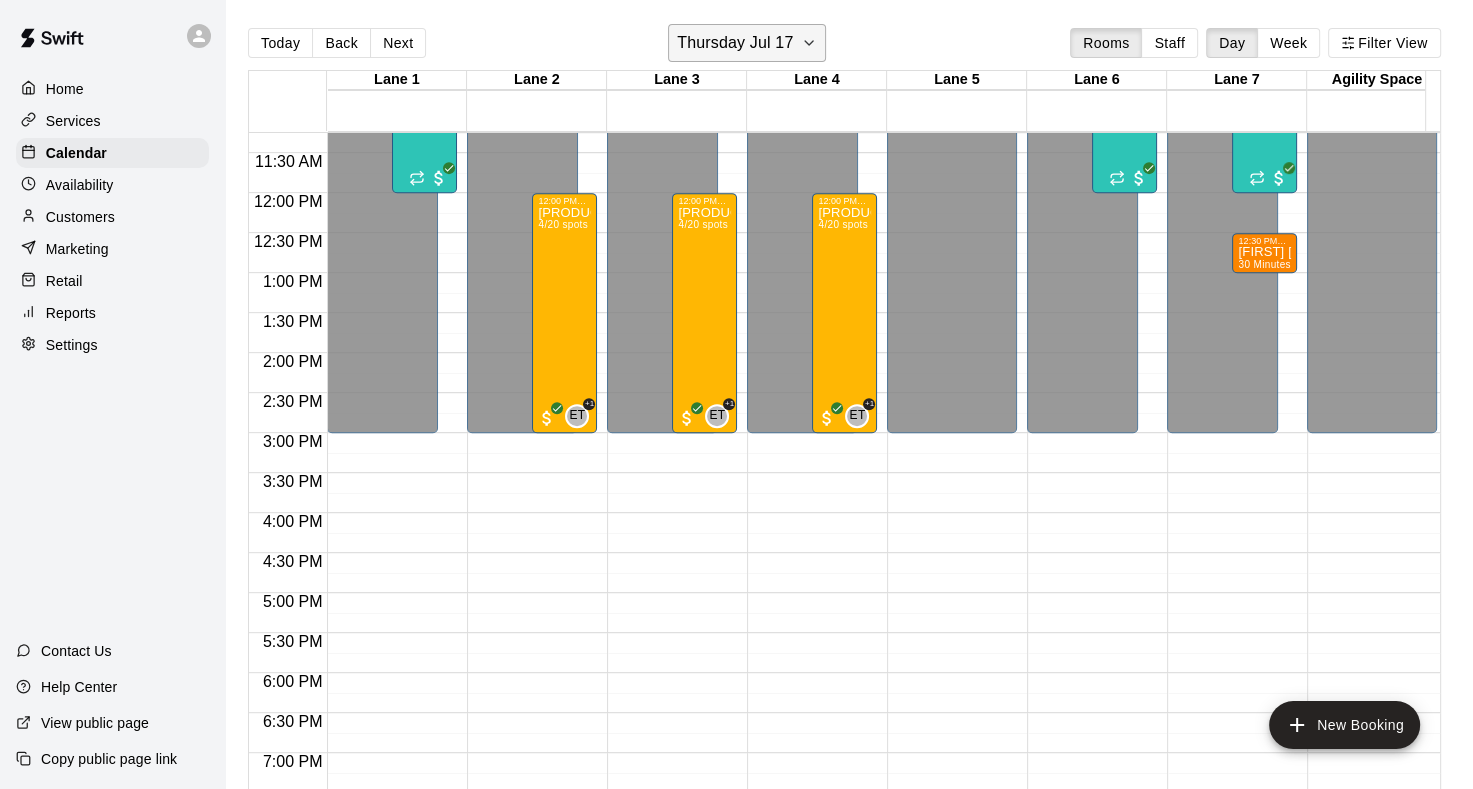 click 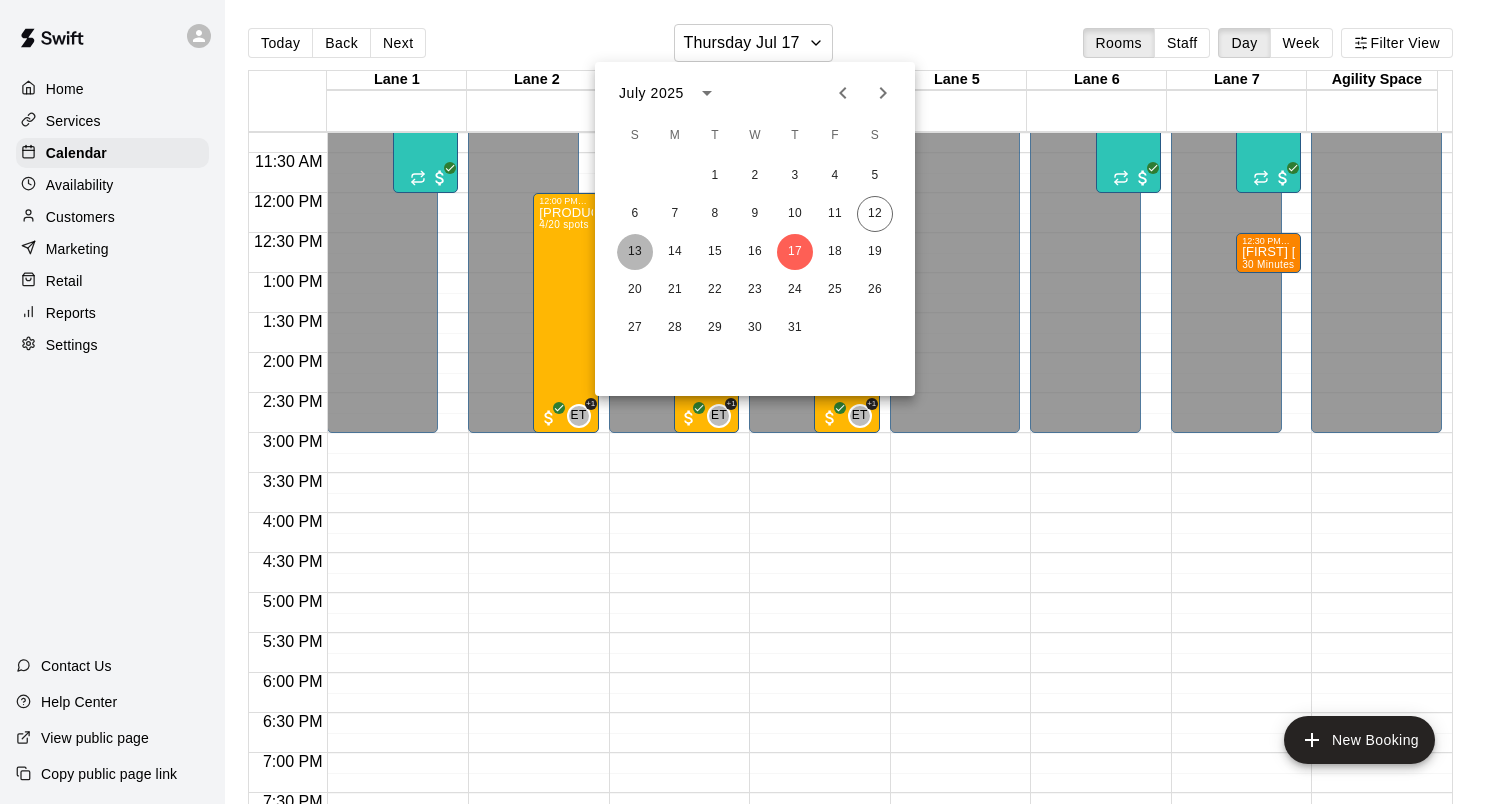 click on "13" at bounding box center (635, 252) 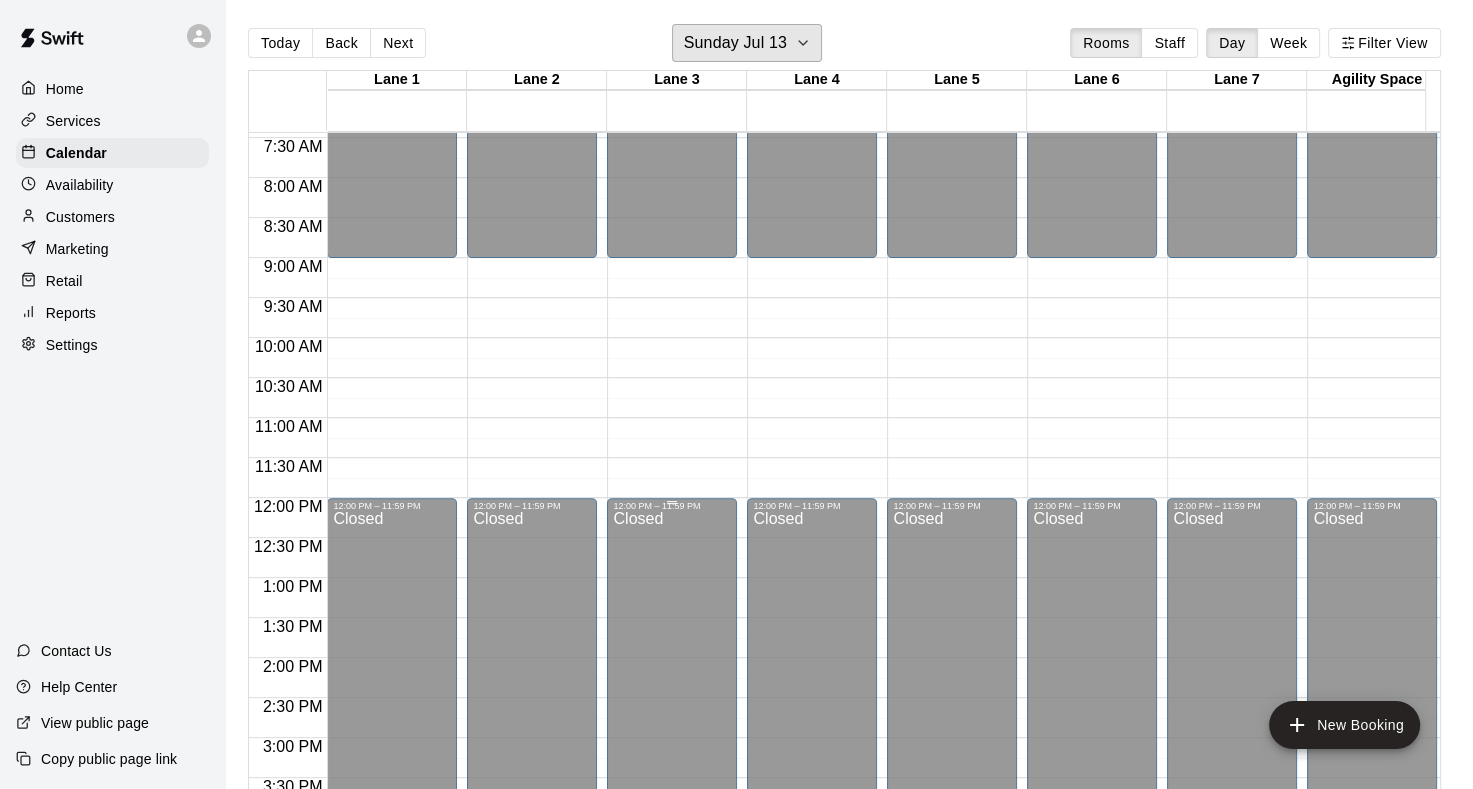 scroll, scrollTop: 600, scrollLeft: 0, axis: vertical 